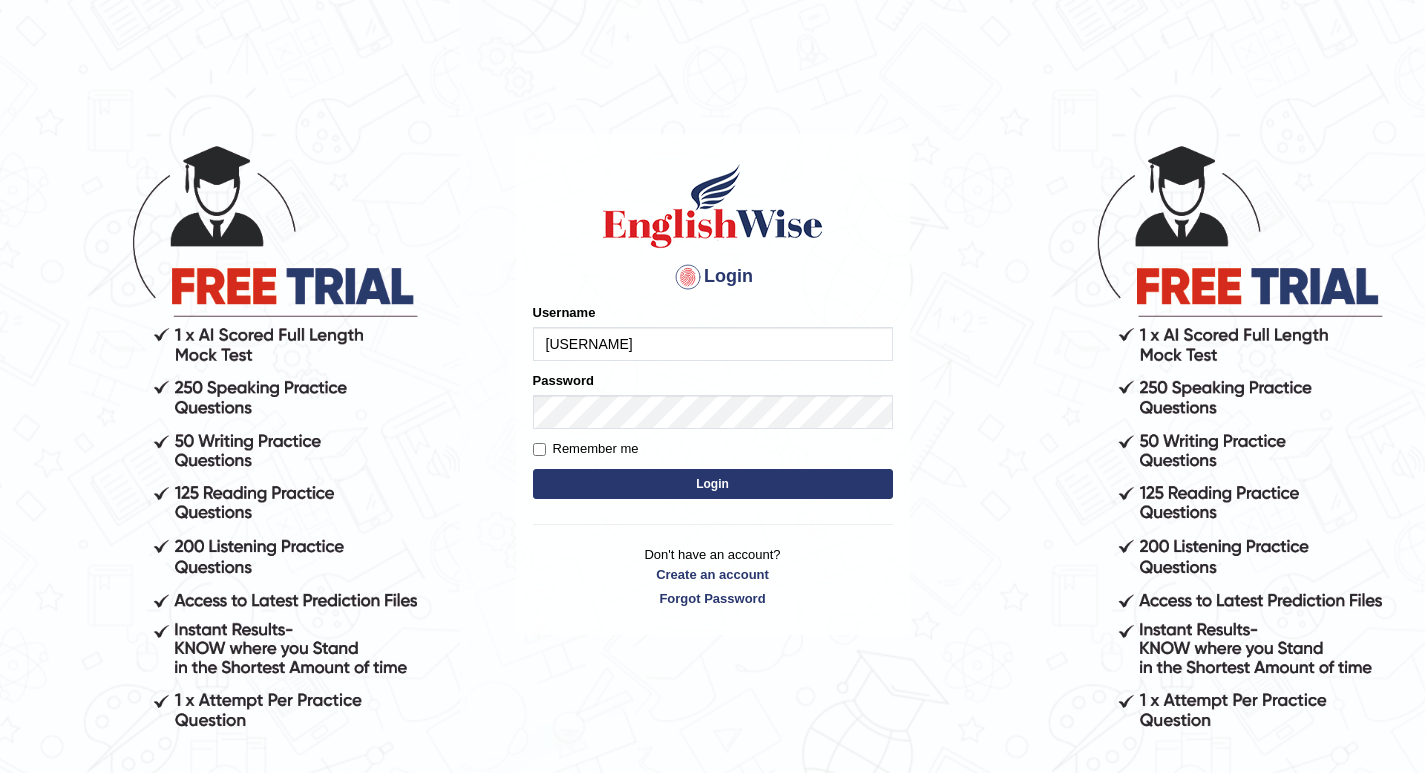 scroll, scrollTop: 0, scrollLeft: 0, axis: both 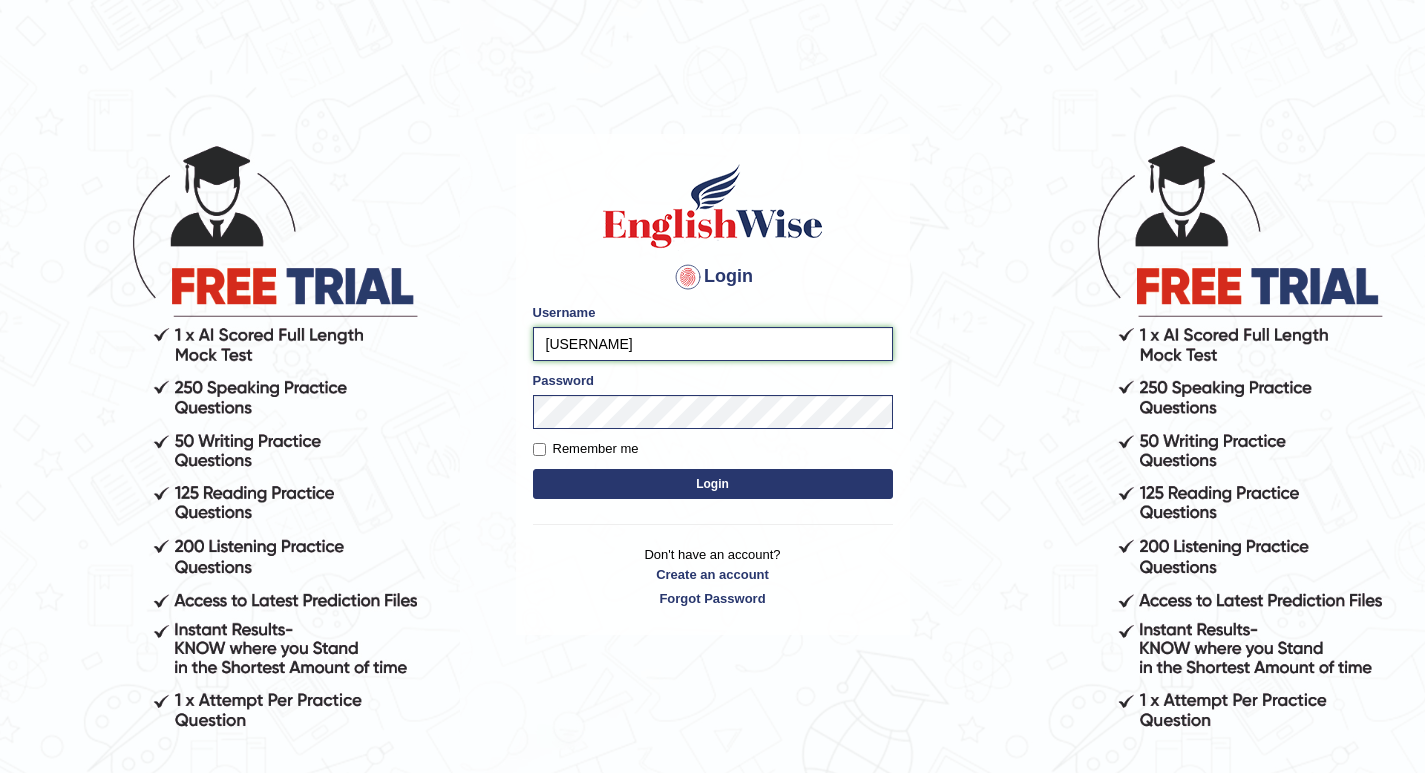 drag, startPoint x: 632, startPoint y: 341, endPoint x: 434, endPoint y: 341, distance: 198 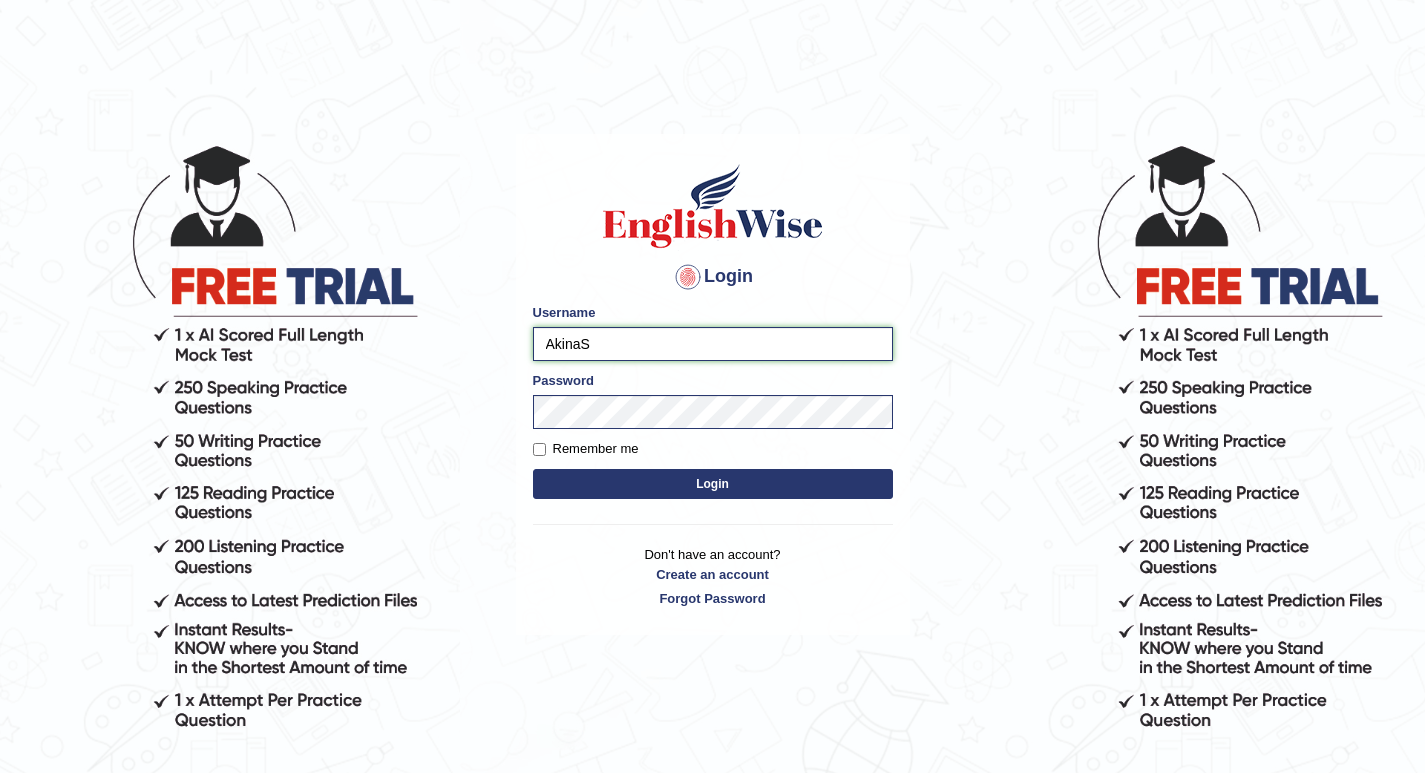 type on "AkinaS" 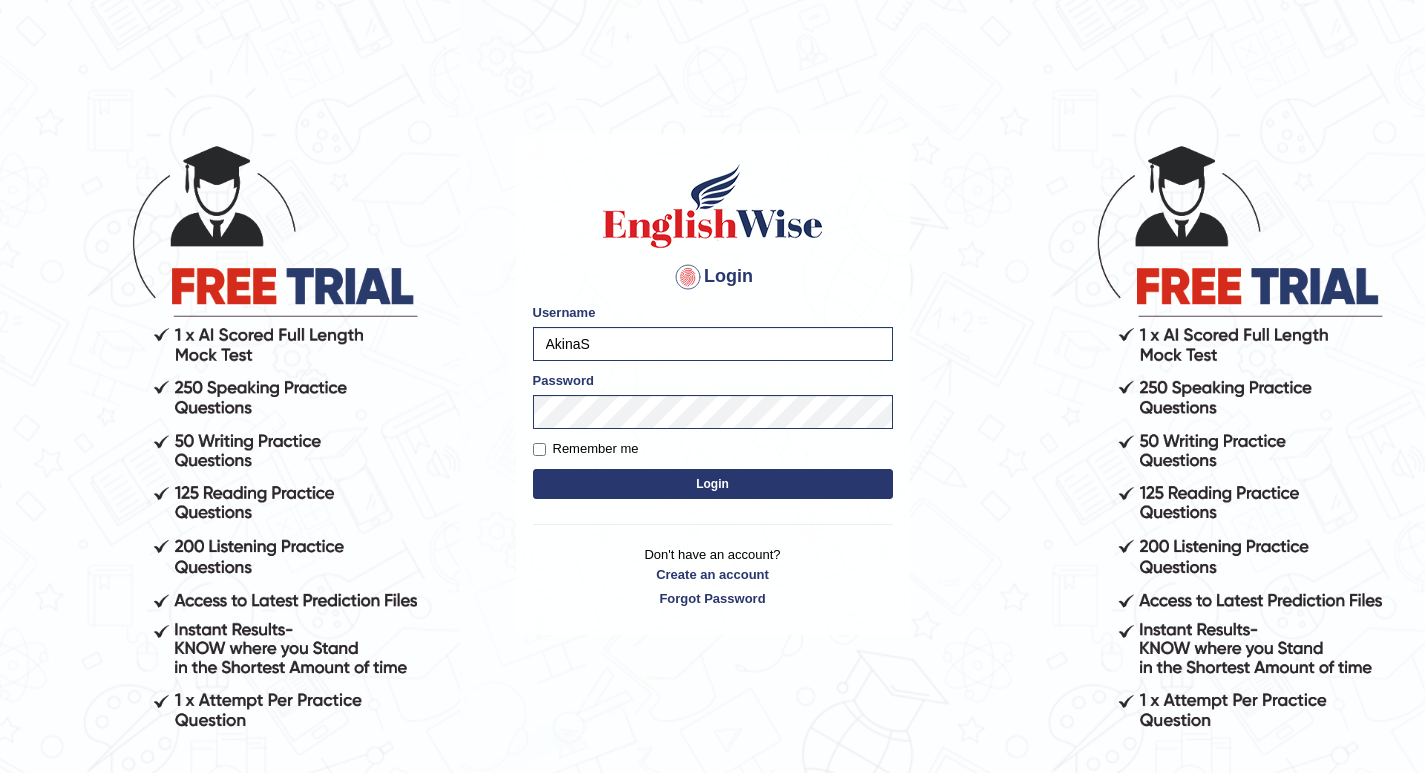 click on "Login" at bounding box center (713, 484) 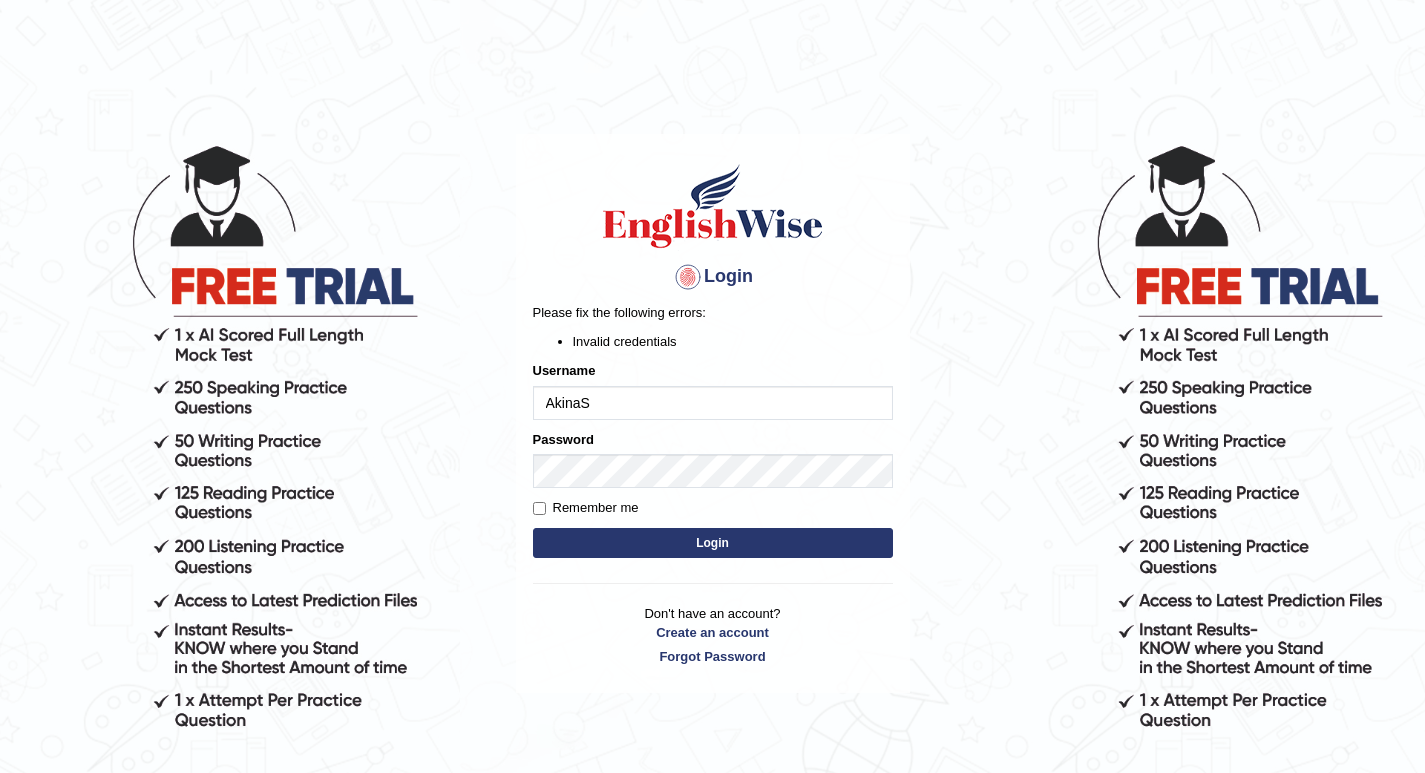 scroll, scrollTop: 0, scrollLeft: 0, axis: both 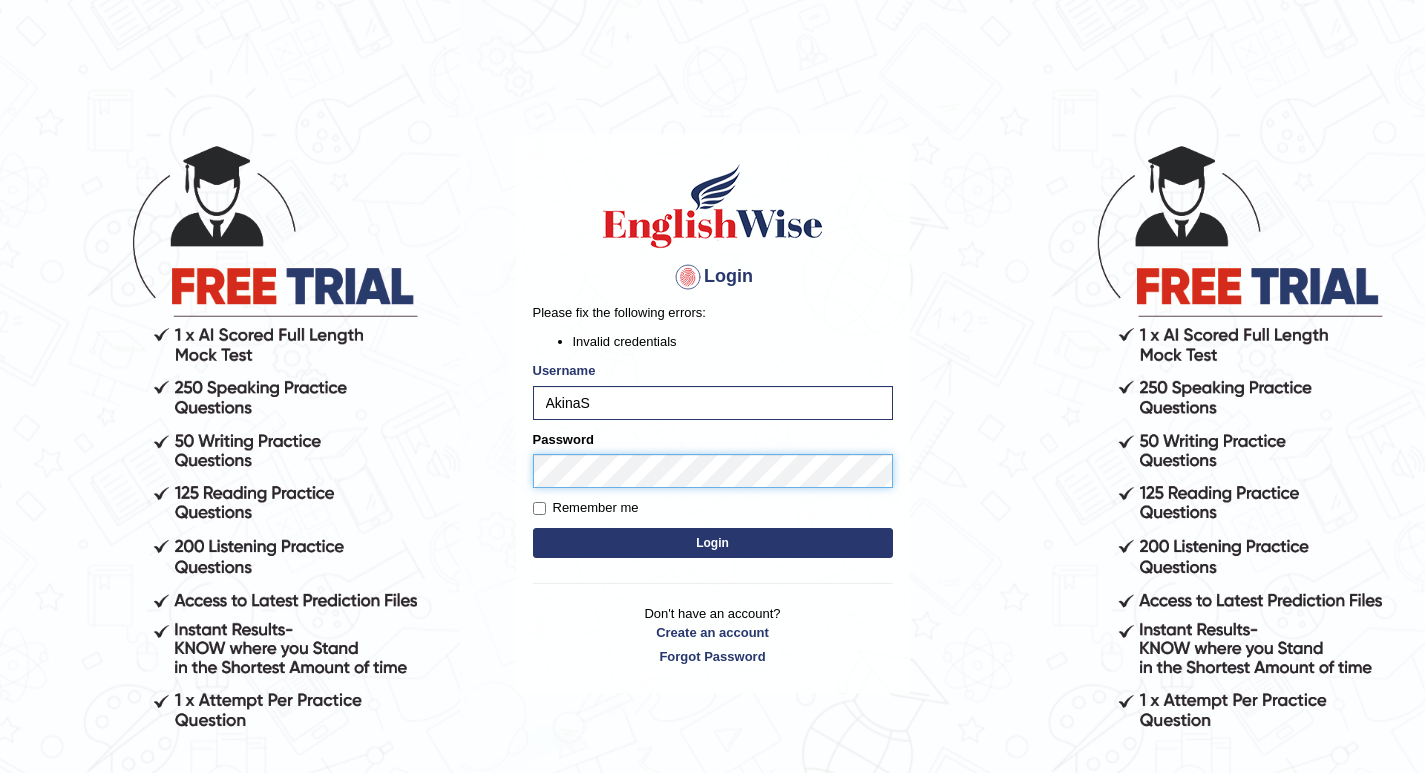 click on "Login
Please fix the following errors: Invalid credentials
Username
AkinaS
Password
Remember me
Login
Don't have an account?
Create an account
Forgot Password
2025 ©  English Wise.  All Rights Reserved  Back to English Wise" at bounding box center [712, 457] 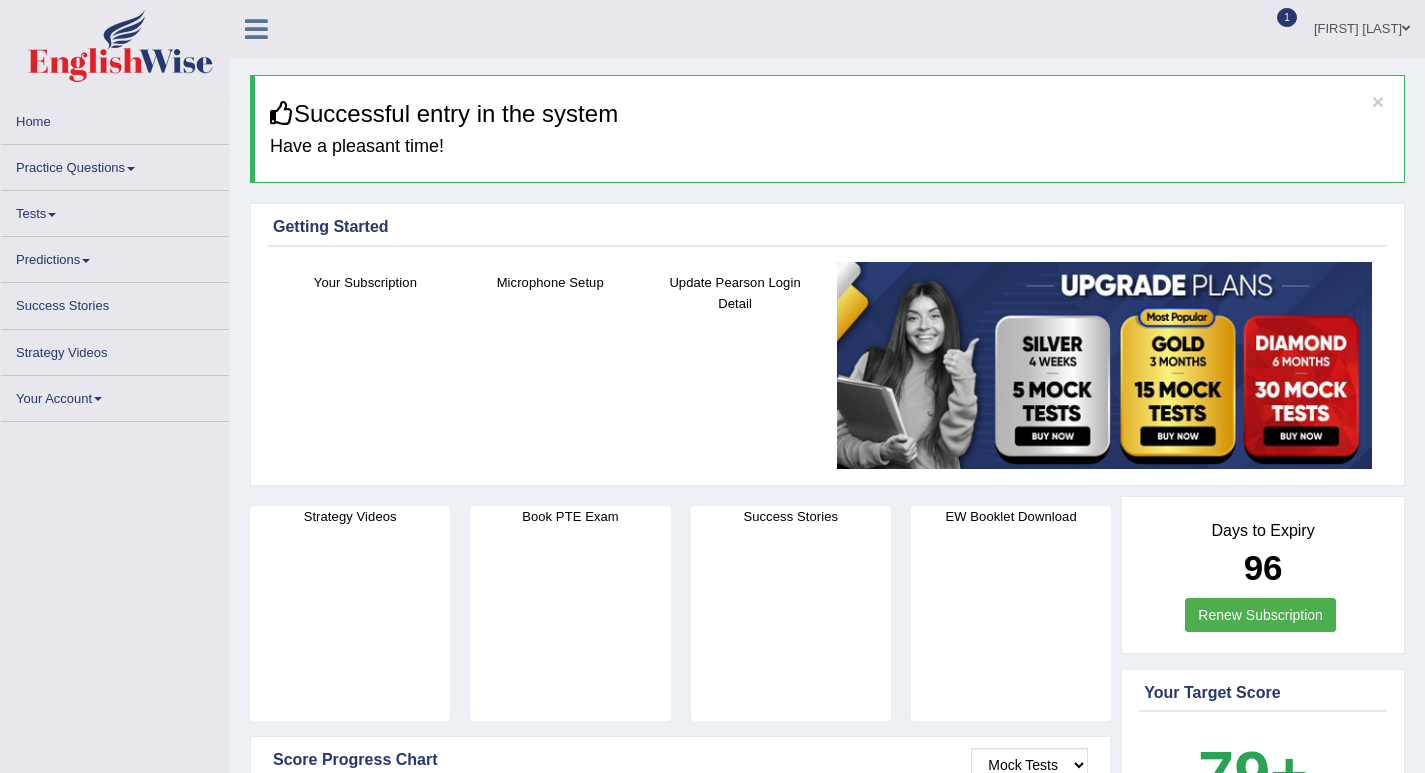 scroll, scrollTop: 0, scrollLeft: 0, axis: both 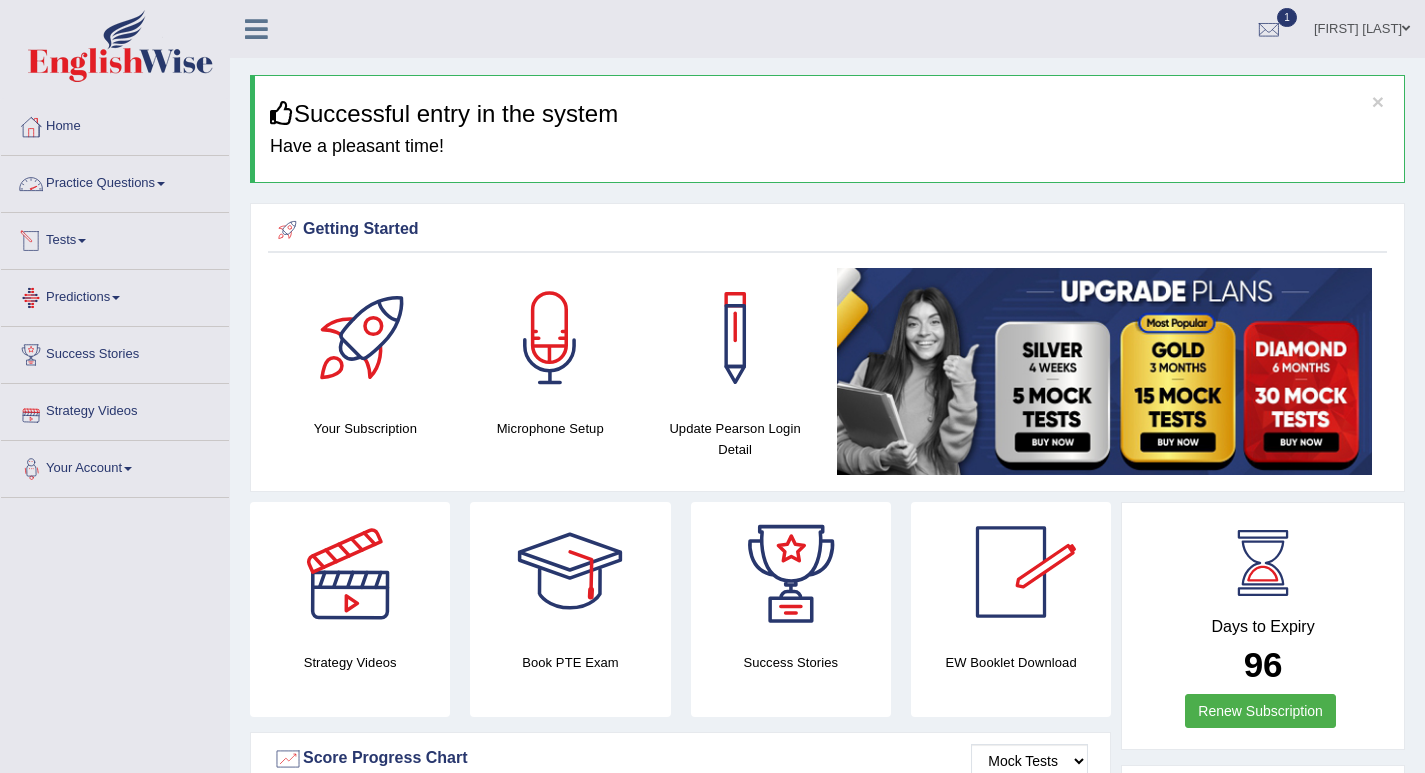 click on "Tests" at bounding box center (115, 238) 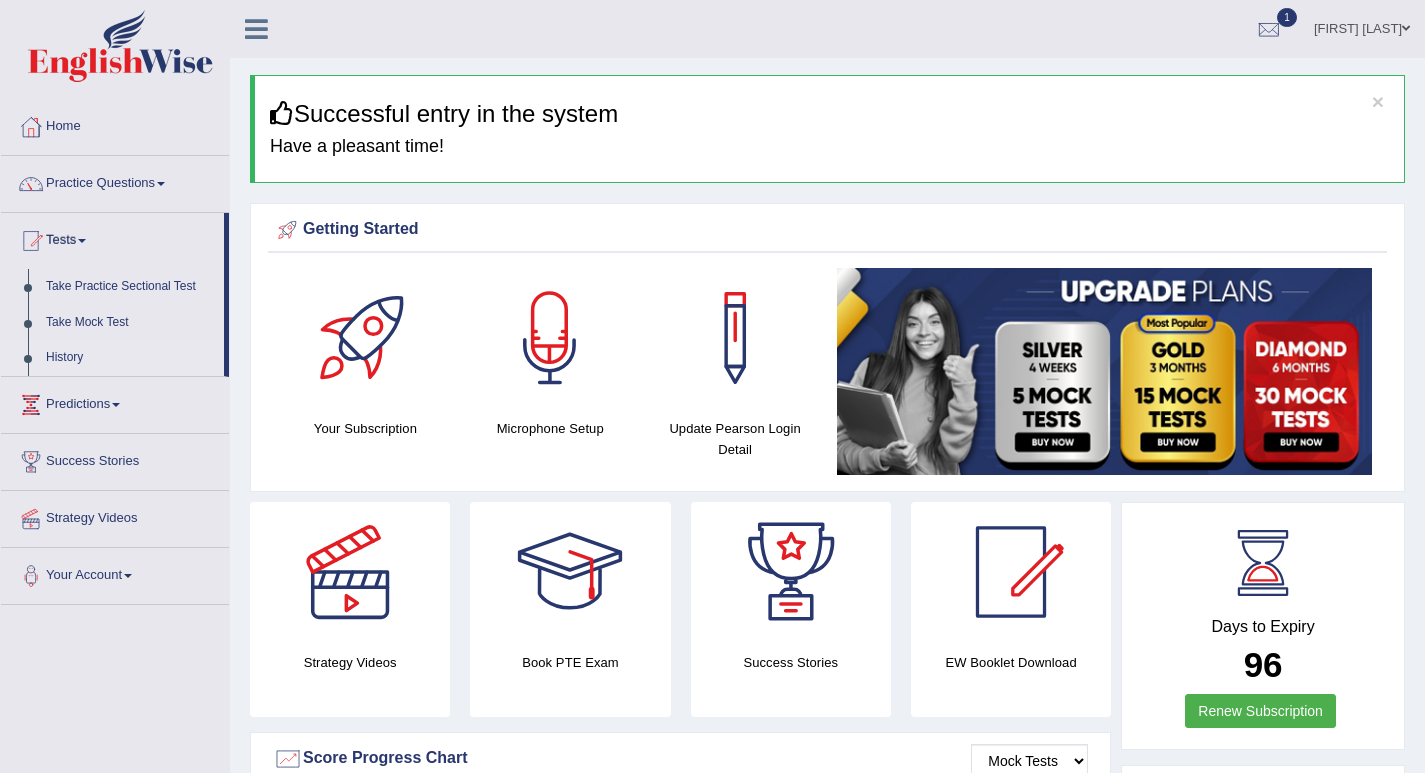 click on "History" at bounding box center [130, 358] 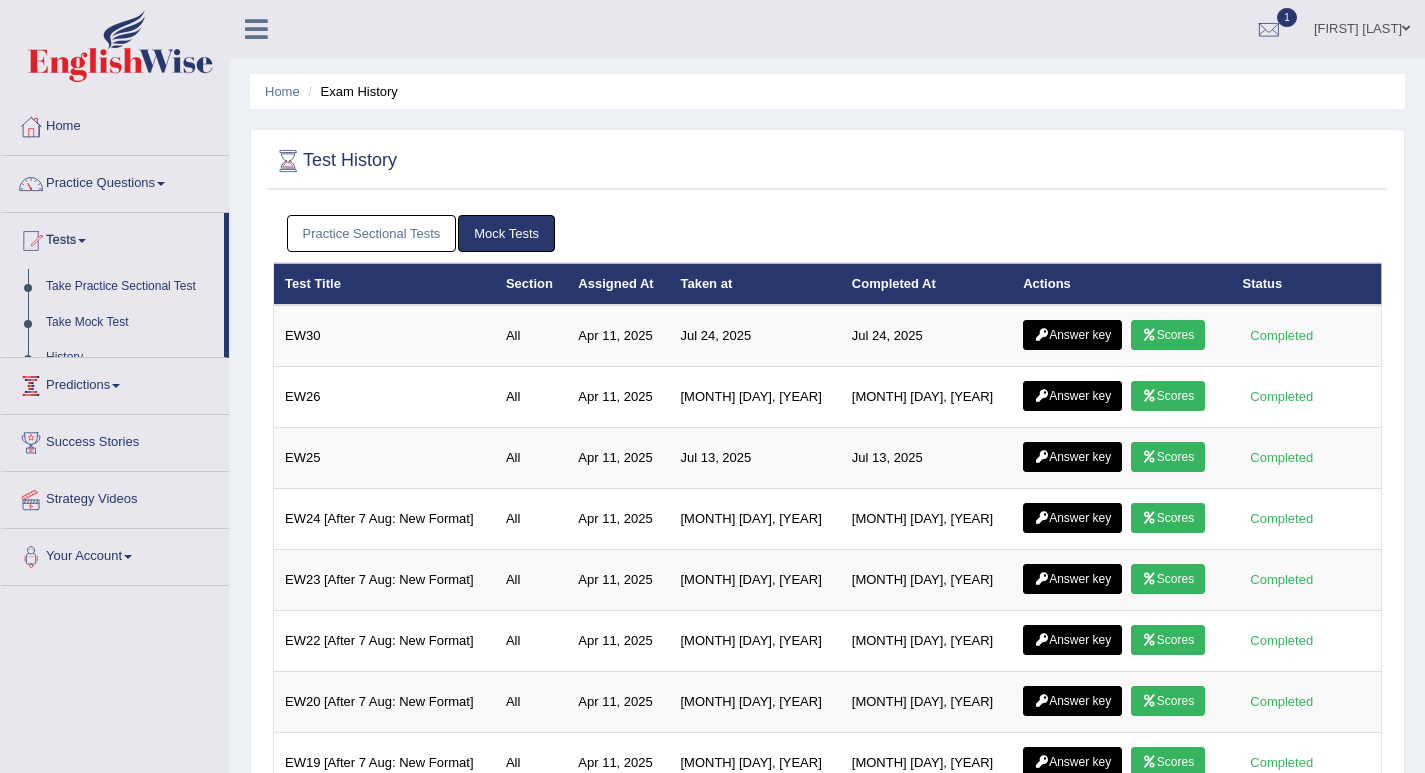 scroll, scrollTop: 0, scrollLeft: 0, axis: both 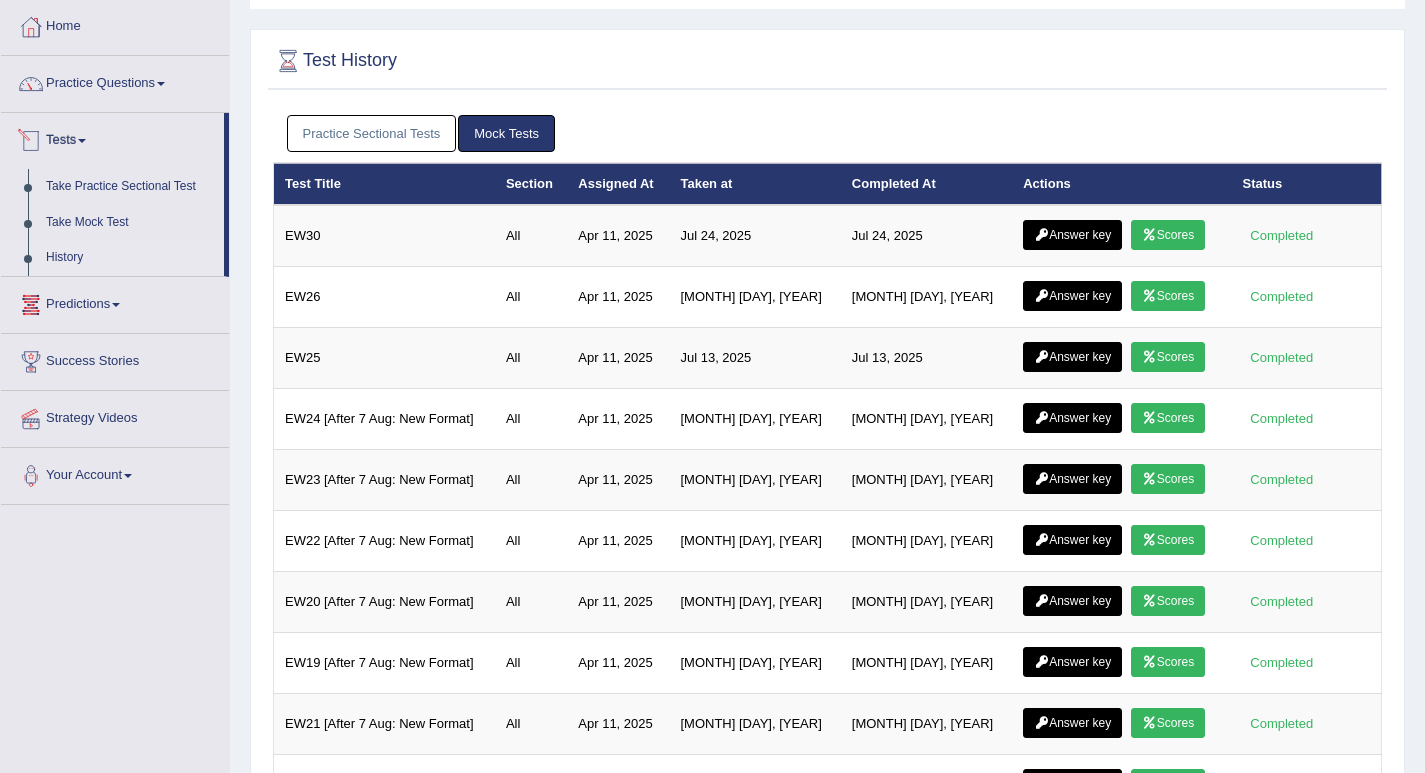 click on "Tests" at bounding box center (112, 138) 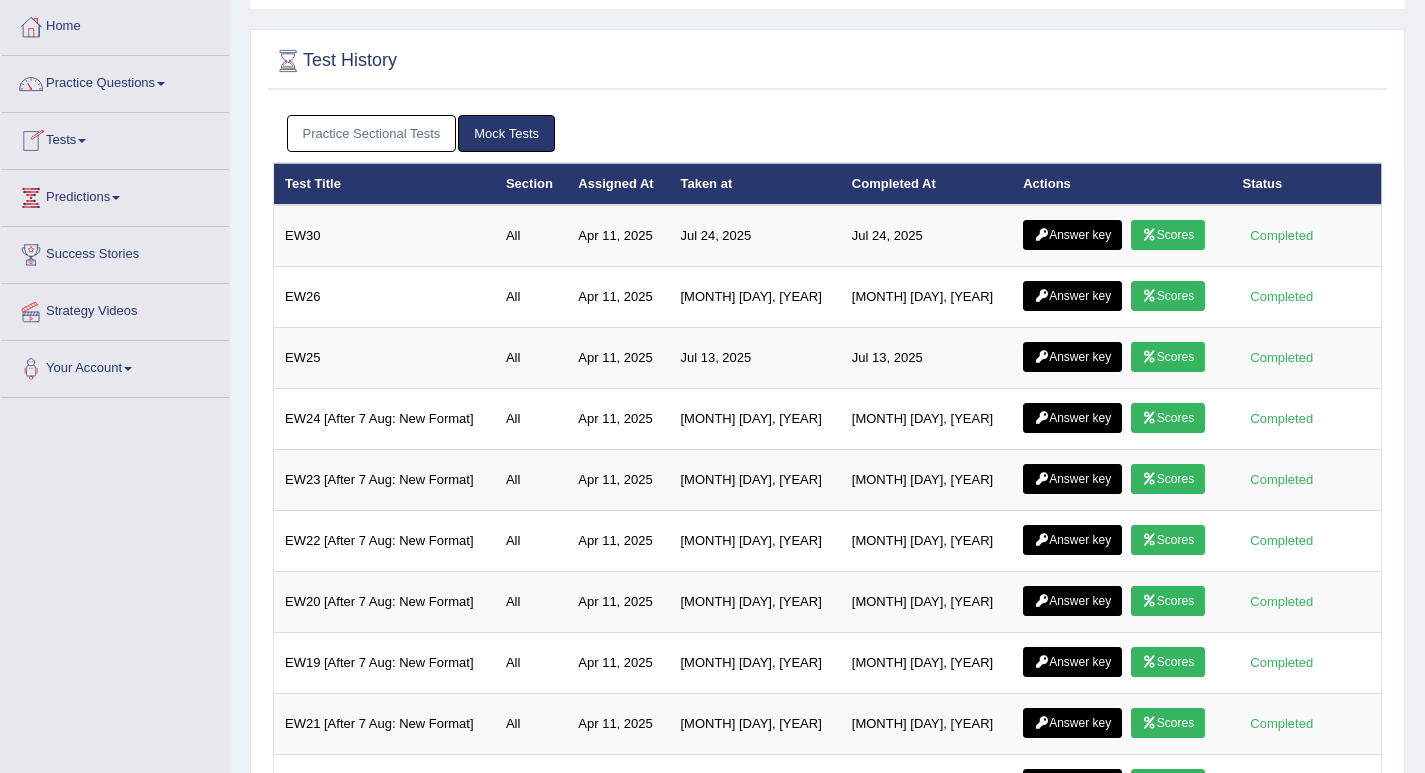 click on "Tests" at bounding box center (115, 138) 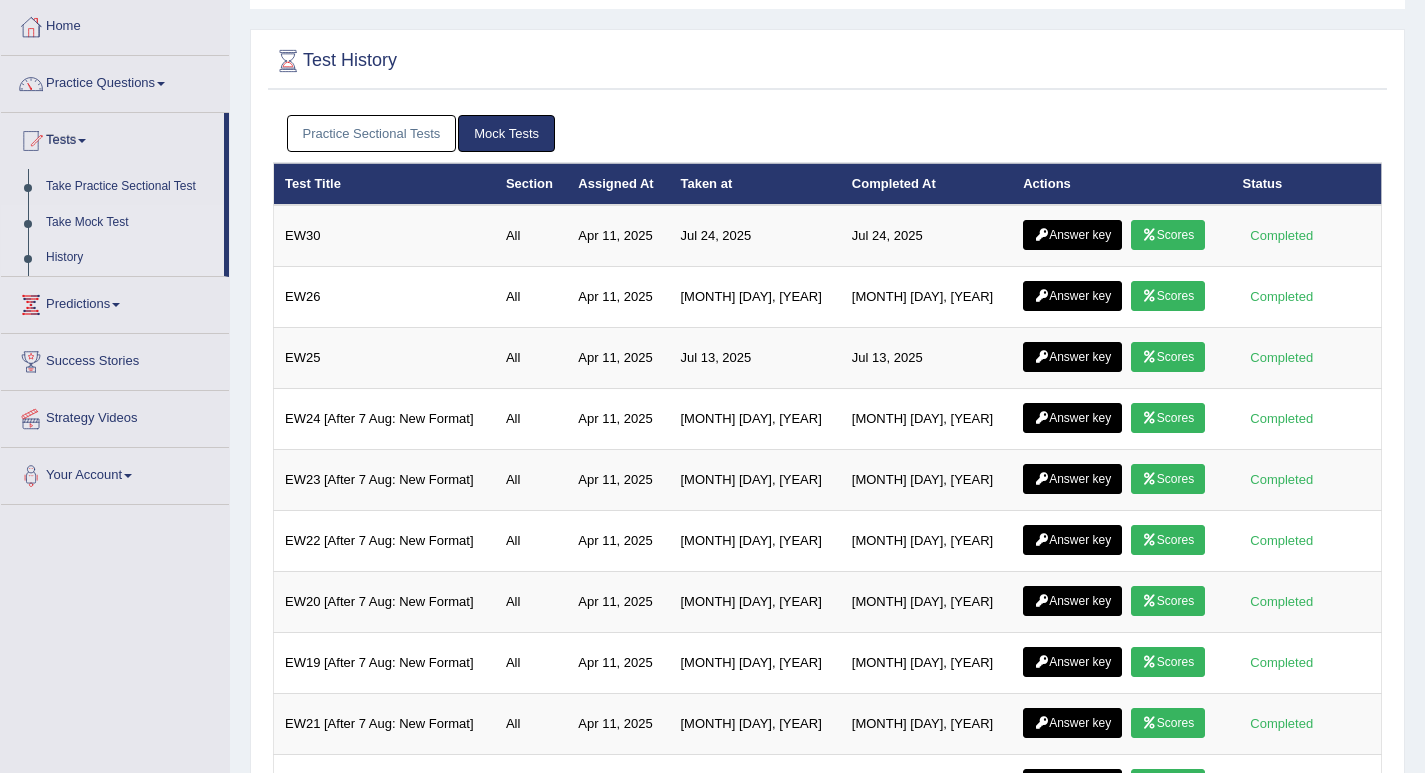 click on "Take Mock Test" at bounding box center (130, 223) 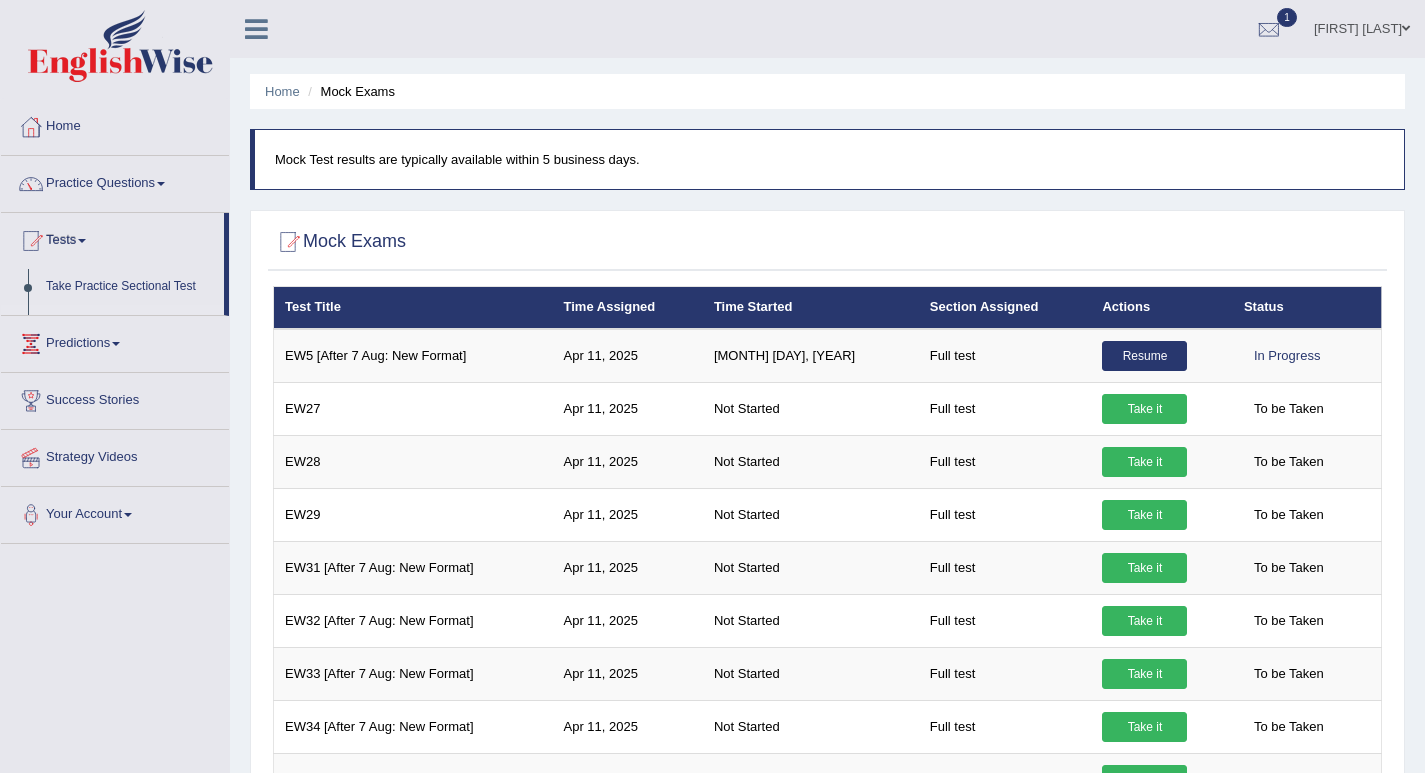 scroll, scrollTop: 0, scrollLeft: 0, axis: both 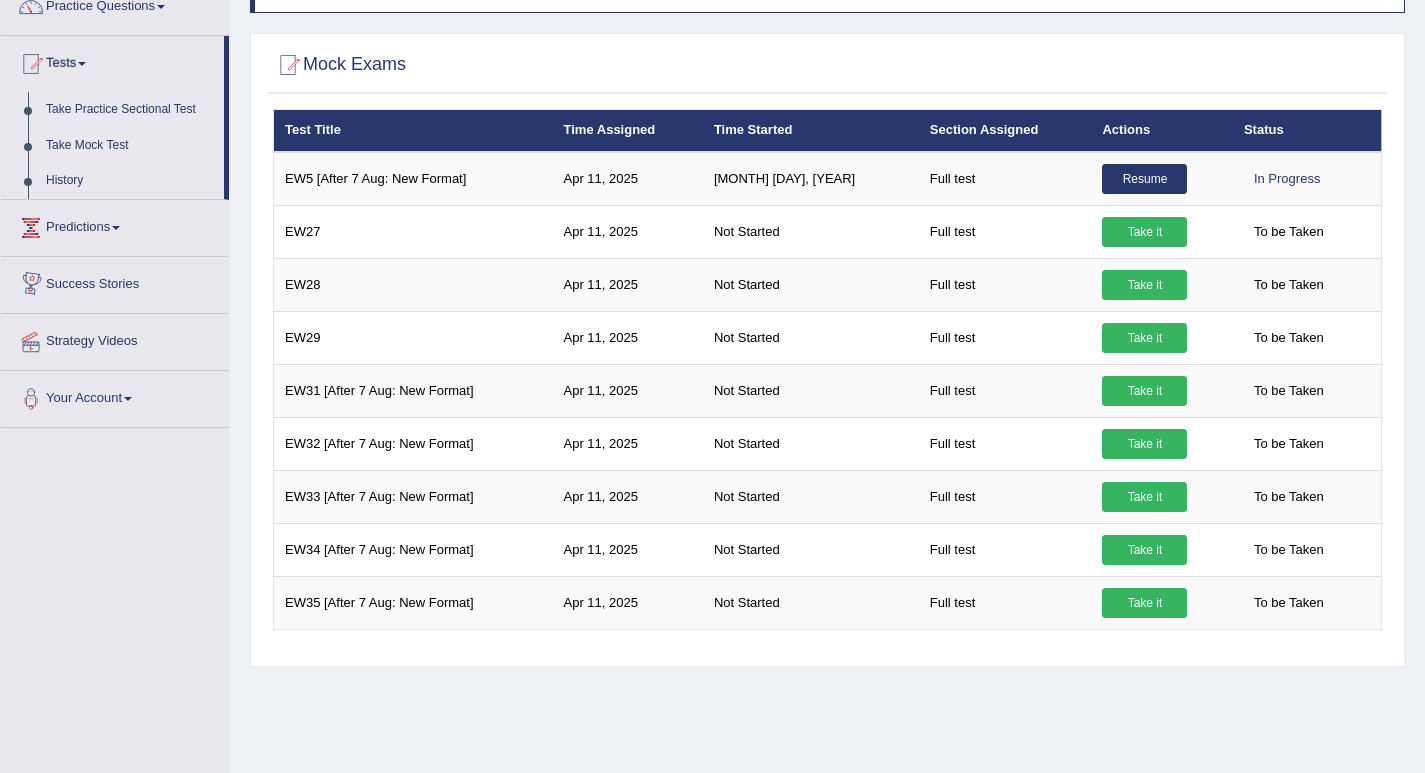 click on "Take Practice Sectional Test" at bounding box center (130, 110) 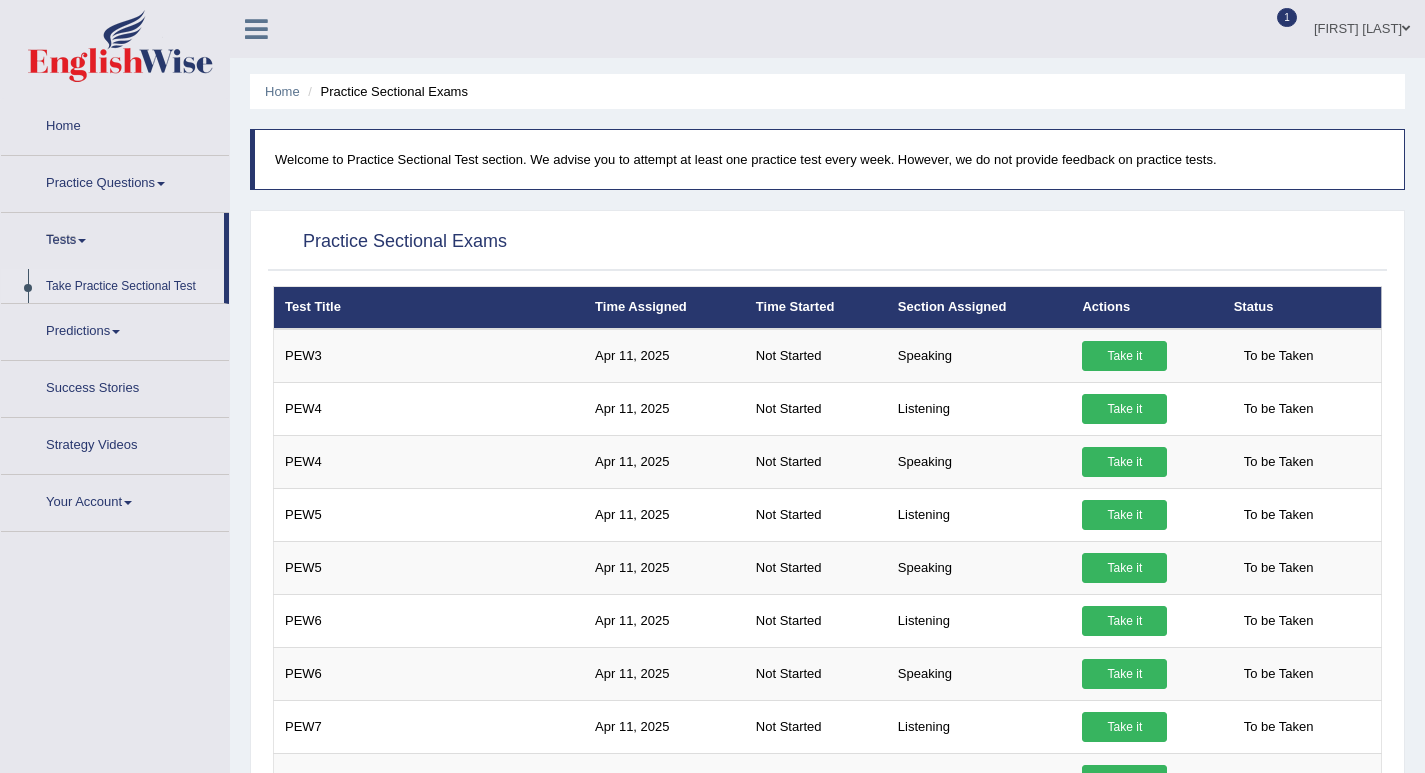 scroll, scrollTop: 0, scrollLeft: 0, axis: both 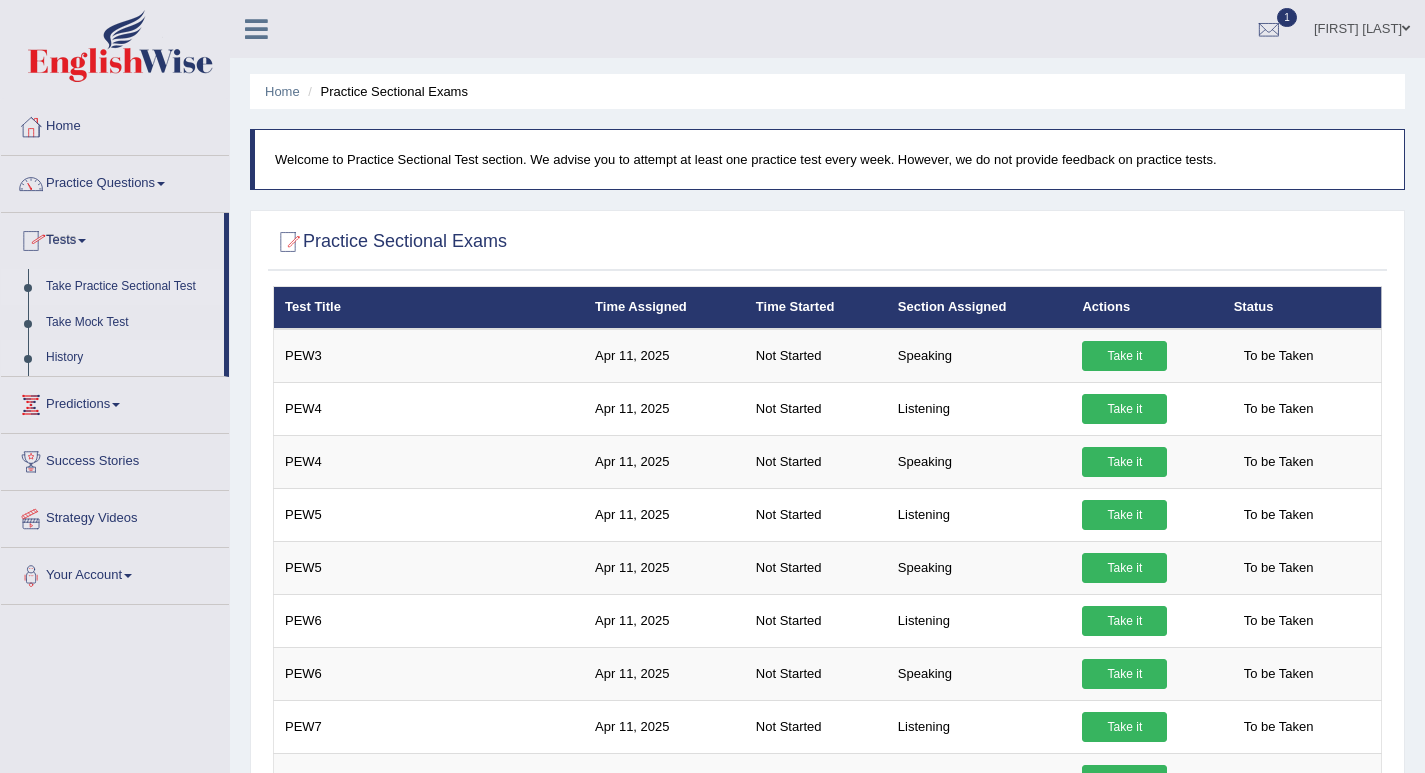 click on "History" at bounding box center (130, 358) 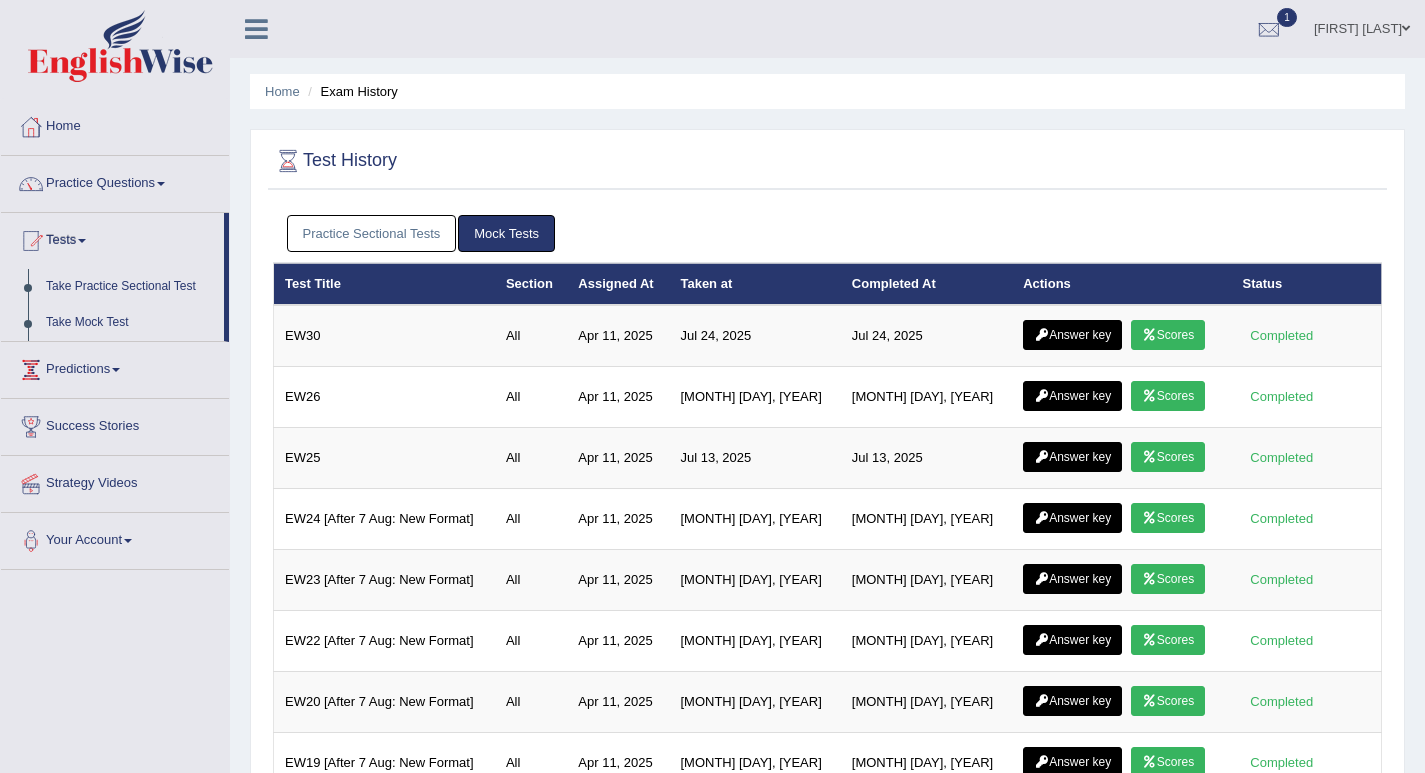 scroll, scrollTop: 0, scrollLeft: 0, axis: both 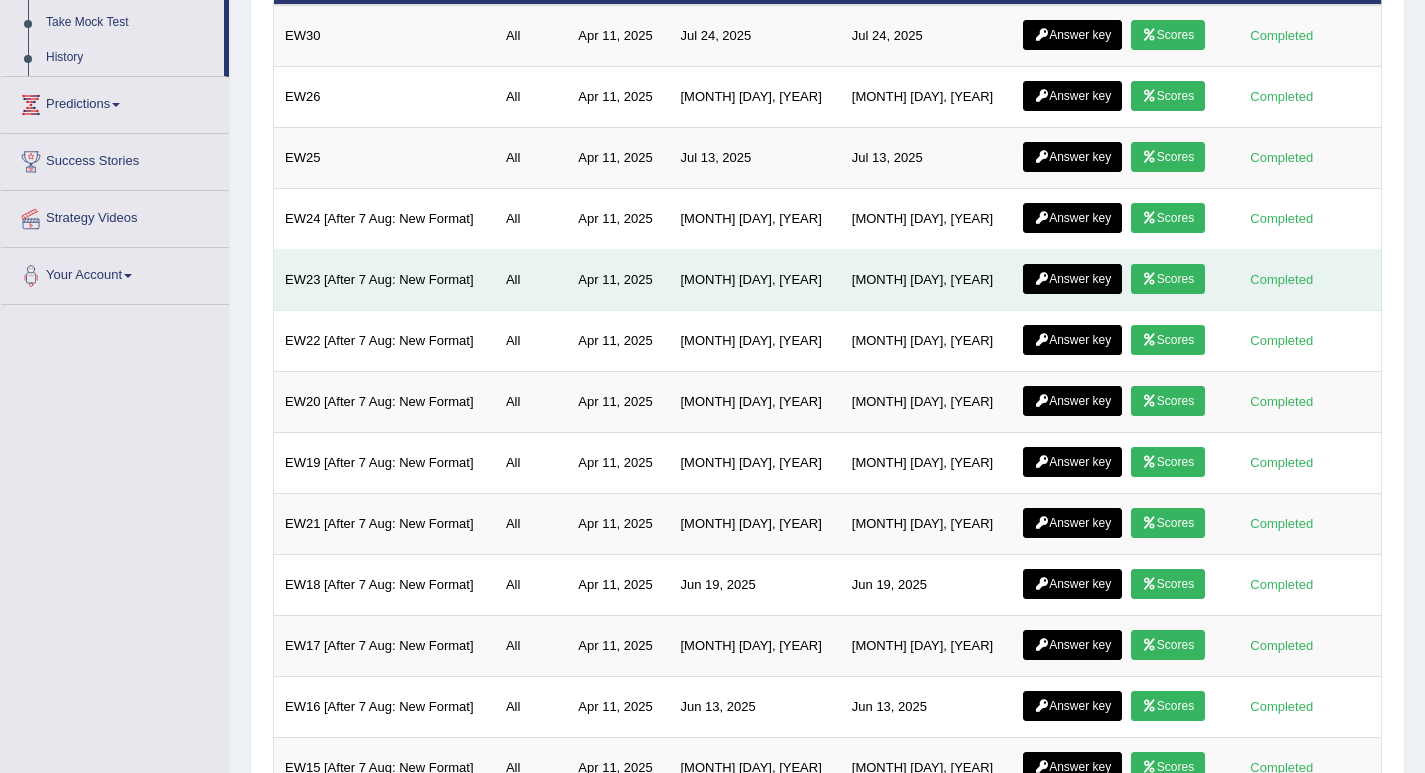 click on "Answer key    Scores" at bounding box center (1121, 280) 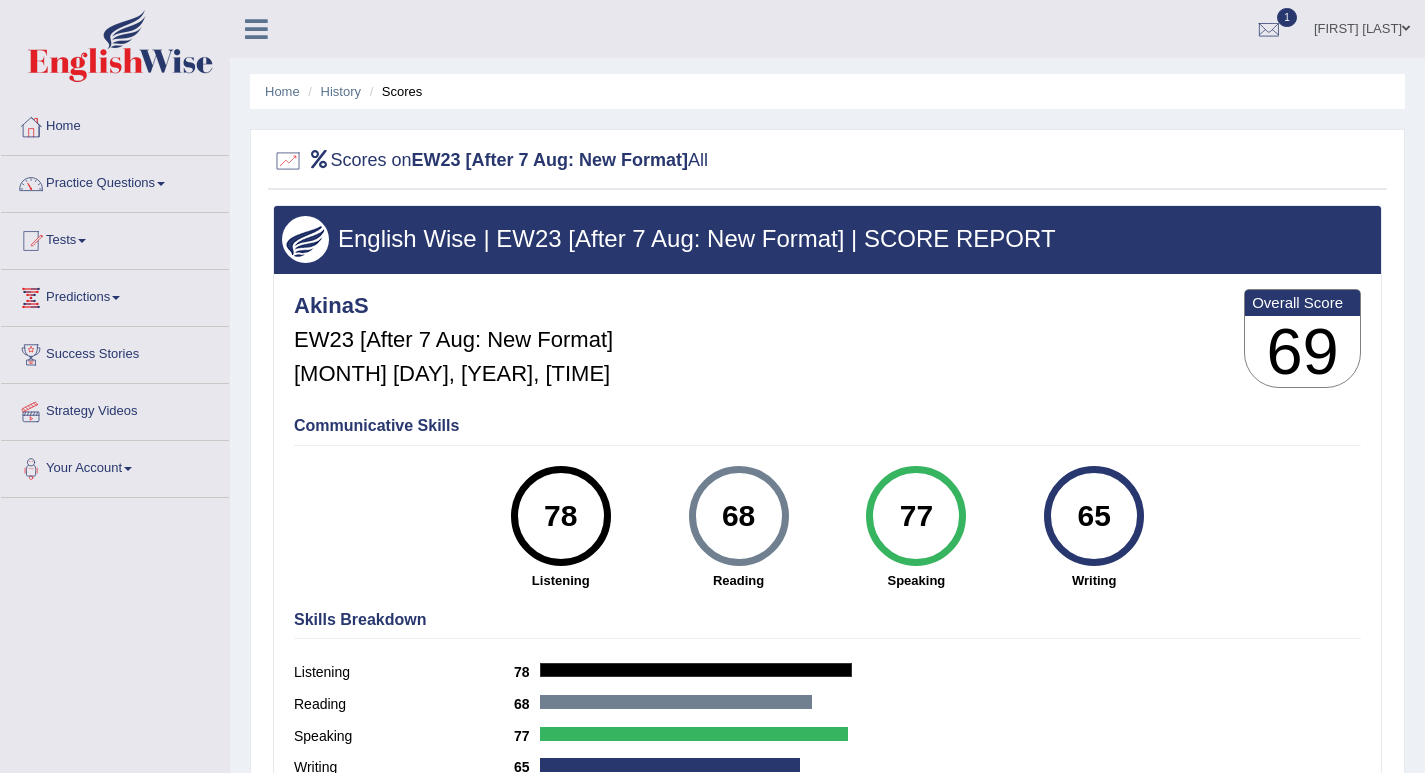 scroll, scrollTop: 0, scrollLeft: 0, axis: both 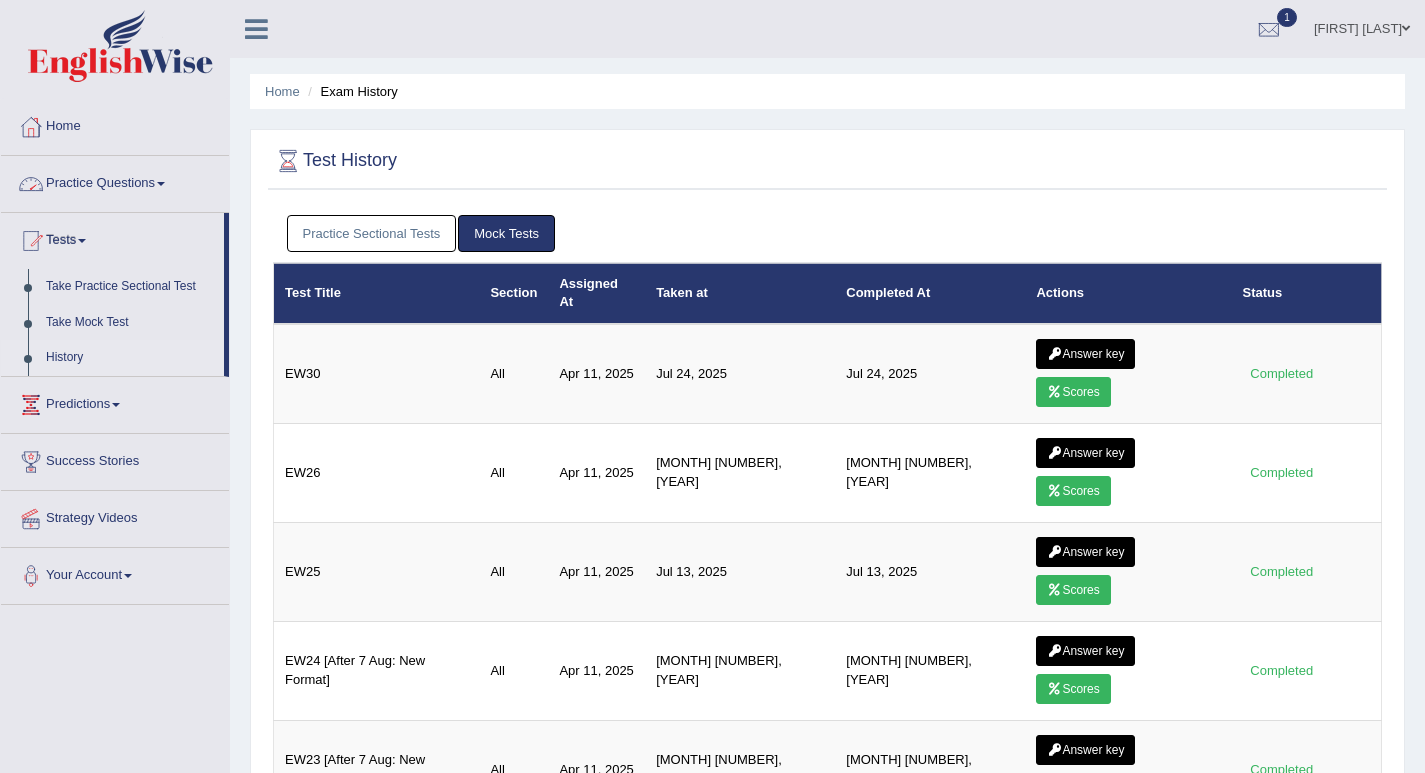 click on "Practice Questions" at bounding box center (115, 181) 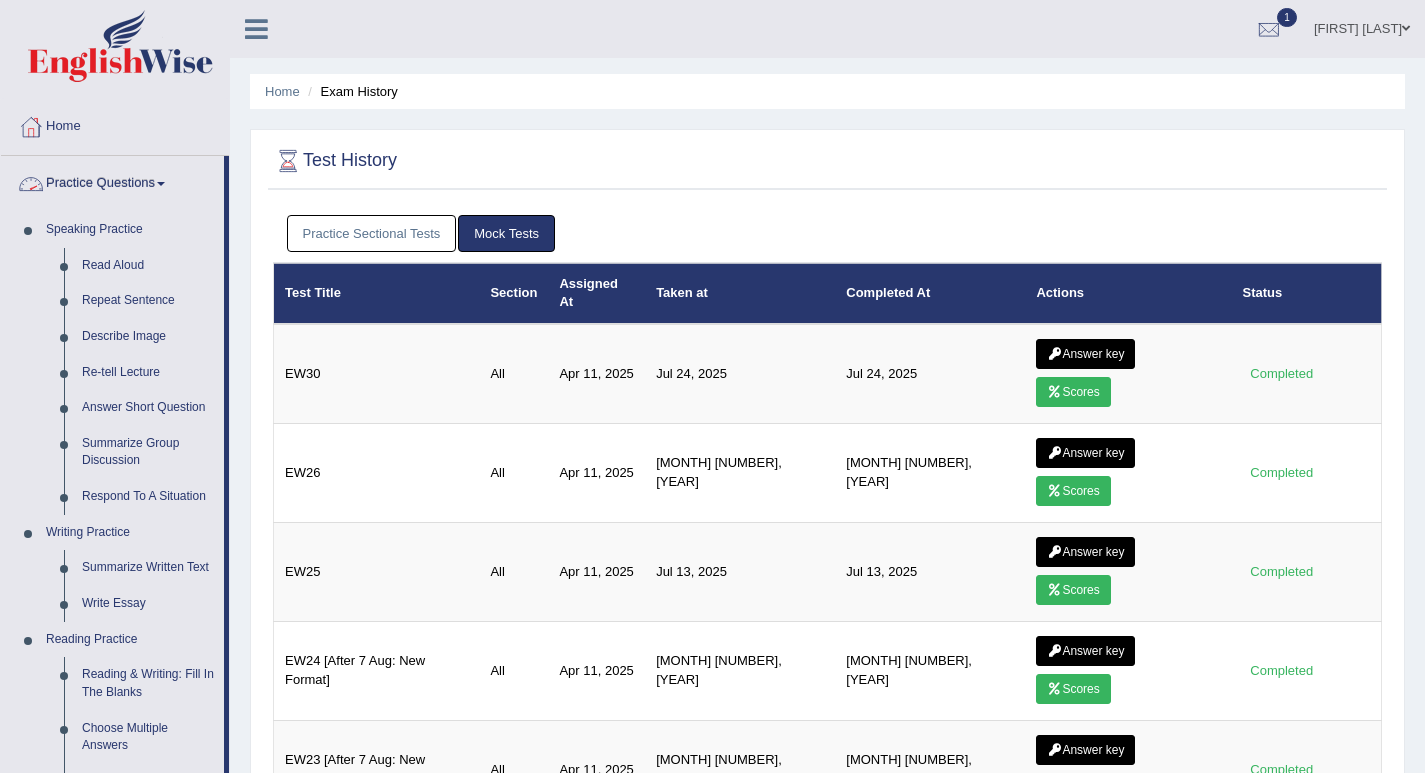 click on "Practice Questions" at bounding box center [112, 181] 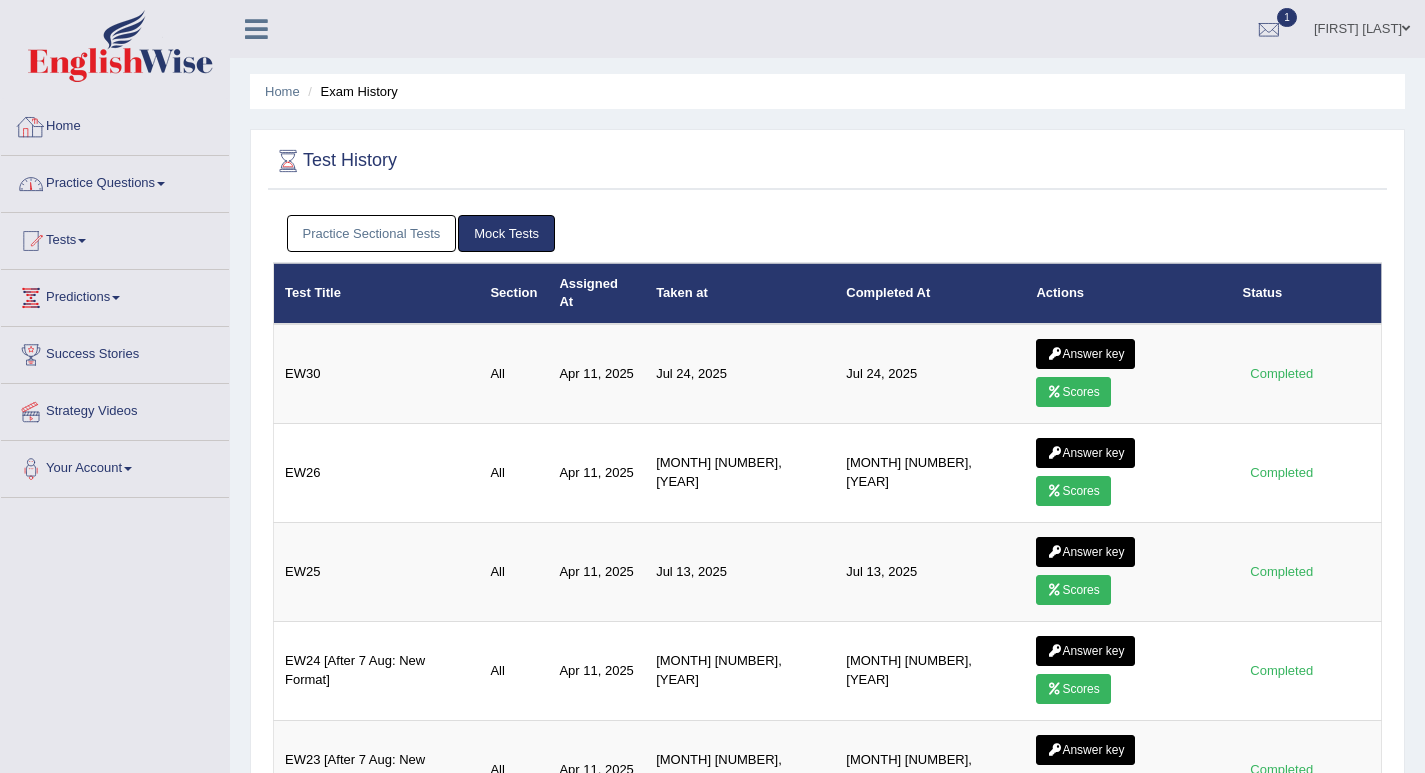 click on "Home" at bounding box center [115, 124] 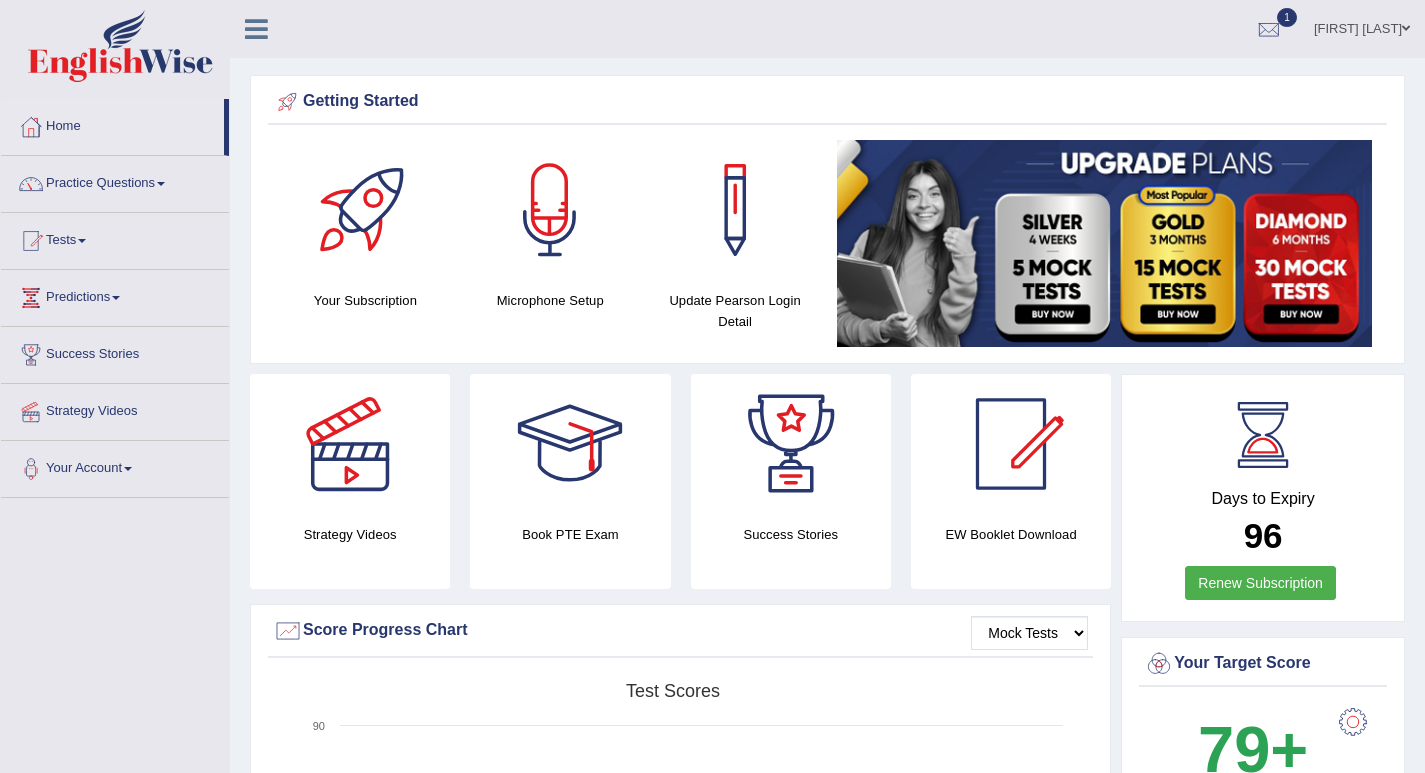 scroll, scrollTop: 0, scrollLeft: 0, axis: both 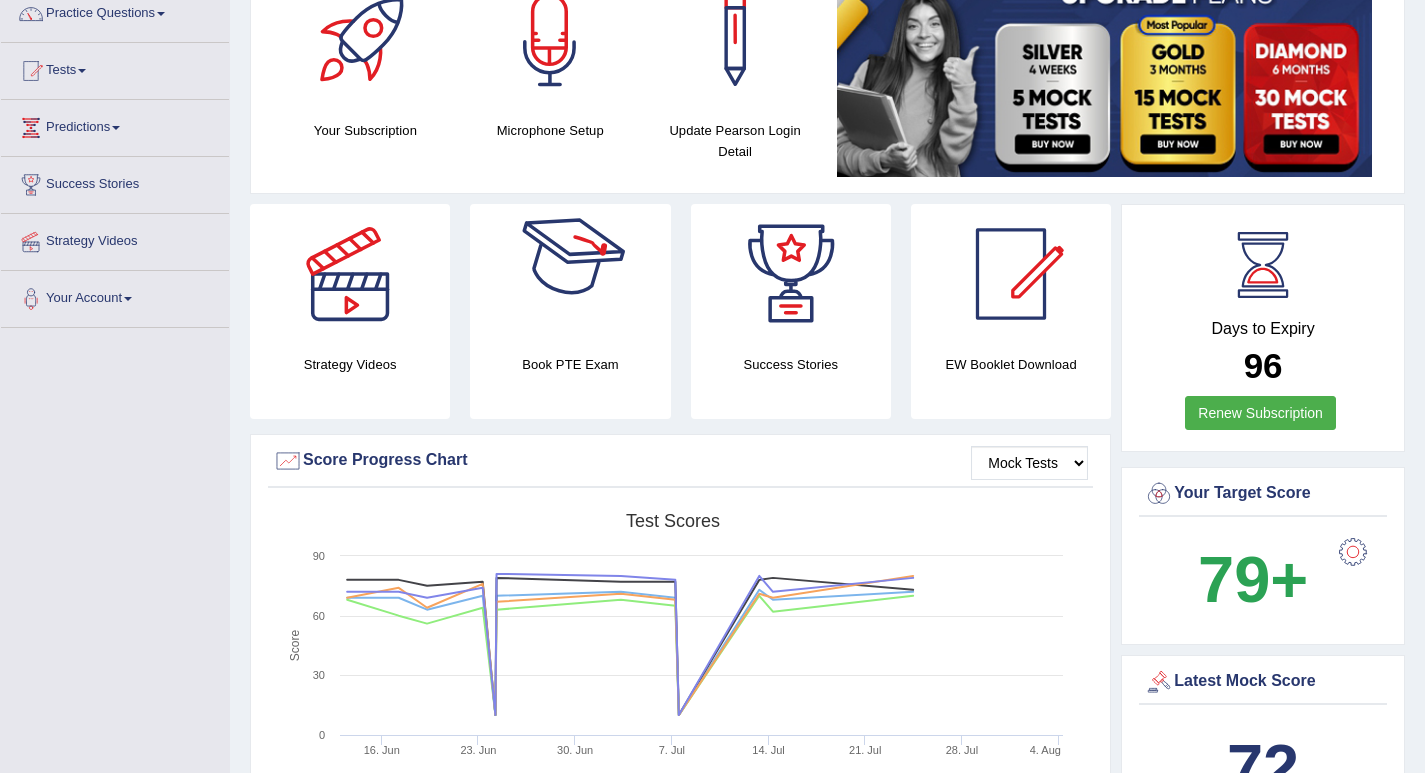 click at bounding box center (570, 274) 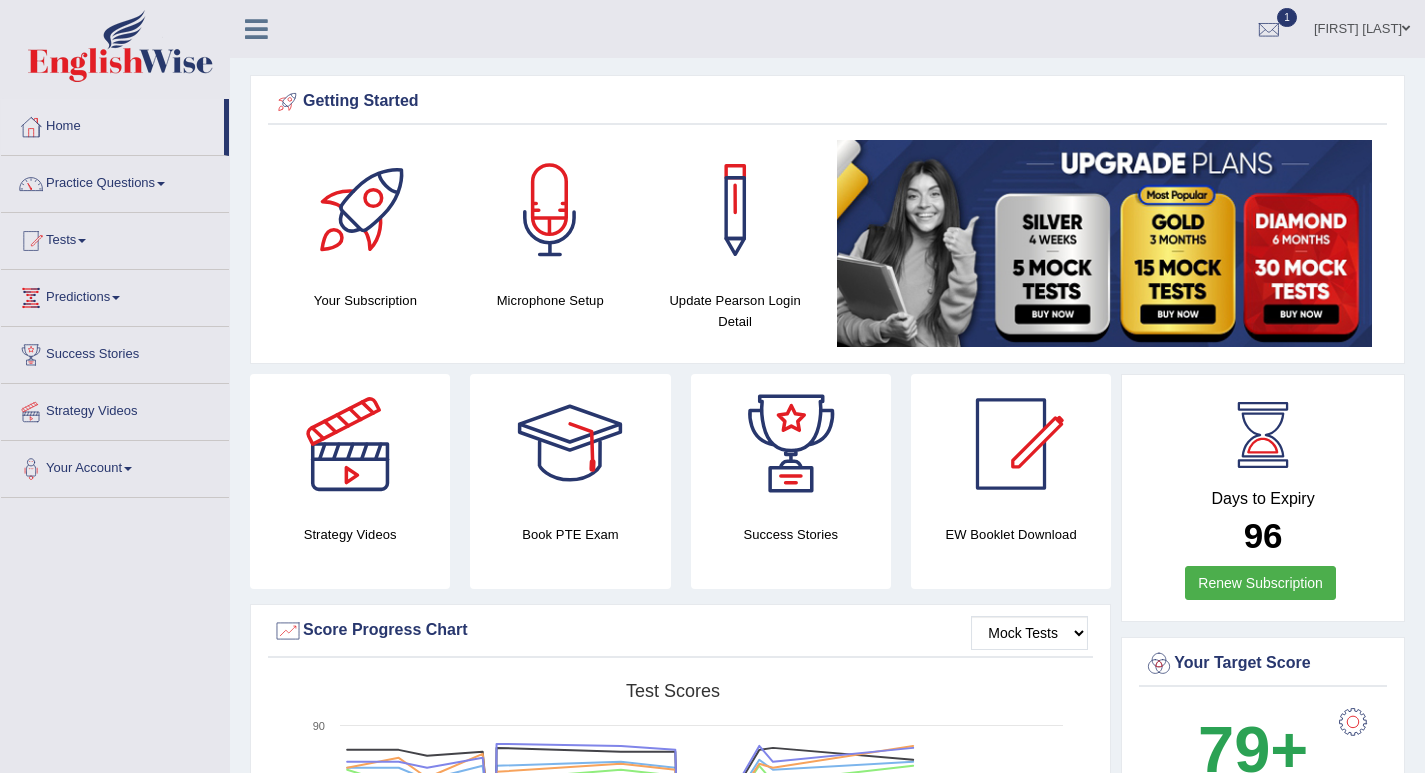 scroll, scrollTop: 100, scrollLeft: 0, axis: vertical 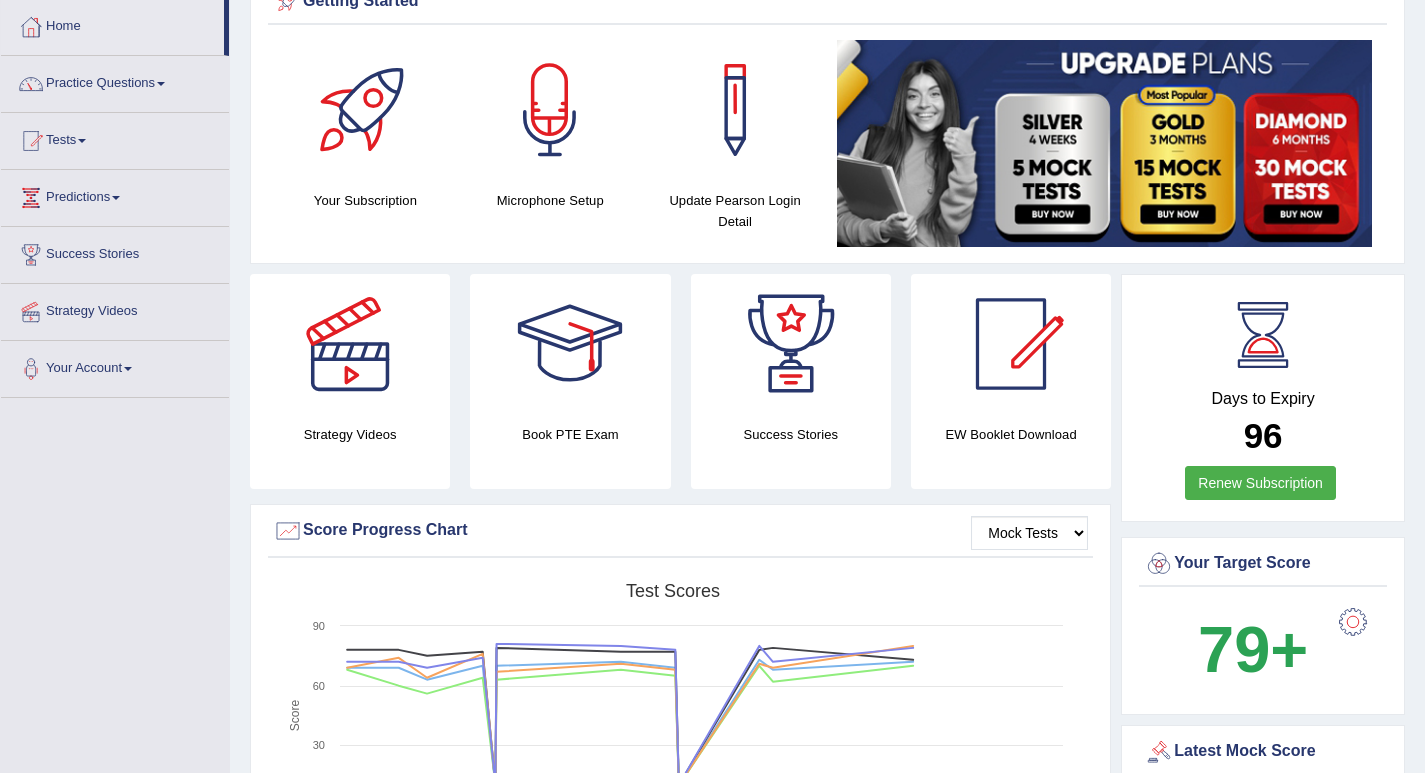 click on "EW Booklet Download" at bounding box center [791, 434] 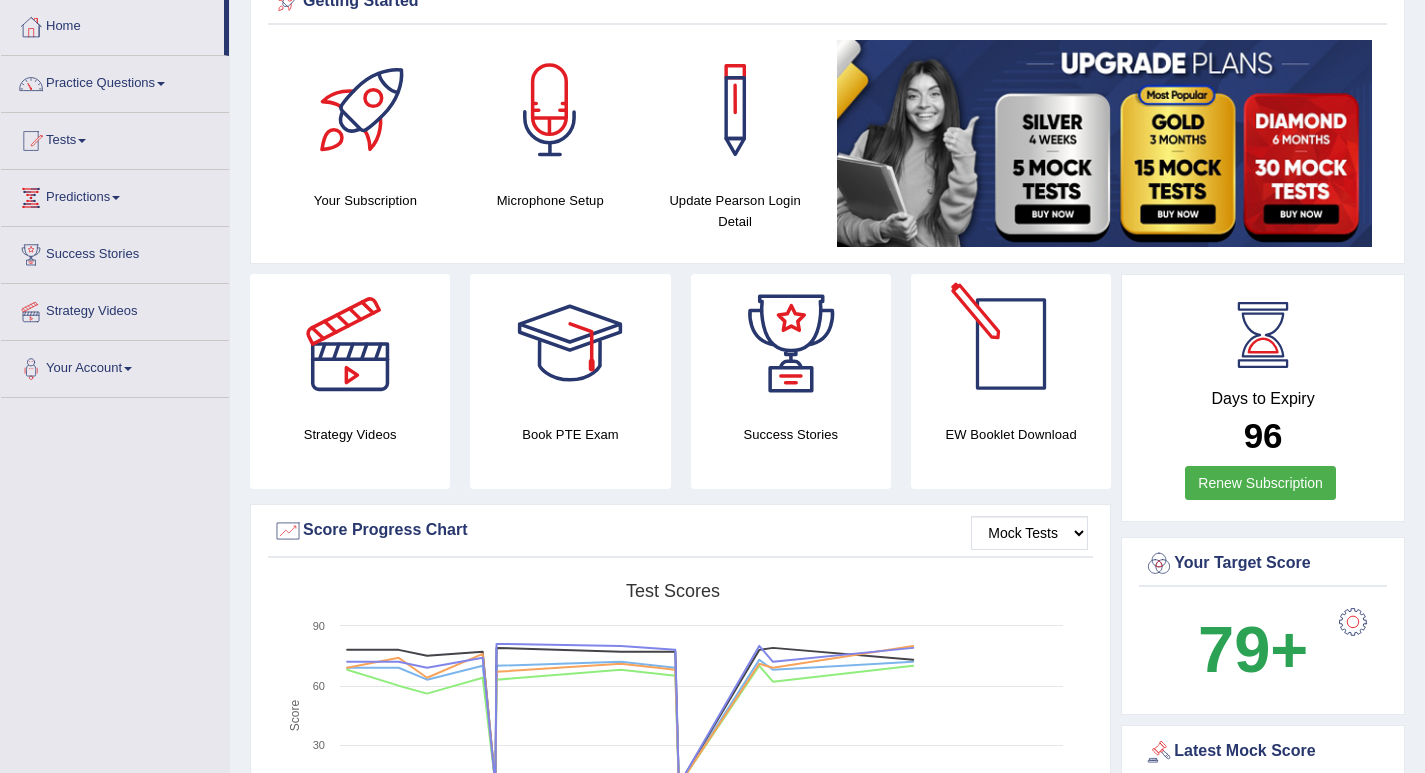 click at bounding box center (1011, 344) 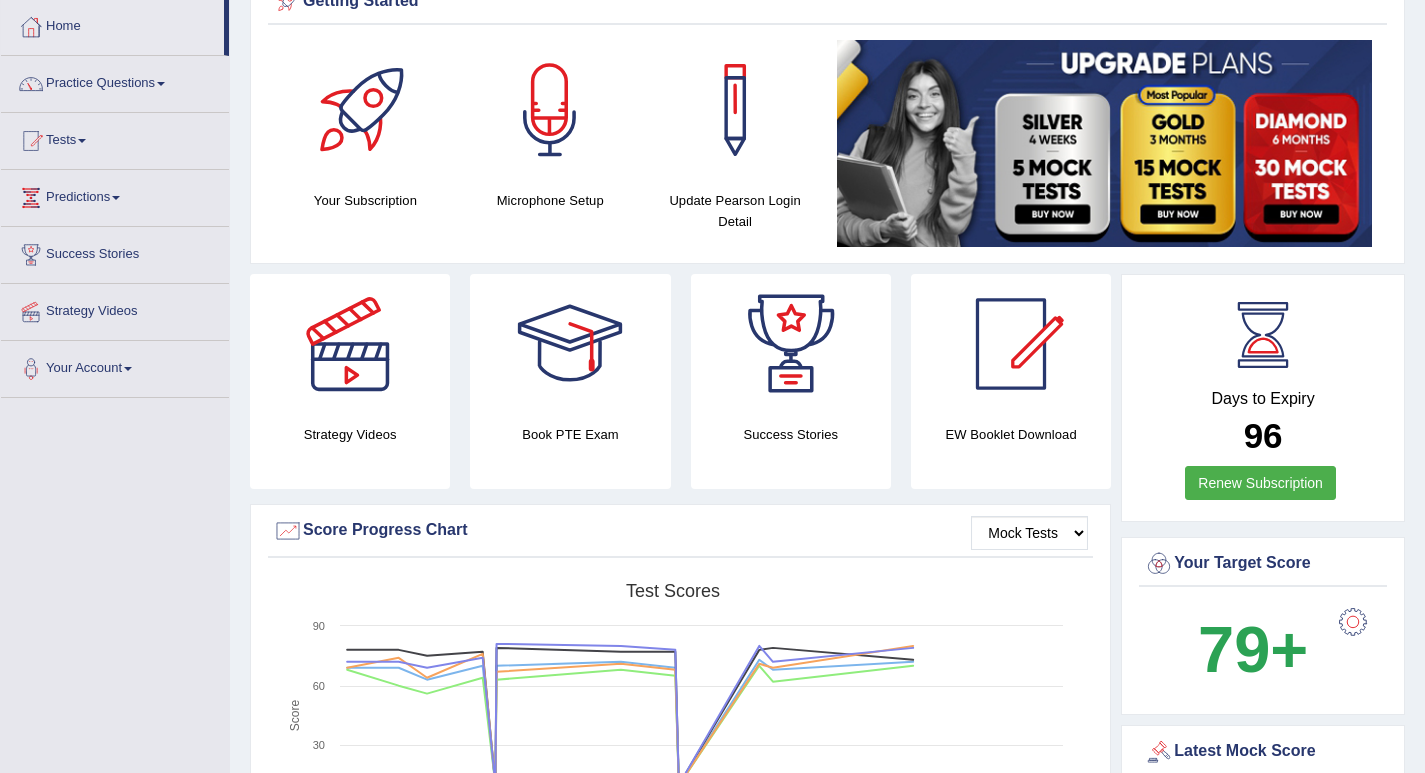 click at bounding box center (1011, 344) 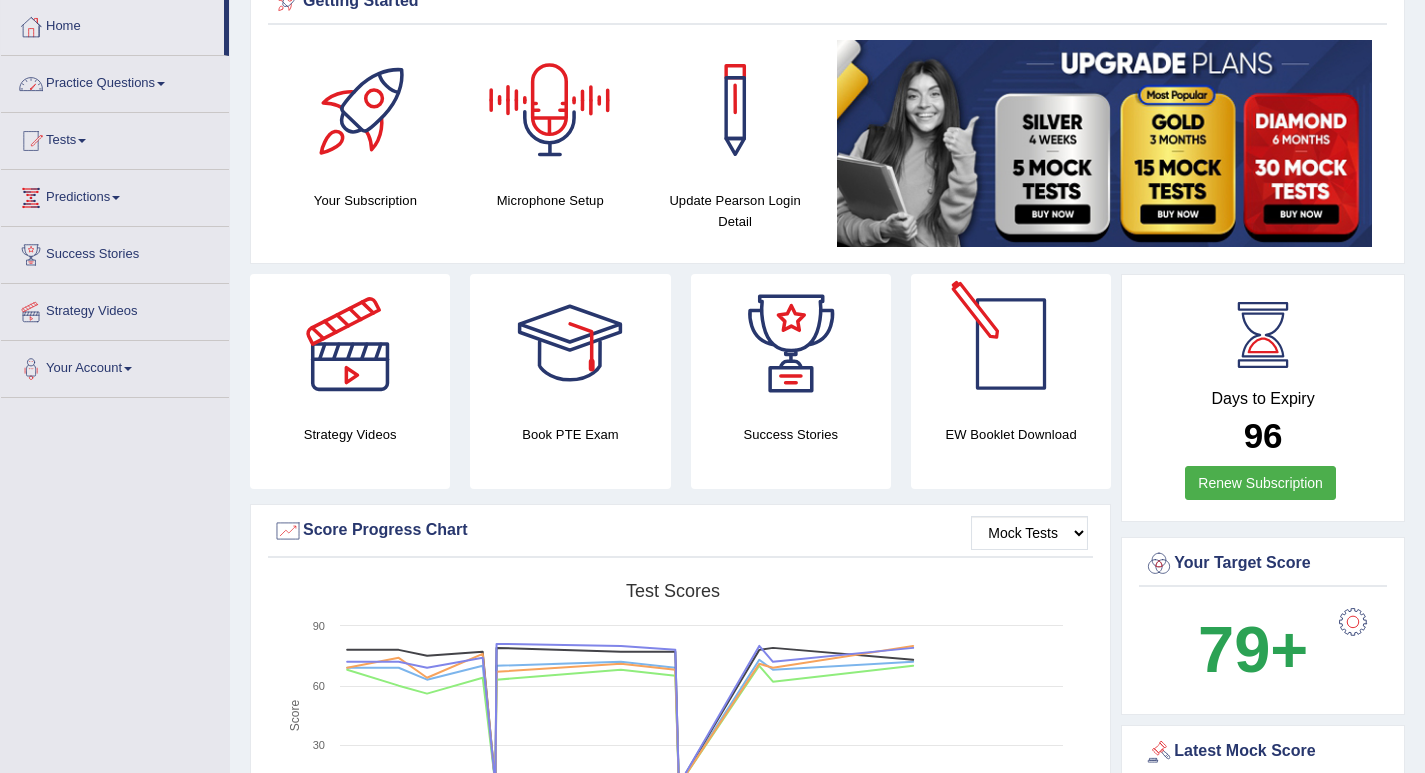 click at bounding box center [1011, 344] 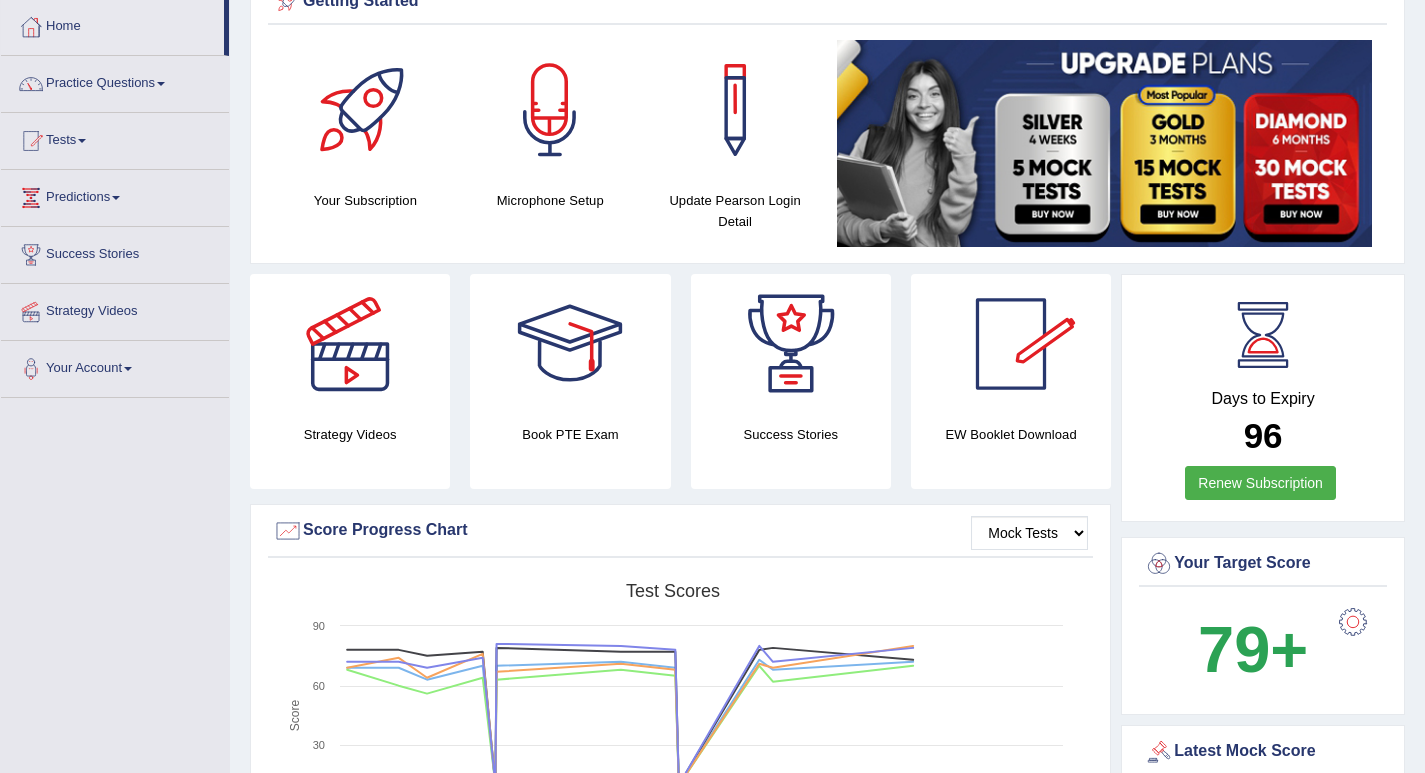 click at bounding box center (1011, 344) 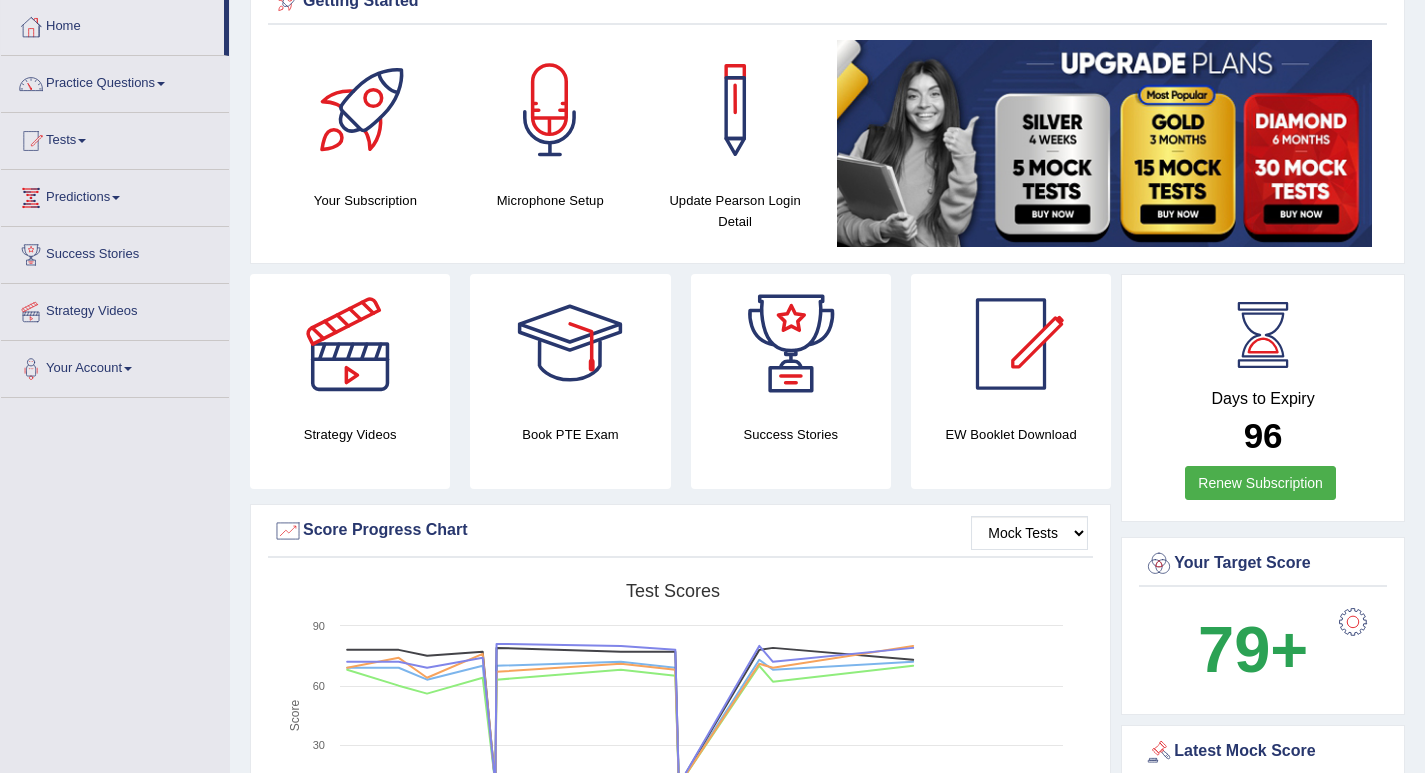 click at bounding box center (350, 344) 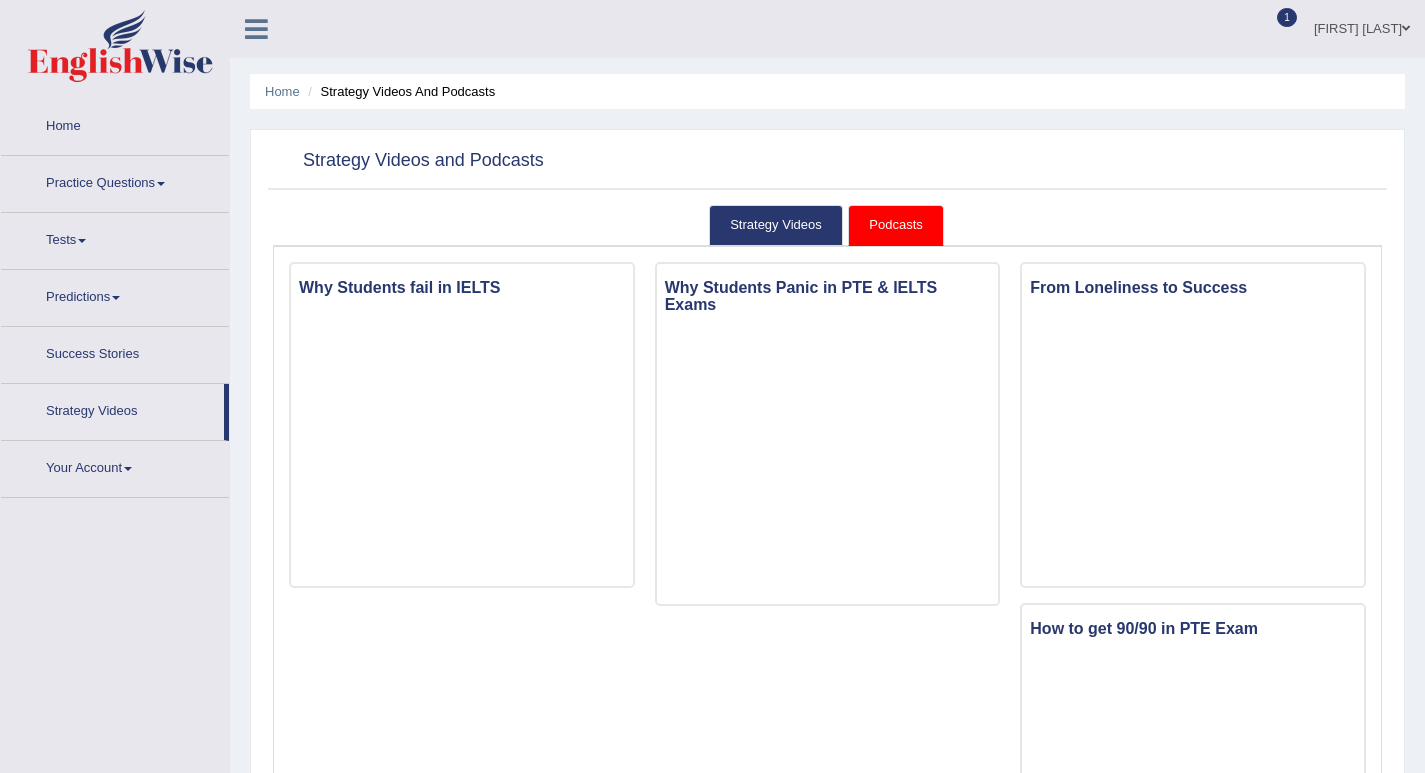 scroll, scrollTop: 0, scrollLeft: 0, axis: both 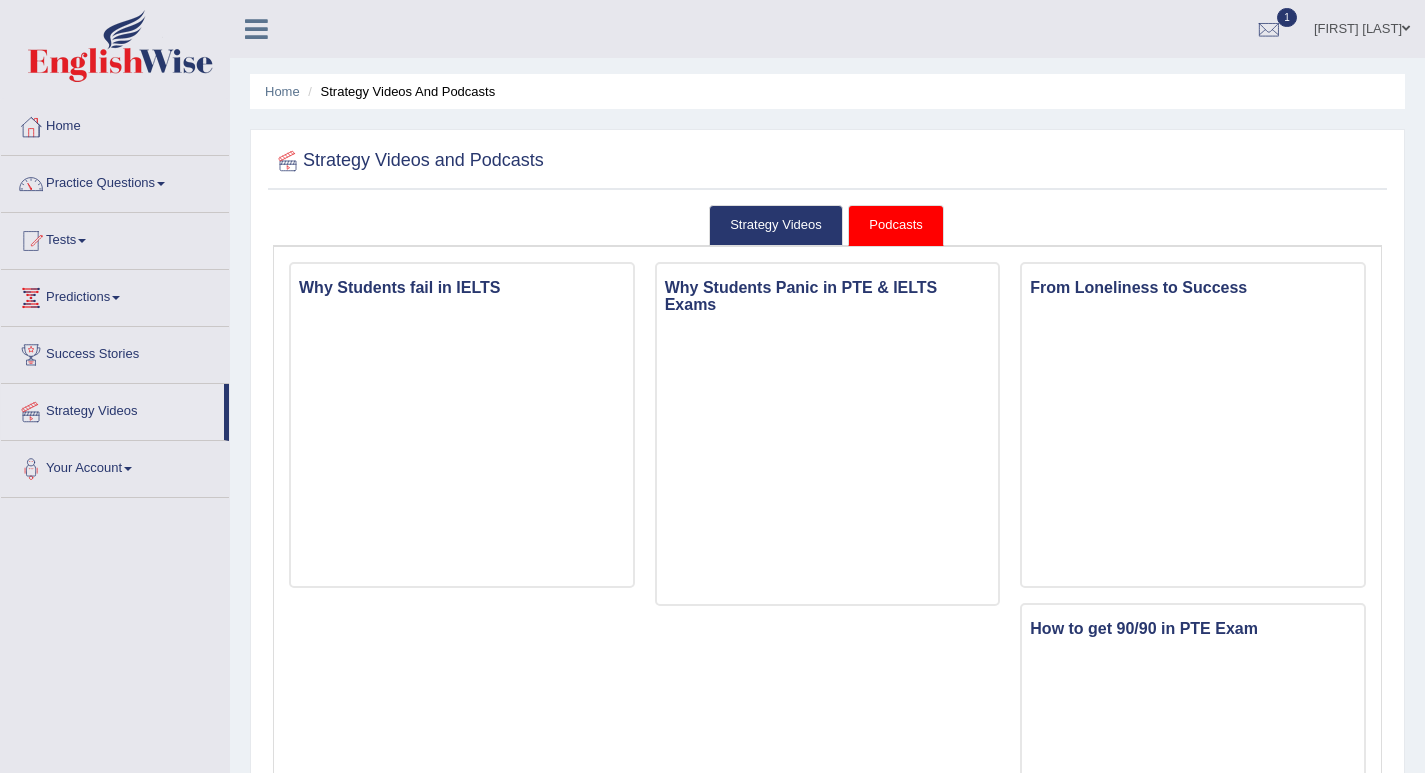 click on "Home
Strategy Videos and Podcasts" at bounding box center [827, 91] 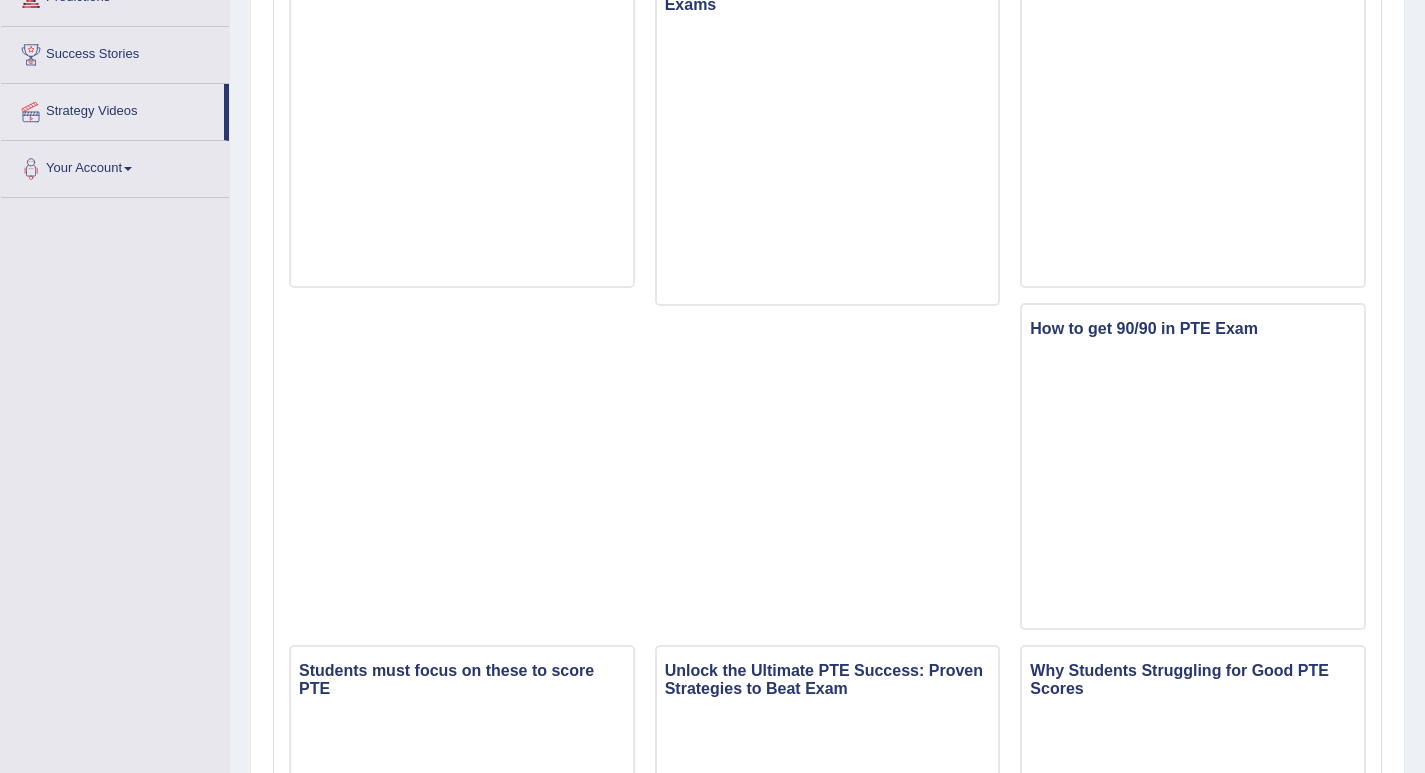 scroll, scrollTop: 0, scrollLeft: 0, axis: both 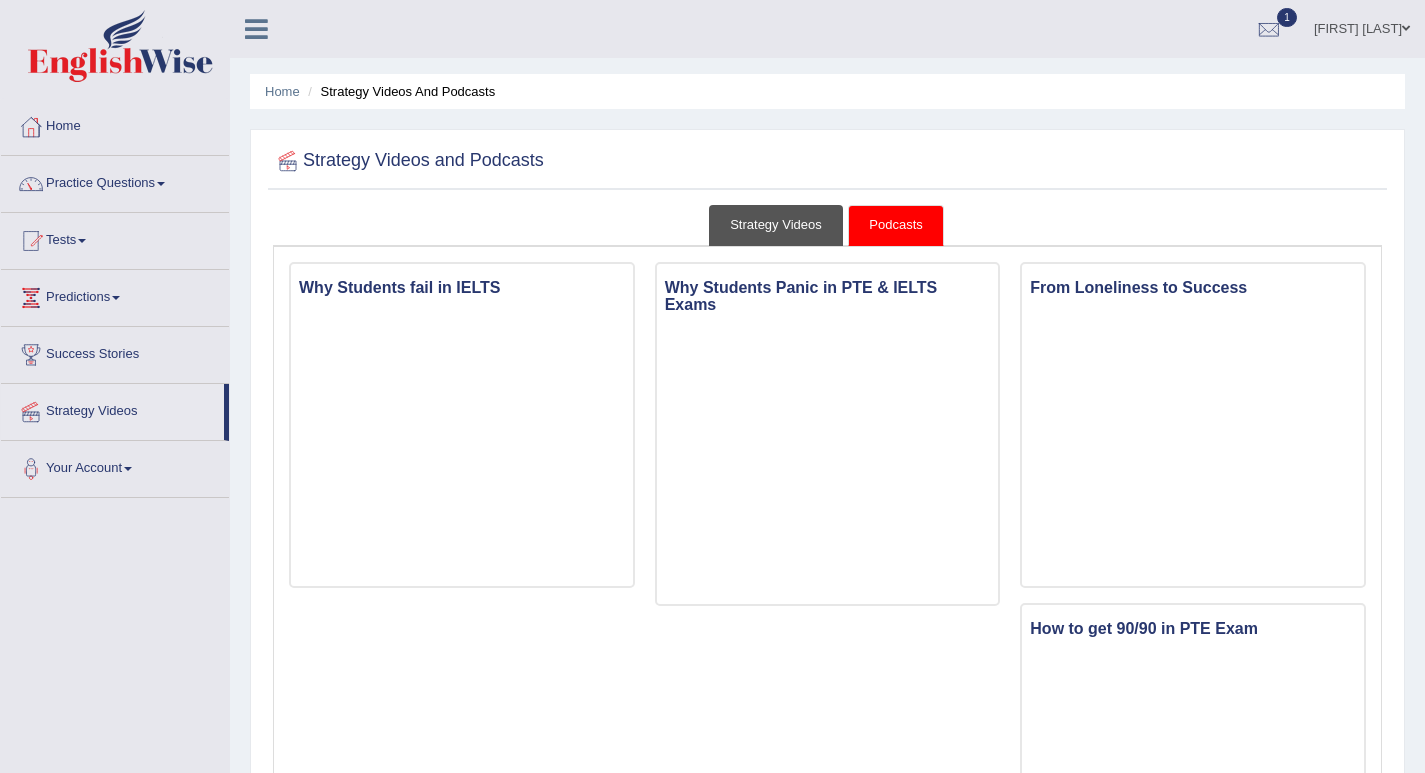 click on "Strategy Videos" at bounding box center (776, 225) 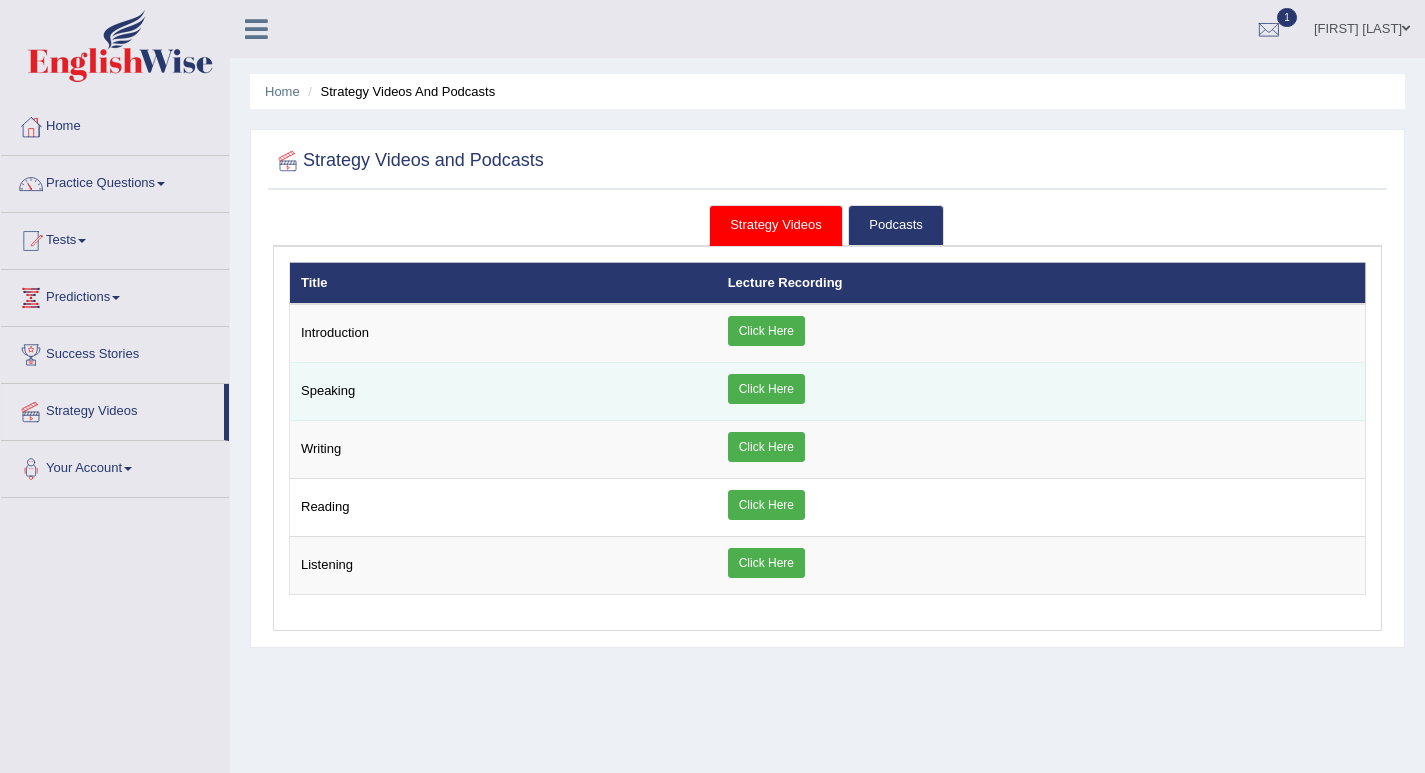 click on "Click Here" at bounding box center (766, 389) 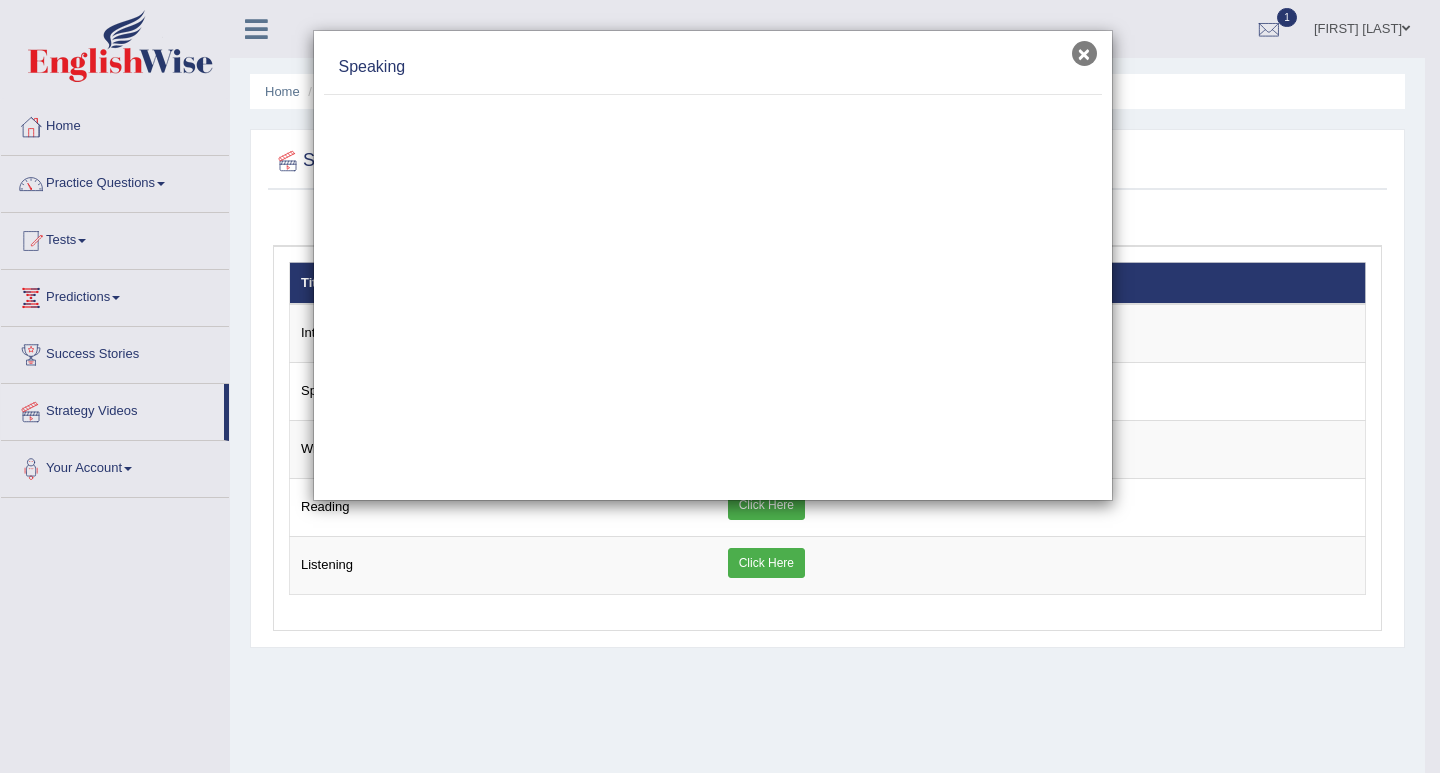 click on "×" at bounding box center [1084, 53] 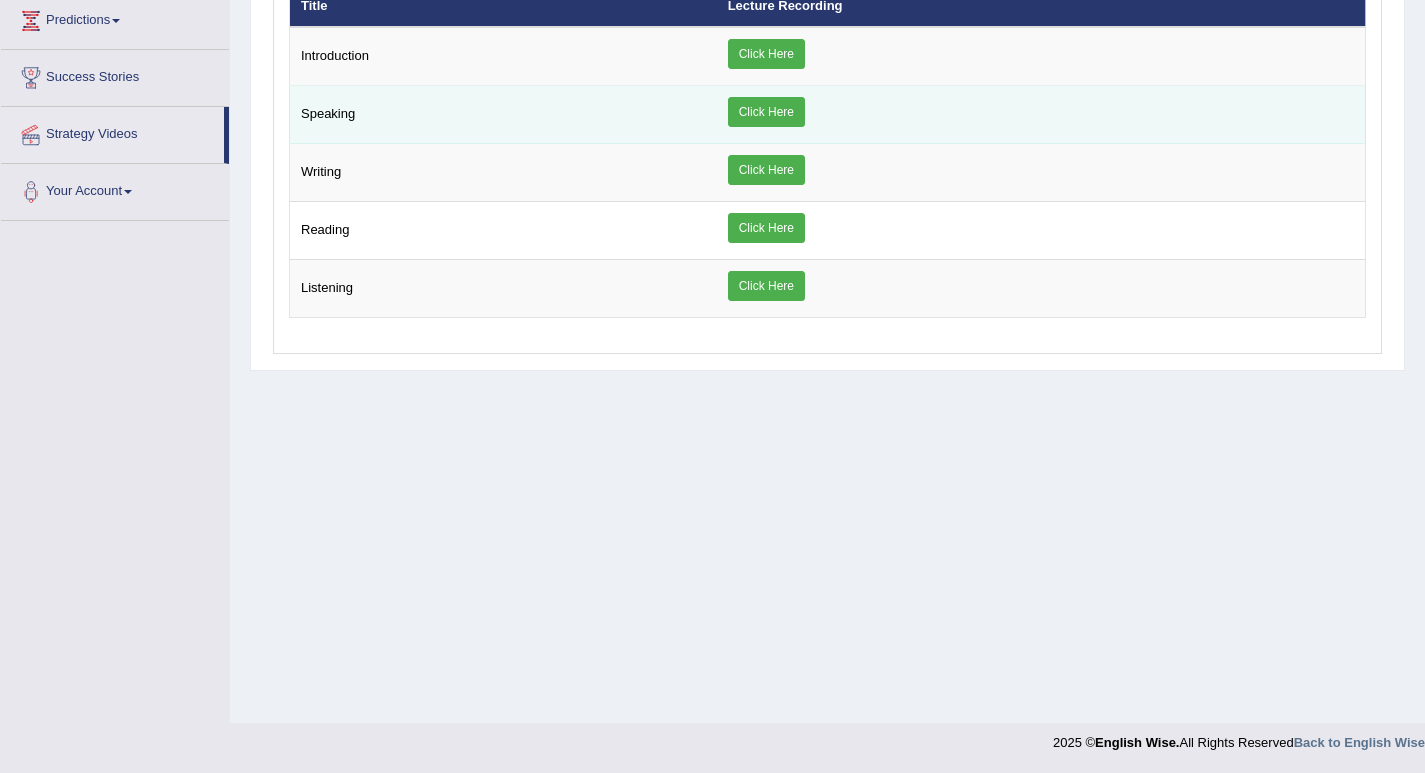 scroll, scrollTop: 0, scrollLeft: 0, axis: both 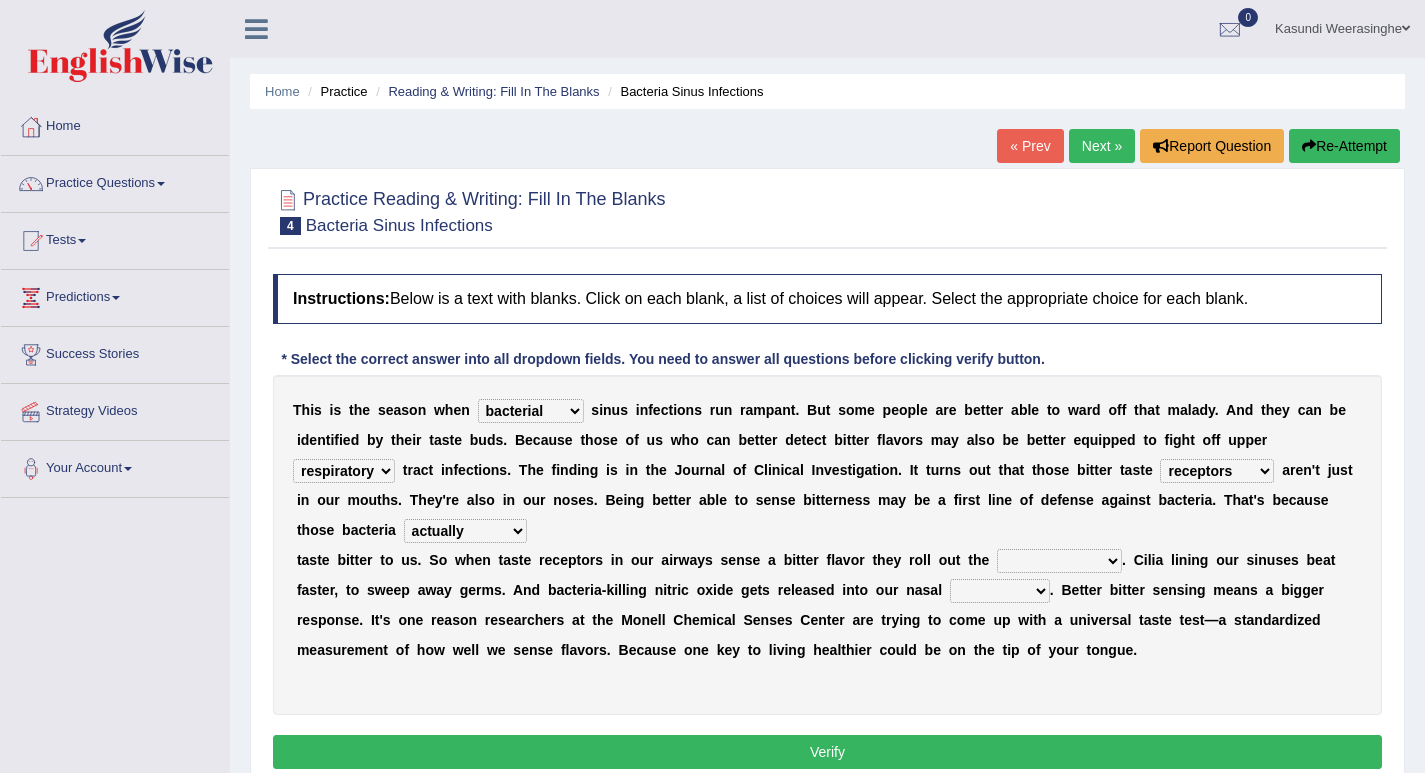 select on "bacterial" 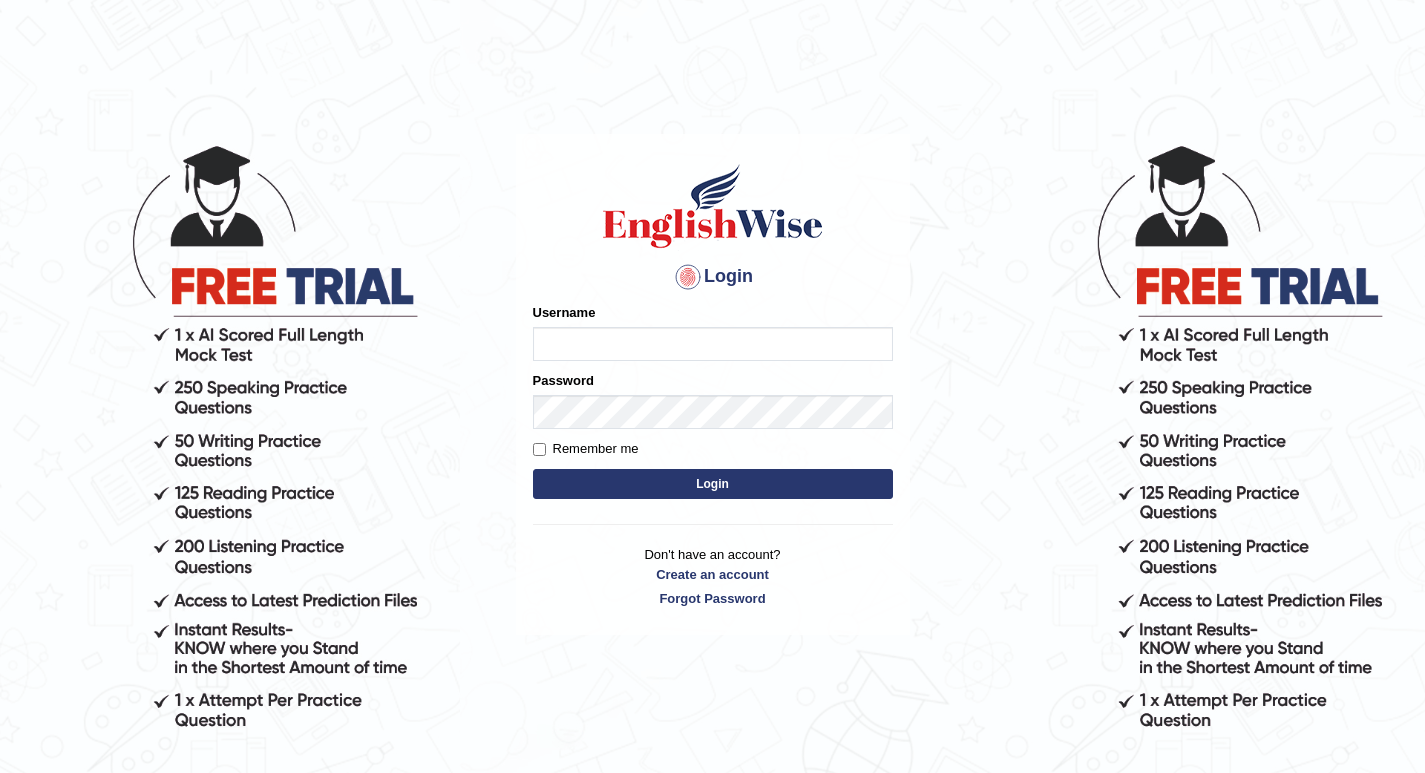 scroll, scrollTop: 0, scrollLeft: 0, axis: both 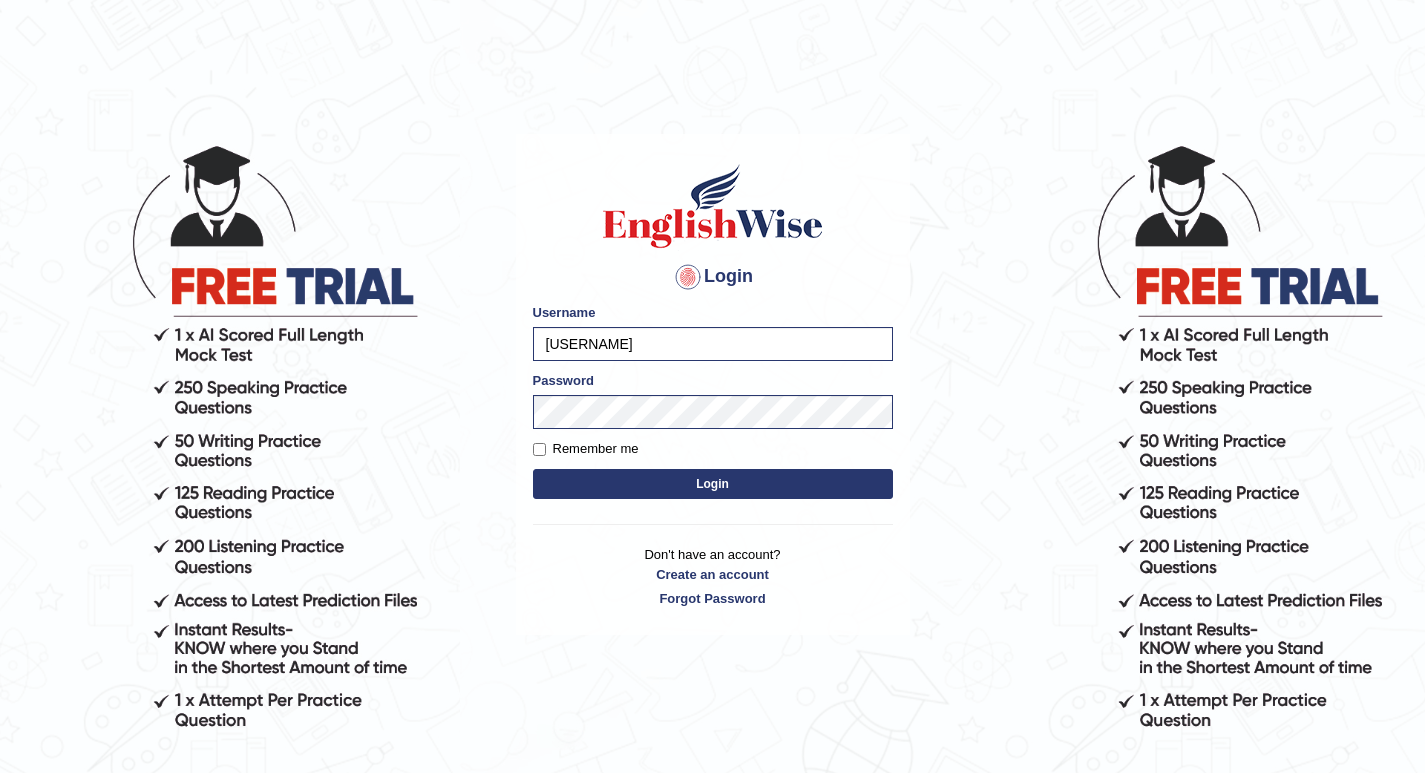 drag, startPoint x: 656, startPoint y: 343, endPoint x: 449, endPoint y: 349, distance: 207.08694 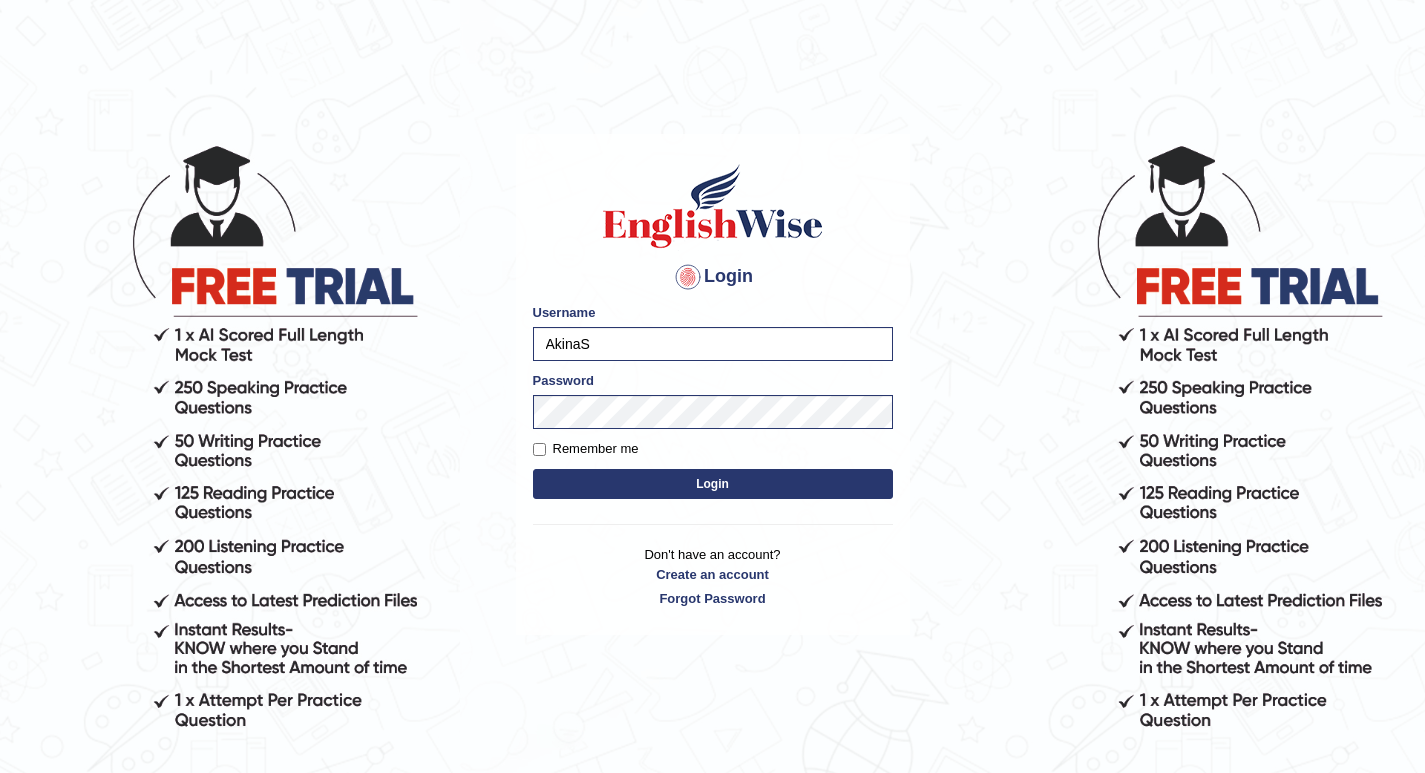 type on "AkinaS" 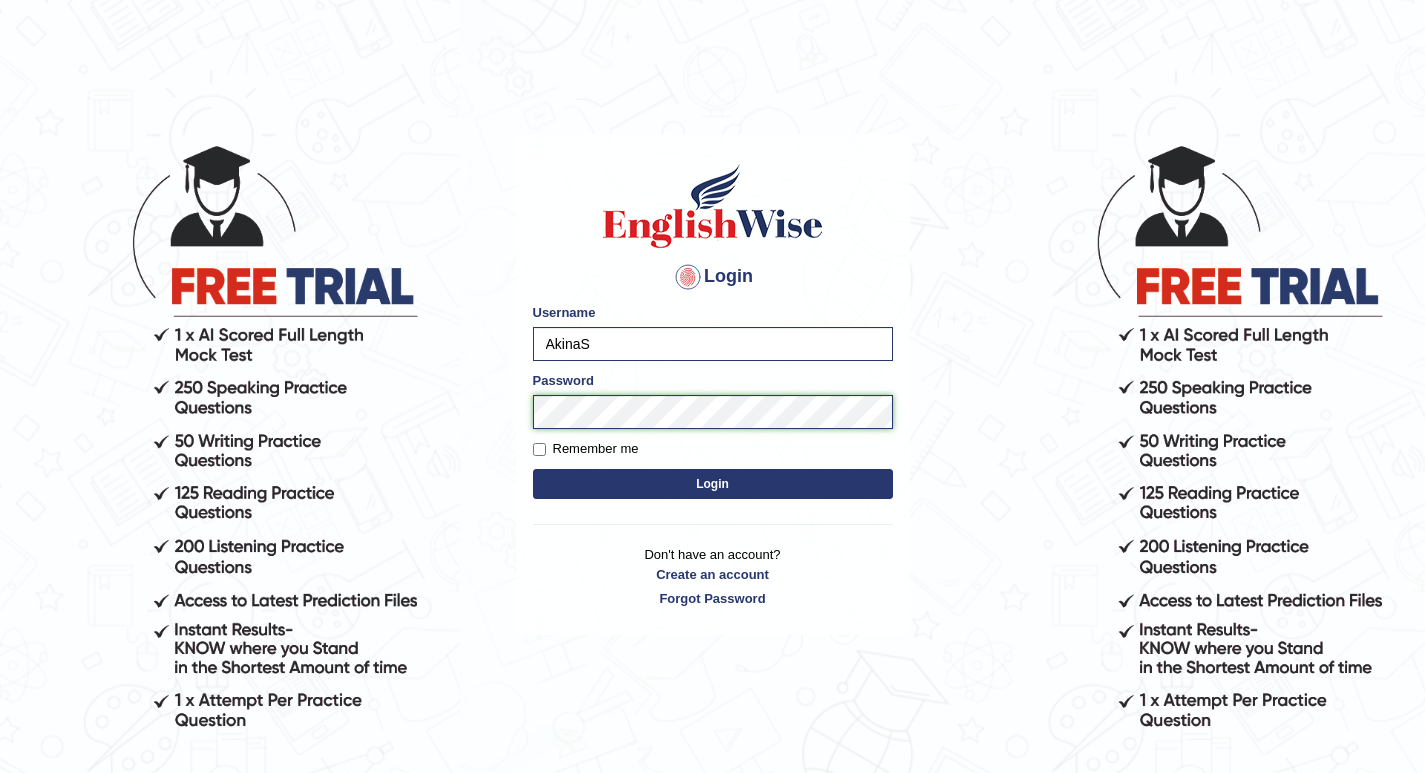 click on "Login" at bounding box center (713, 484) 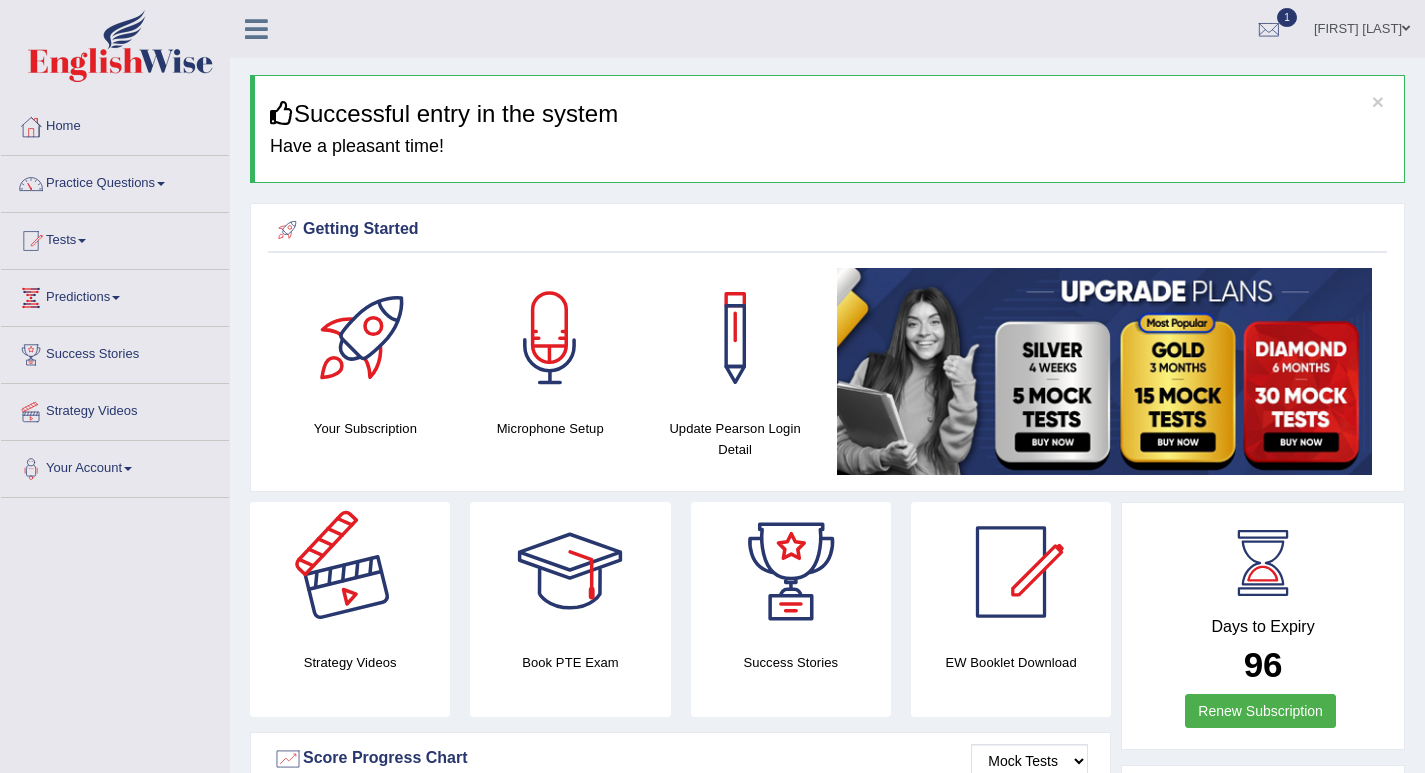 scroll, scrollTop: 0, scrollLeft: 0, axis: both 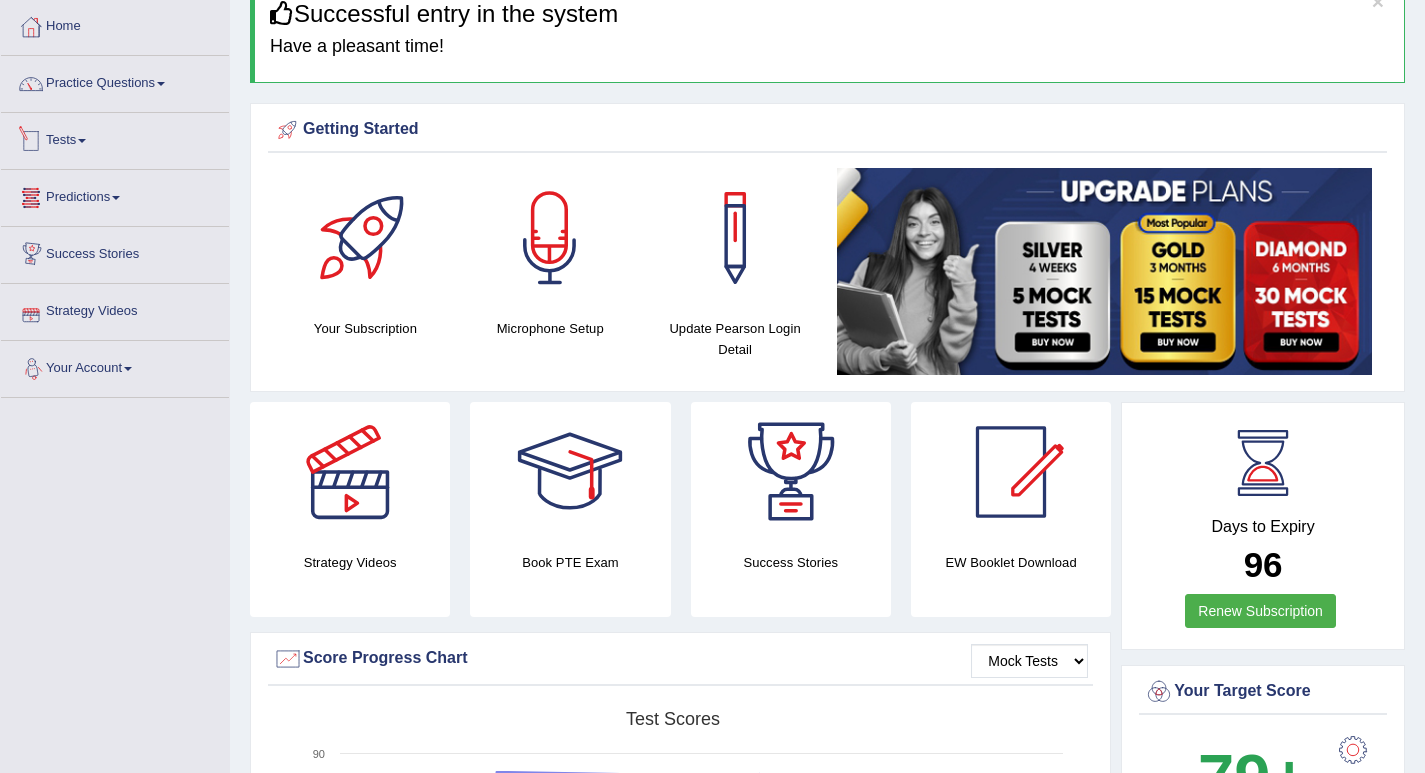 click on "Tests" at bounding box center [115, 138] 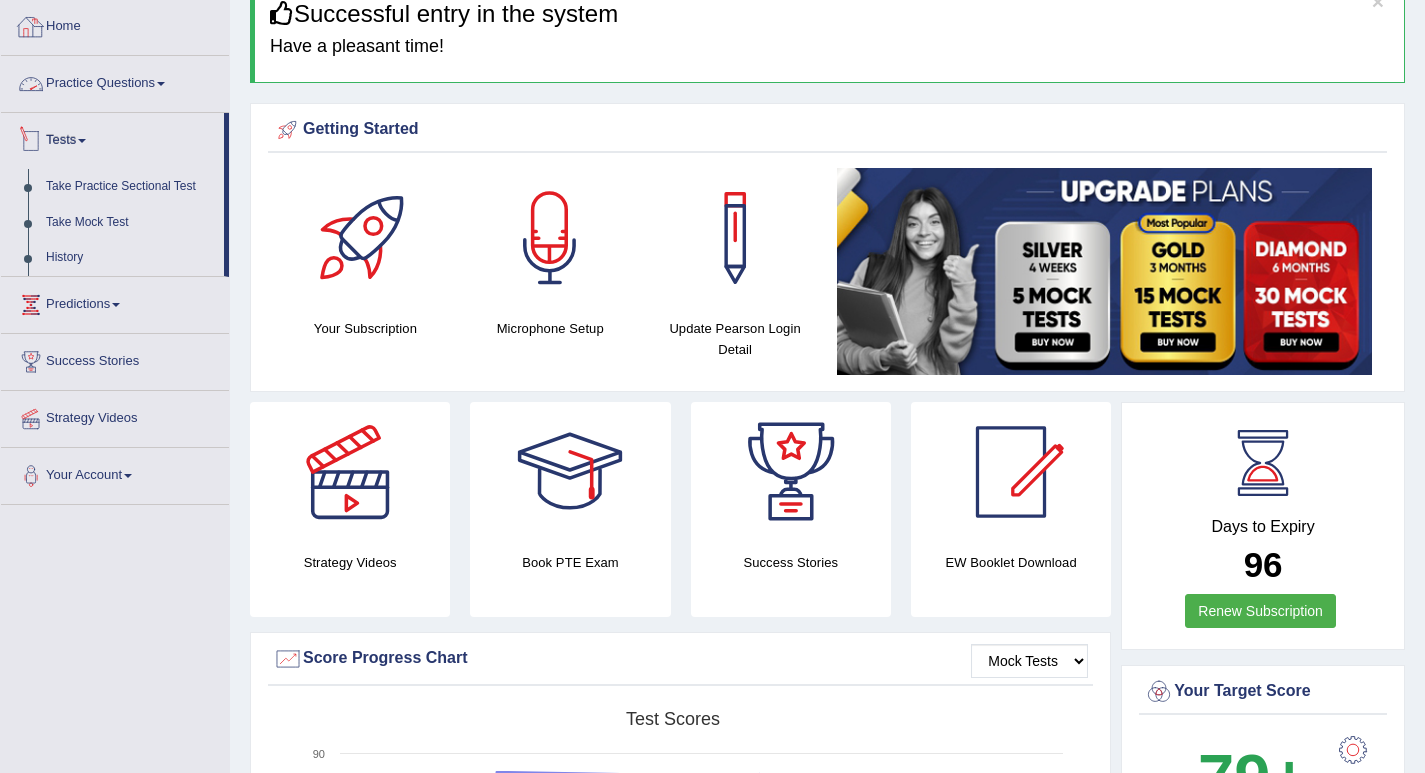 click on "Practice Questions" at bounding box center [115, 81] 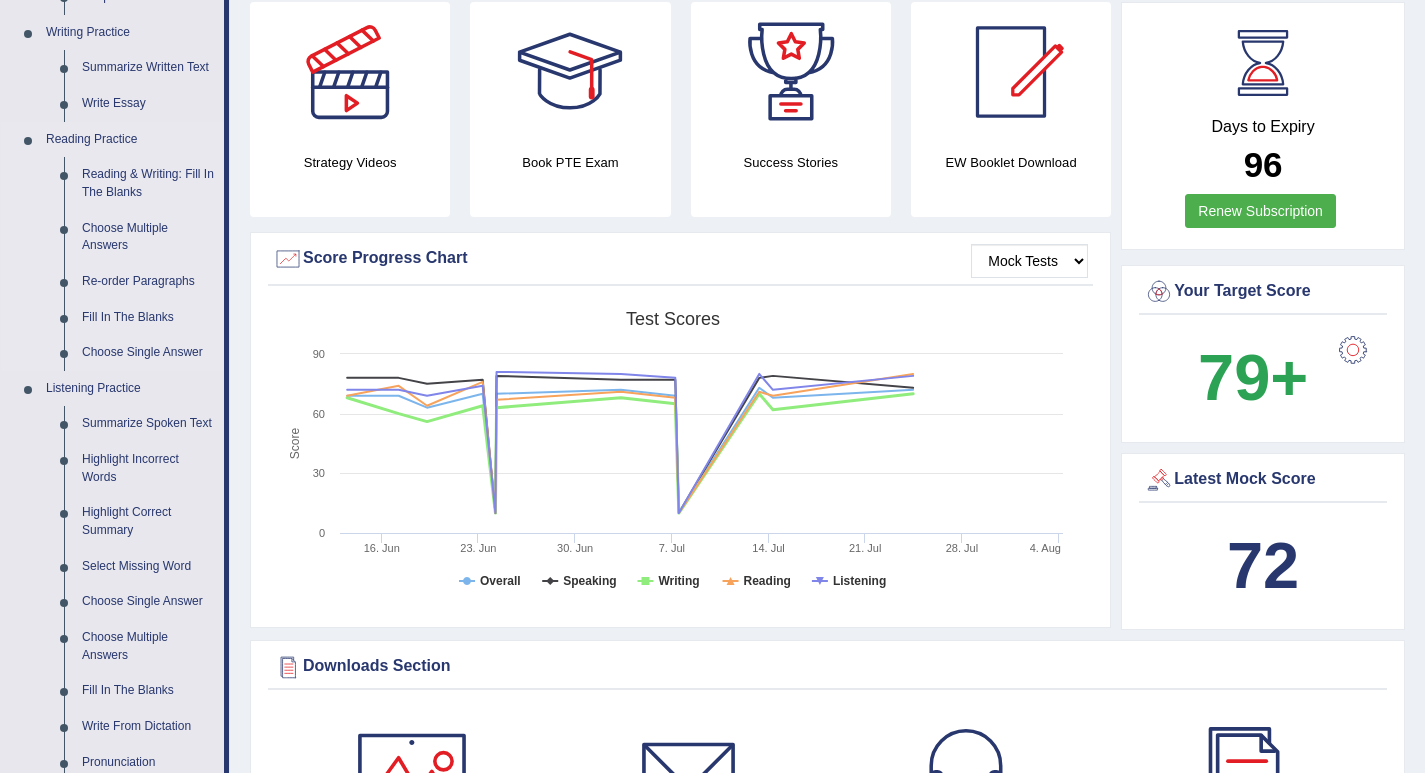 scroll, scrollTop: 400, scrollLeft: 0, axis: vertical 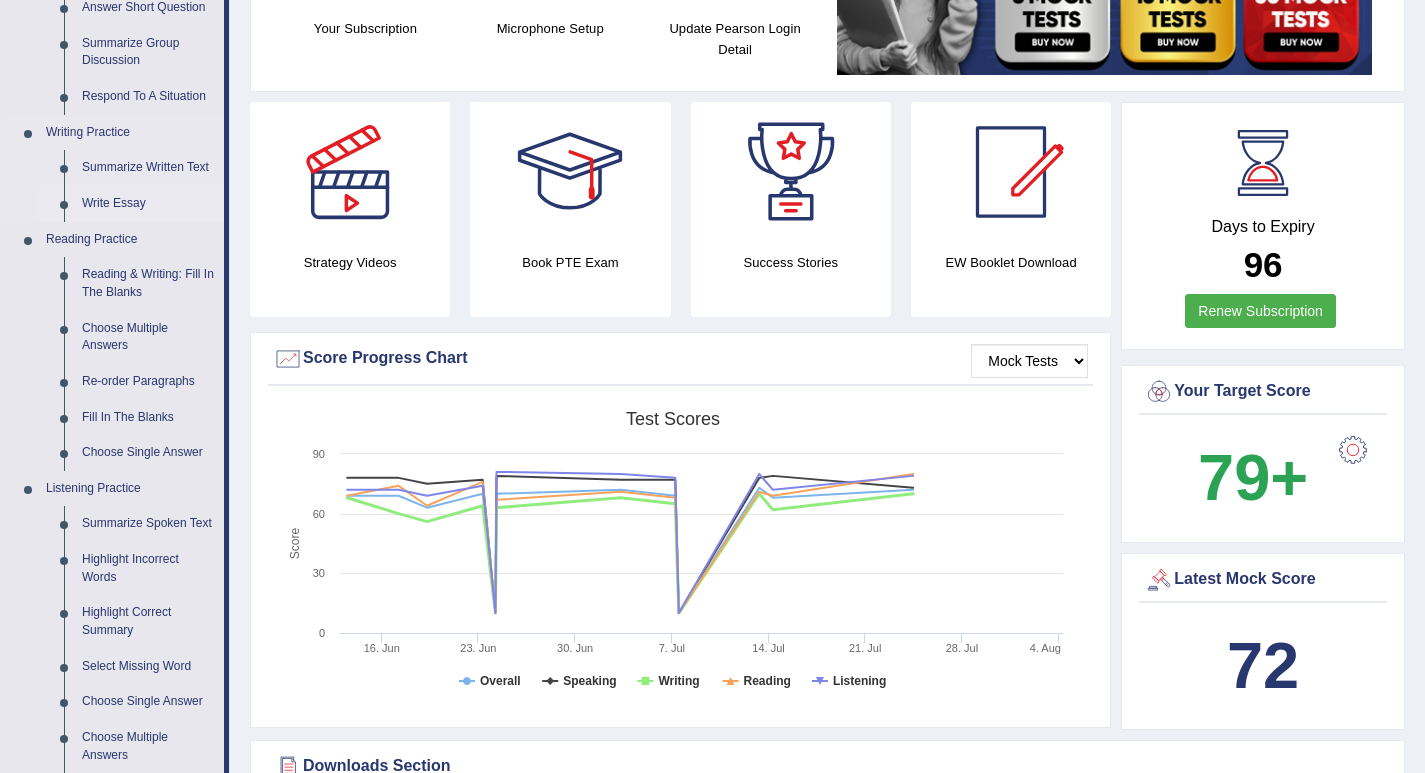 click on "Write Essay" at bounding box center (148, 204) 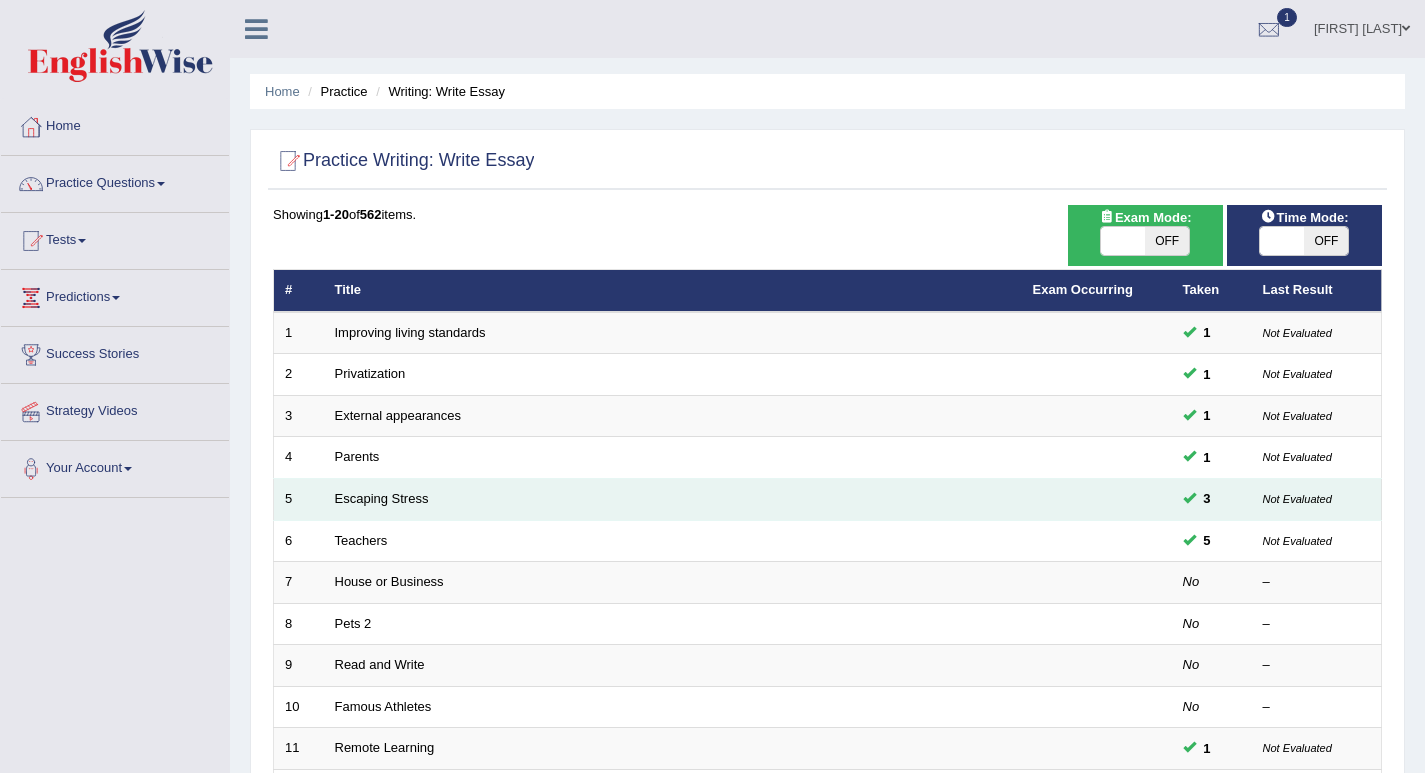 scroll, scrollTop: 0, scrollLeft: 0, axis: both 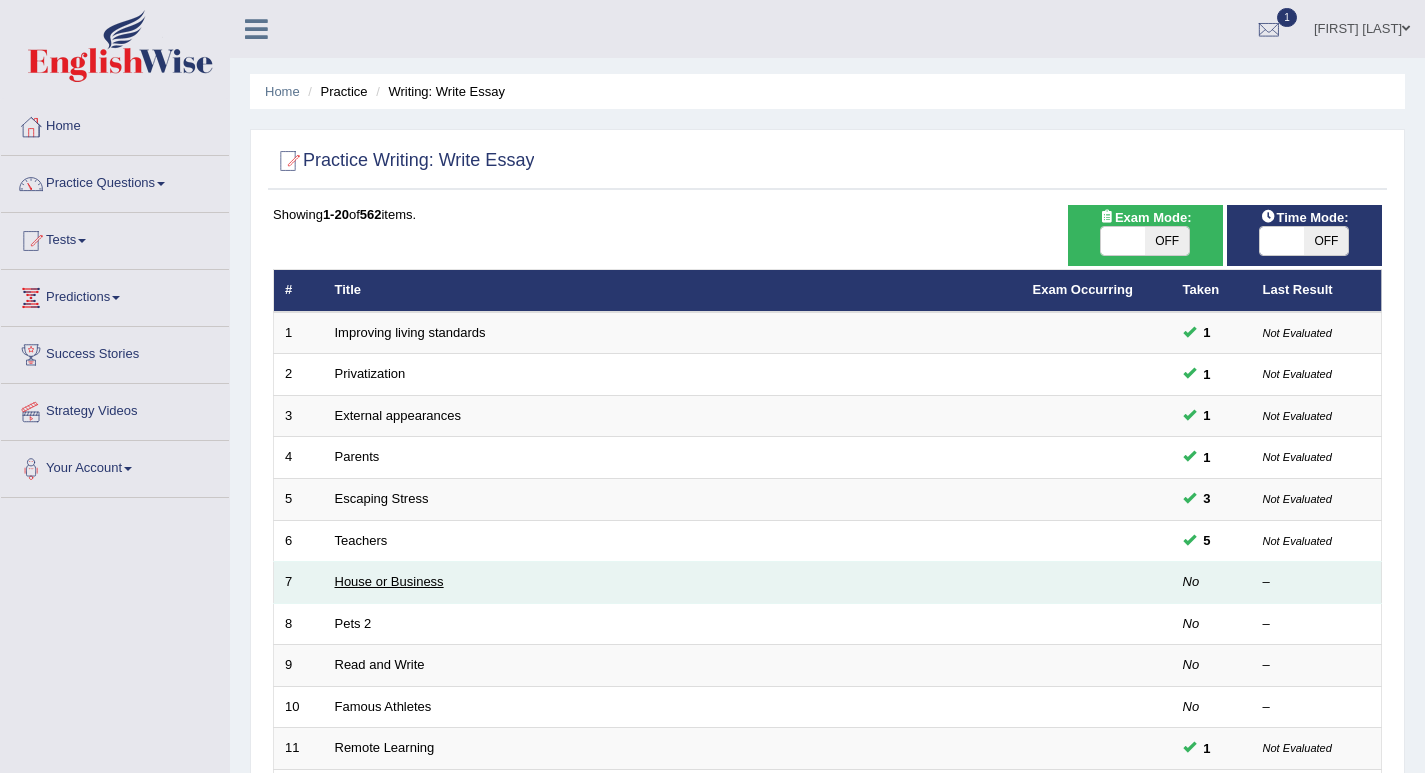 click on "House or Business" at bounding box center (389, 581) 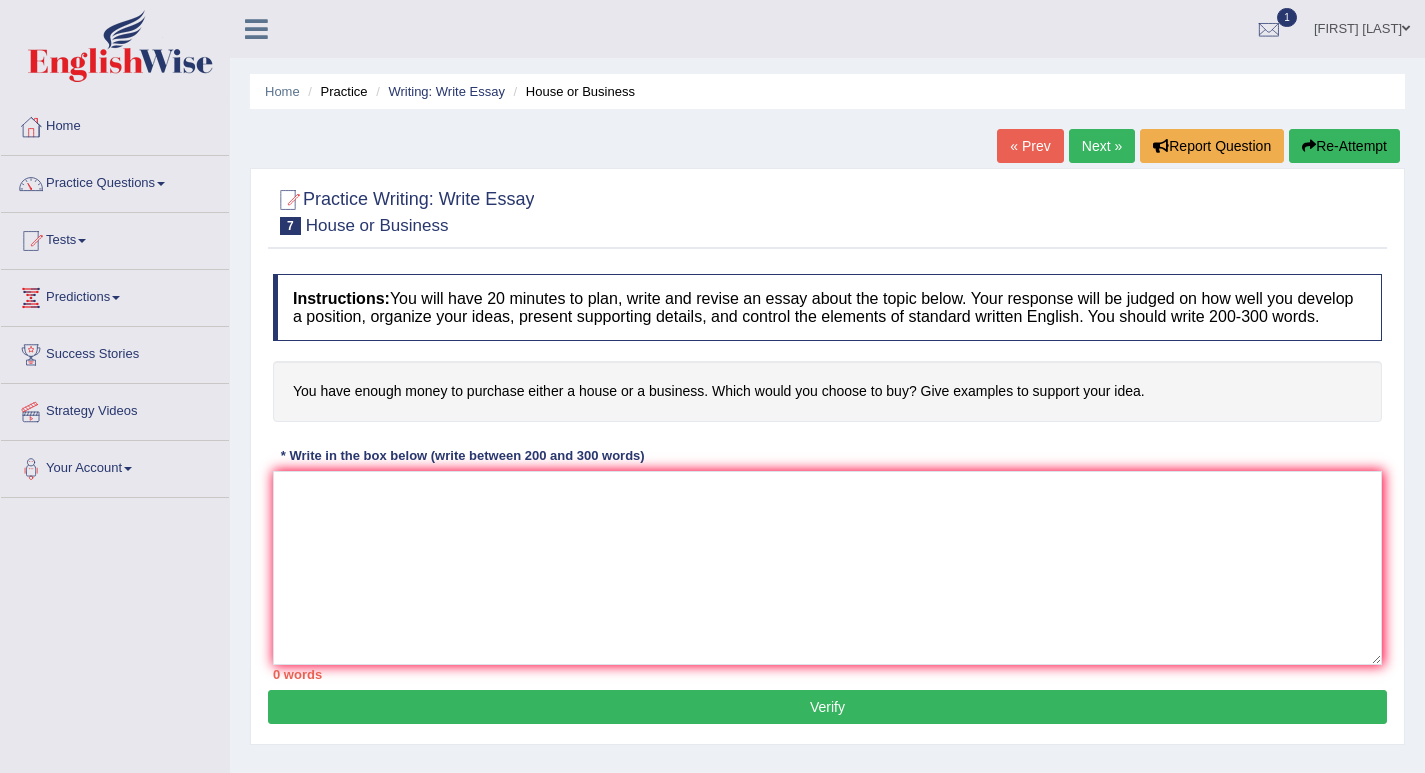 scroll, scrollTop: 0, scrollLeft: 0, axis: both 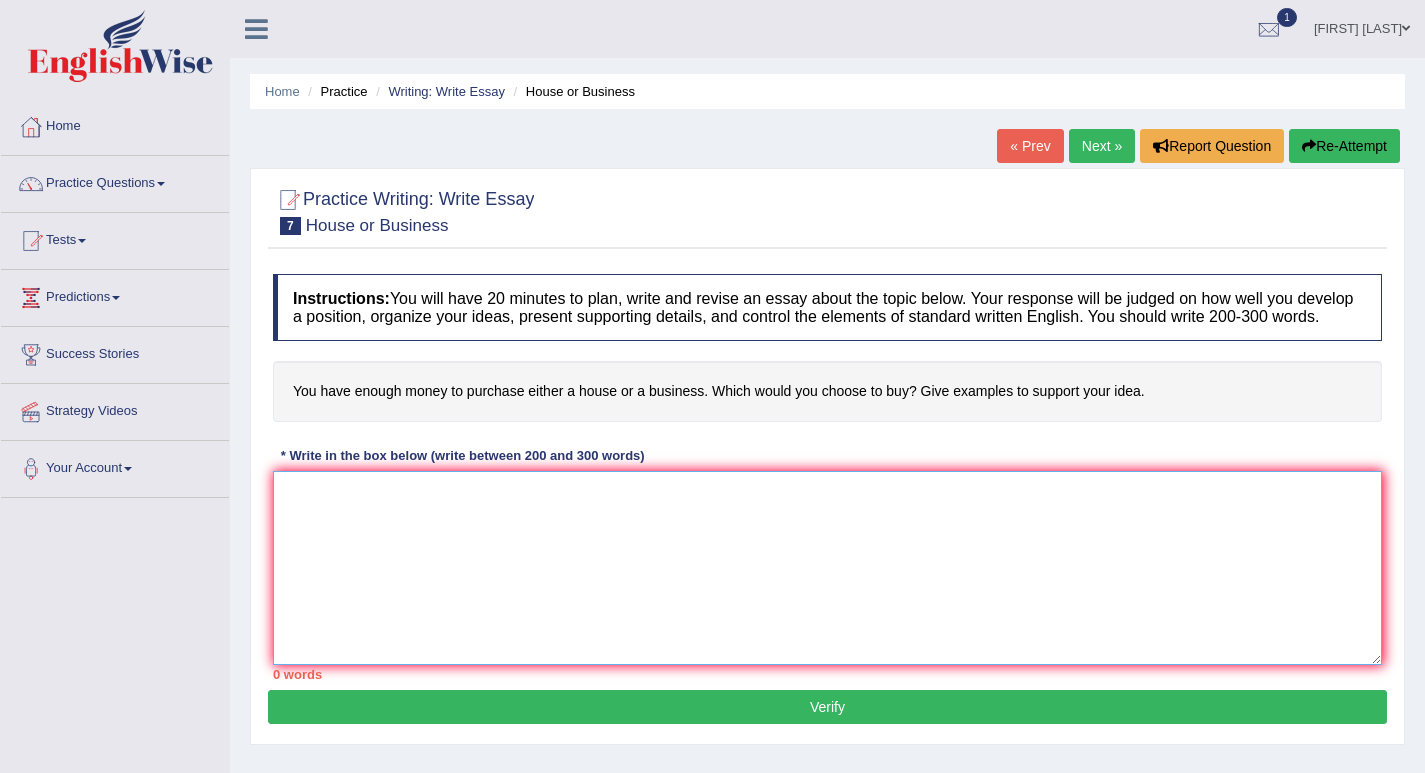 click at bounding box center (827, 568) 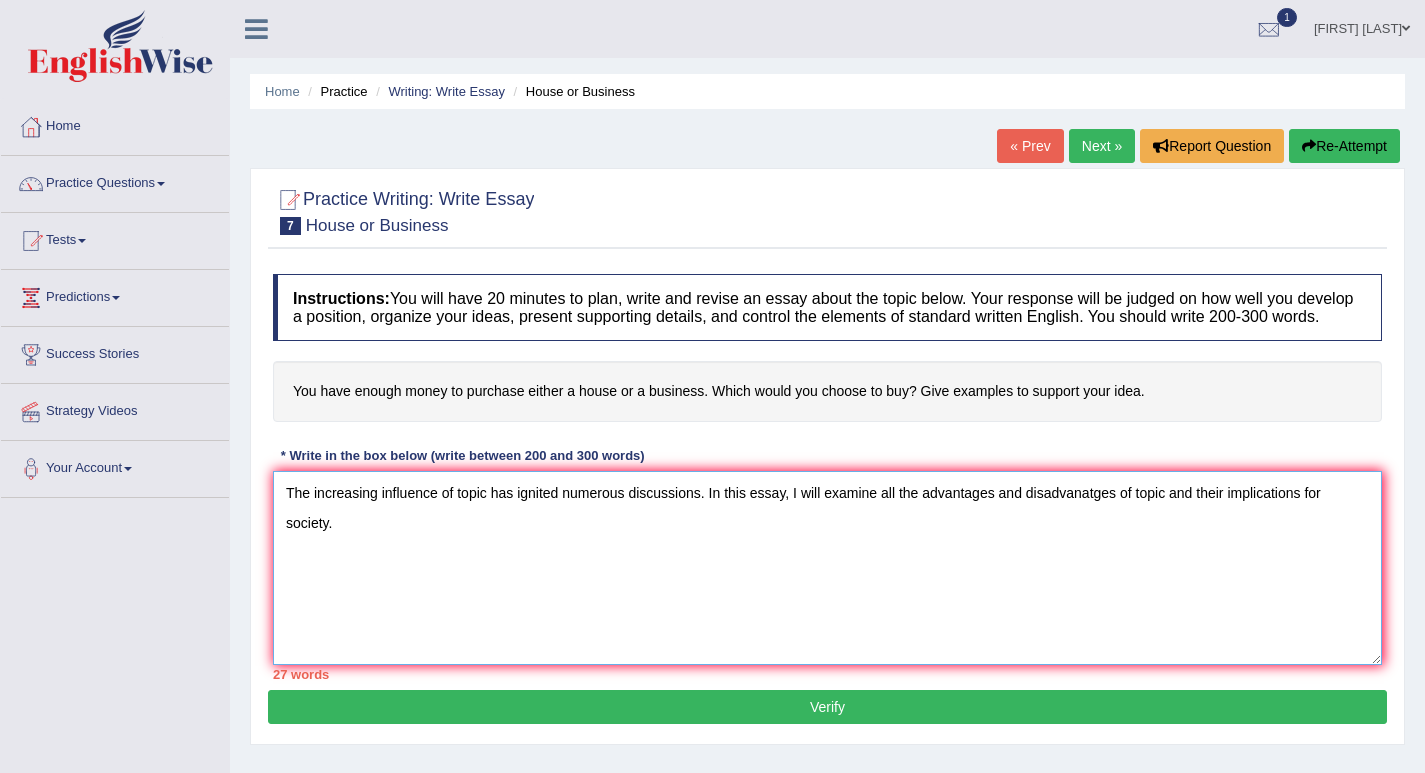 click on "The increasing influence of topic has ignited numerous discussions. In this essay, I will examine all the advantages and disadvanatges of topic and their implications for society." at bounding box center (827, 568) 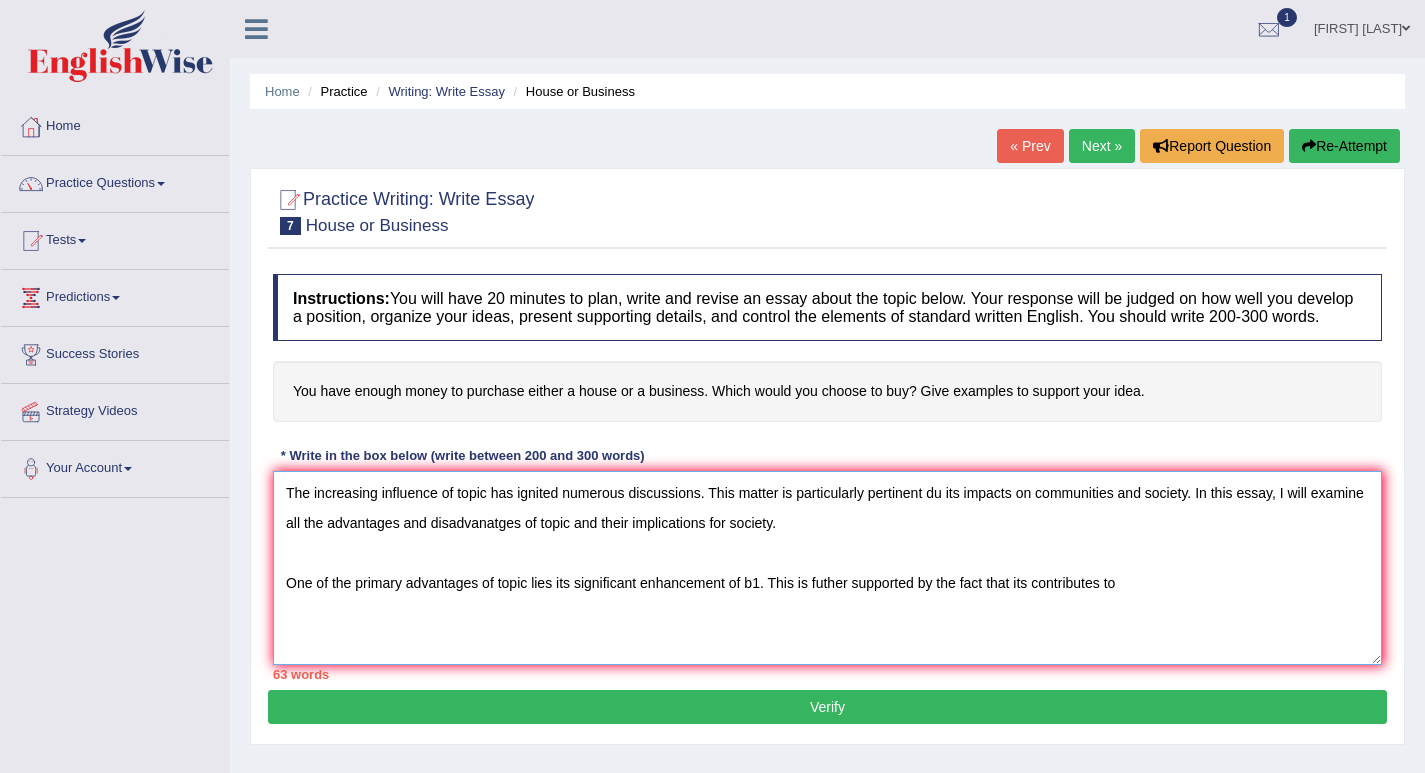 click on "The increasing influence of topic has ignited numerous discussions. This matter is particularly pertinent du its impacts on communities and society. In this essay, I will examine all the advantages and disadvanatges of topic and their implications for society.
One of the primary advantages of topic lies its significant enhancement of b1. This is futher supported by the fact that its contributes to" at bounding box center (827, 568) 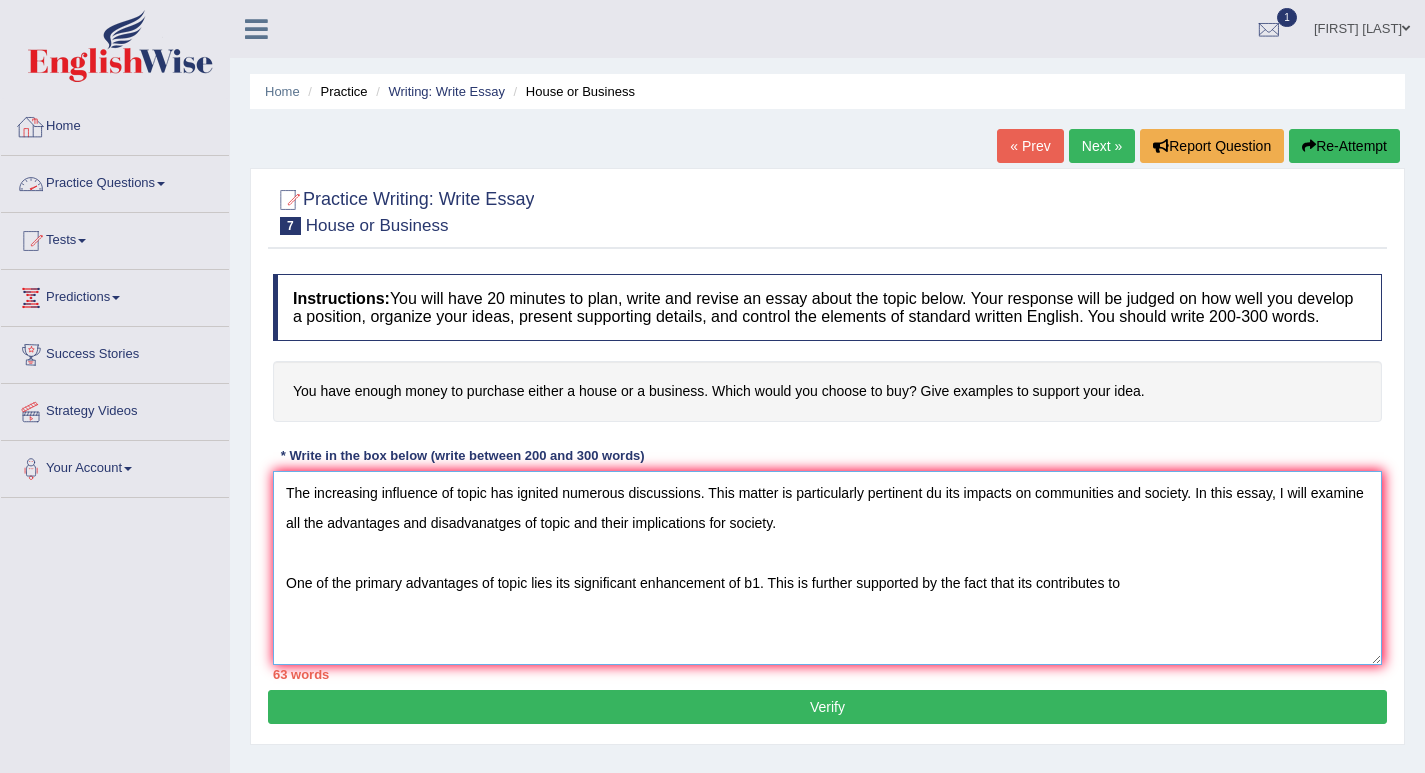type on "The increasing influence of topic has ignited numerous discussions. This matter is particularly pertinent du its impacts on communities and society. In this essay, I will examine all the advantages and disadvanatges of topic and their implications for society.
One of the primary advantages of topic lies its significant enhancement of b1. This is further supported by the fact that its contributes to" 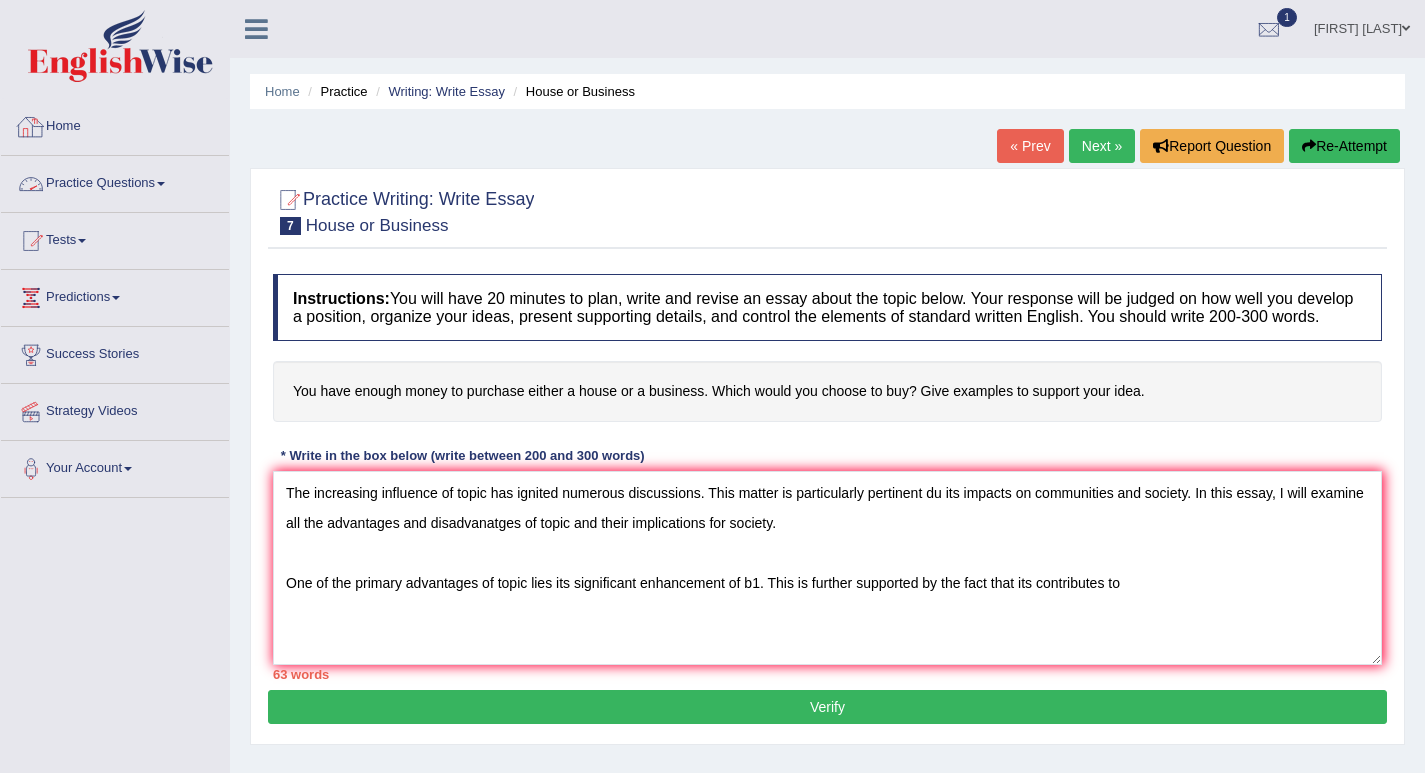 click on "Practice Questions" at bounding box center [115, 181] 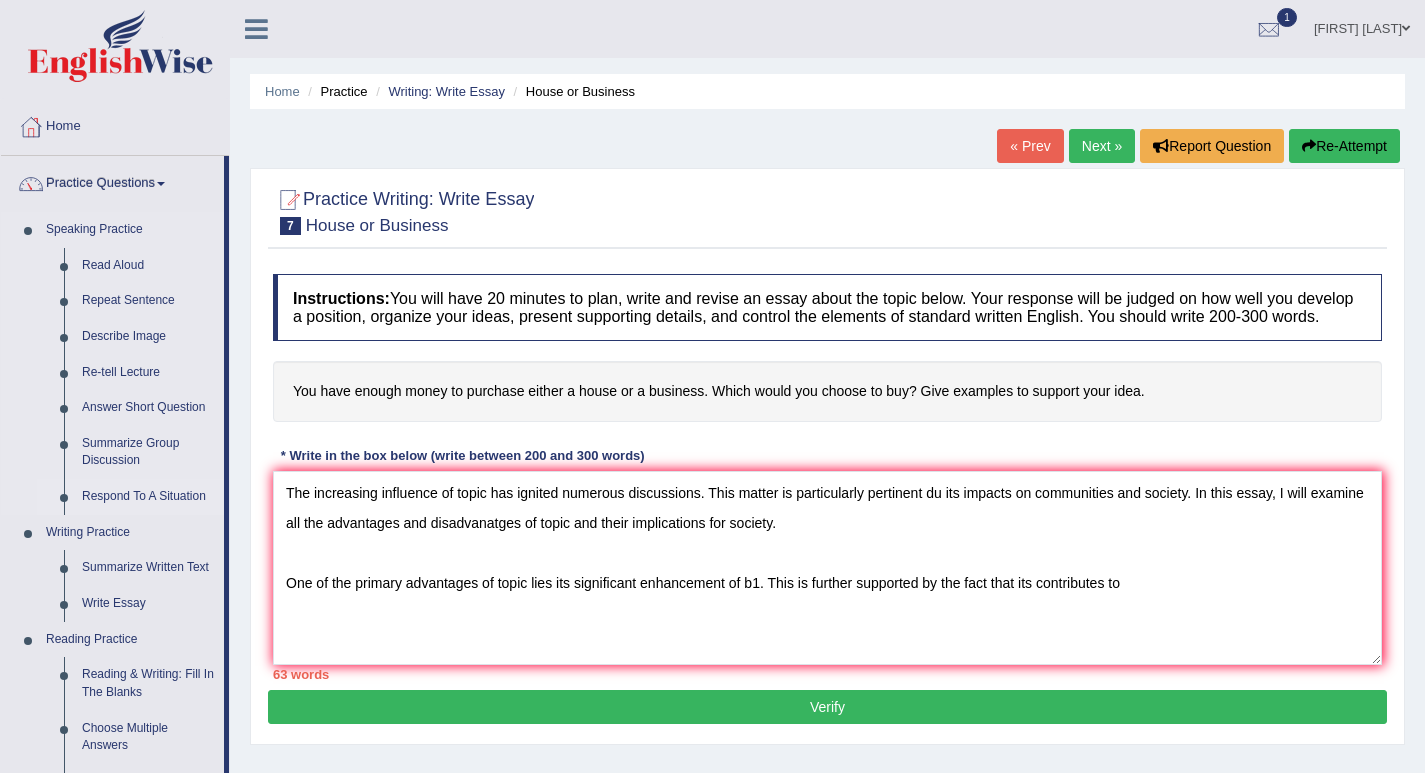 click on "Respond To A Situation" at bounding box center [148, 497] 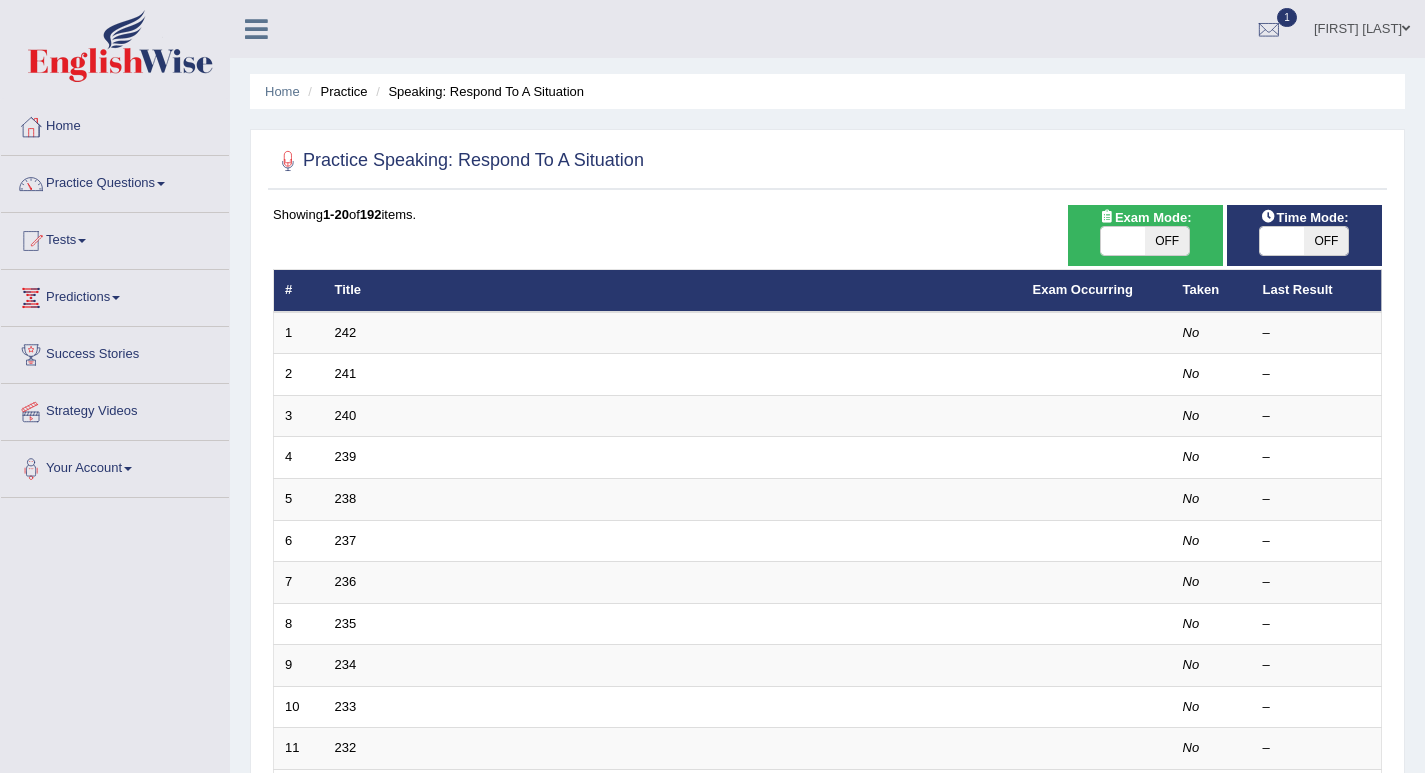 scroll, scrollTop: 0, scrollLeft: 0, axis: both 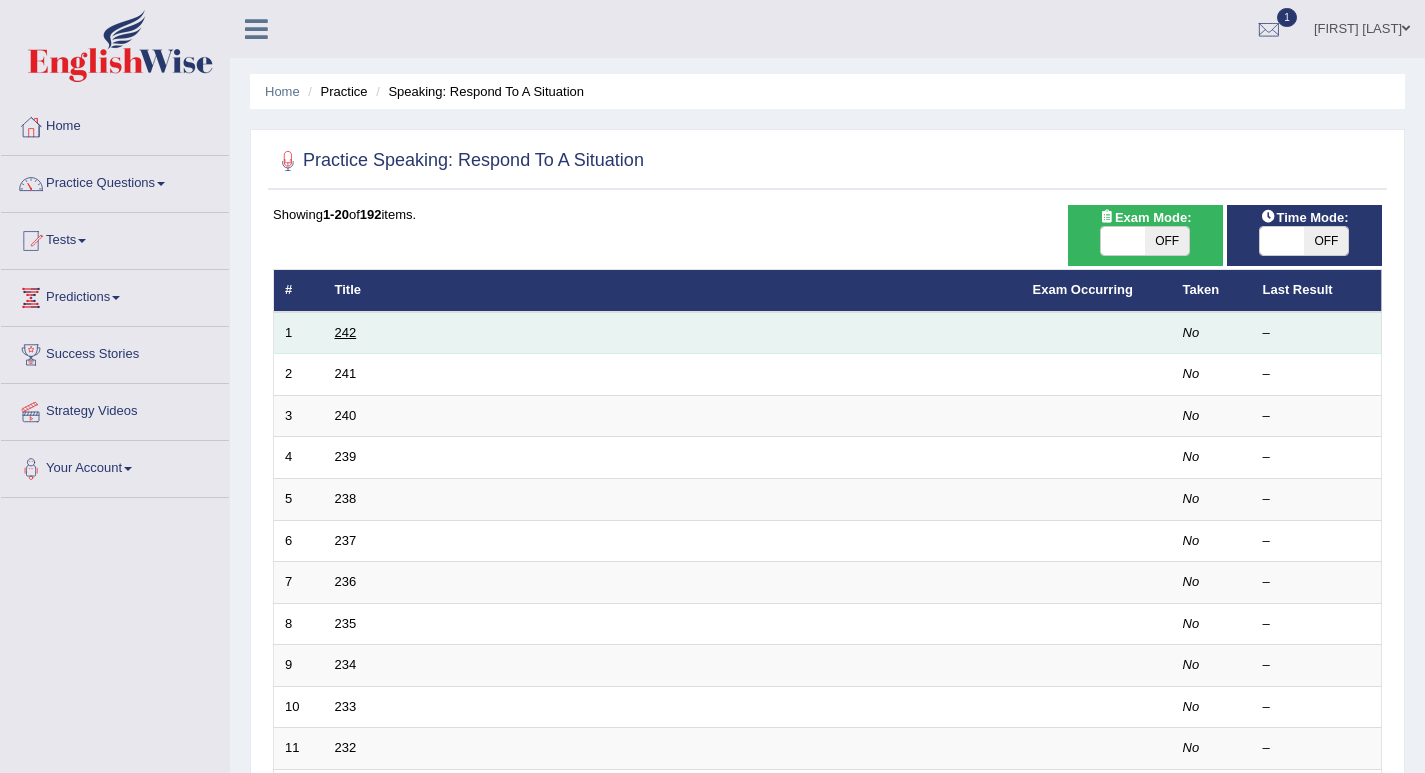 click on "242" at bounding box center [346, 332] 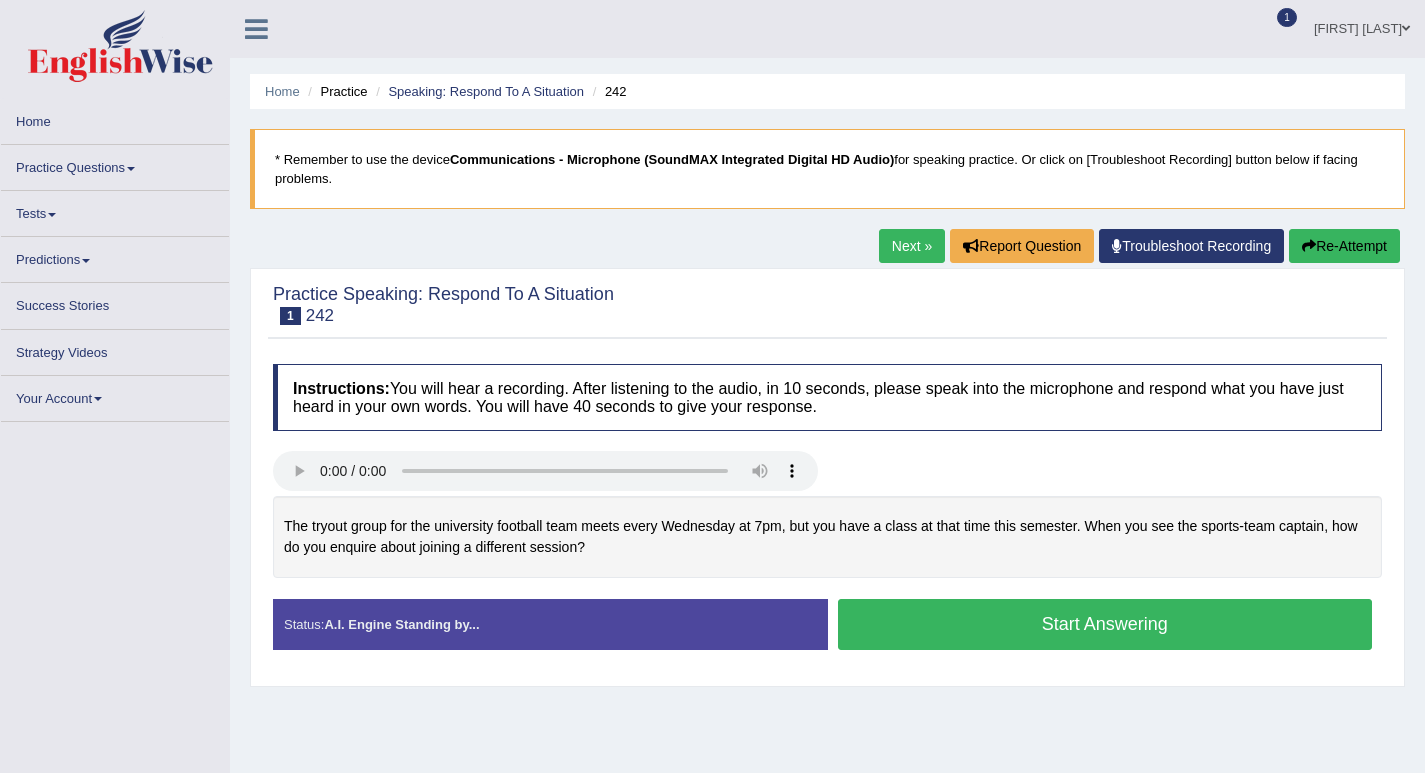 scroll, scrollTop: 0, scrollLeft: 0, axis: both 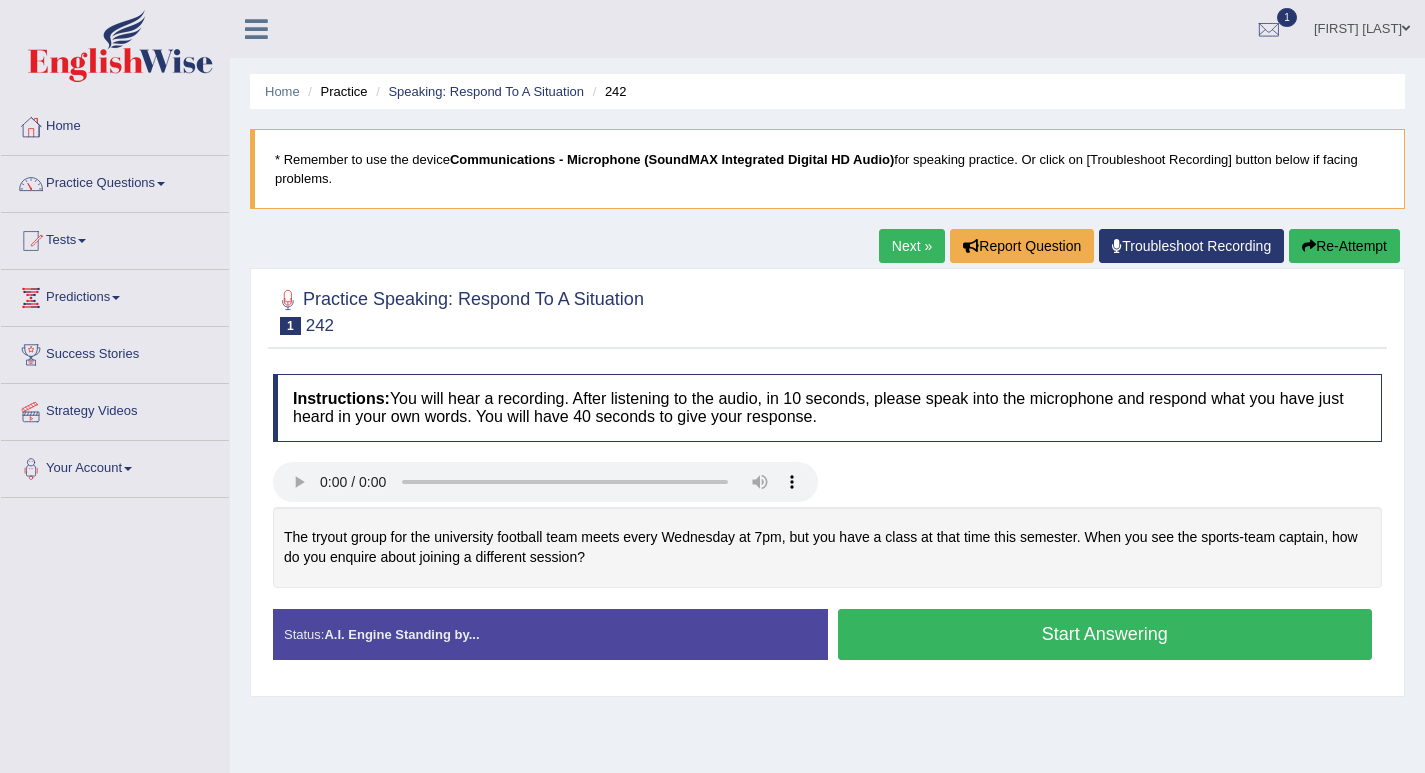 click on "Start Answering" at bounding box center [1105, 634] 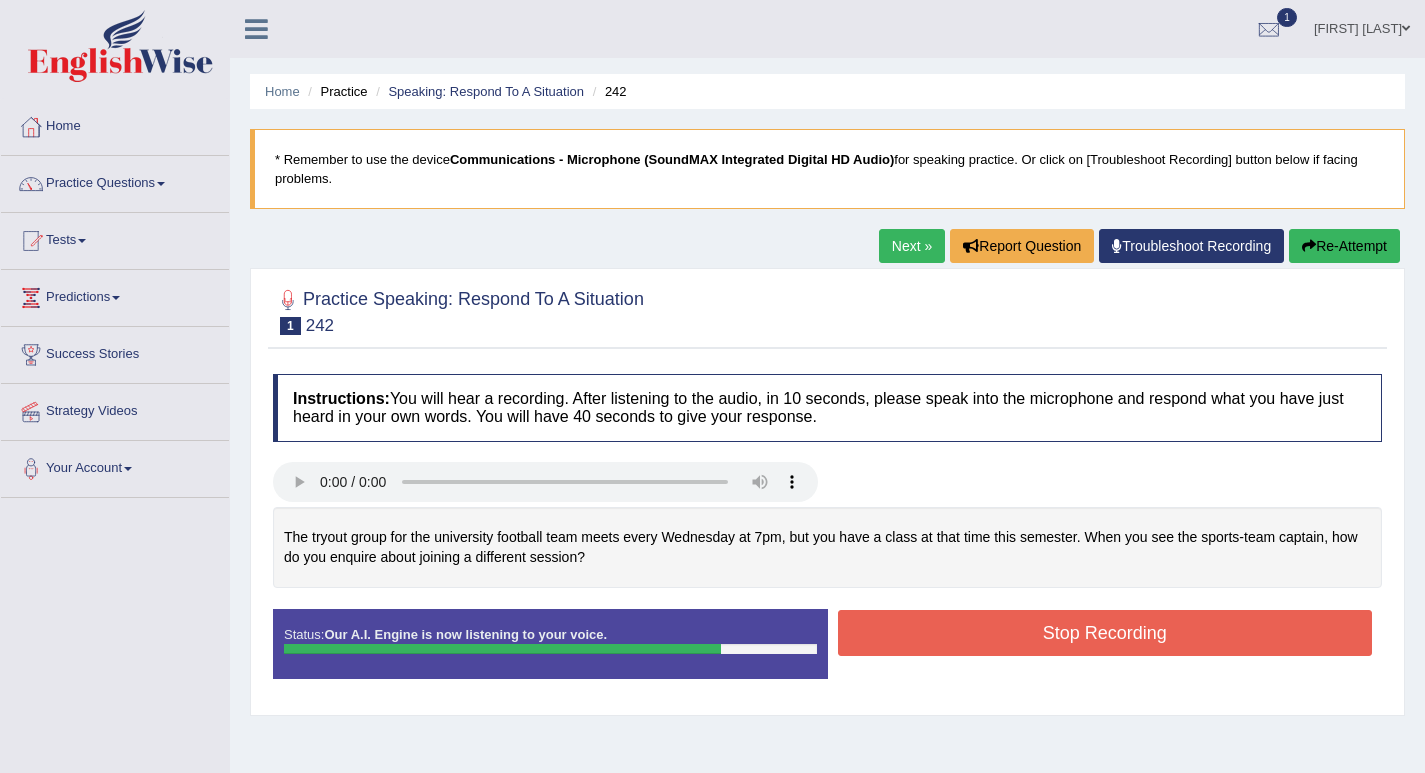 click on "Stop Recording" at bounding box center (1105, 633) 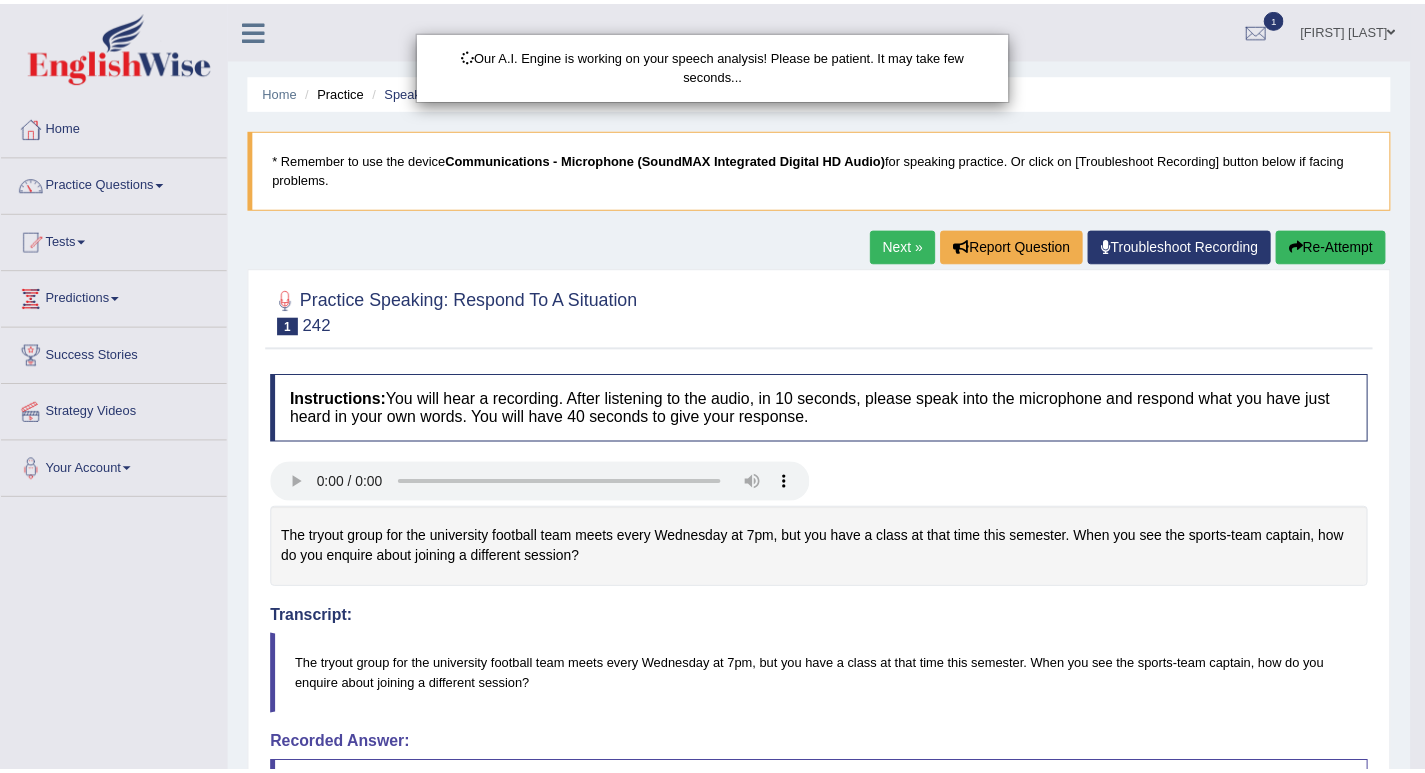 scroll, scrollTop: 300, scrollLeft: 0, axis: vertical 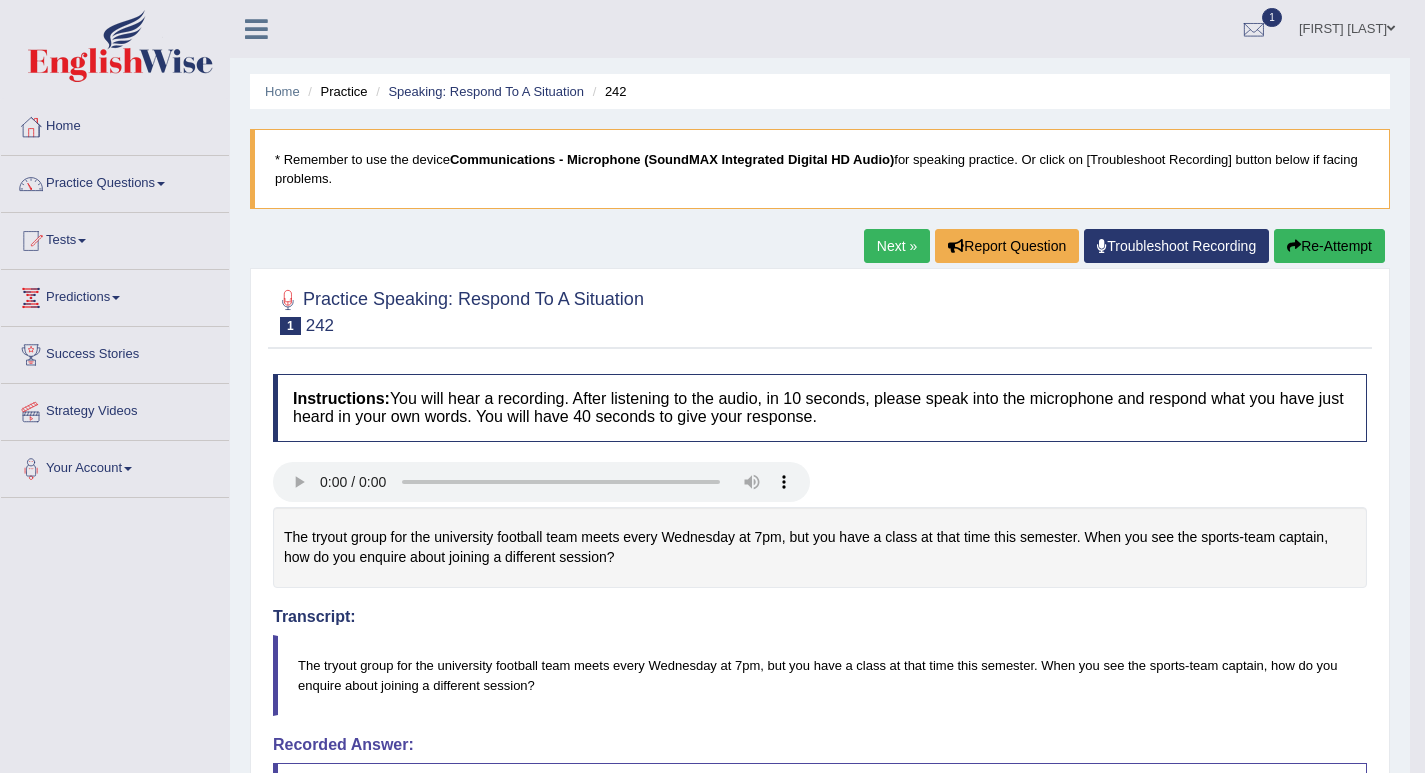 click on "Next »" at bounding box center [897, 246] 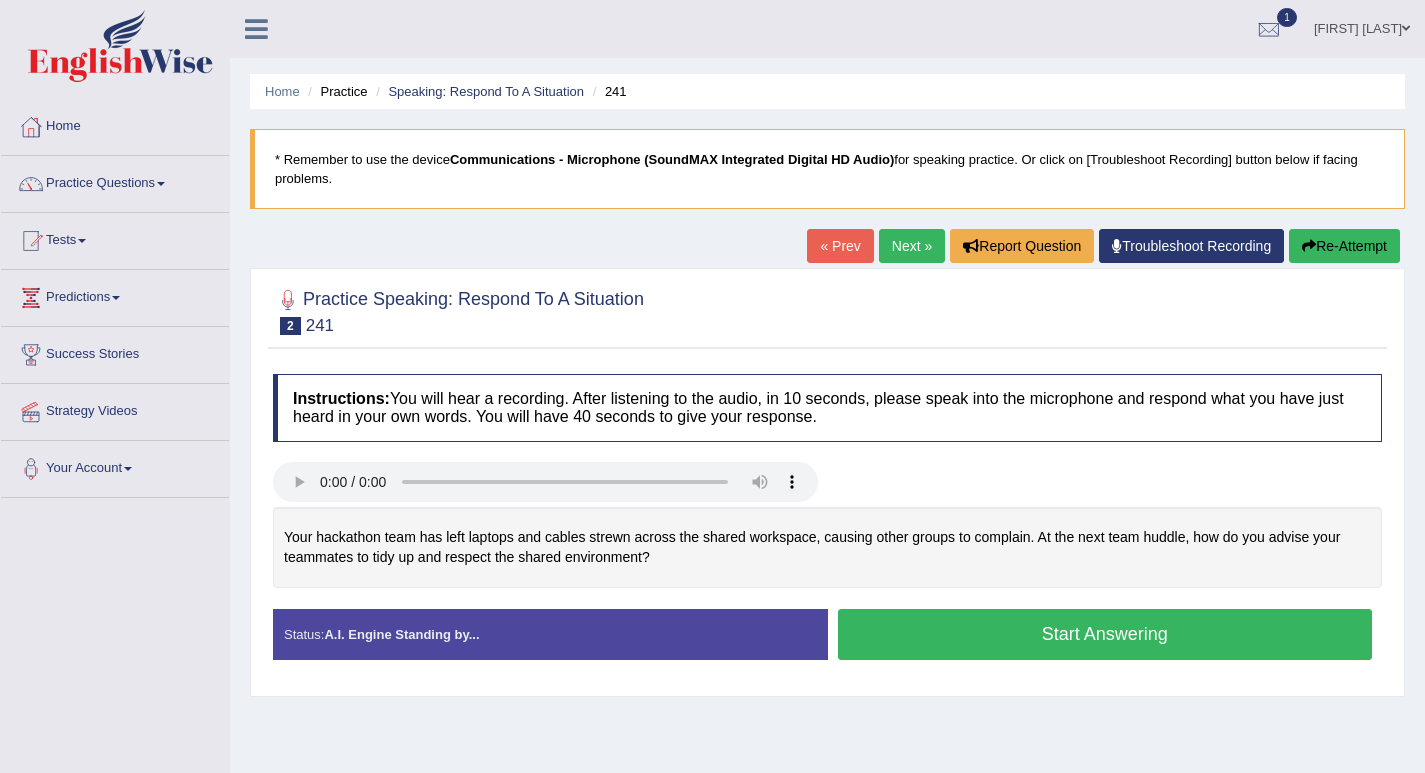 scroll, scrollTop: 0, scrollLeft: 0, axis: both 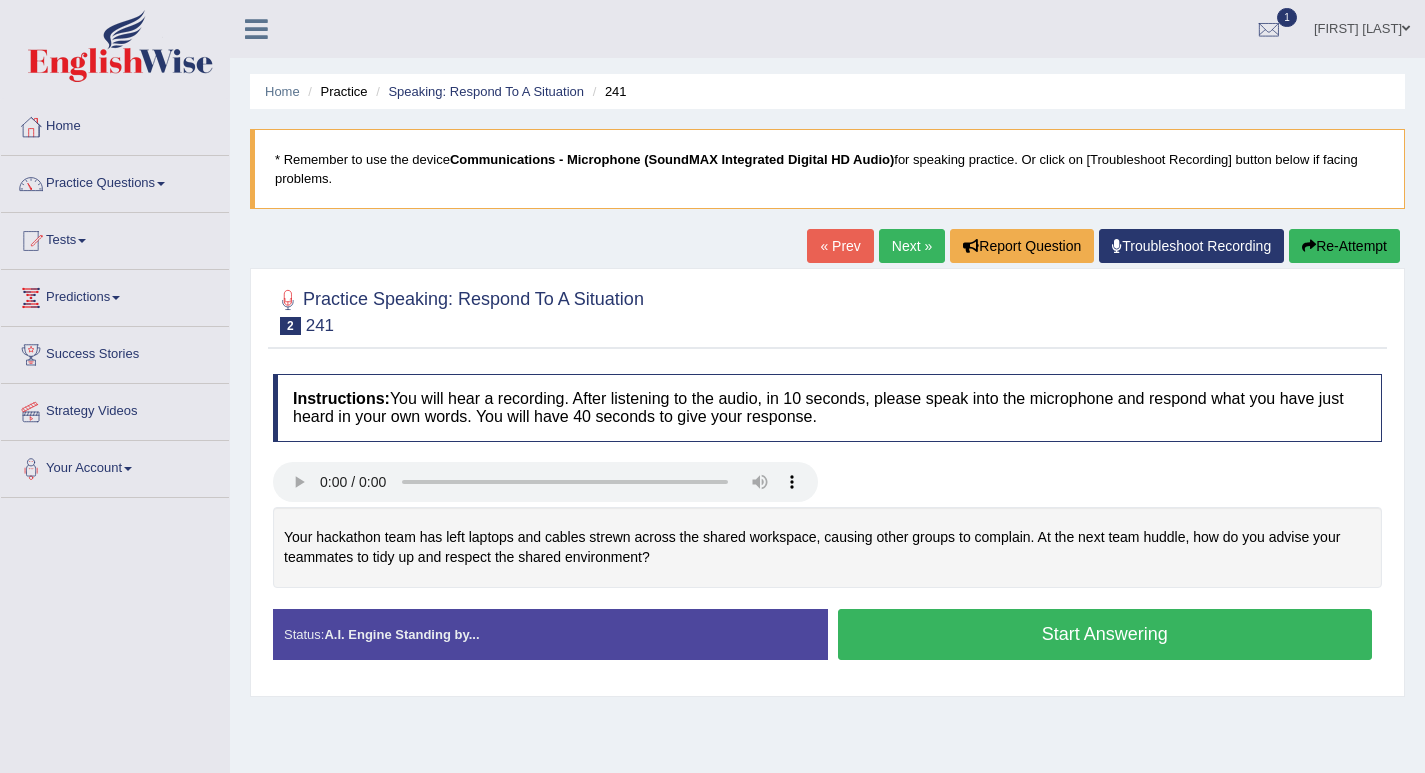 click on "Start Answering" at bounding box center (1105, 634) 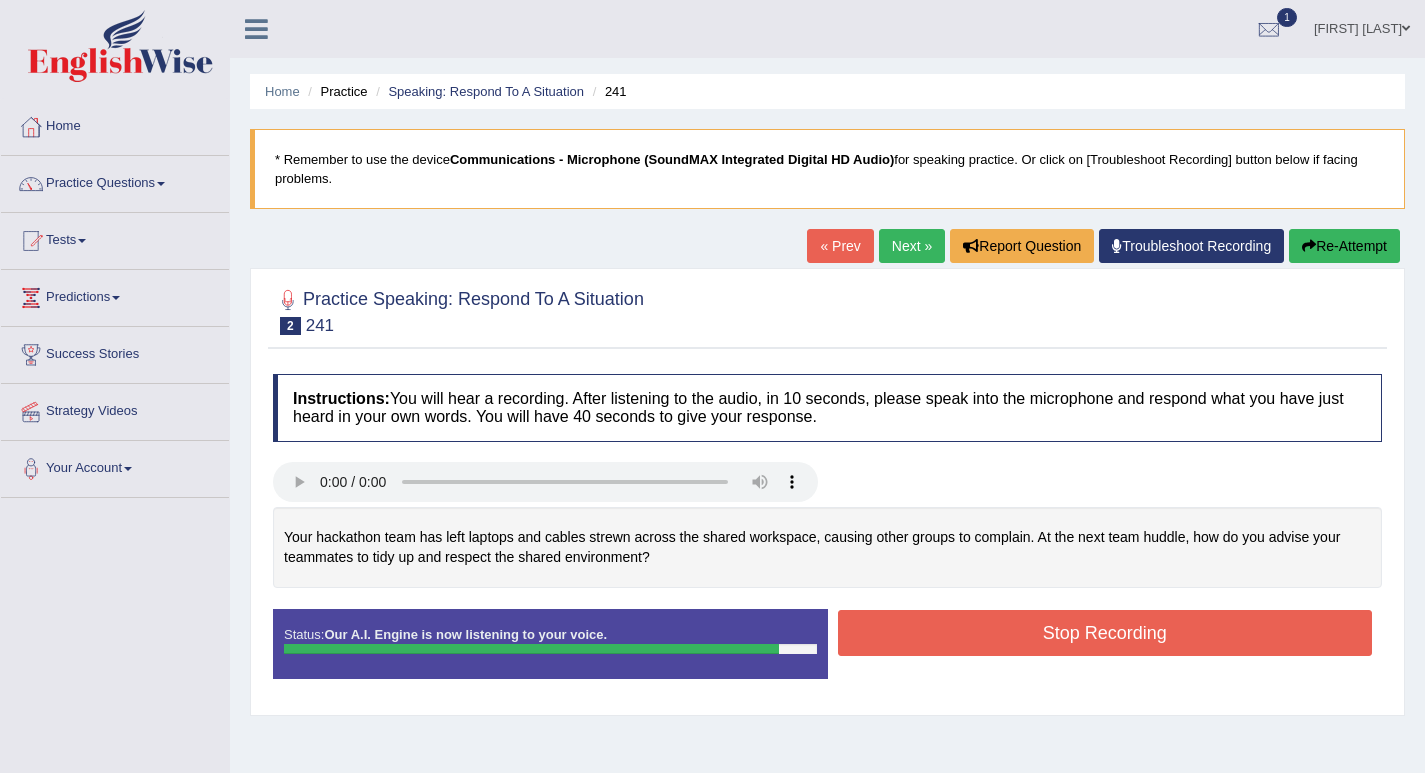 click on "Stop Recording" at bounding box center (1105, 633) 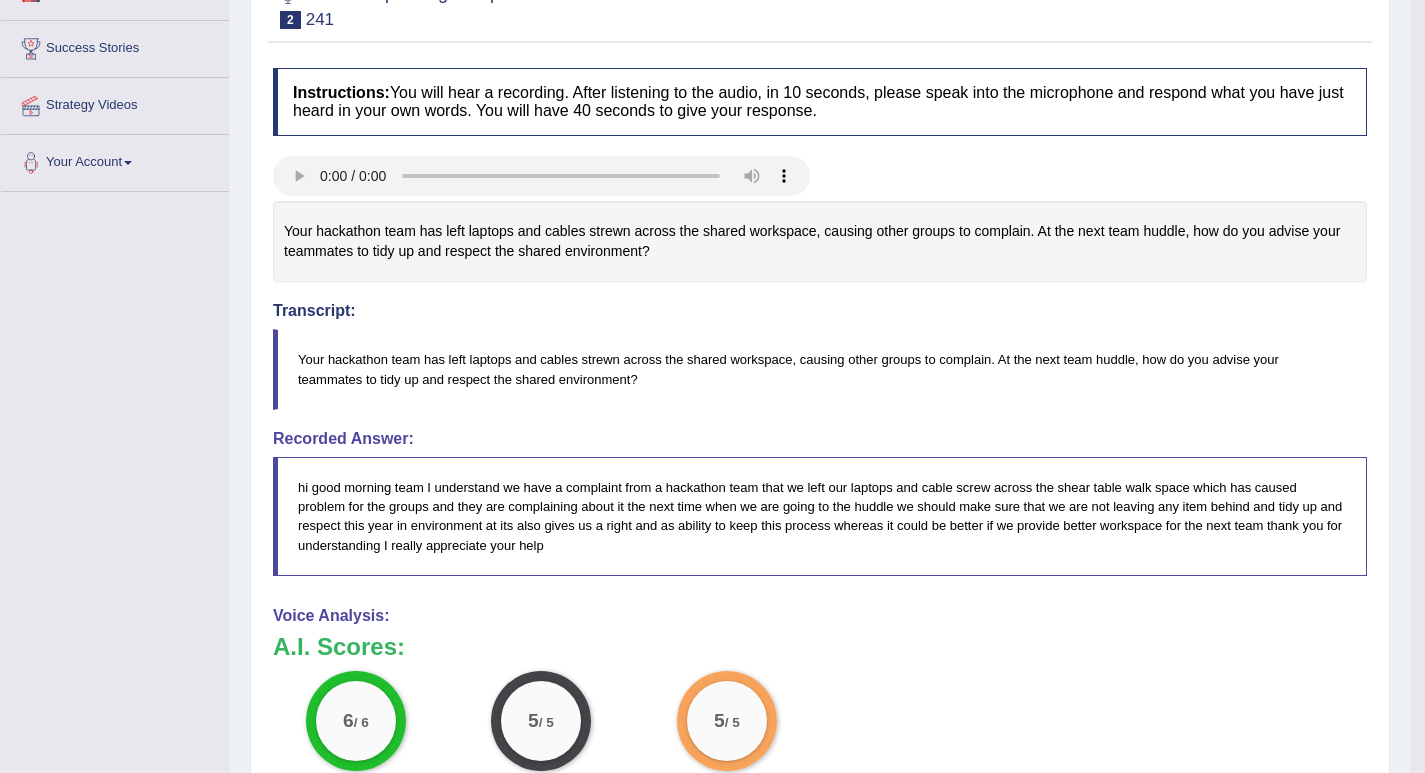 scroll, scrollTop: 206, scrollLeft: 0, axis: vertical 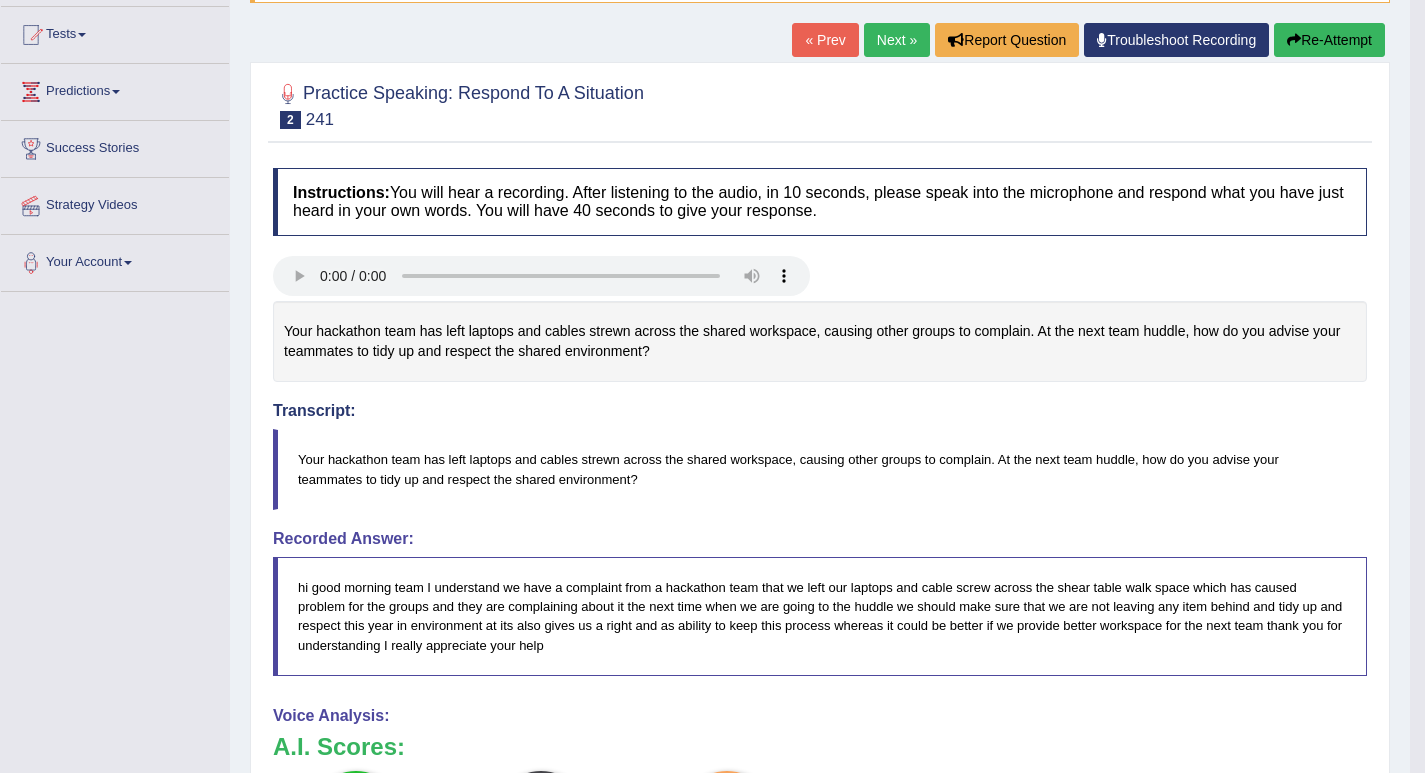 click on "Next »" at bounding box center [897, 40] 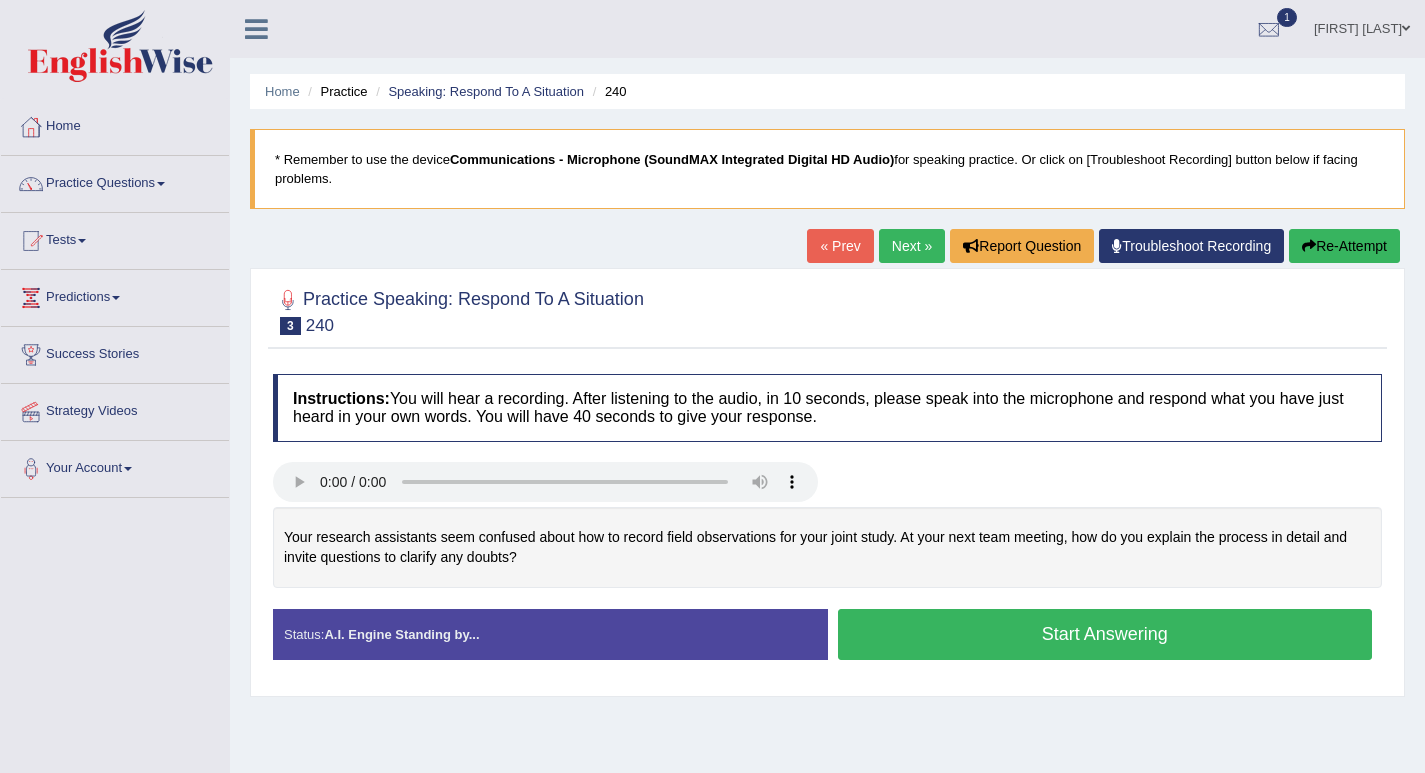 scroll, scrollTop: 0, scrollLeft: 0, axis: both 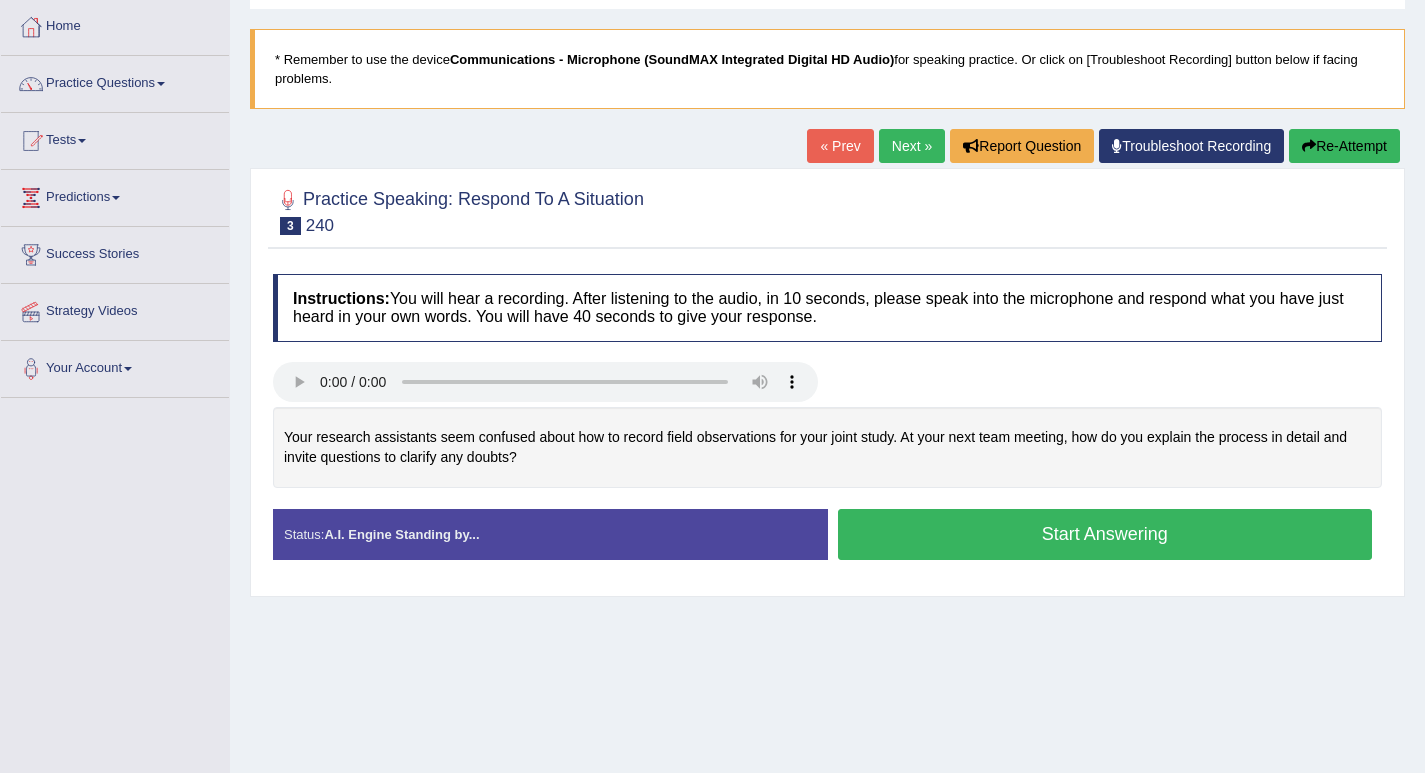 click on "Start Answering" at bounding box center (1105, 534) 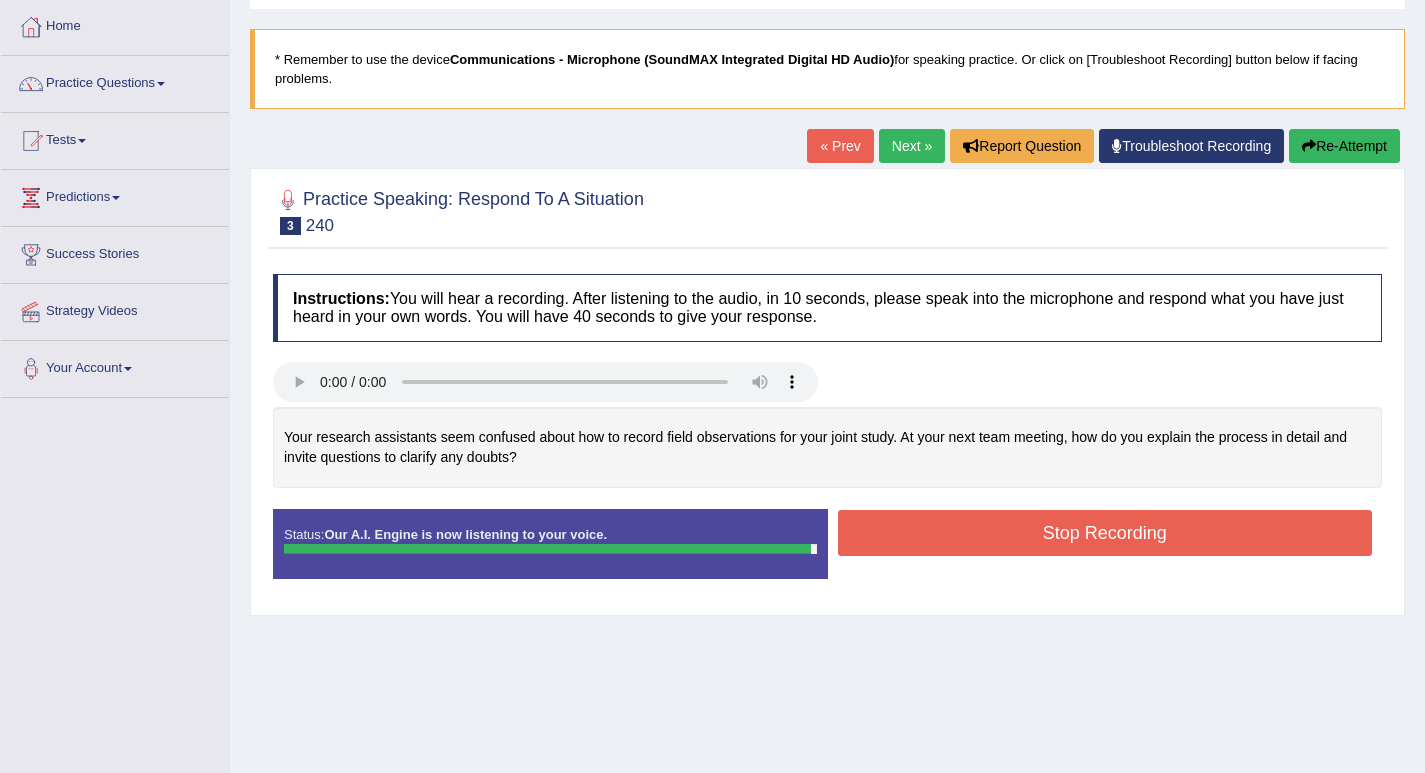 click on "Stop Recording" at bounding box center (1105, 533) 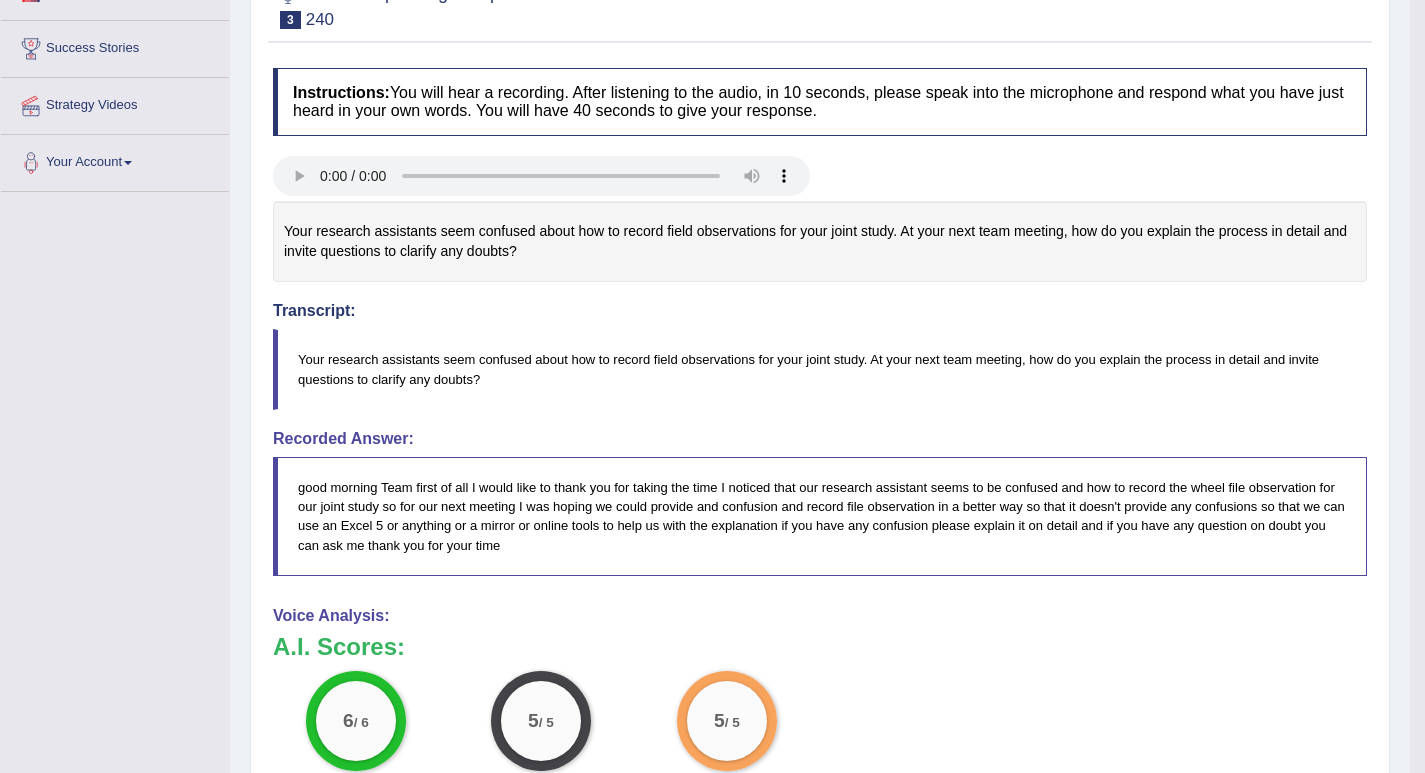 scroll, scrollTop: 206, scrollLeft: 0, axis: vertical 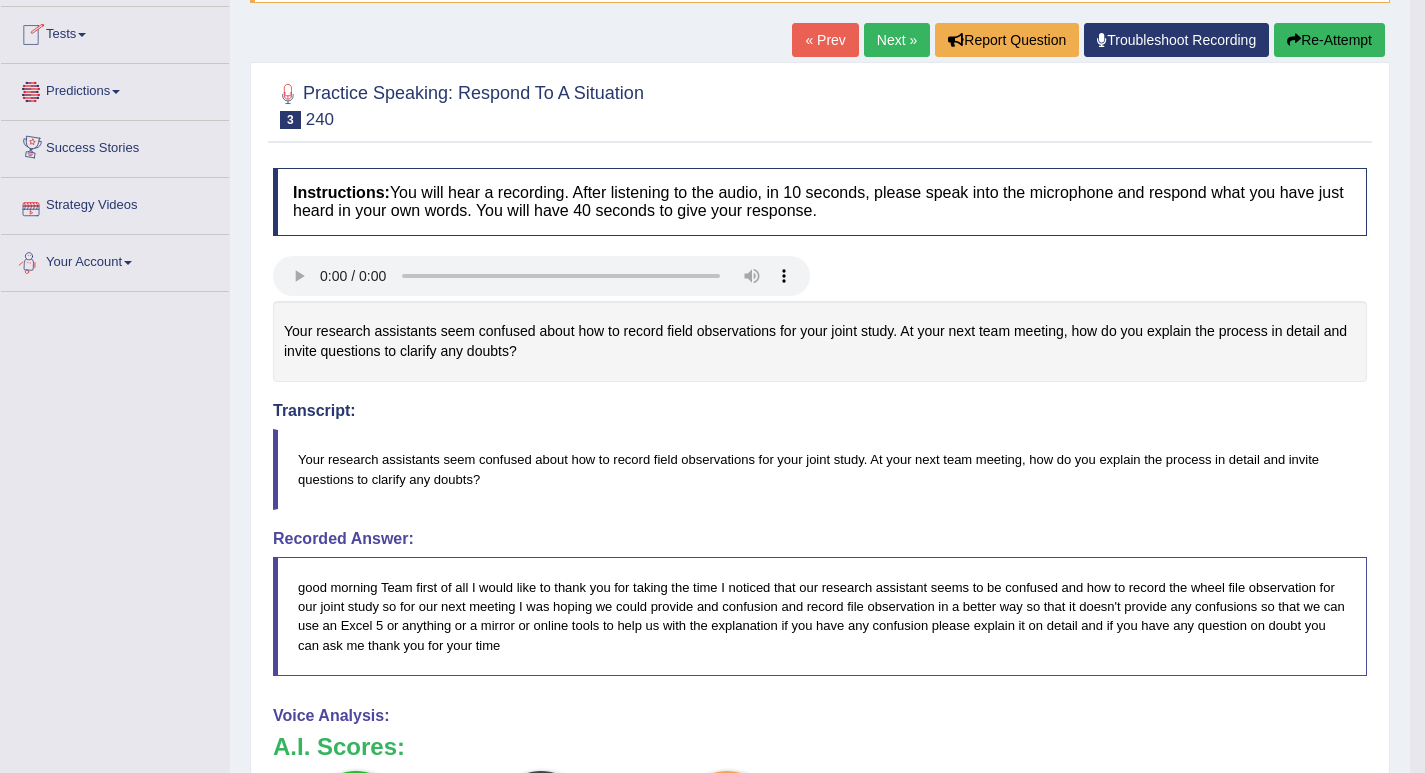 click at bounding box center [116, 92] 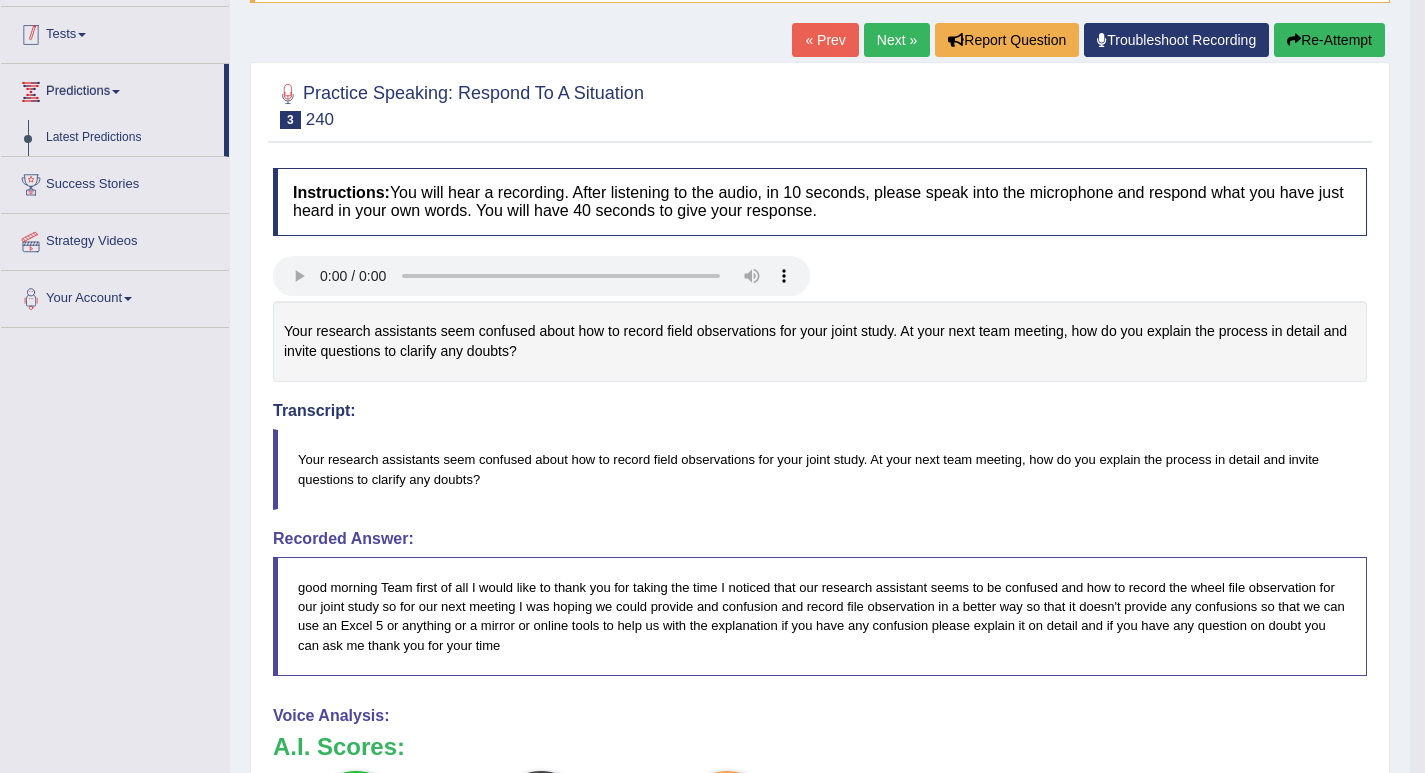 click on "Tests" at bounding box center (115, 32) 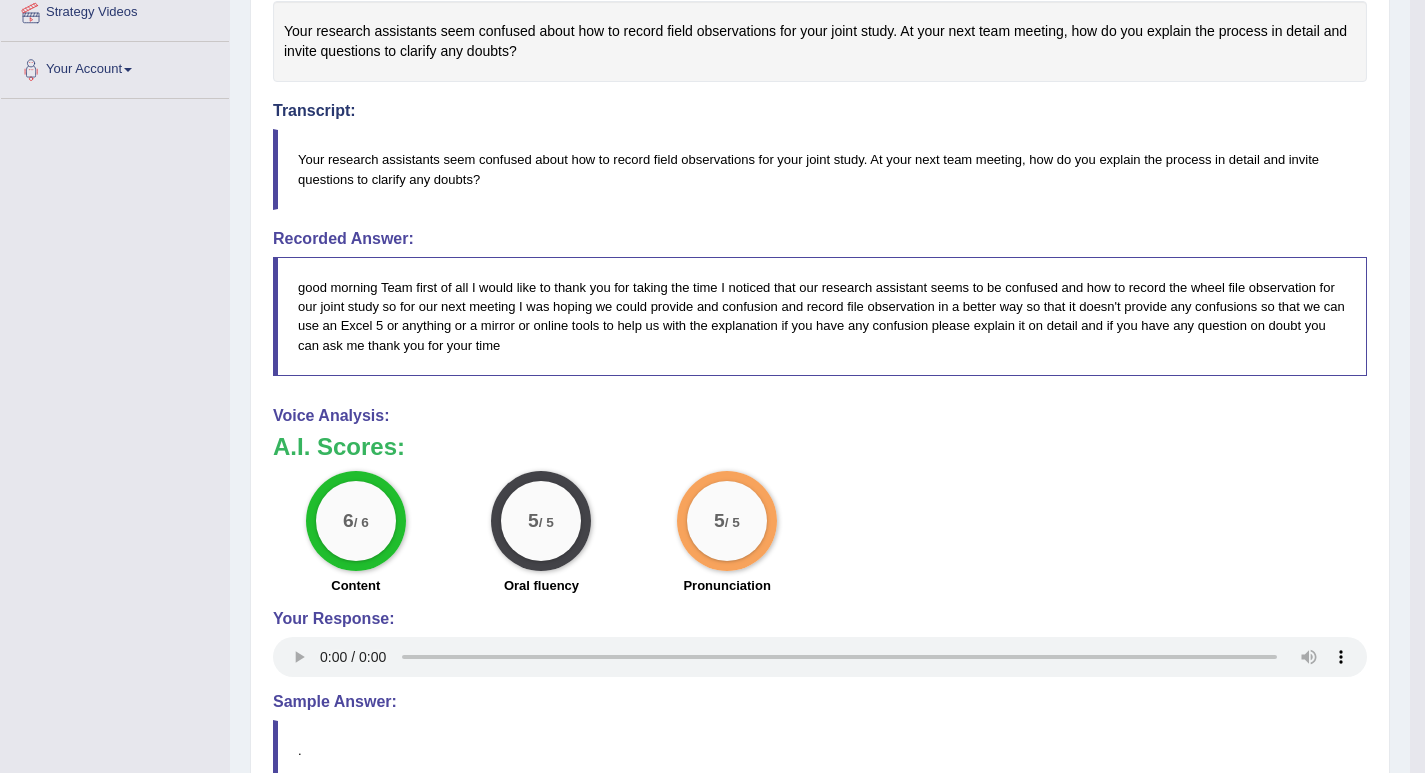 scroll, scrollTop: 106, scrollLeft: 0, axis: vertical 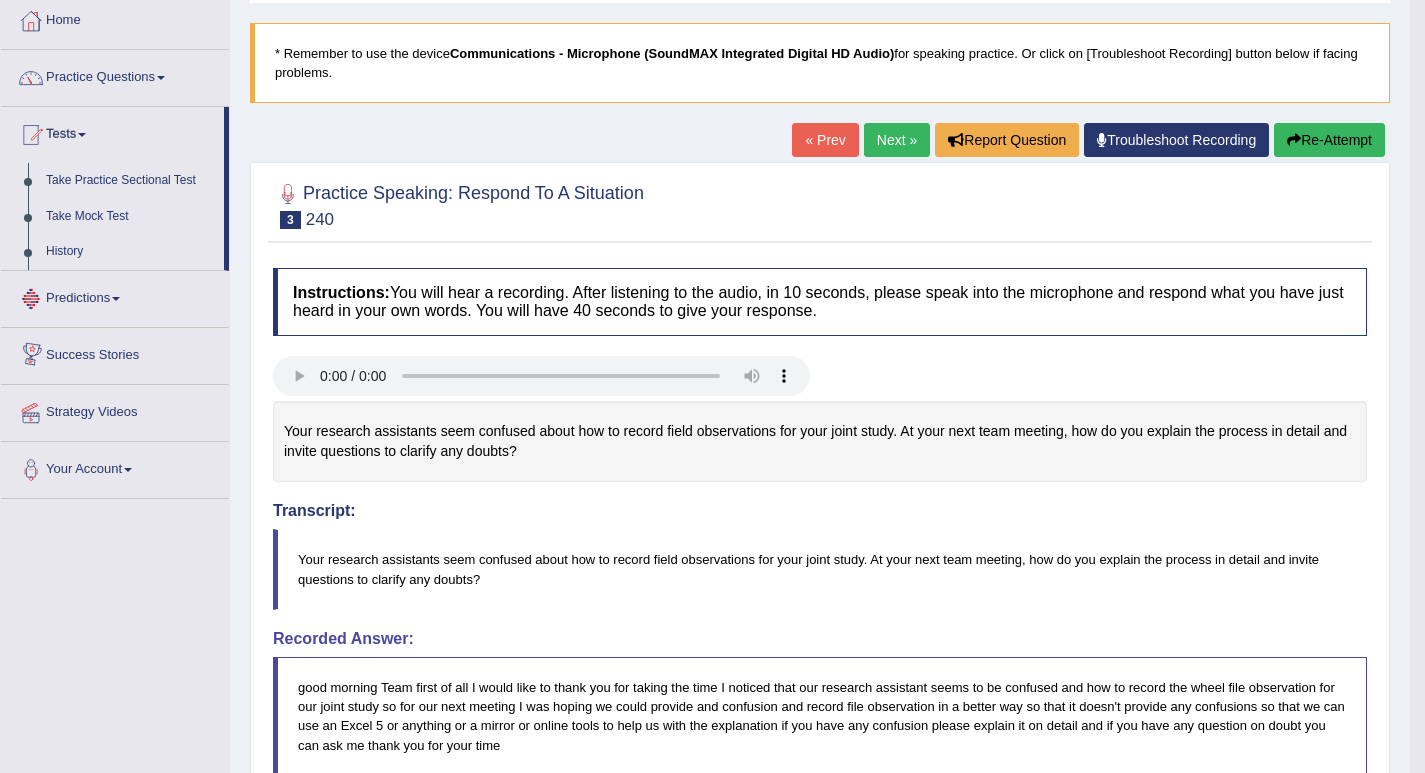 click on "Next »" at bounding box center [897, 140] 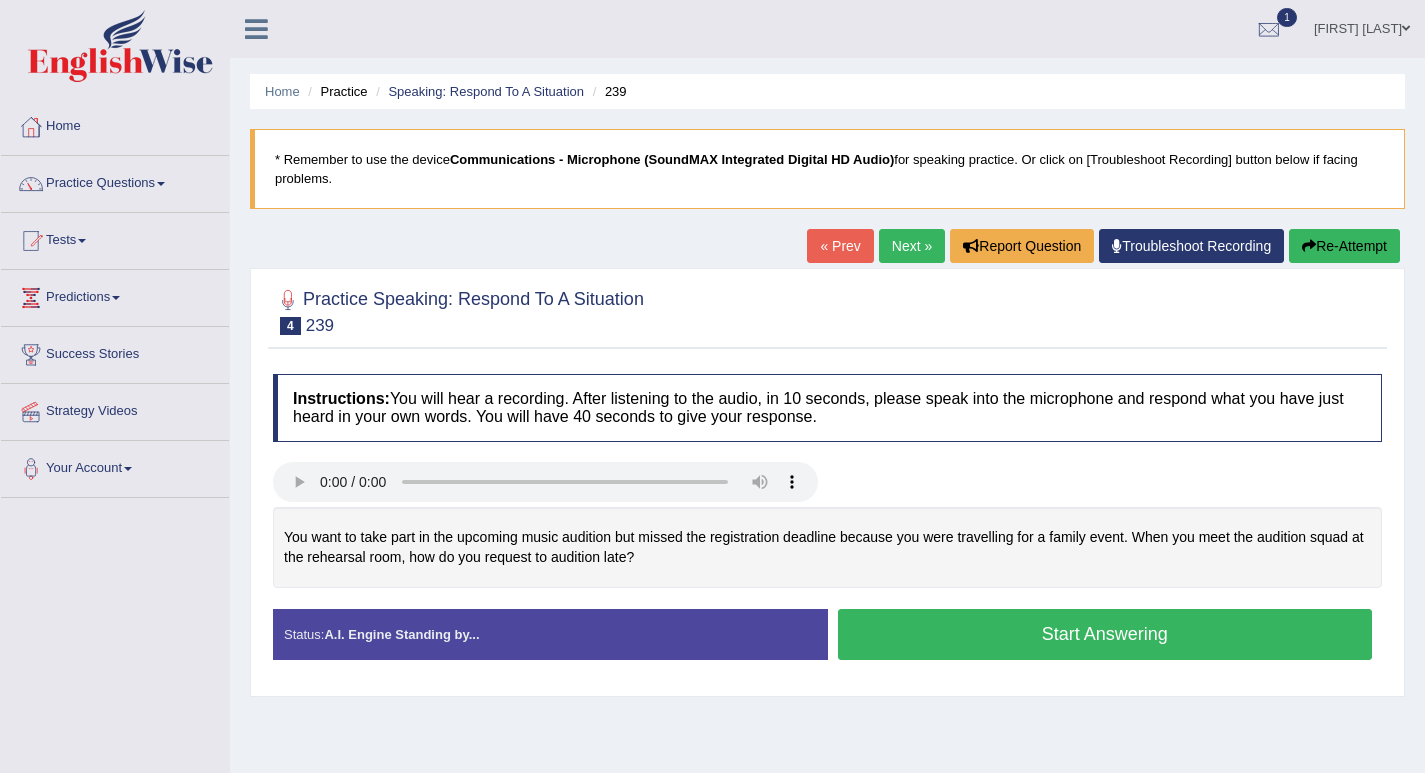 scroll, scrollTop: 0, scrollLeft: 0, axis: both 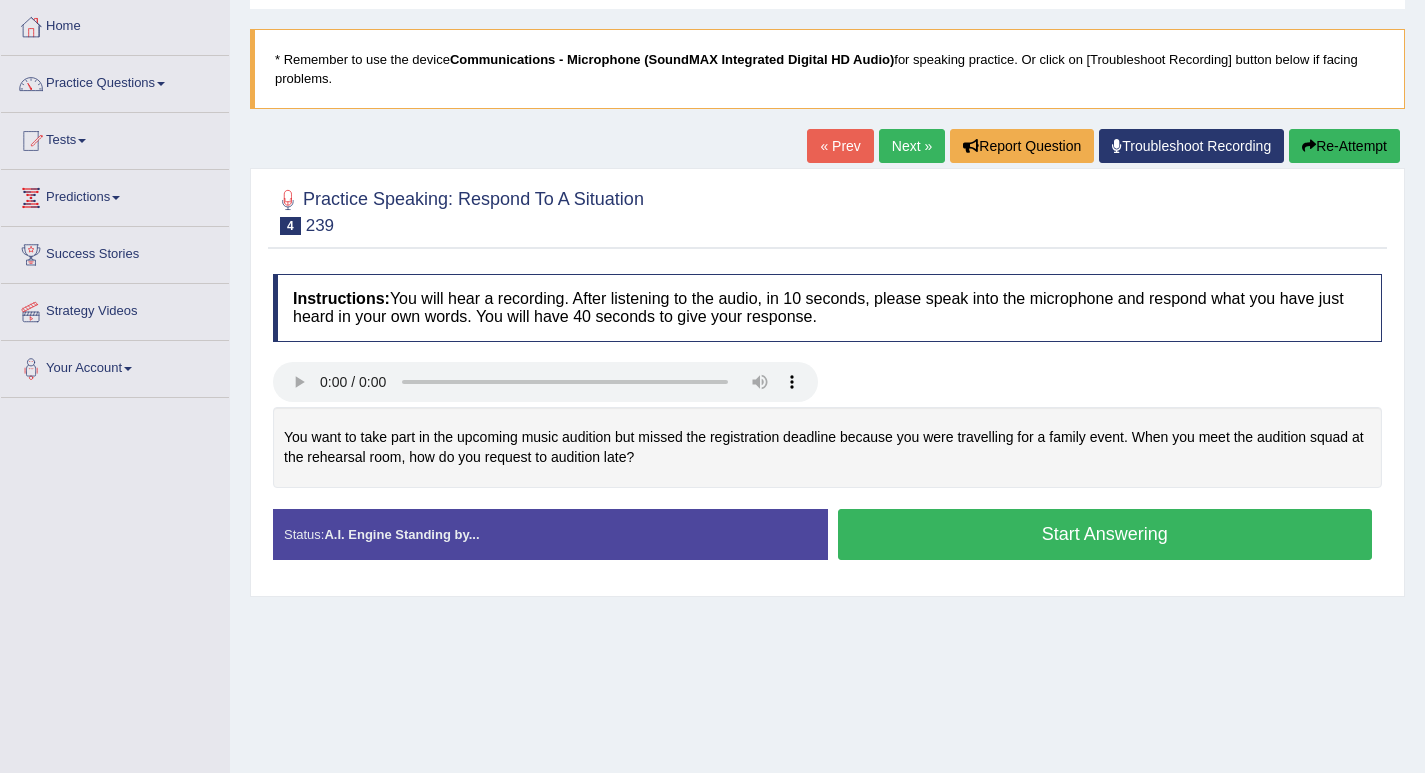 click on "Start Answering" at bounding box center (1105, 534) 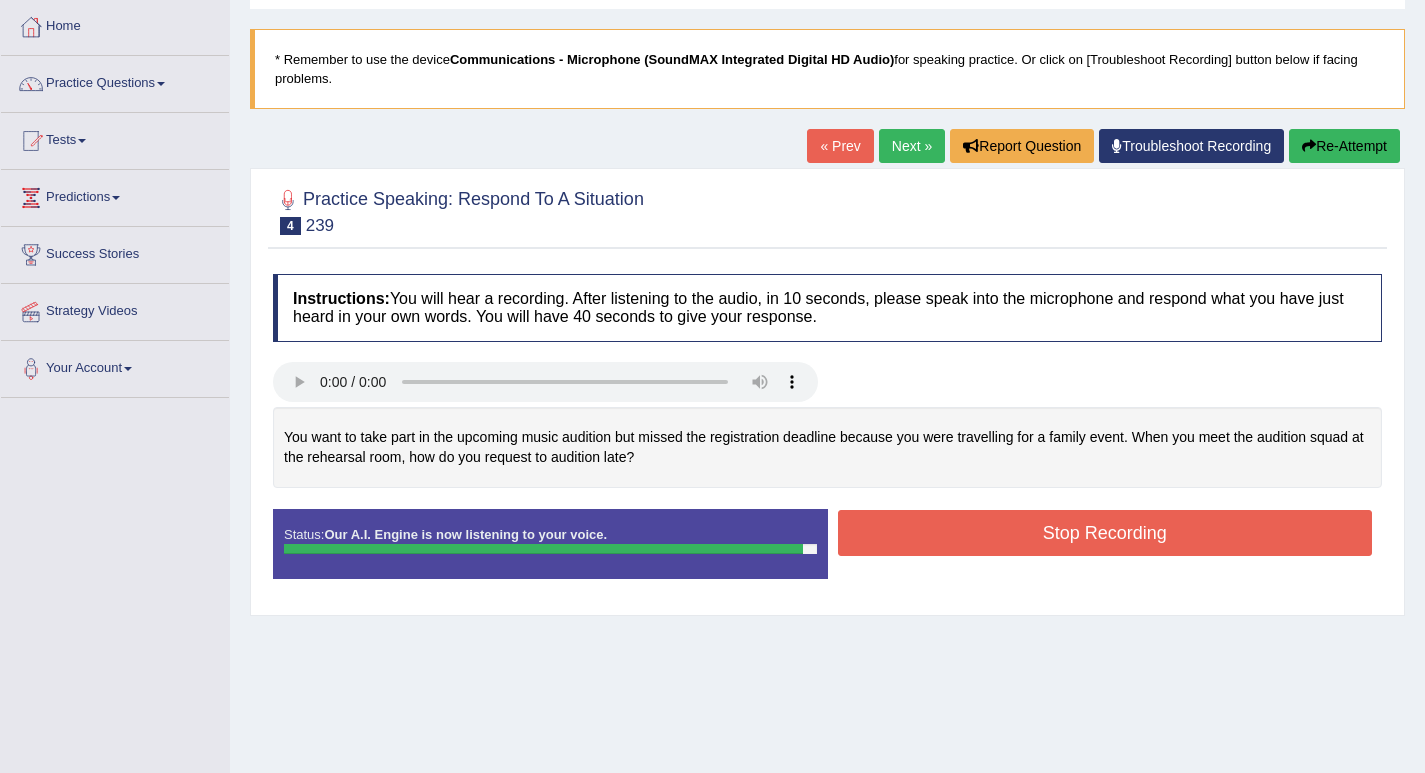 click on "Stop Recording" at bounding box center [1105, 533] 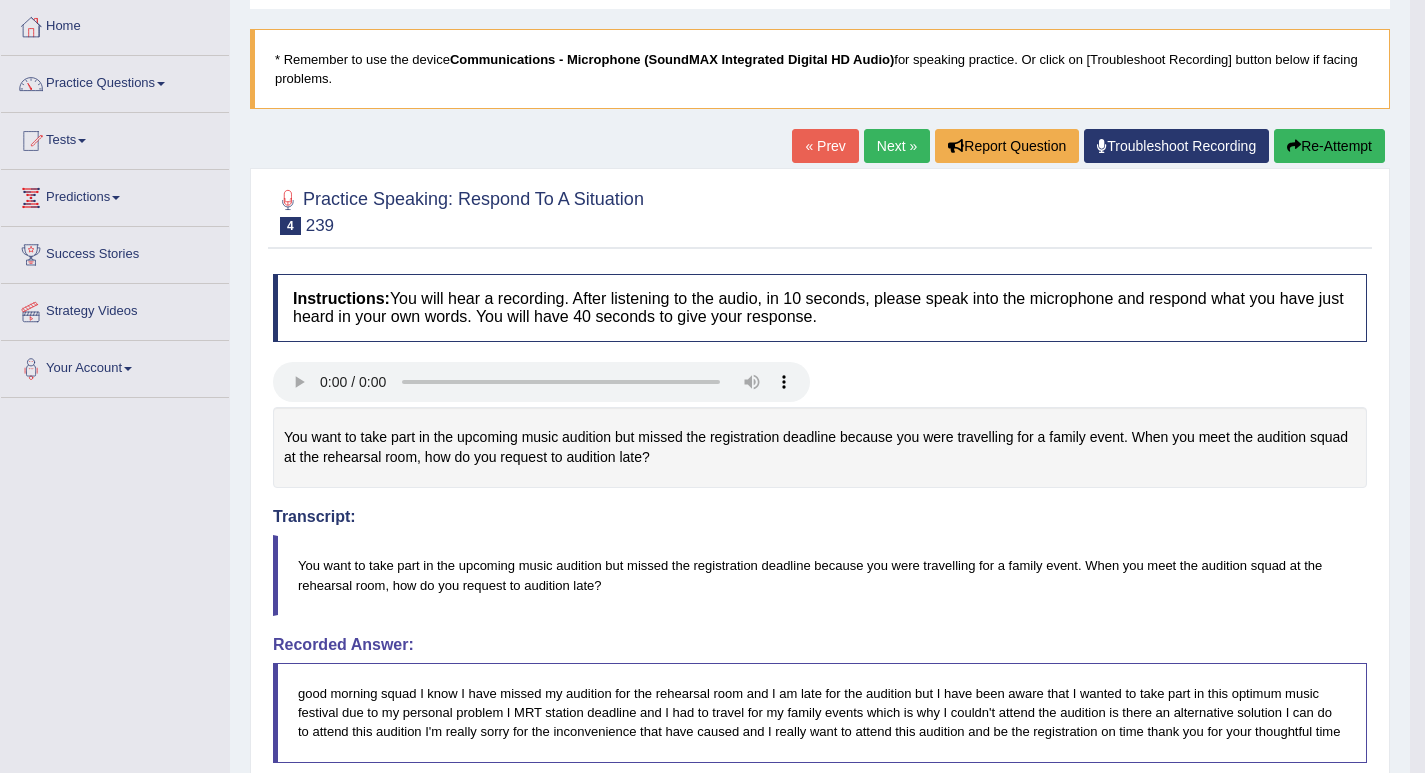 scroll, scrollTop: 0, scrollLeft: 0, axis: both 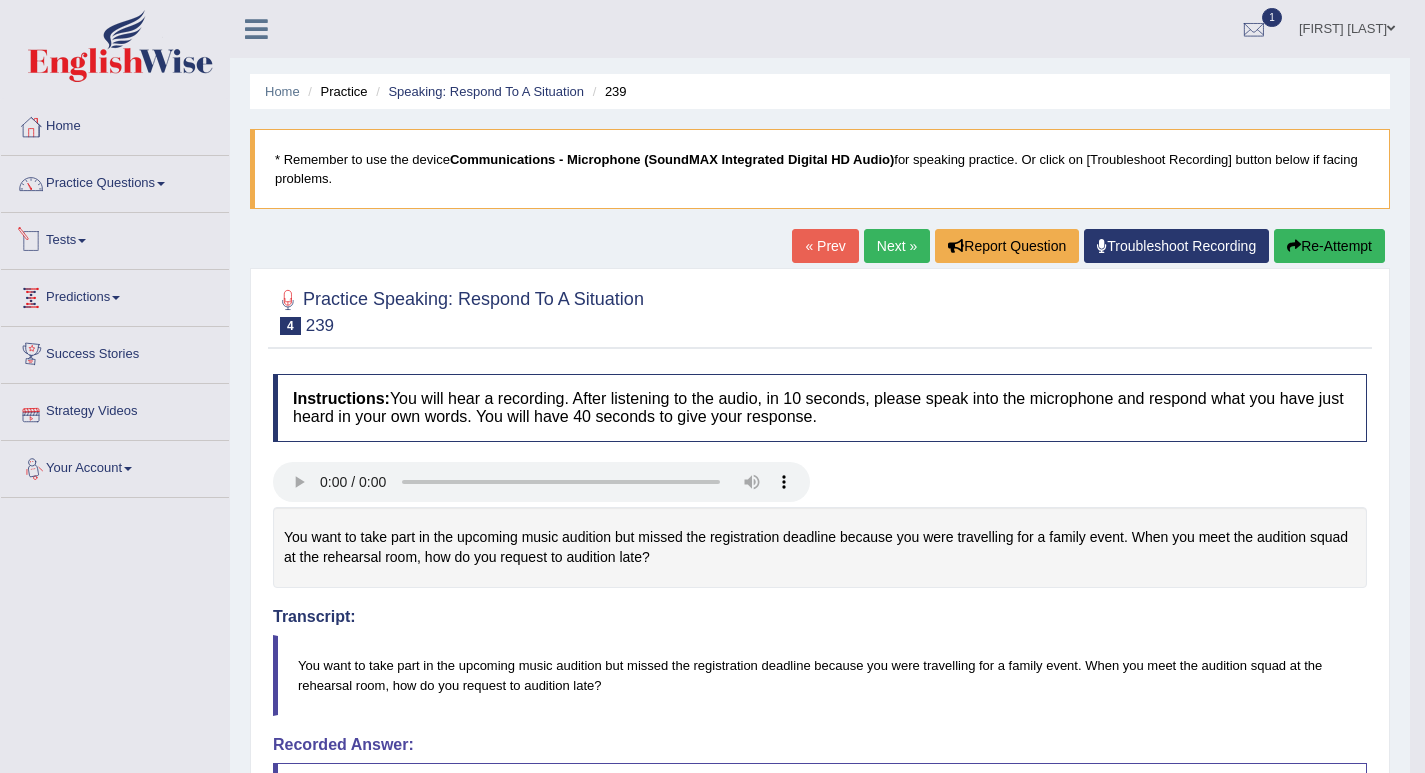click on "Tests" at bounding box center (115, 238) 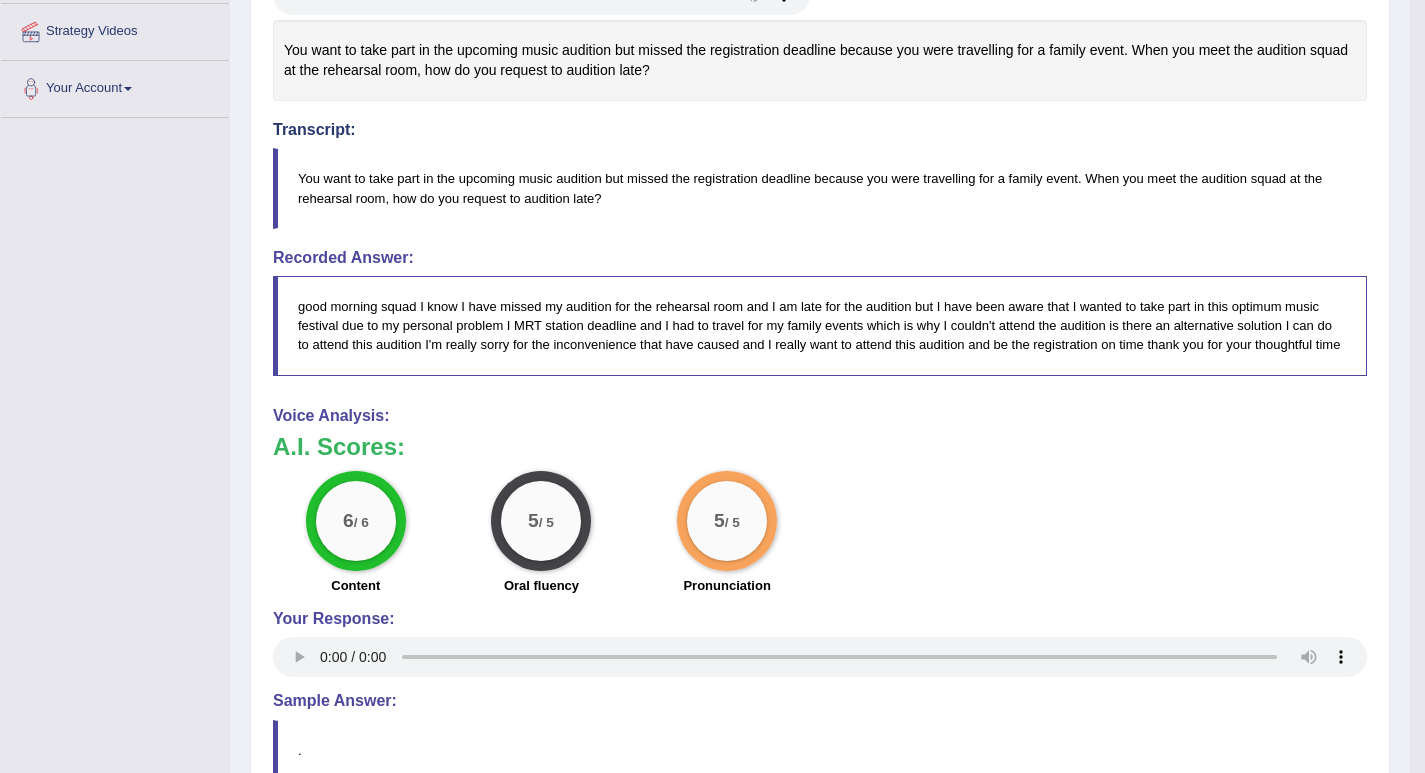 scroll, scrollTop: 187, scrollLeft: 0, axis: vertical 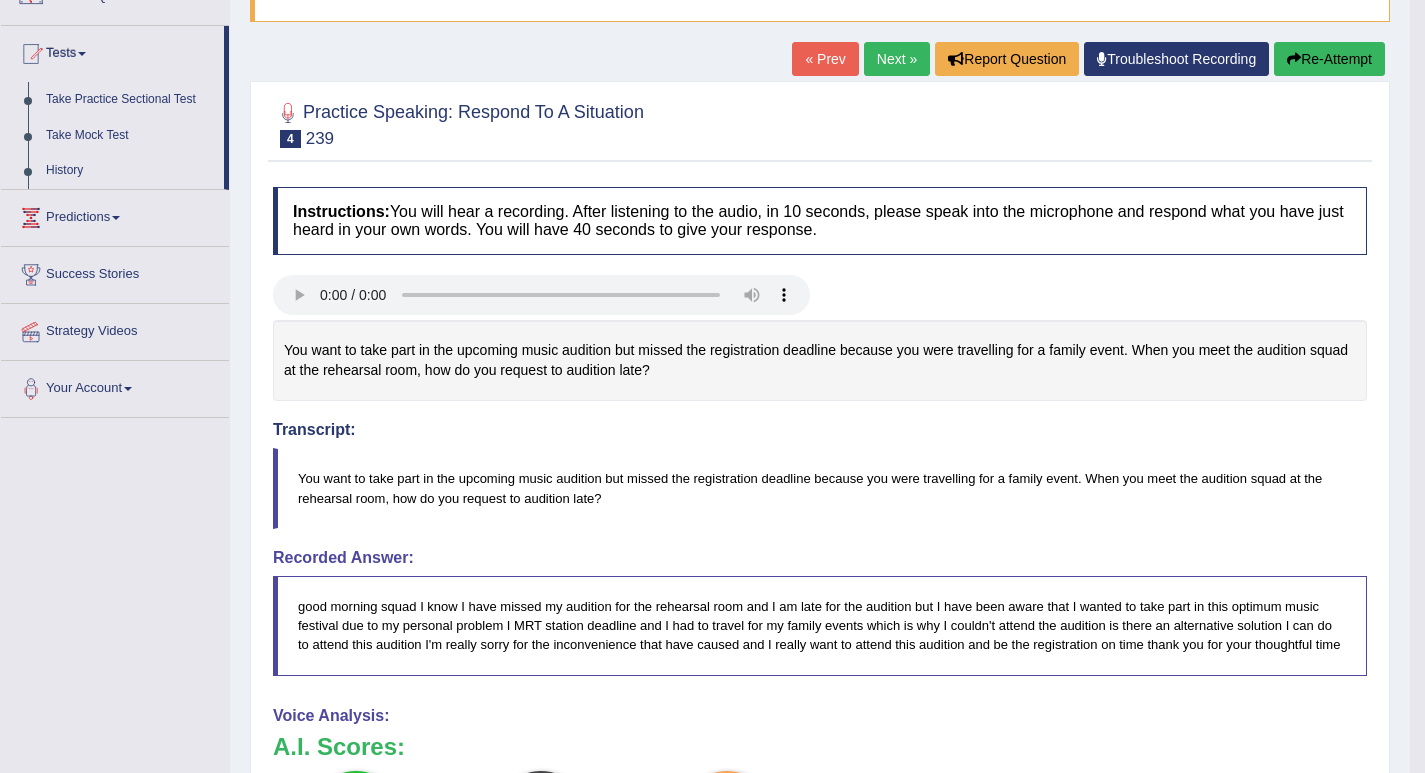 click on "Next »" at bounding box center (897, 59) 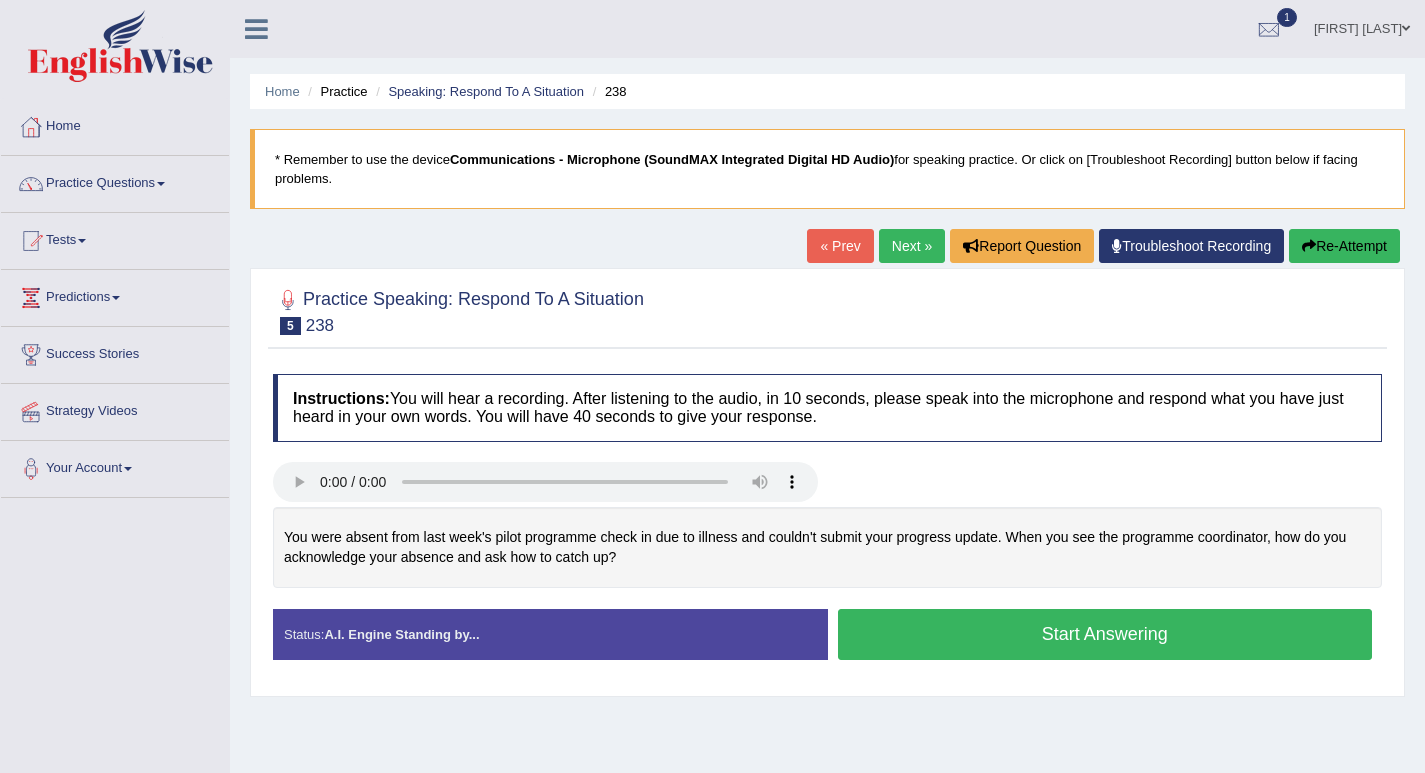 scroll, scrollTop: 0, scrollLeft: 0, axis: both 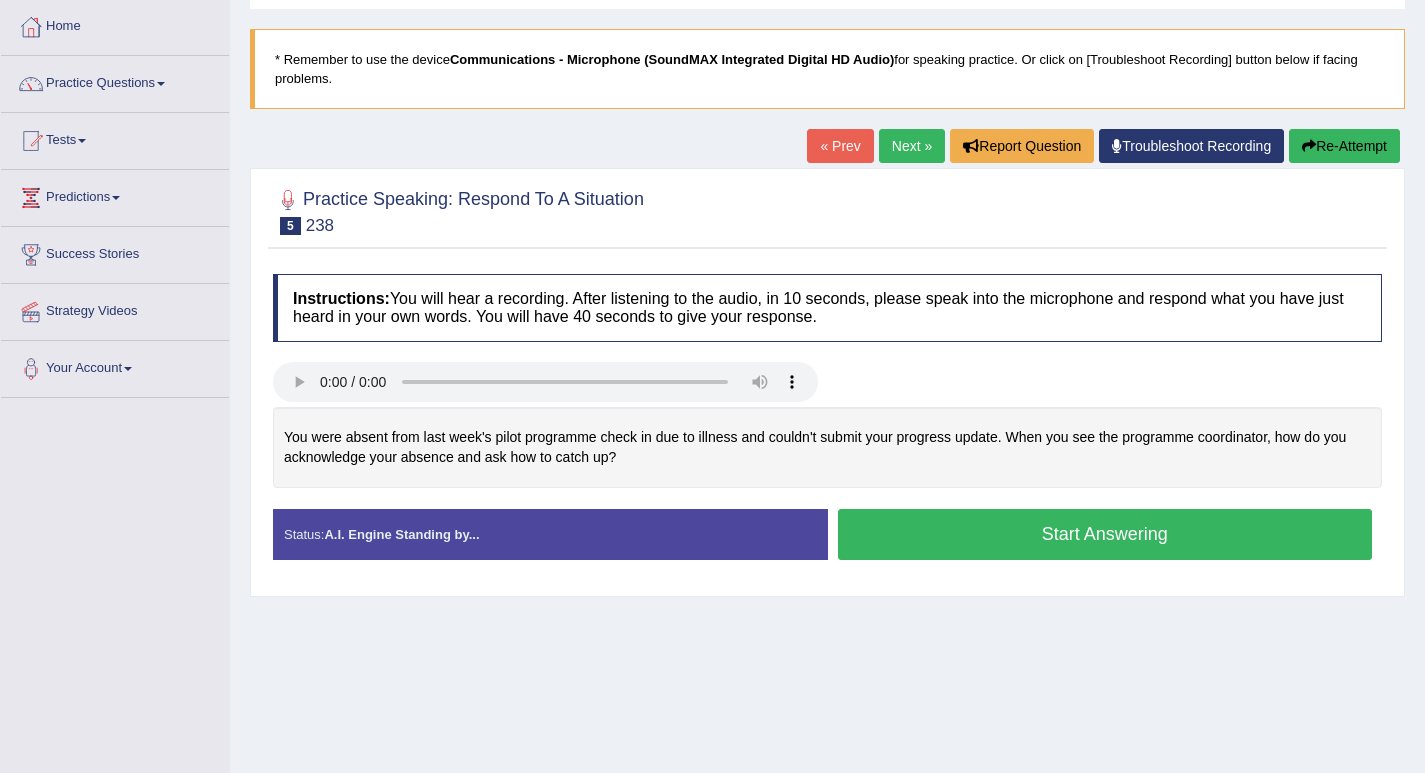 click on "Start Answering" at bounding box center (1105, 534) 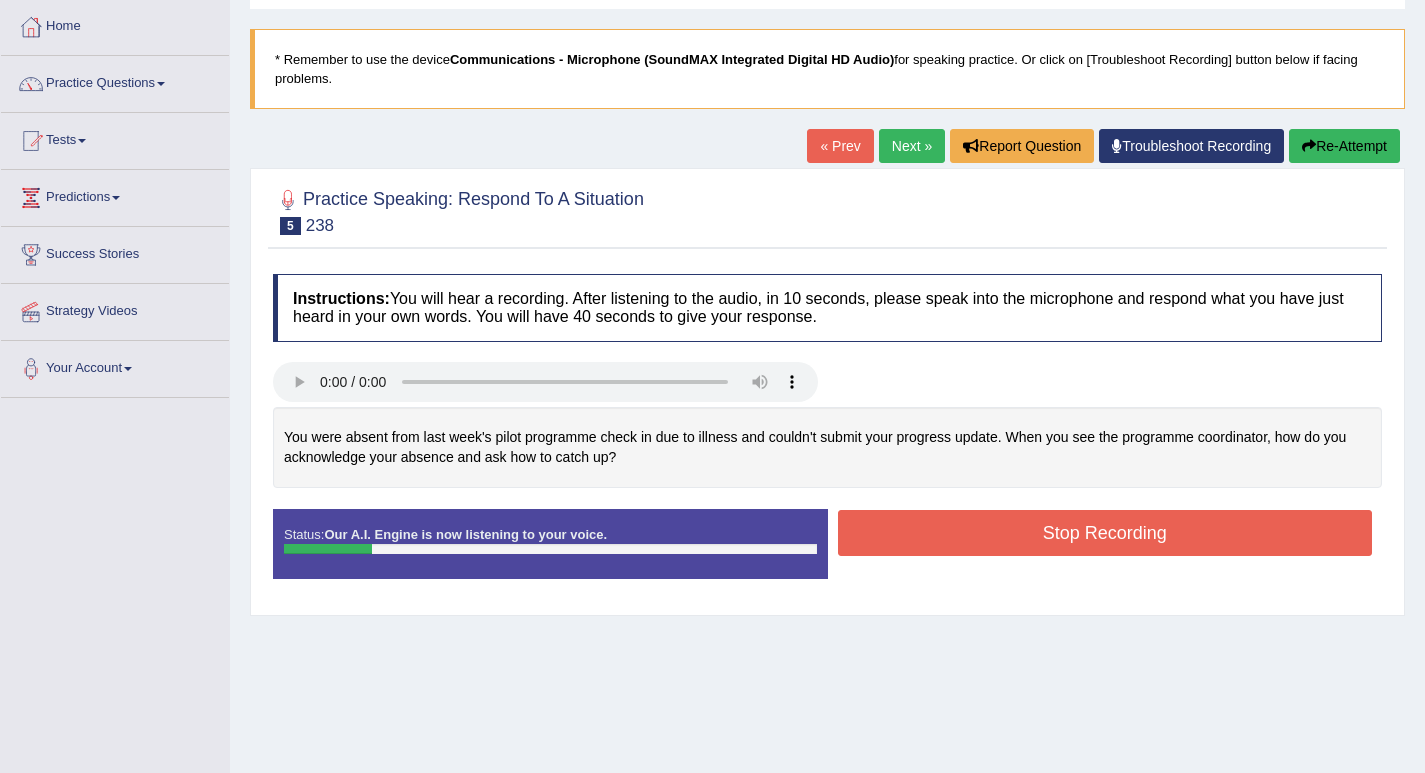 click on "Re-Attempt" at bounding box center [1344, 146] 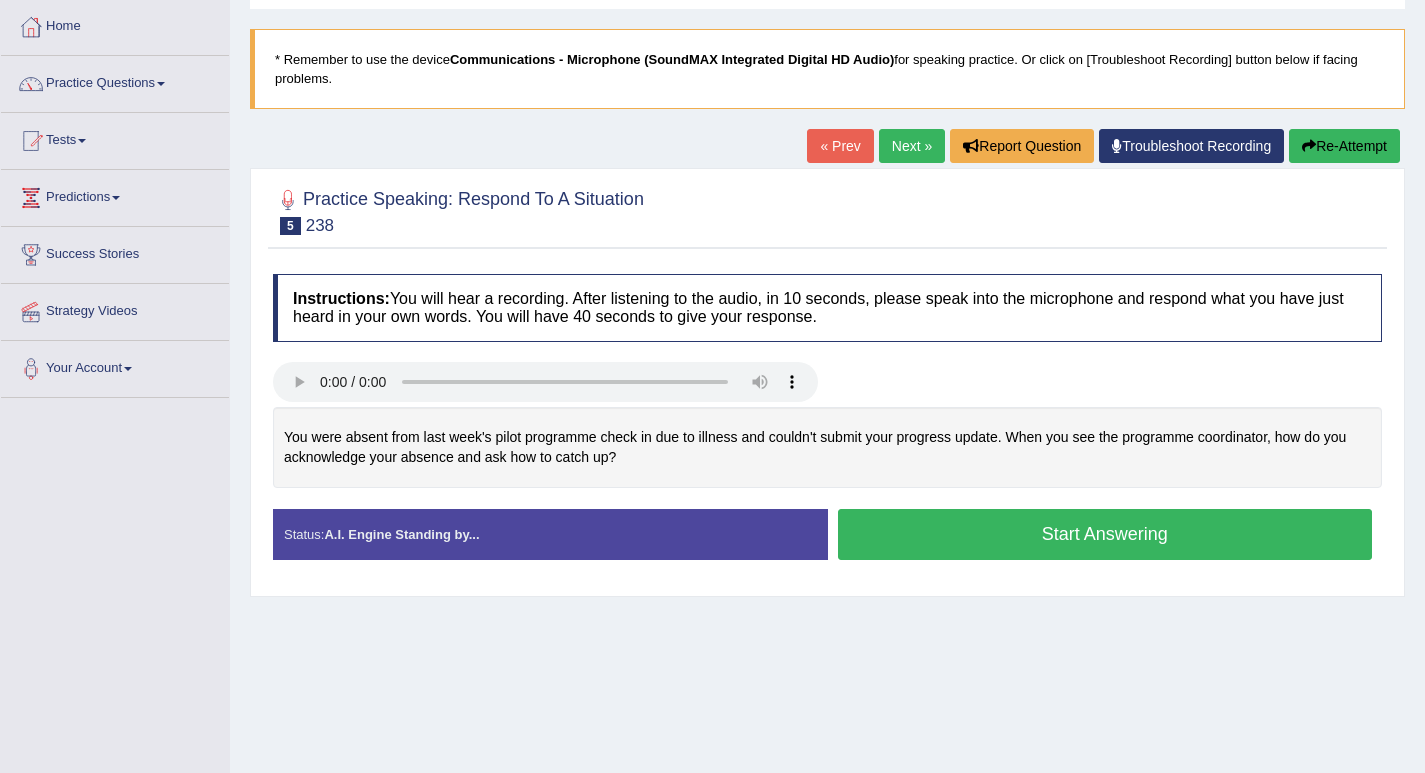 scroll, scrollTop: 100, scrollLeft: 0, axis: vertical 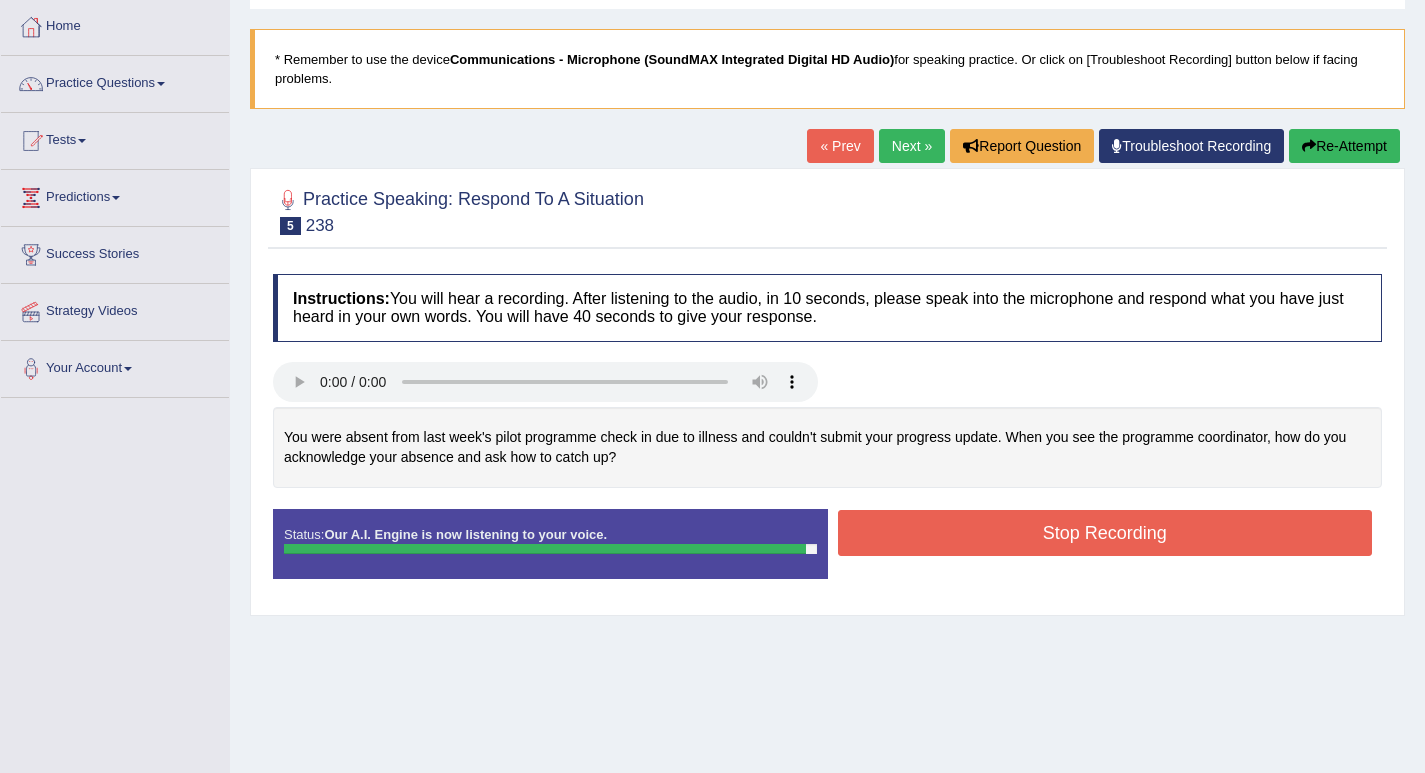 click on "Stop Recording" at bounding box center (1105, 533) 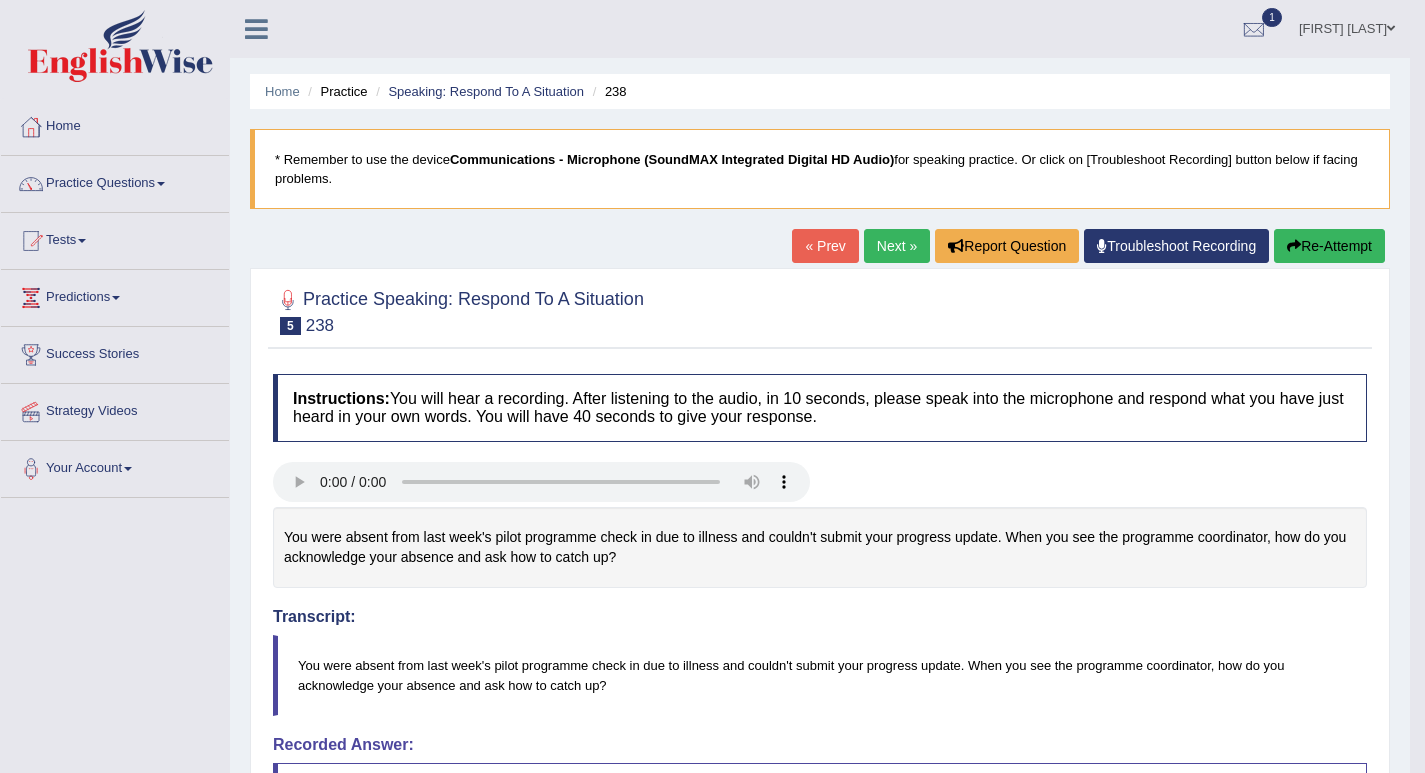 scroll, scrollTop: 100, scrollLeft: 0, axis: vertical 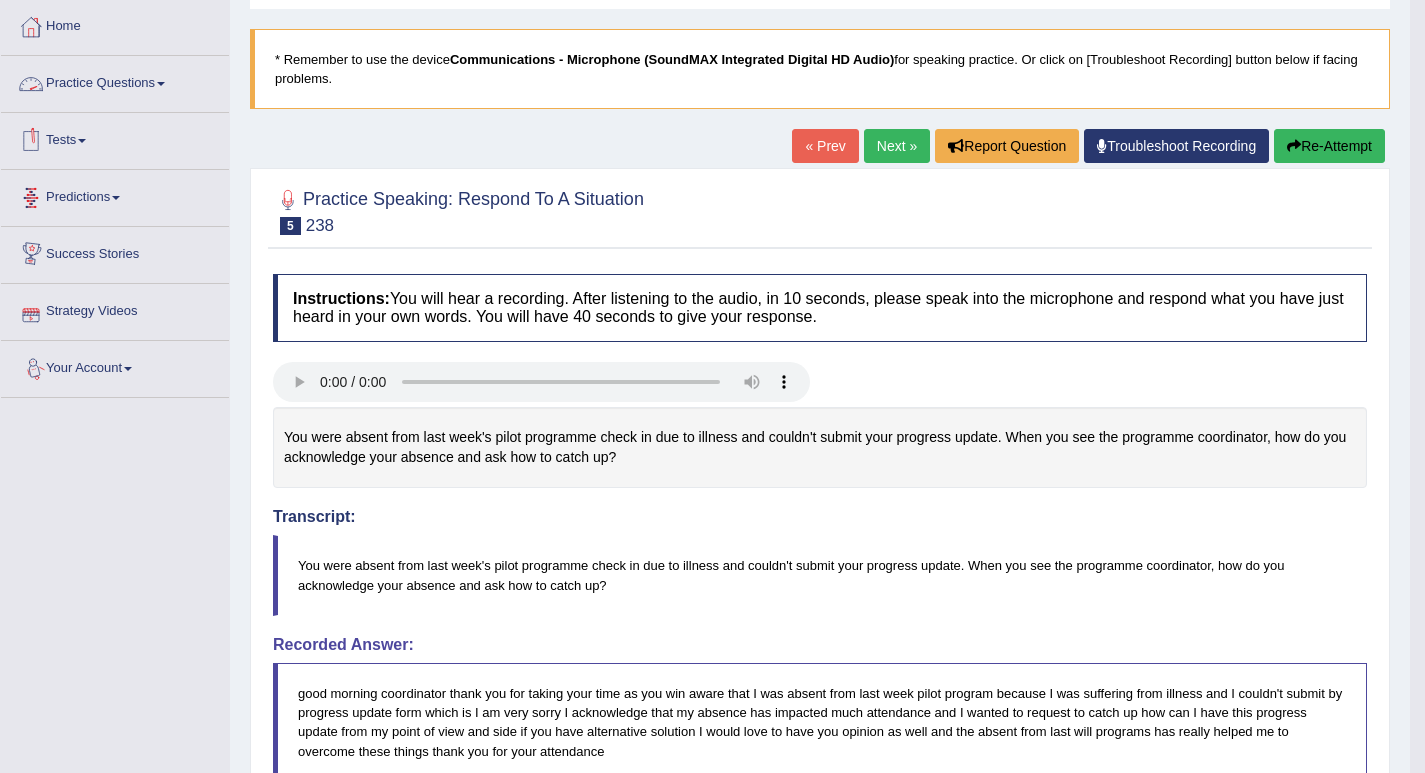 click on "Tests" at bounding box center [115, 138] 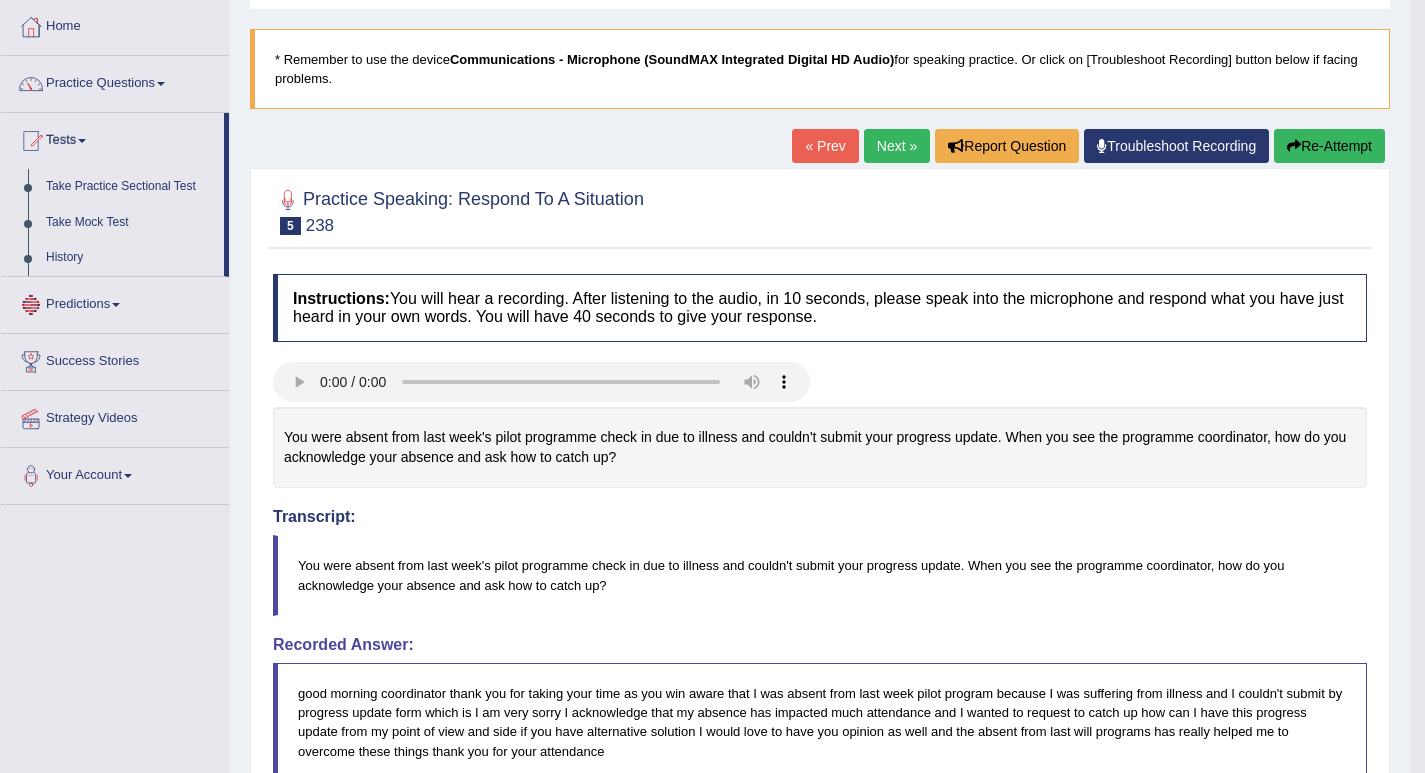 click on "Predictions" at bounding box center (115, 302) 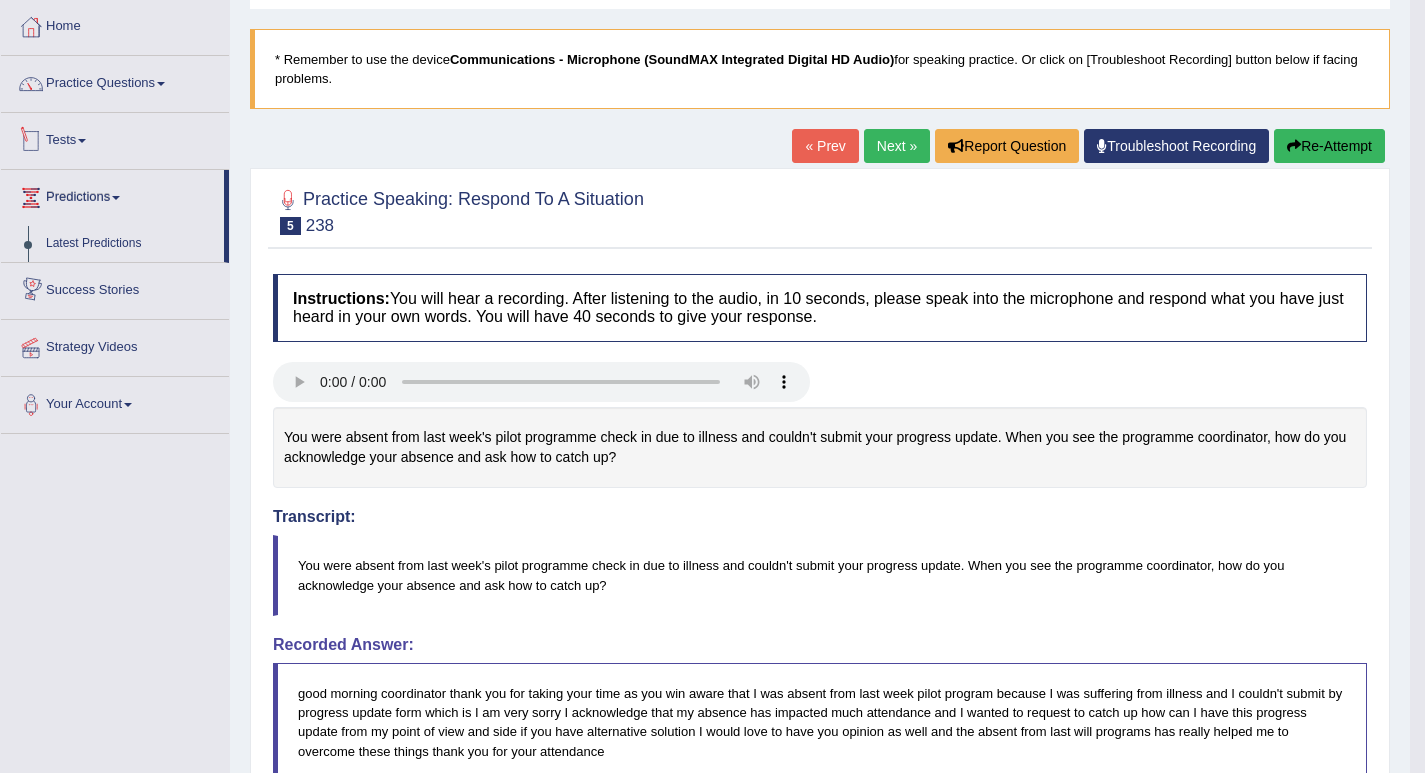 click on "Tests" at bounding box center (115, 138) 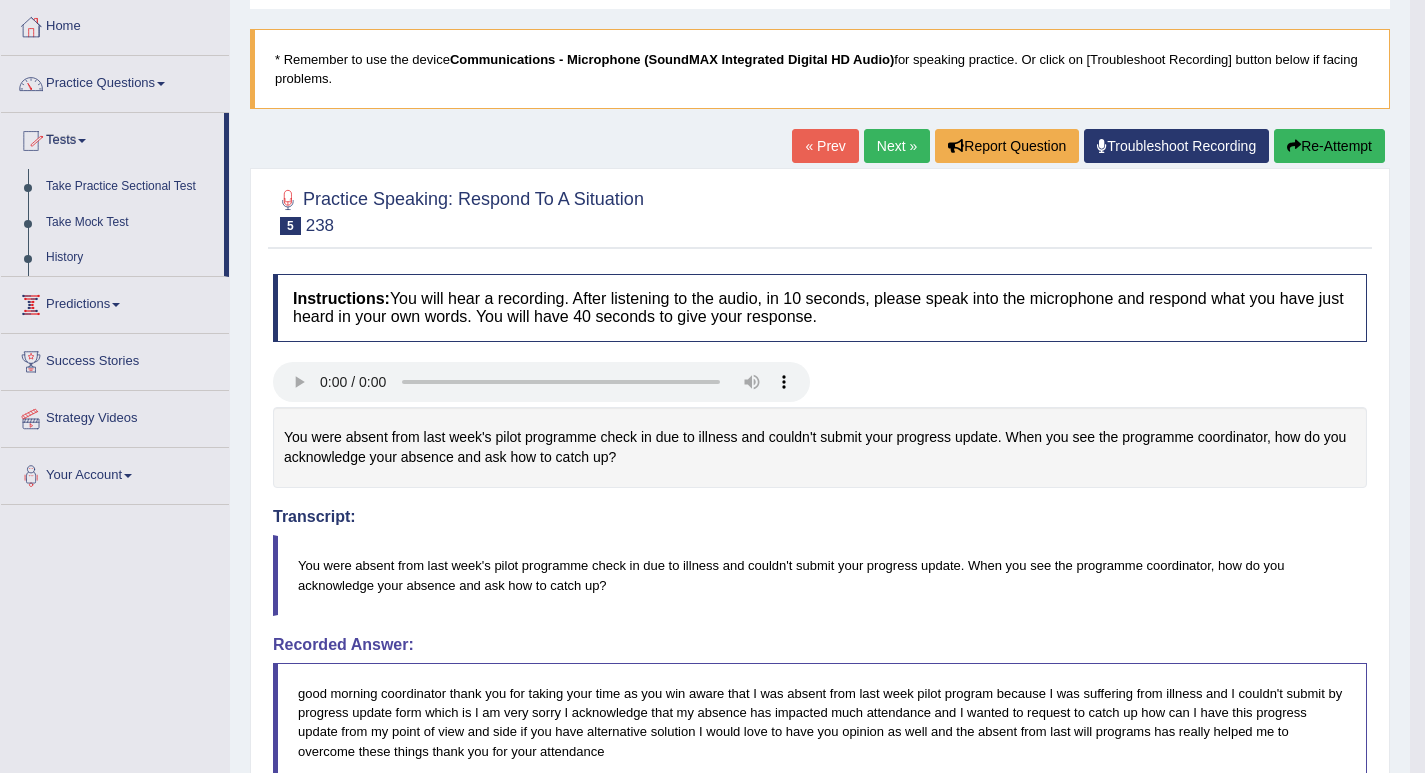 click on "Tests" at bounding box center [112, 138] 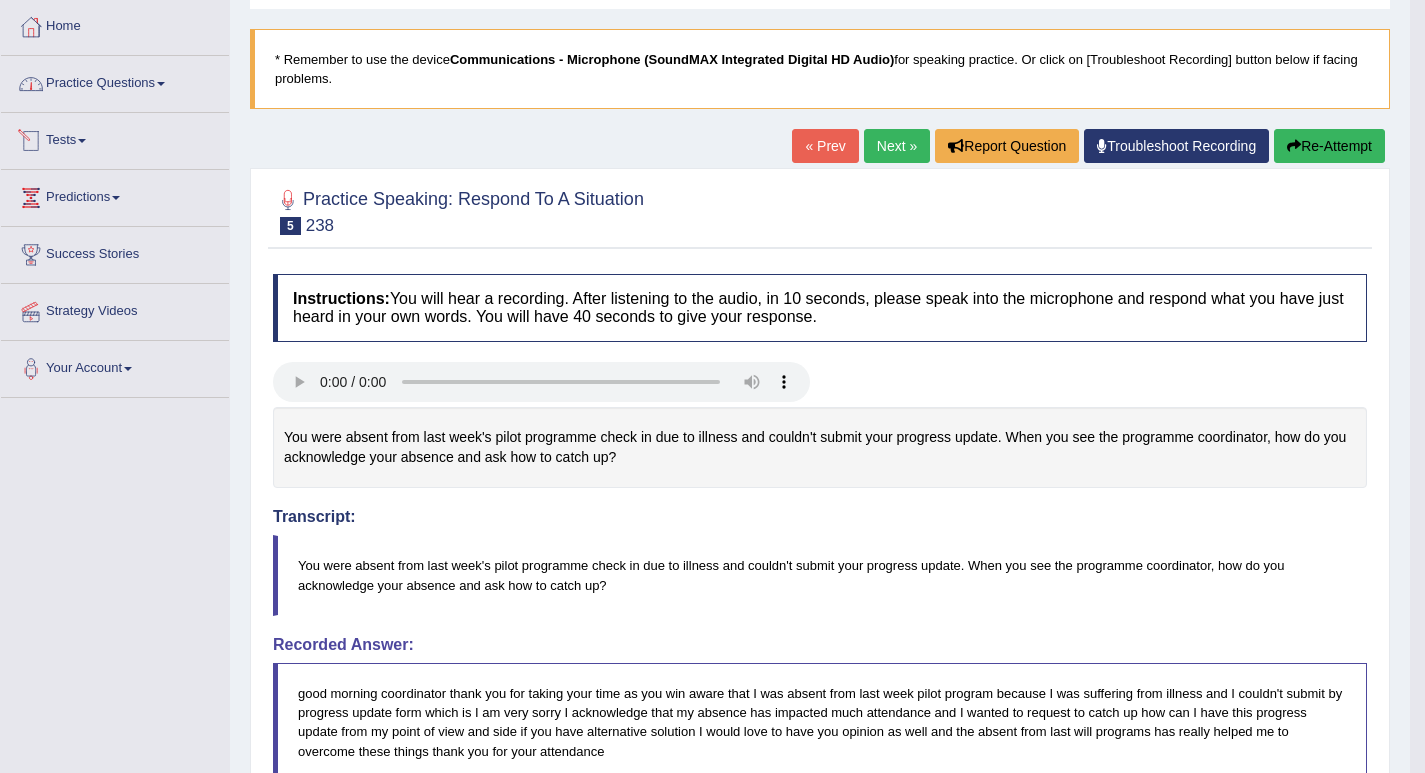 click on "Practice Questions" at bounding box center (115, 81) 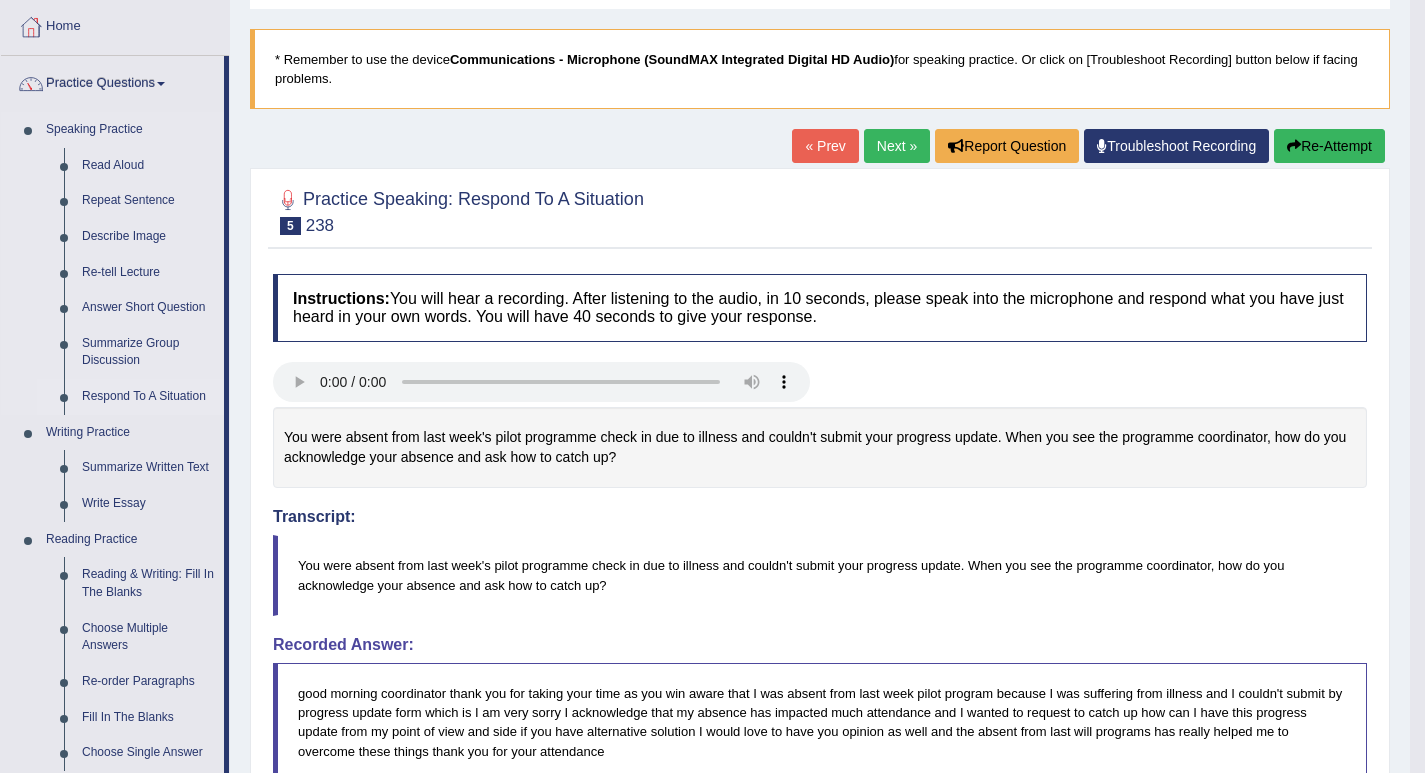 click on "Respond To A Situation" at bounding box center [148, 397] 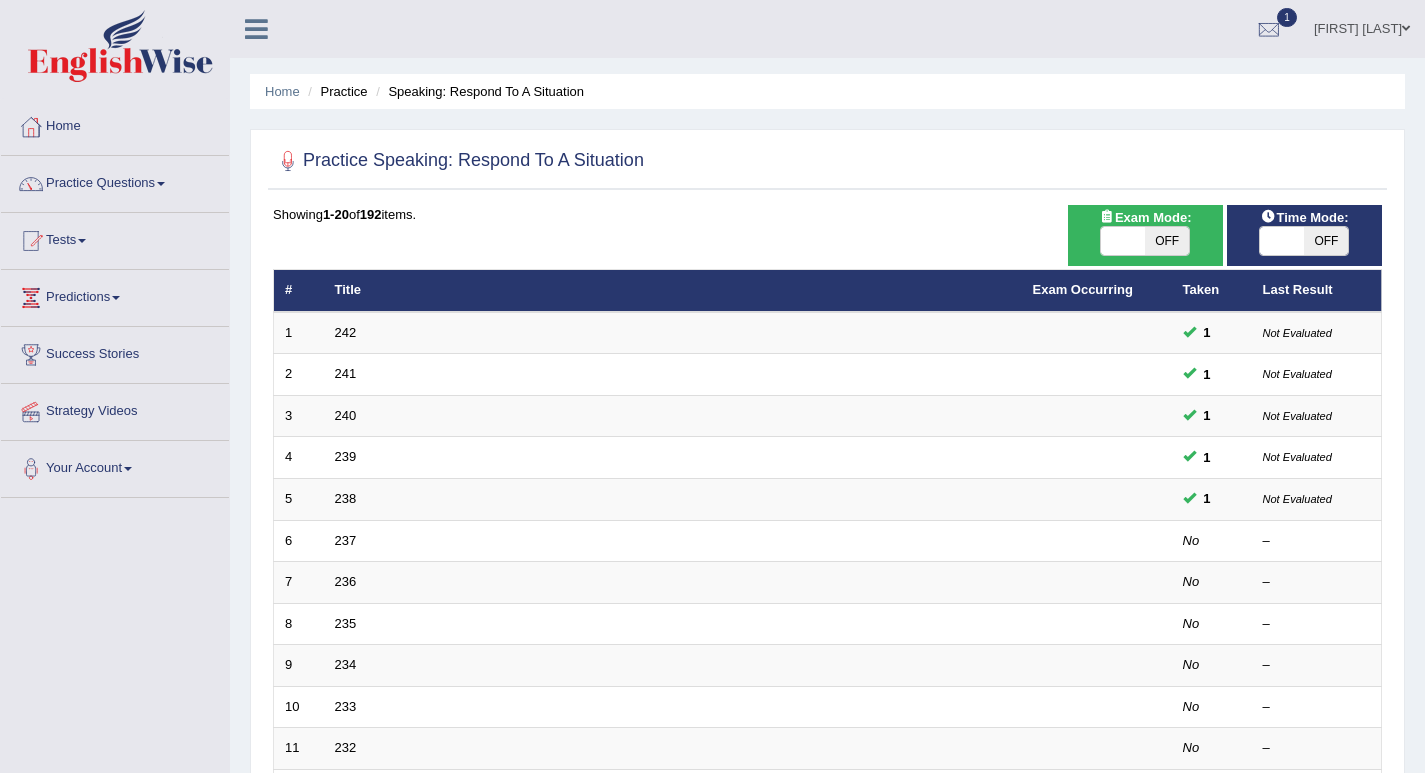 scroll, scrollTop: 0, scrollLeft: 0, axis: both 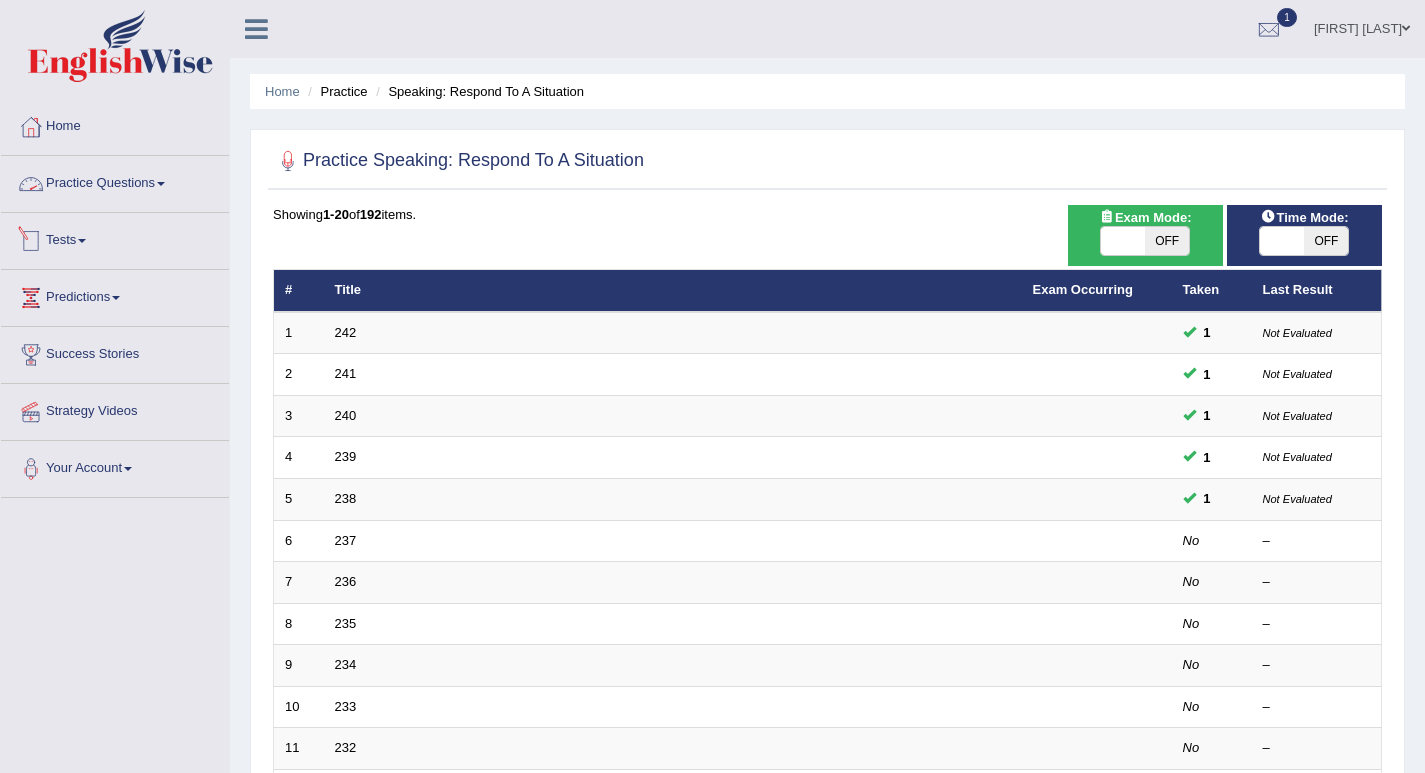 click on "Practice Questions" at bounding box center (115, 181) 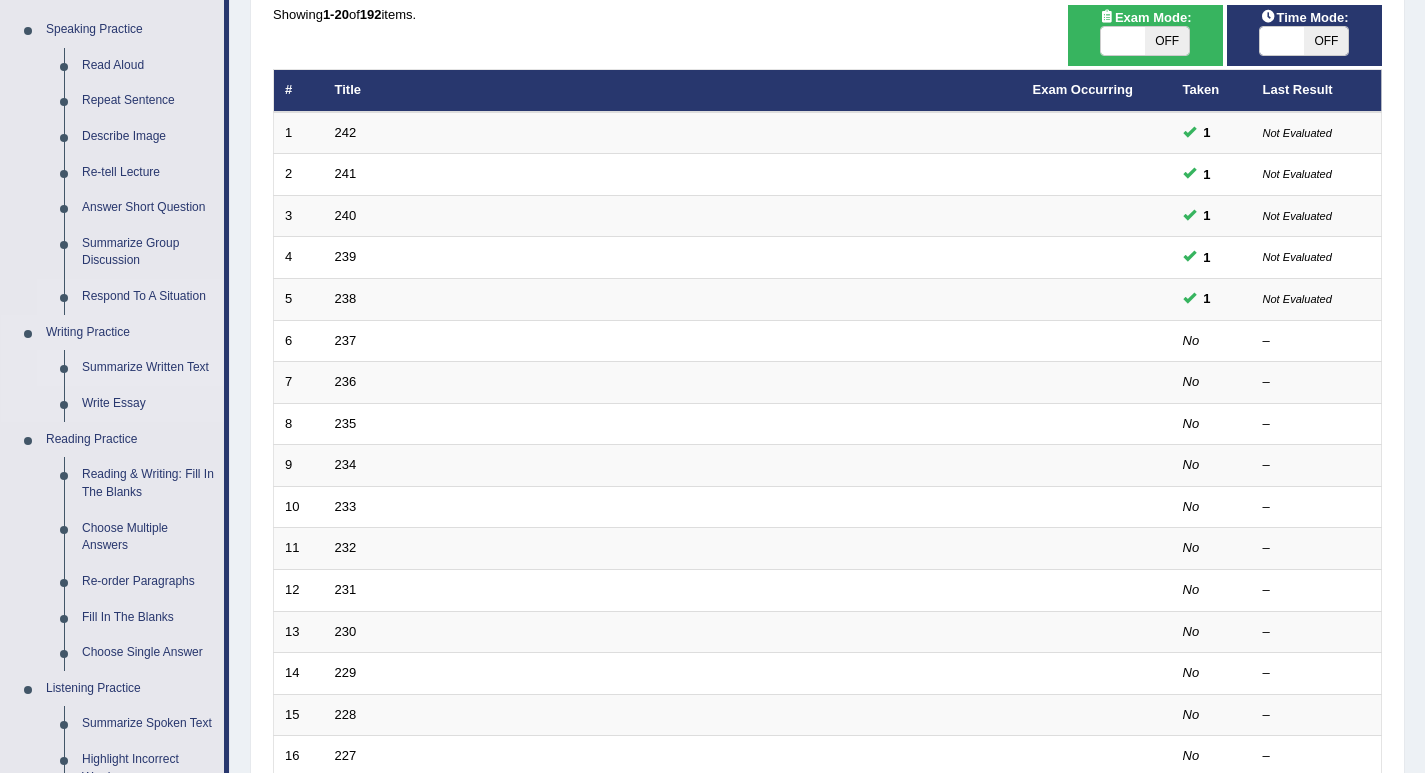 scroll, scrollTop: 100, scrollLeft: 0, axis: vertical 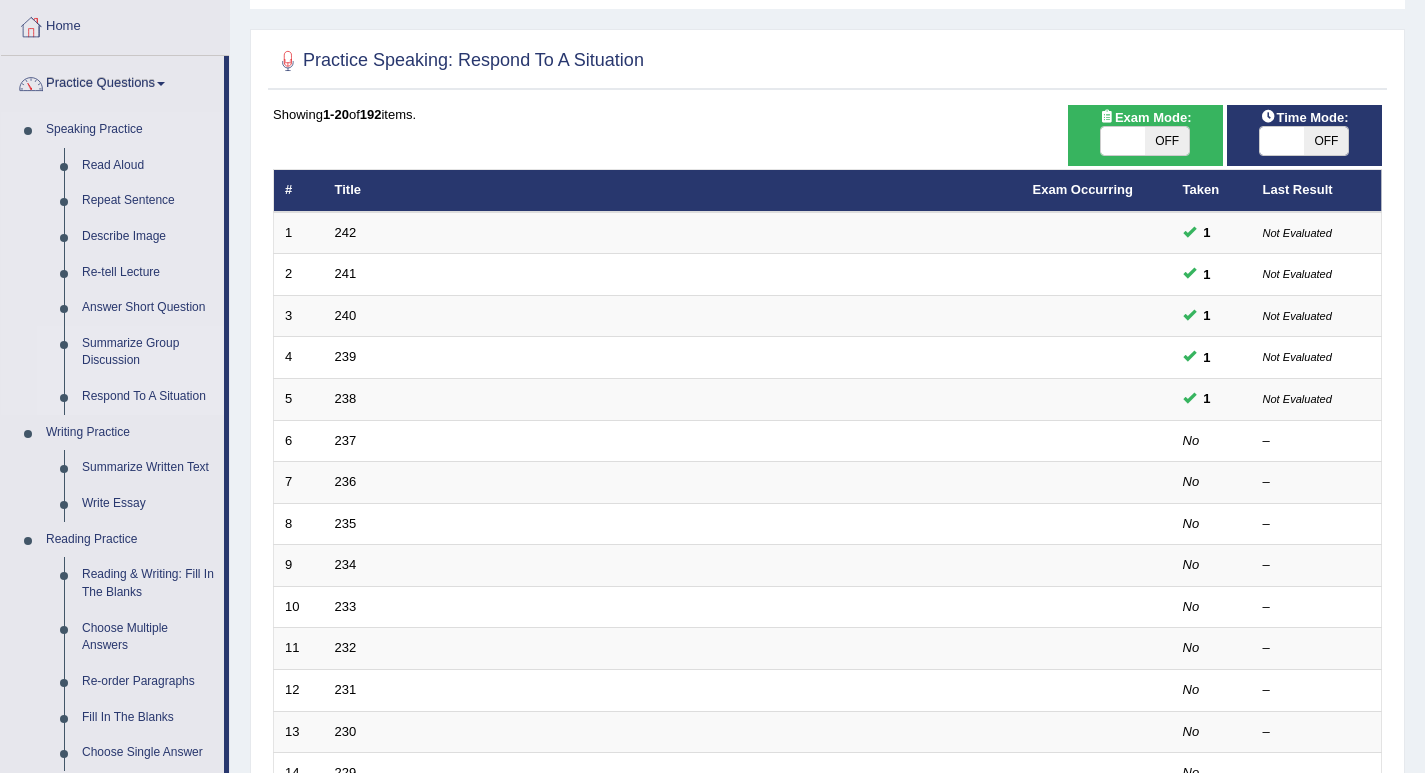 click on "Summarize Group Discussion" at bounding box center [148, 352] 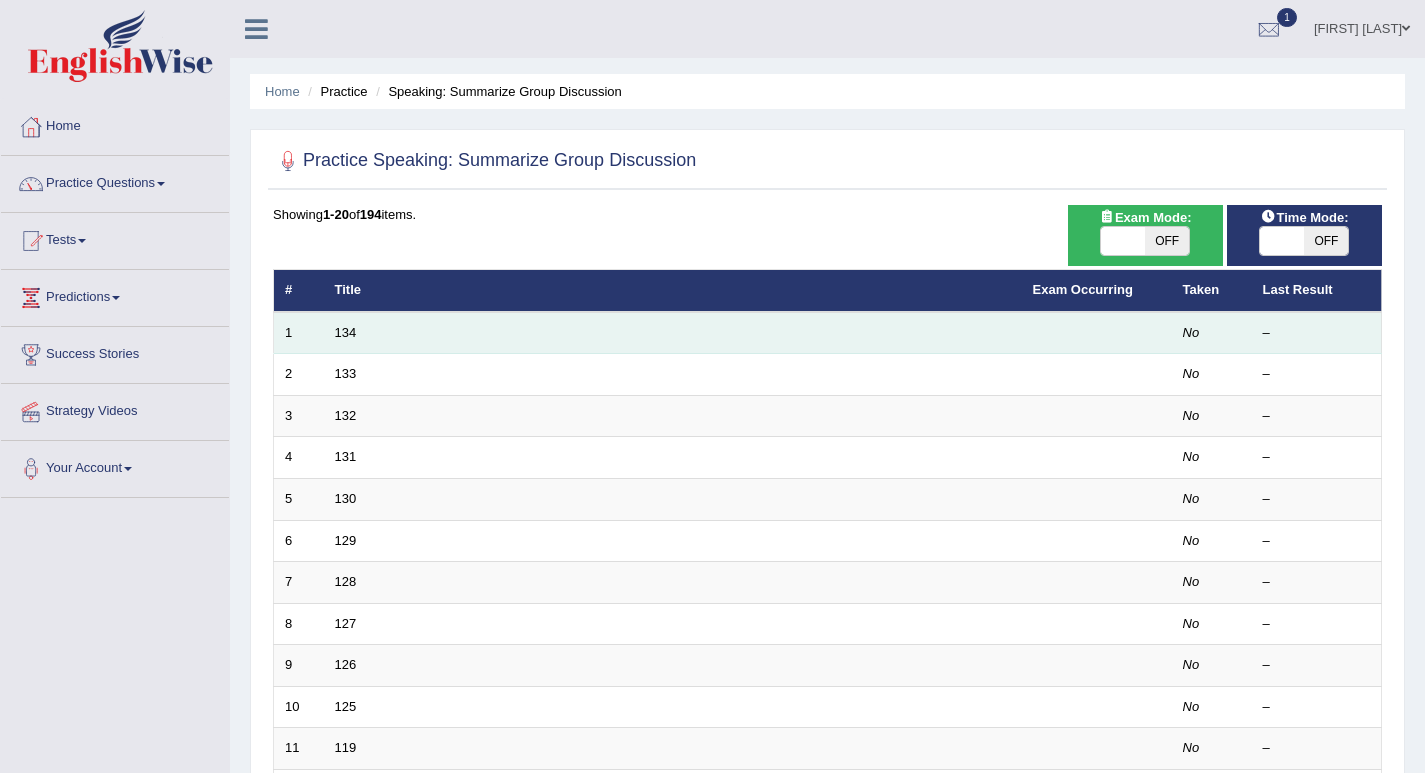 scroll, scrollTop: 0, scrollLeft: 0, axis: both 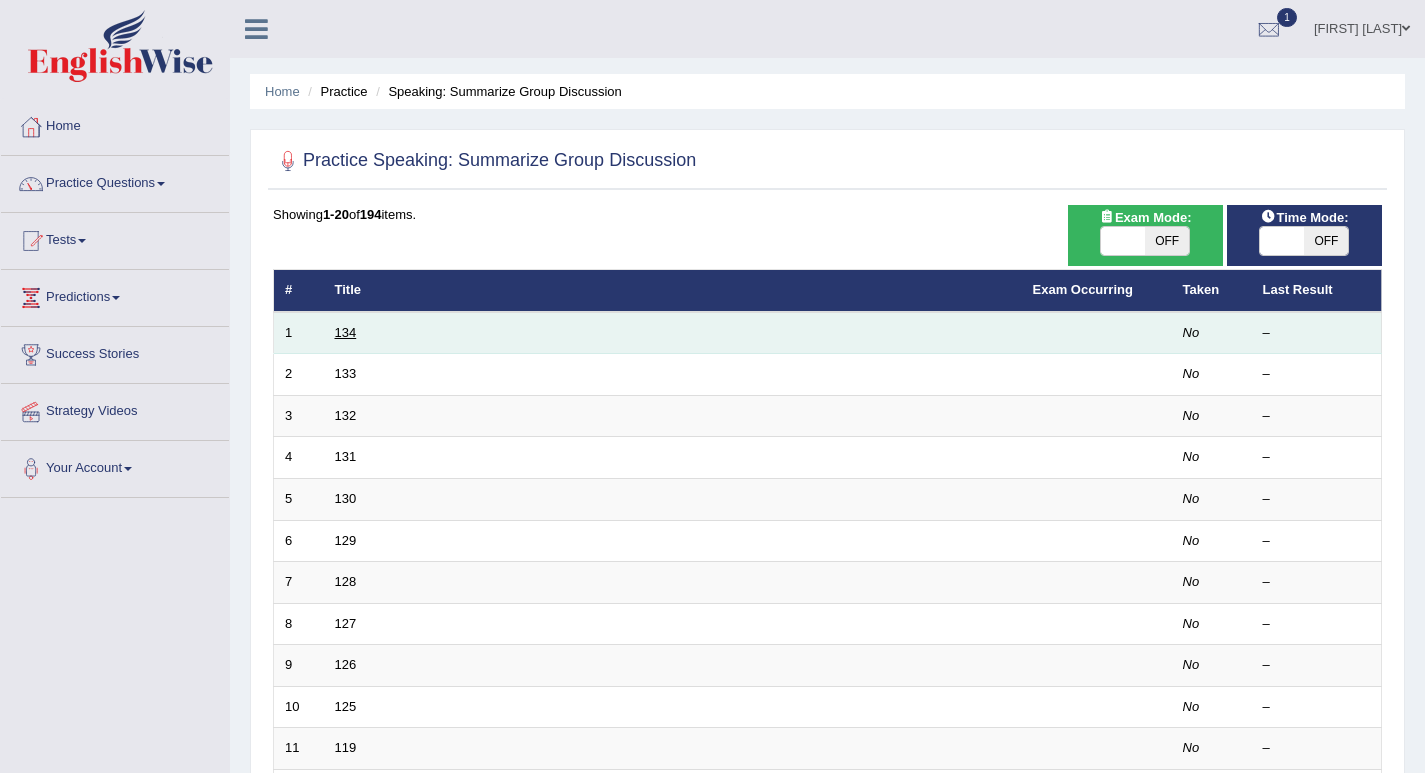 click on "134" at bounding box center (346, 332) 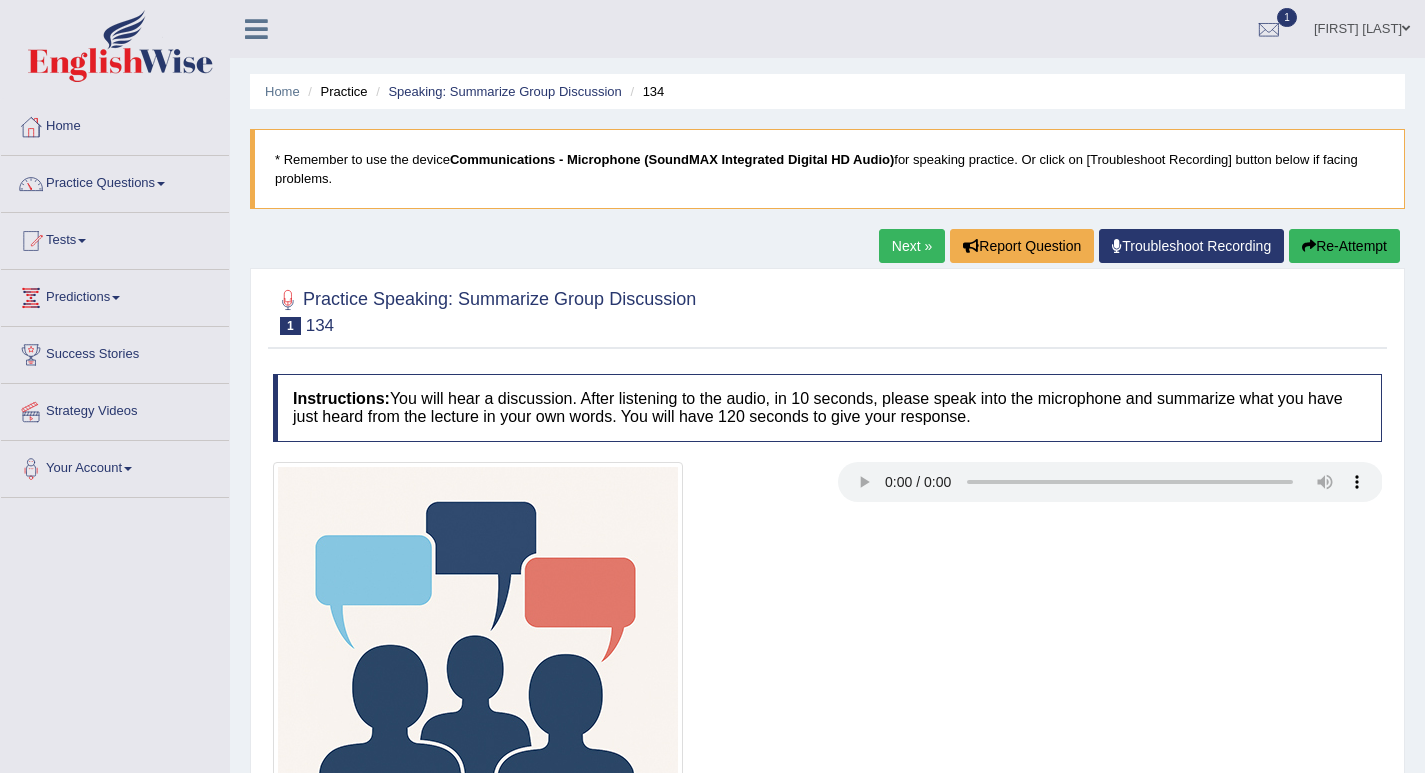 scroll, scrollTop: 0, scrollLeft: 0, axis: both 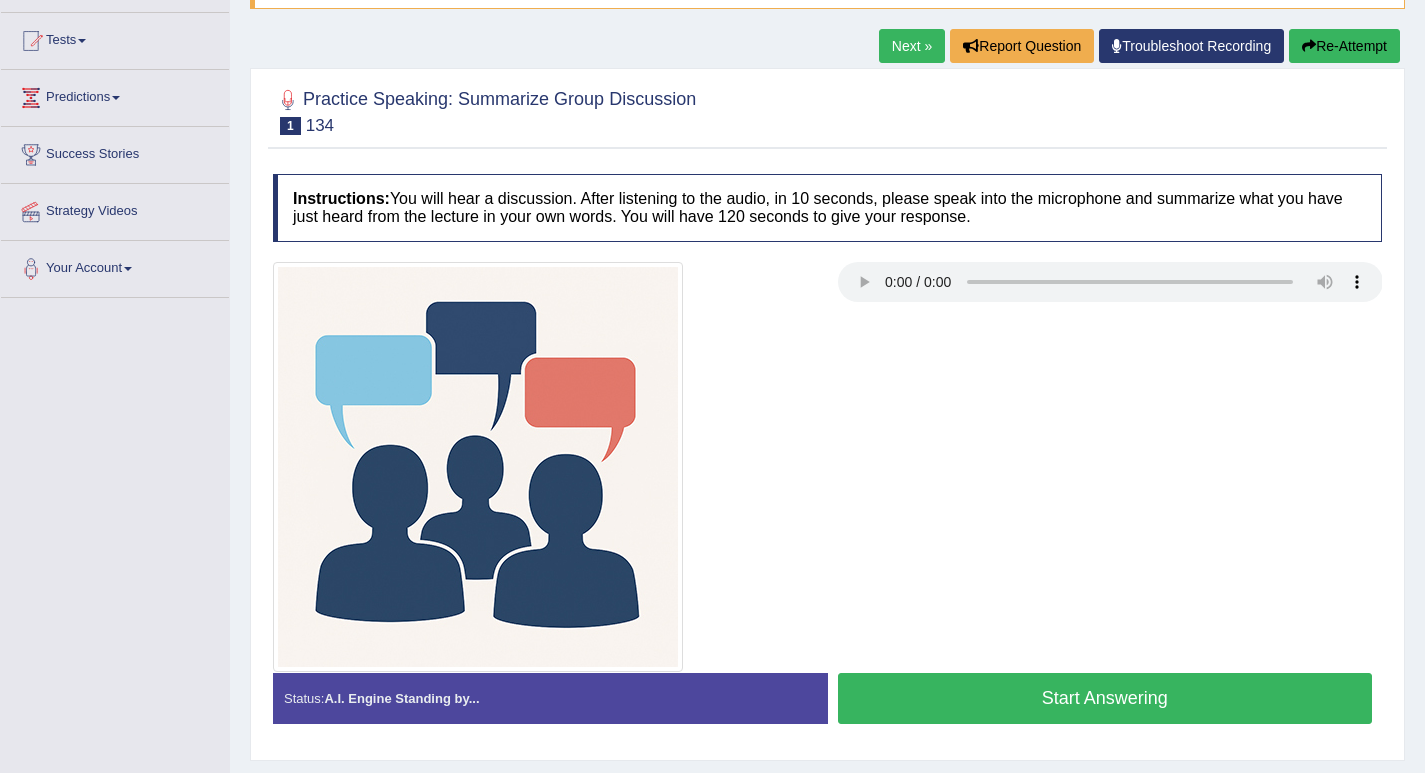 type 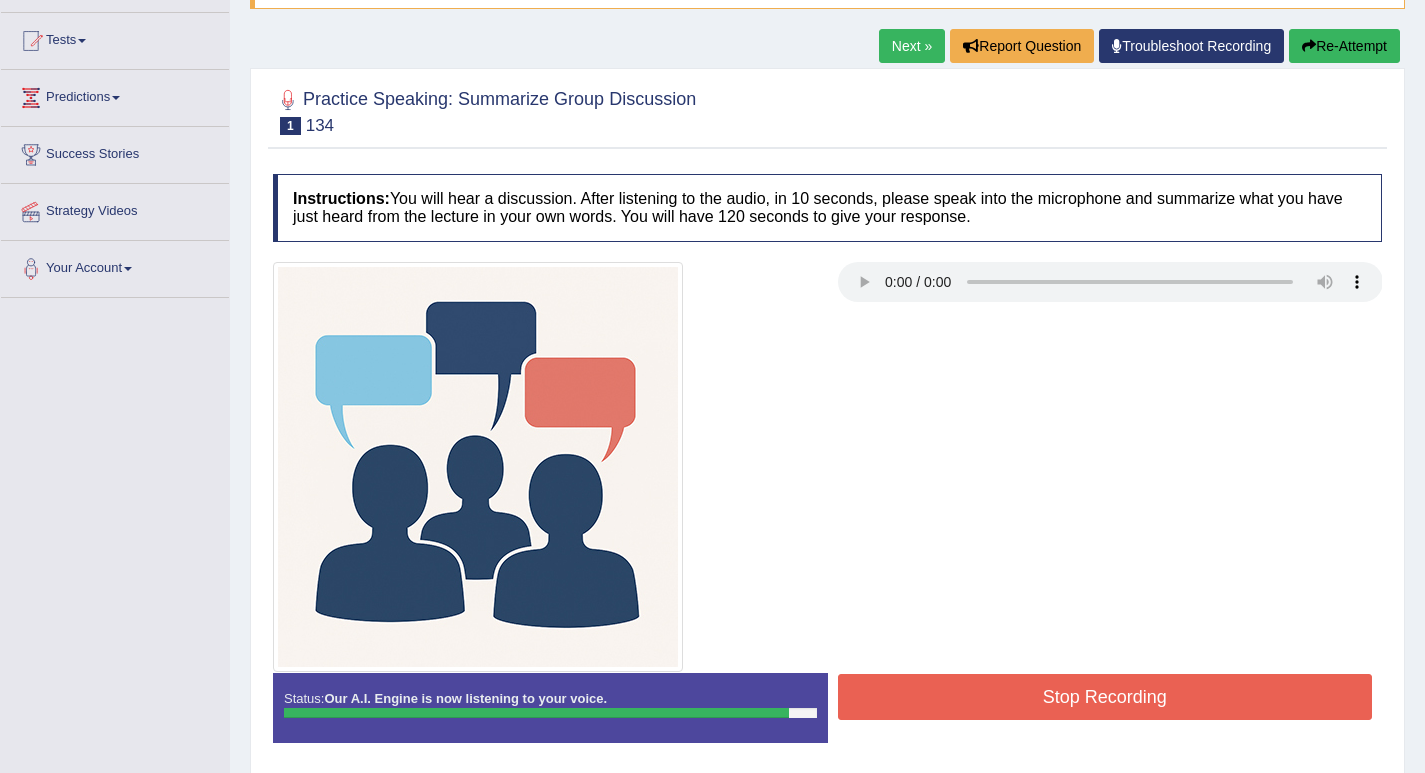 click on "Stop Recording" at bounding box center (1105, 697) 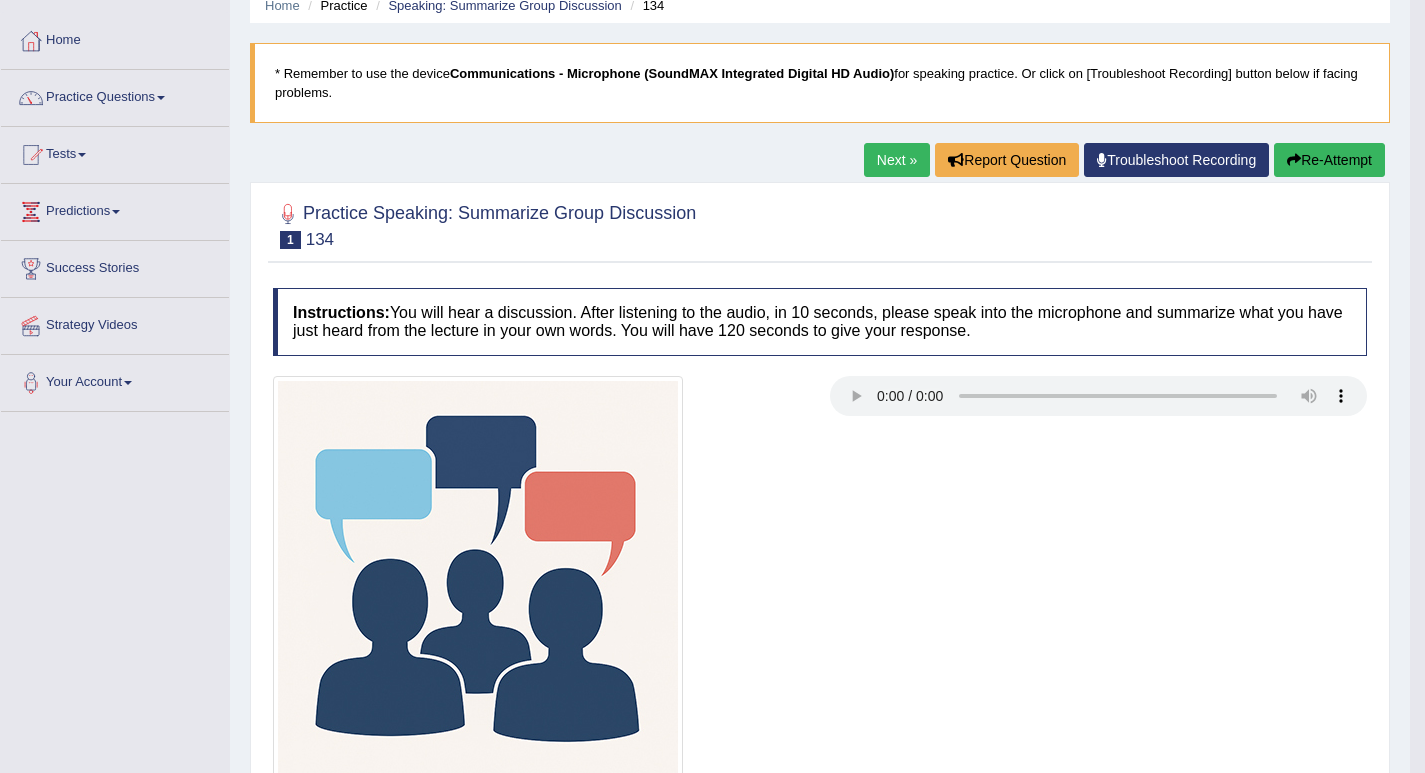 scroll, scrollTop: 0, scrollLeft: 0, axis: both 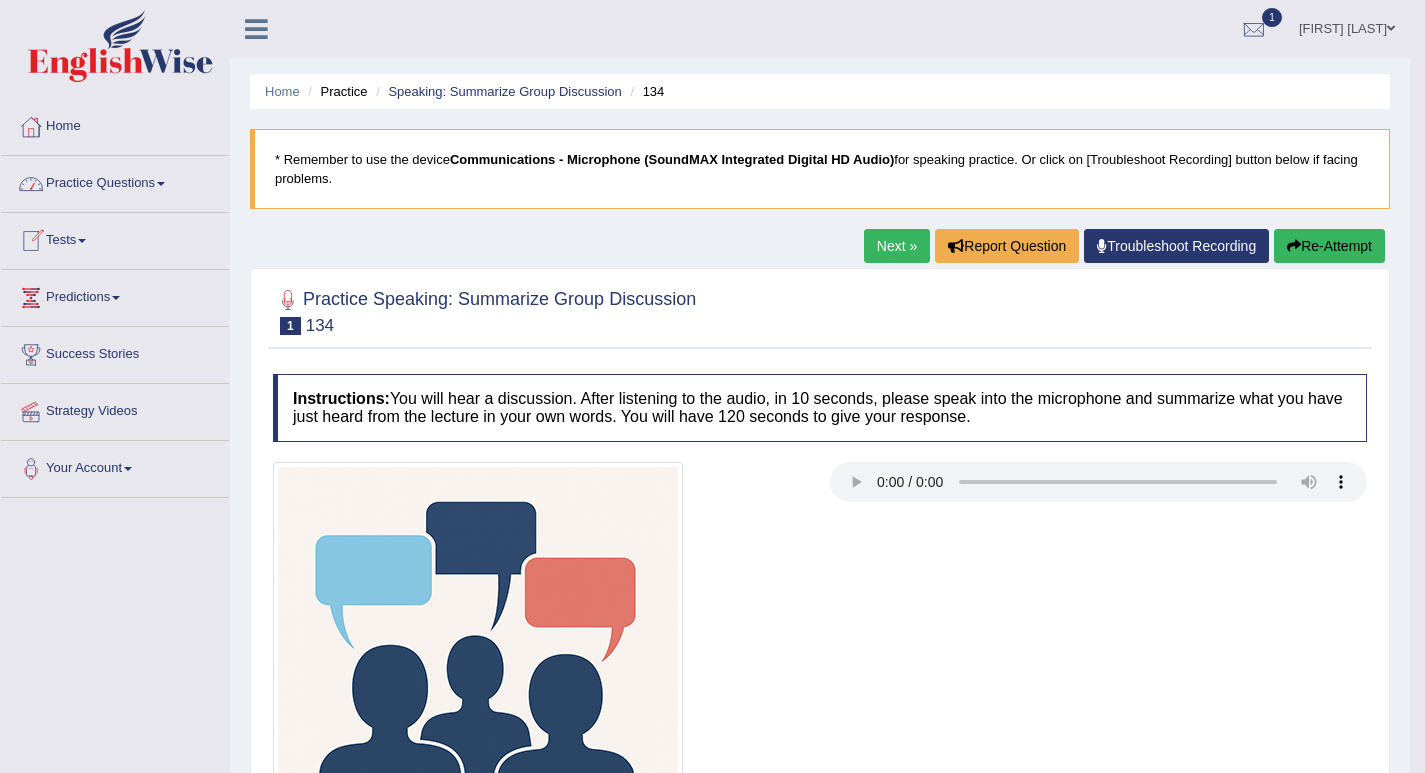 click on "Home" at bounding box center [115, 124] 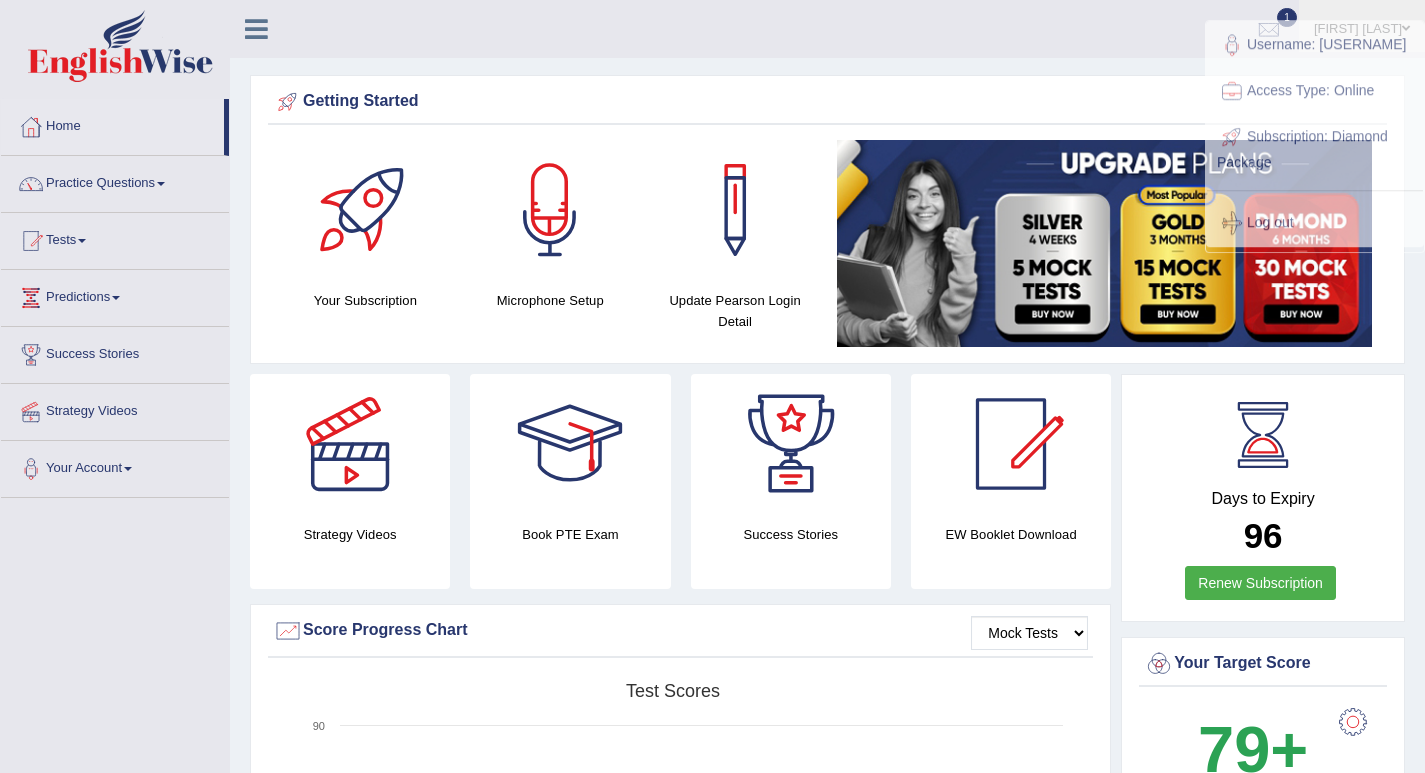 scroll, scrollTop: 0, scrollLeft: 0, axis: both 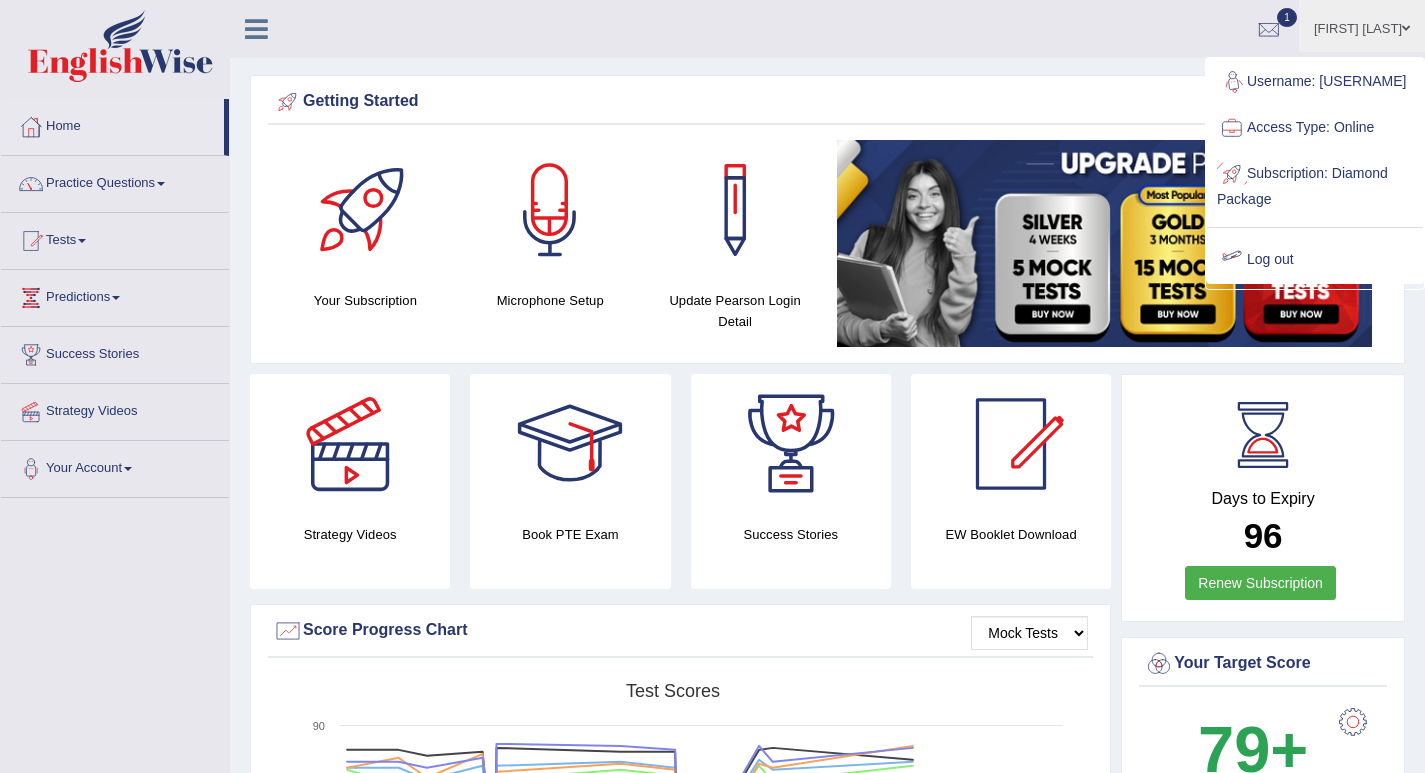 click on "Akina  Shrestha
Toggle navigation
Username: AkinaS
Access Type: Online
Subscription: Diamond Package
Log out
1
EW30
Jul 24, 2025 See All Alerts" at bounding box center (1007, 28) 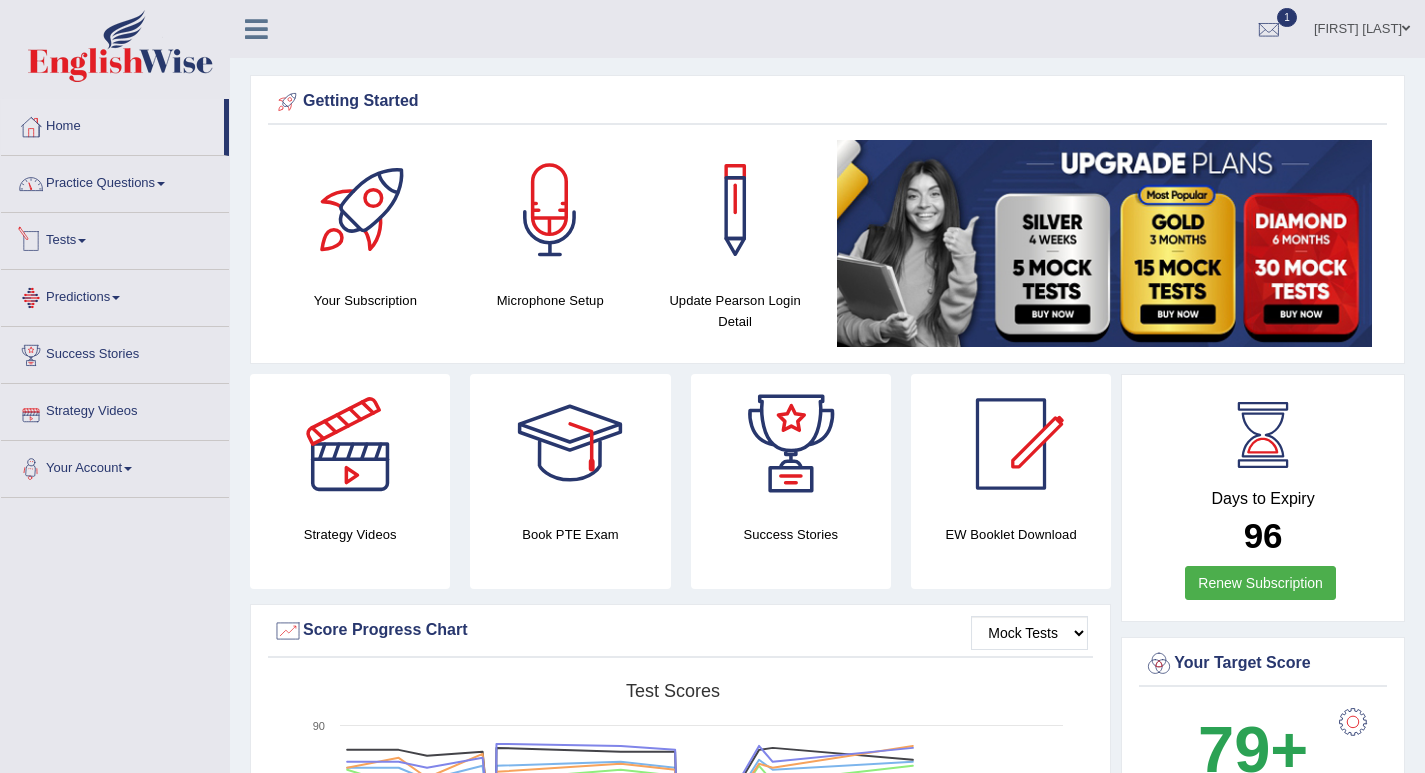 click on "Tests" at bounding box center [115, 238] 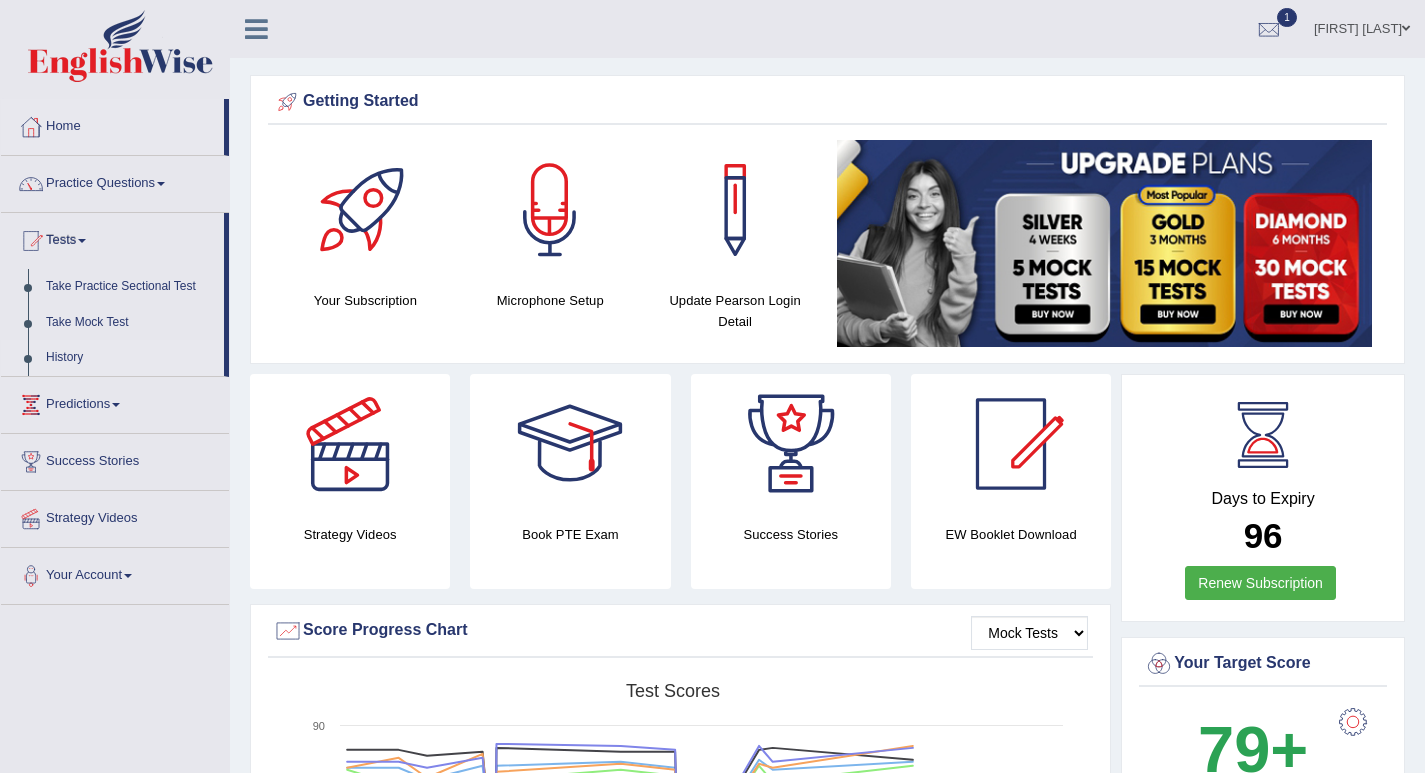 click on "History" at bounding box center [130, 358] 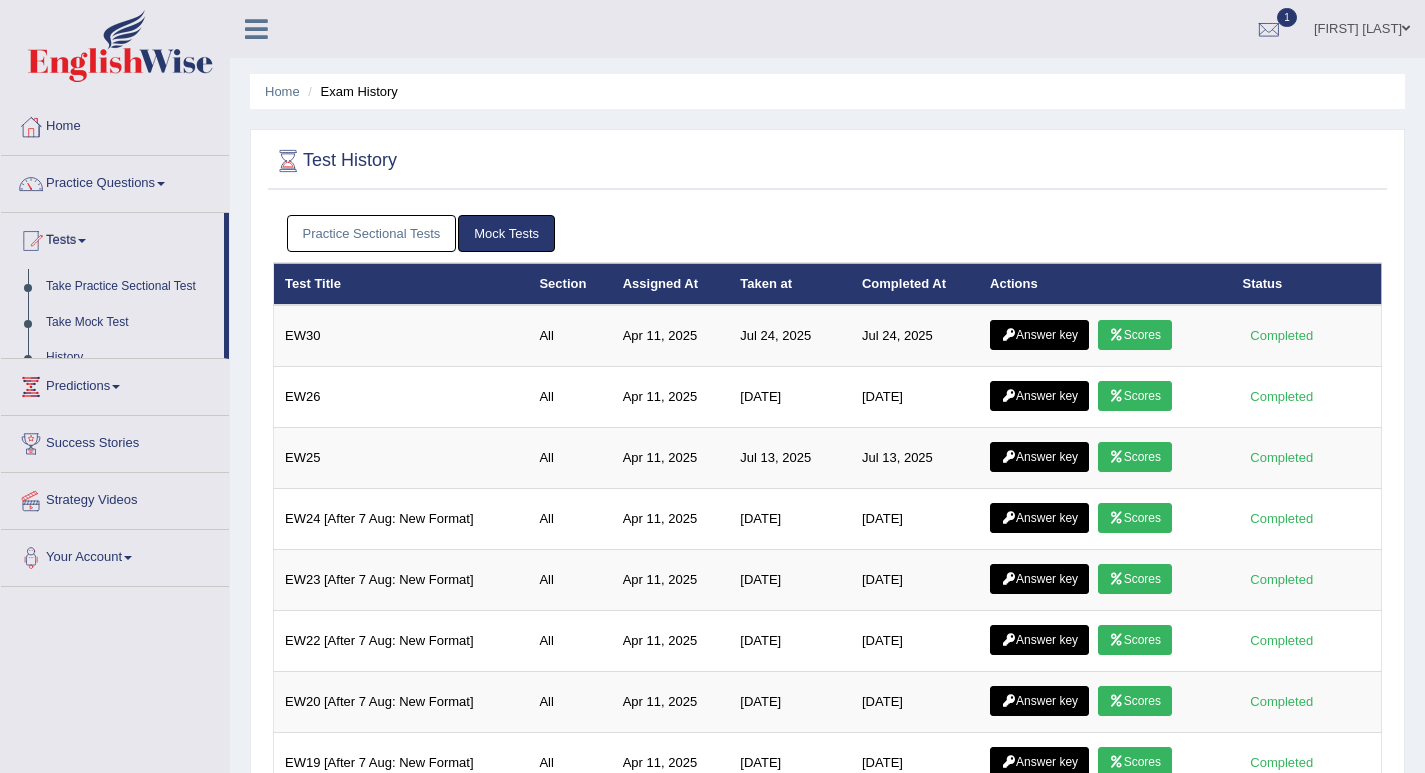 scroll, scrollTop: 0, scrollLeft: 0, axis: both 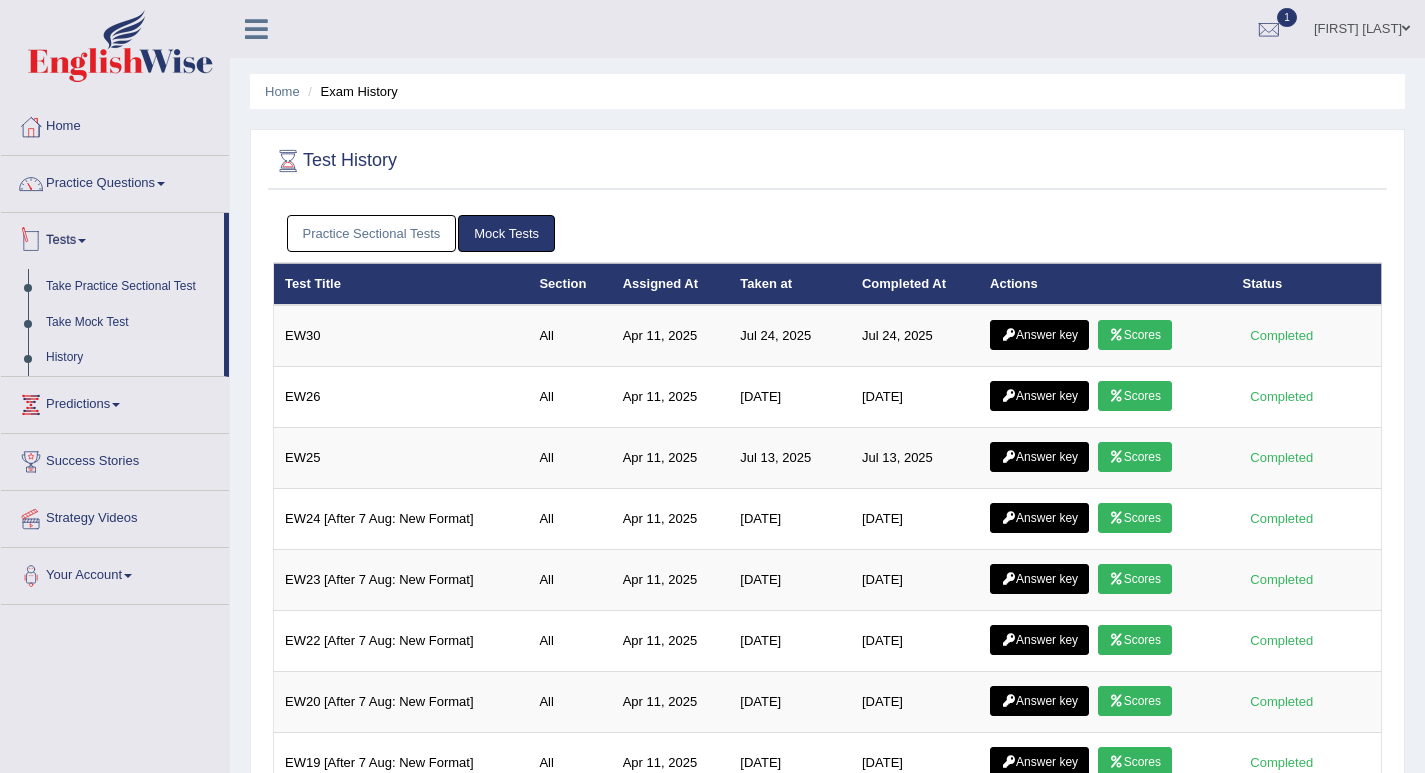 click on "Tests" at bounding box center (112, 238) 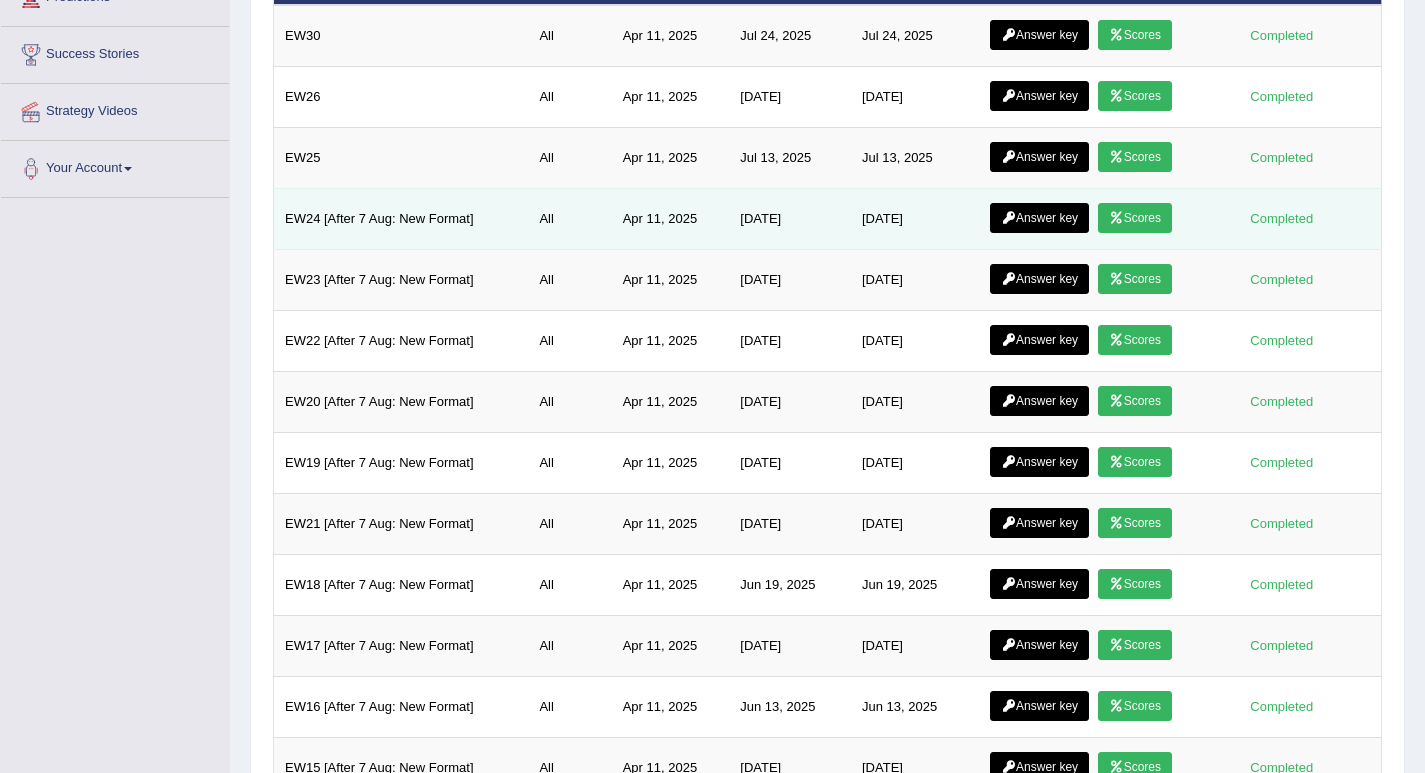 scroll, scrollTop: 0, scrollLeft: 0, axis: both 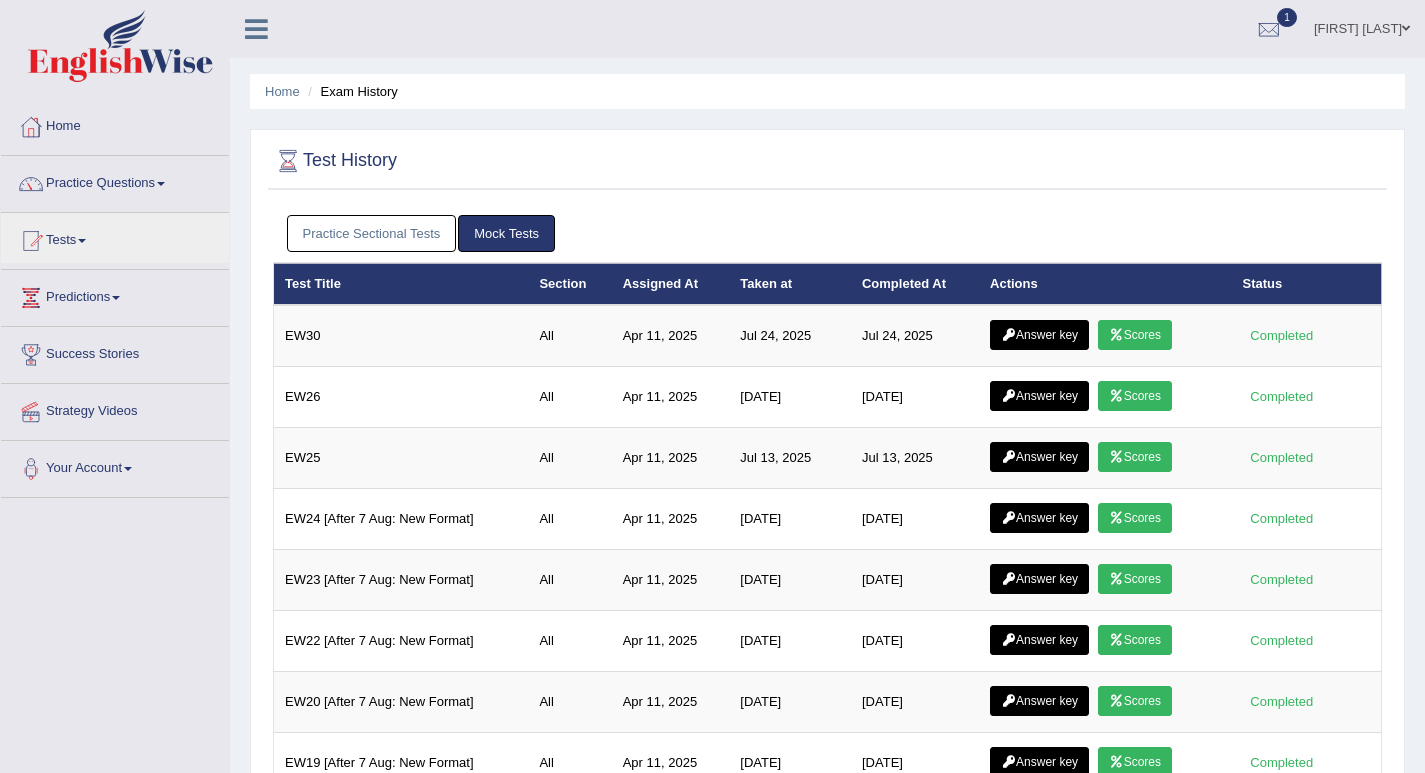 click on "Akina  Shrestha" at bounding box center (1362, 26) 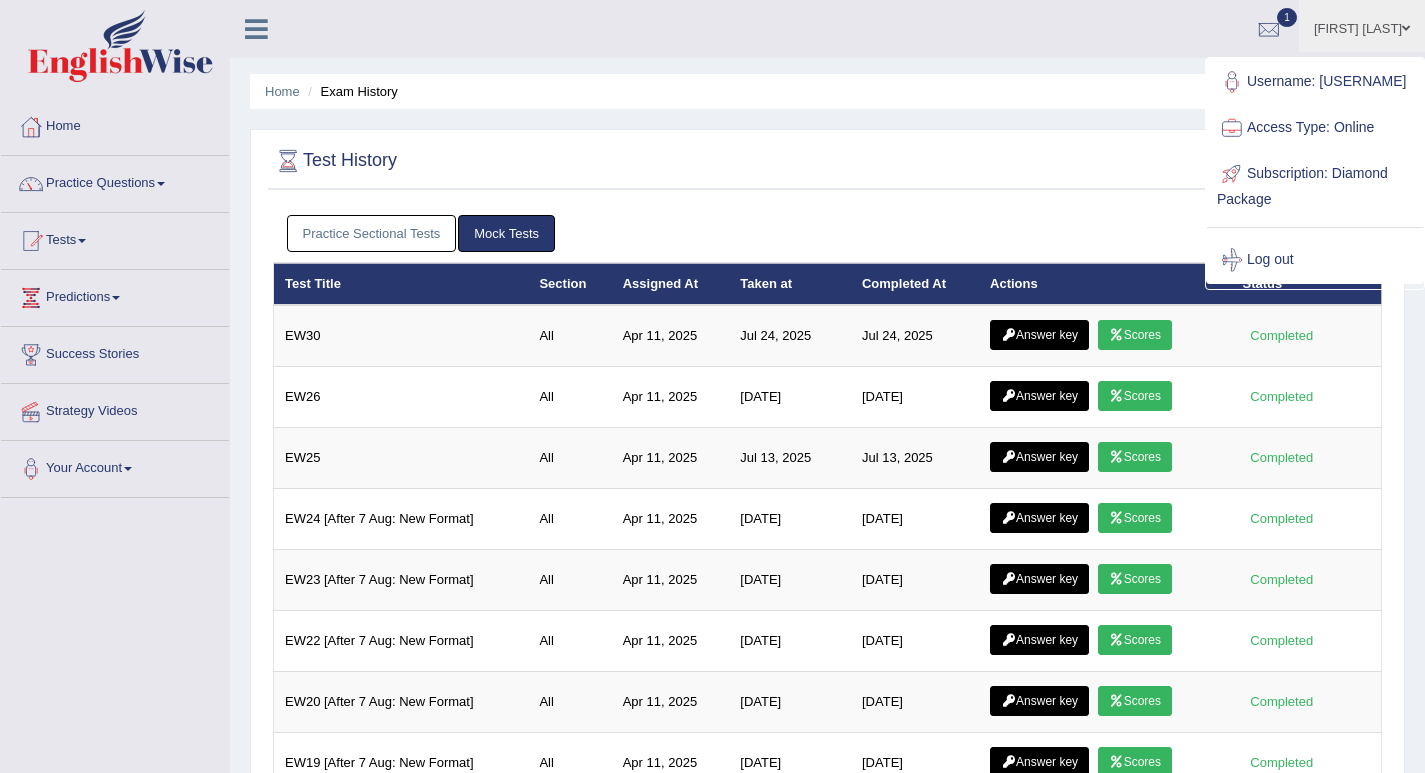 click on "Log out" at bounding box center [1315, 260] 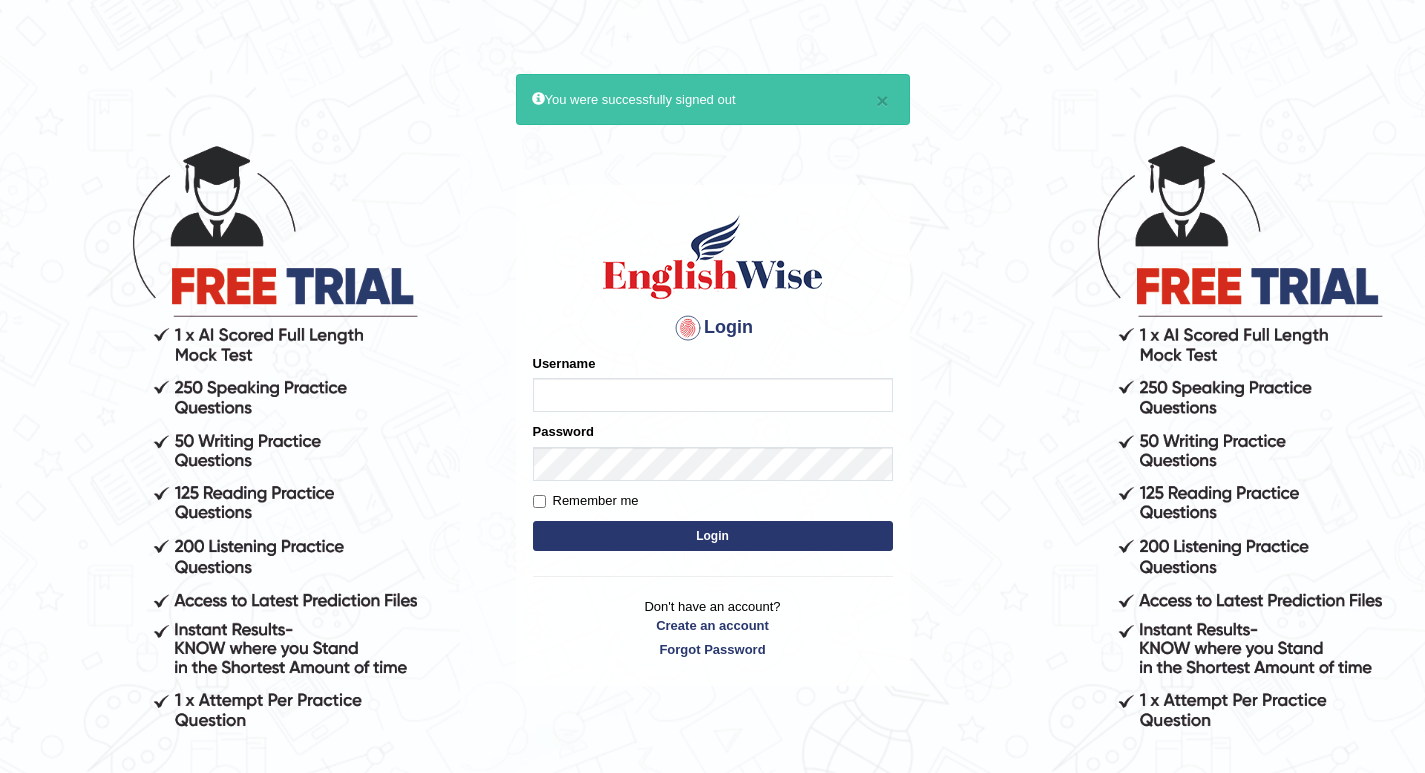 scroll, scrollTop: 0, scrollLeft: 0, axis: both 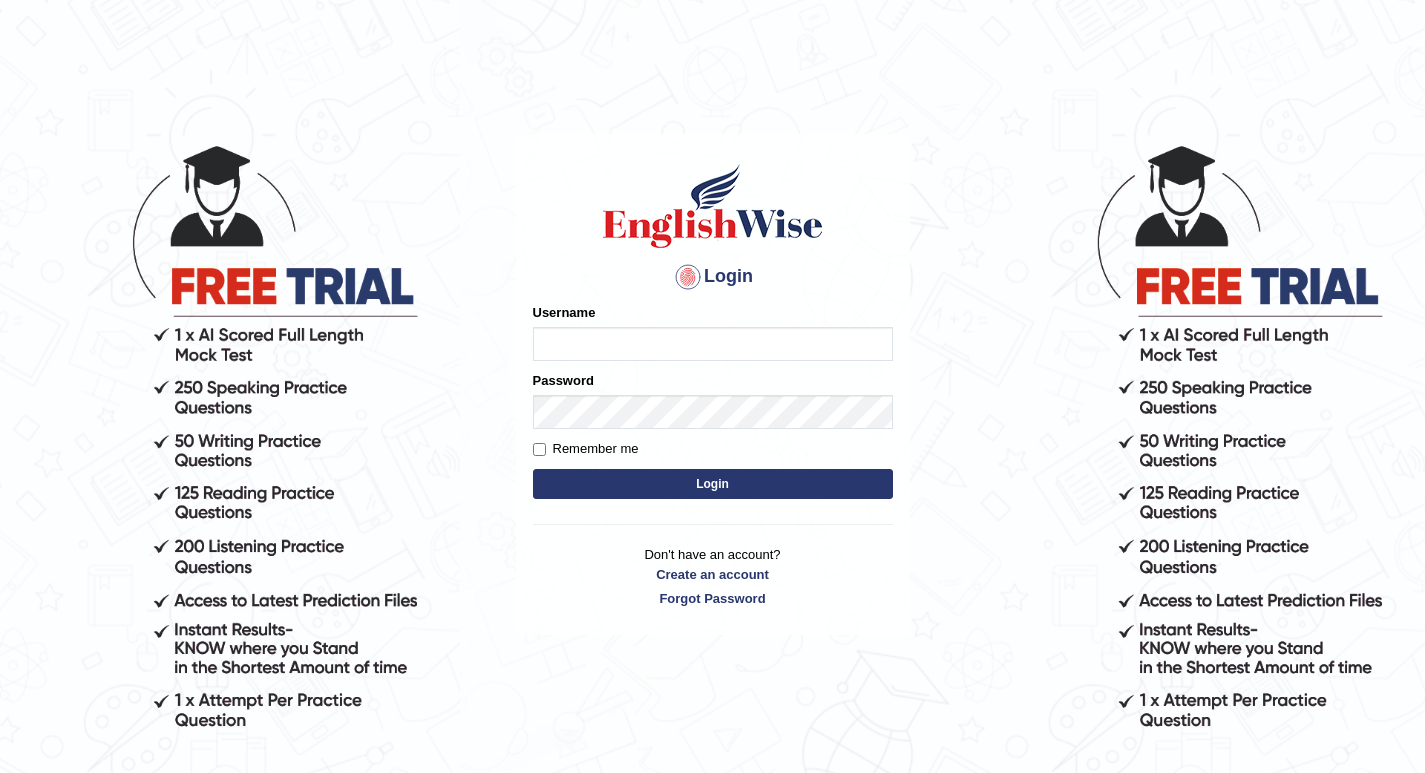 type on "misato79" 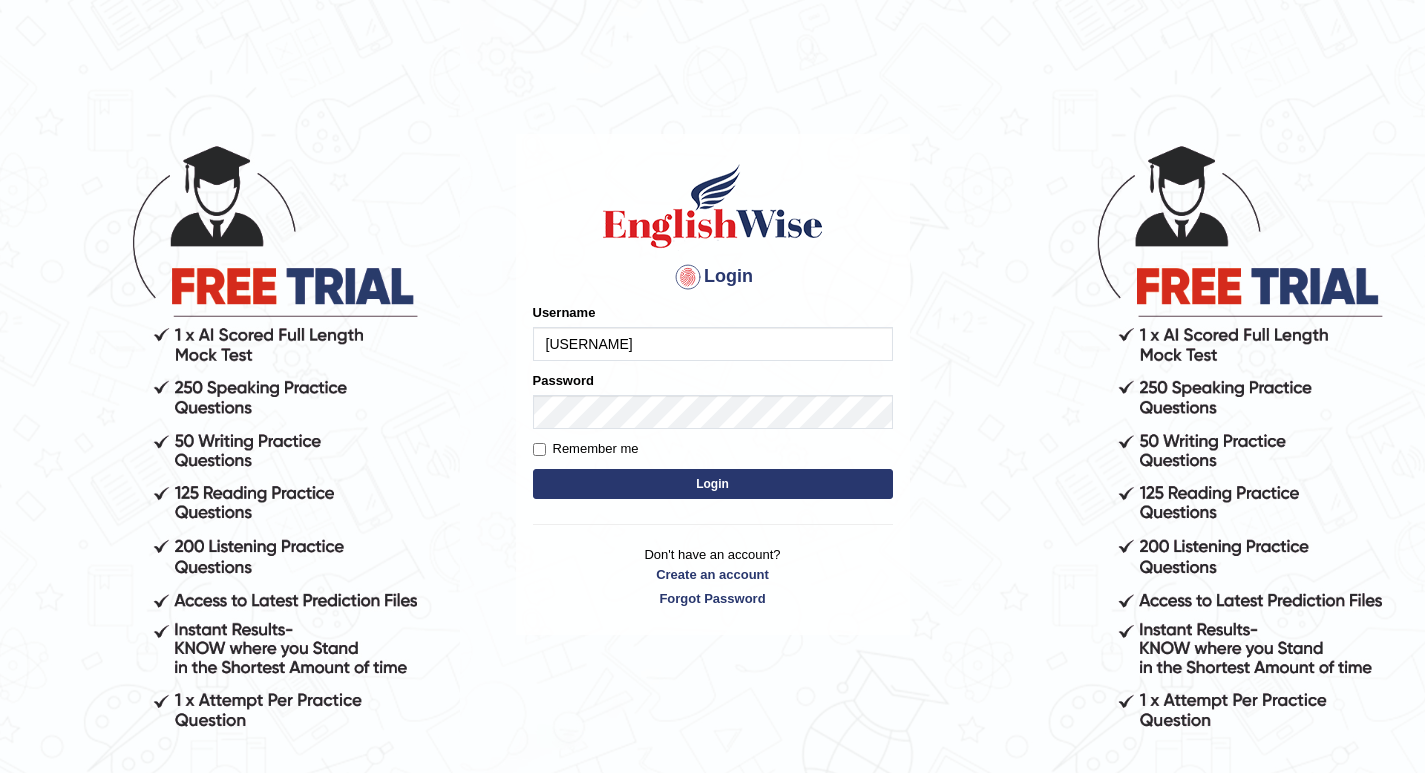 click on "misato79" at bounding box center [713, 344] 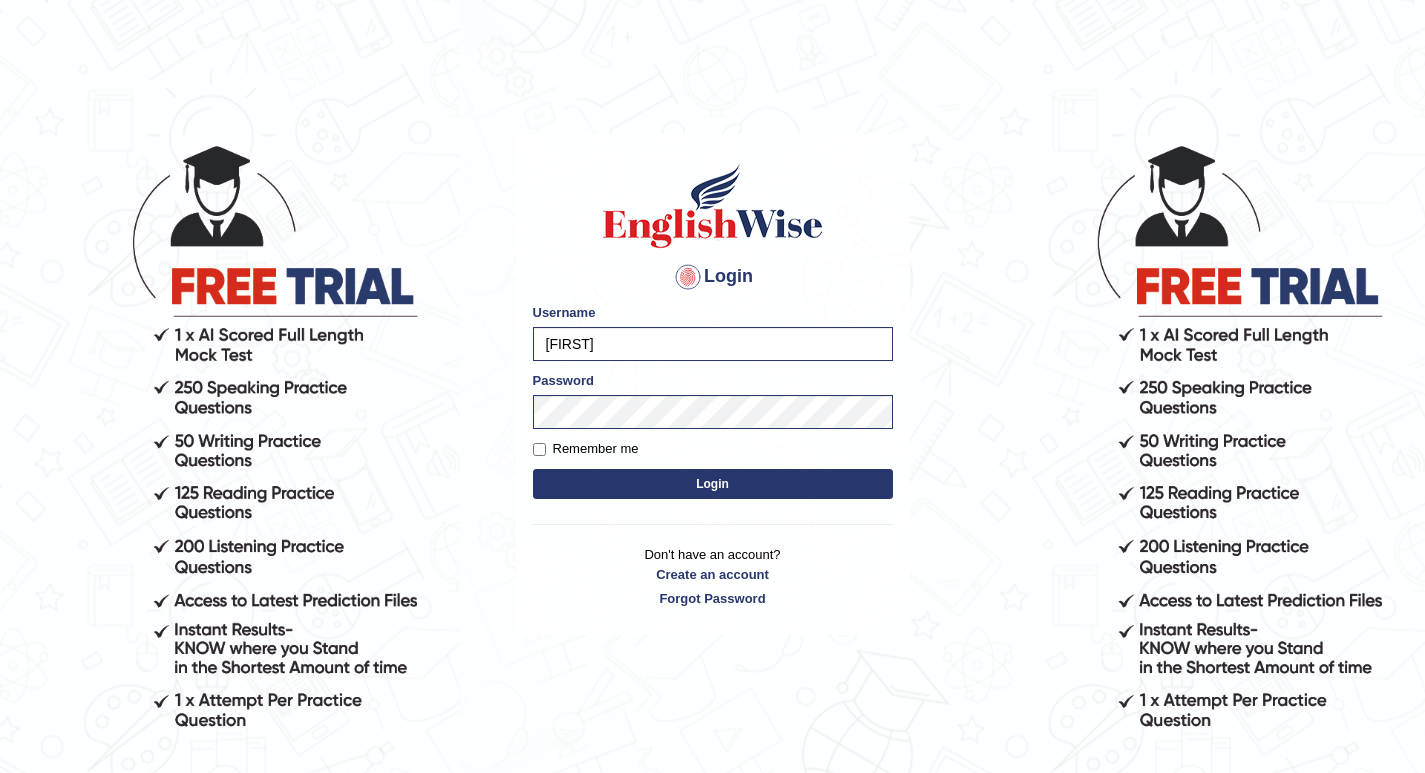 type on "OliverF" 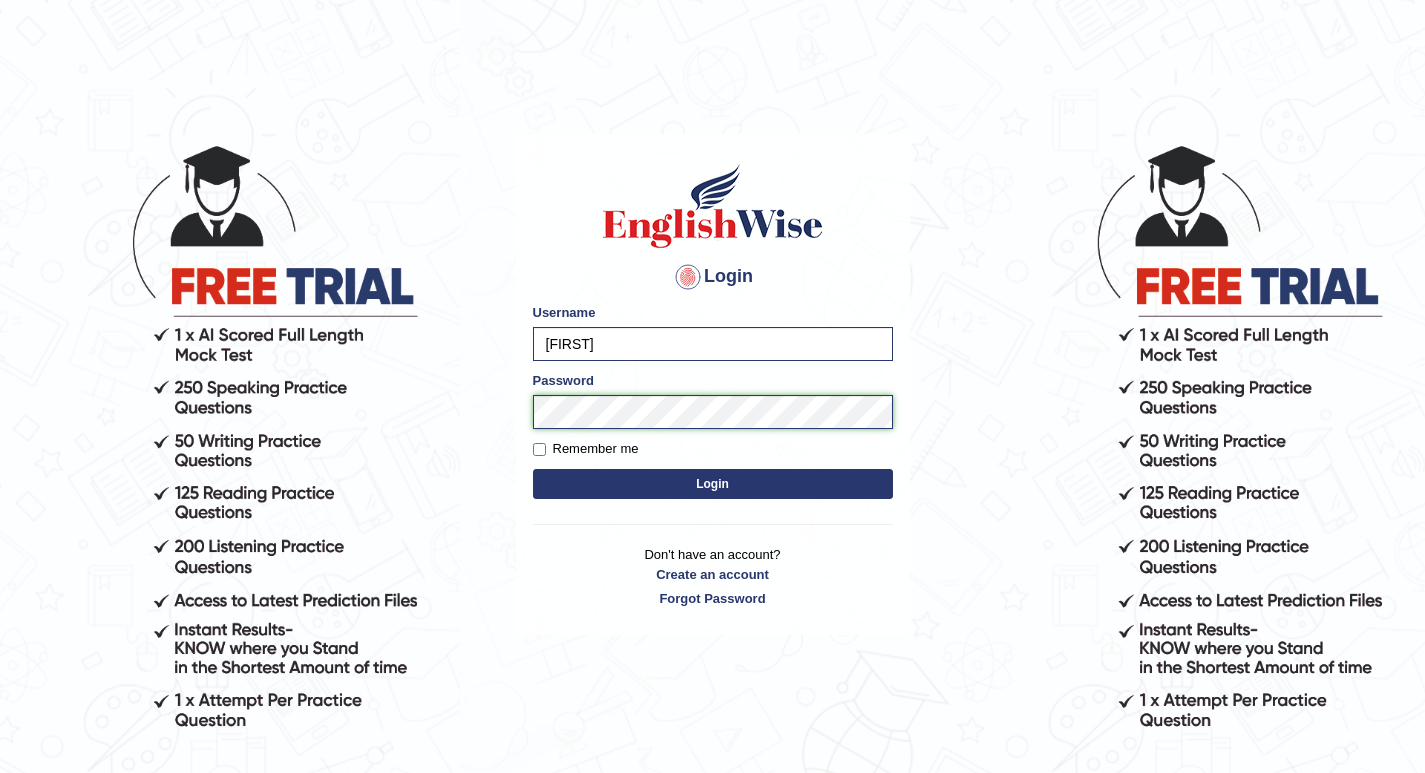 click on "Login" at bounding box center [713, 484] 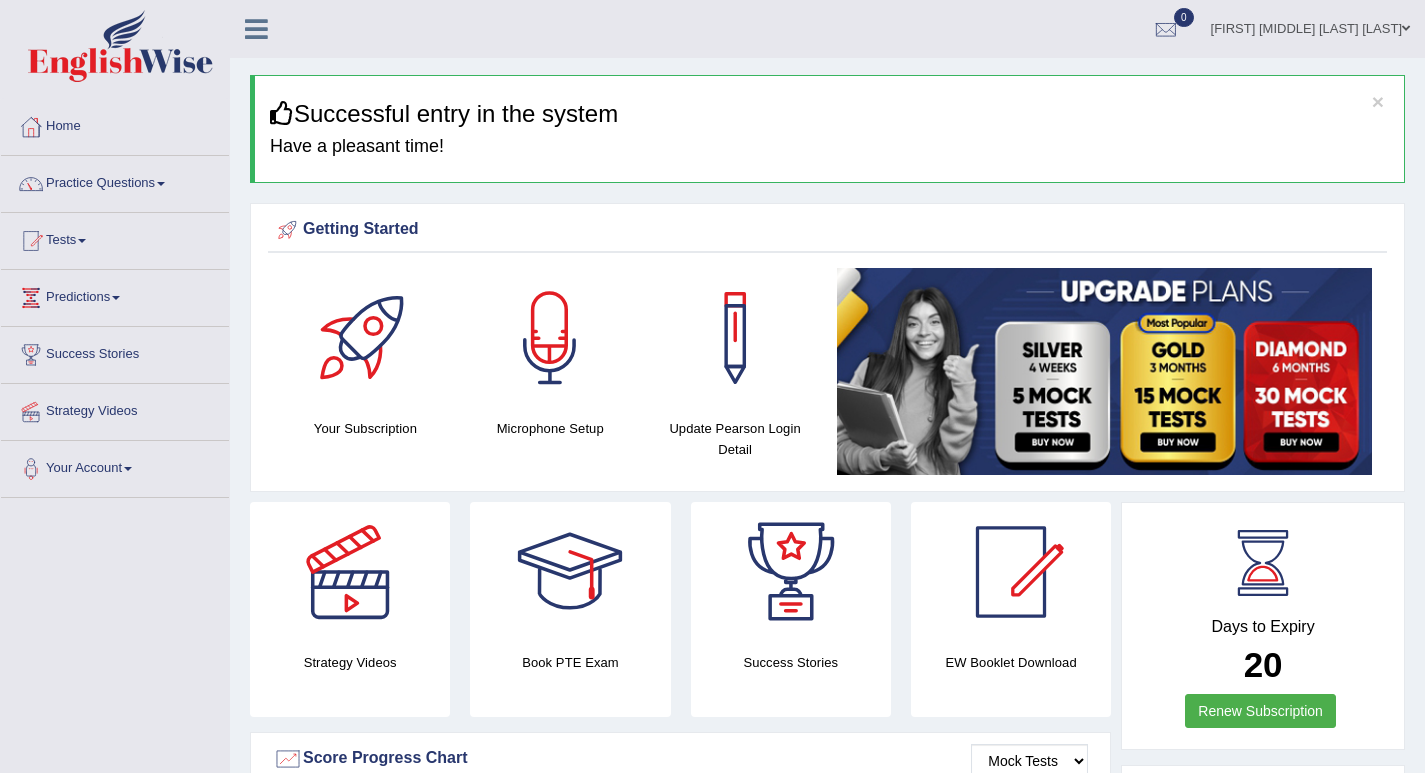 scroll, scrollTop: 0, scrollLeft: 0, axis: both 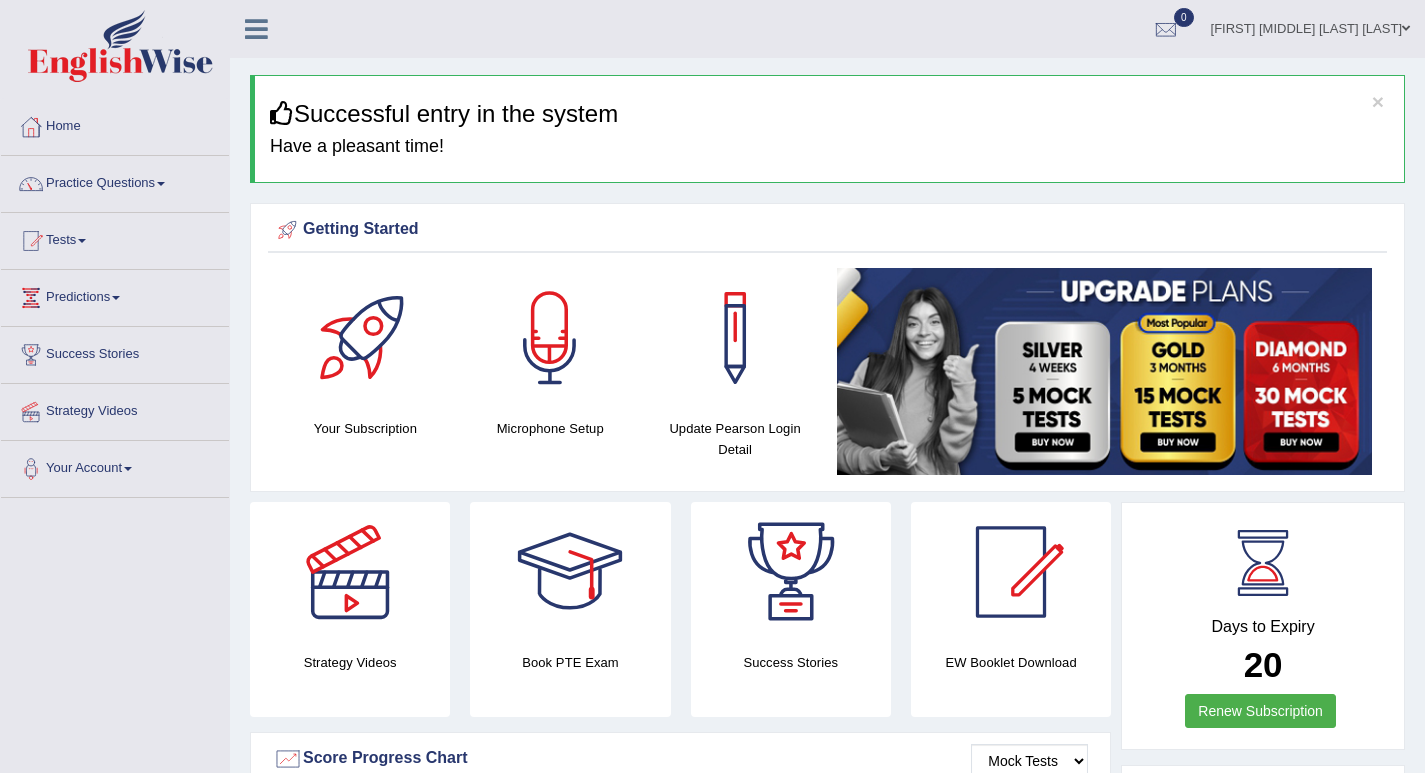 click on "Practice Questions" at bounding box center (115, 181) 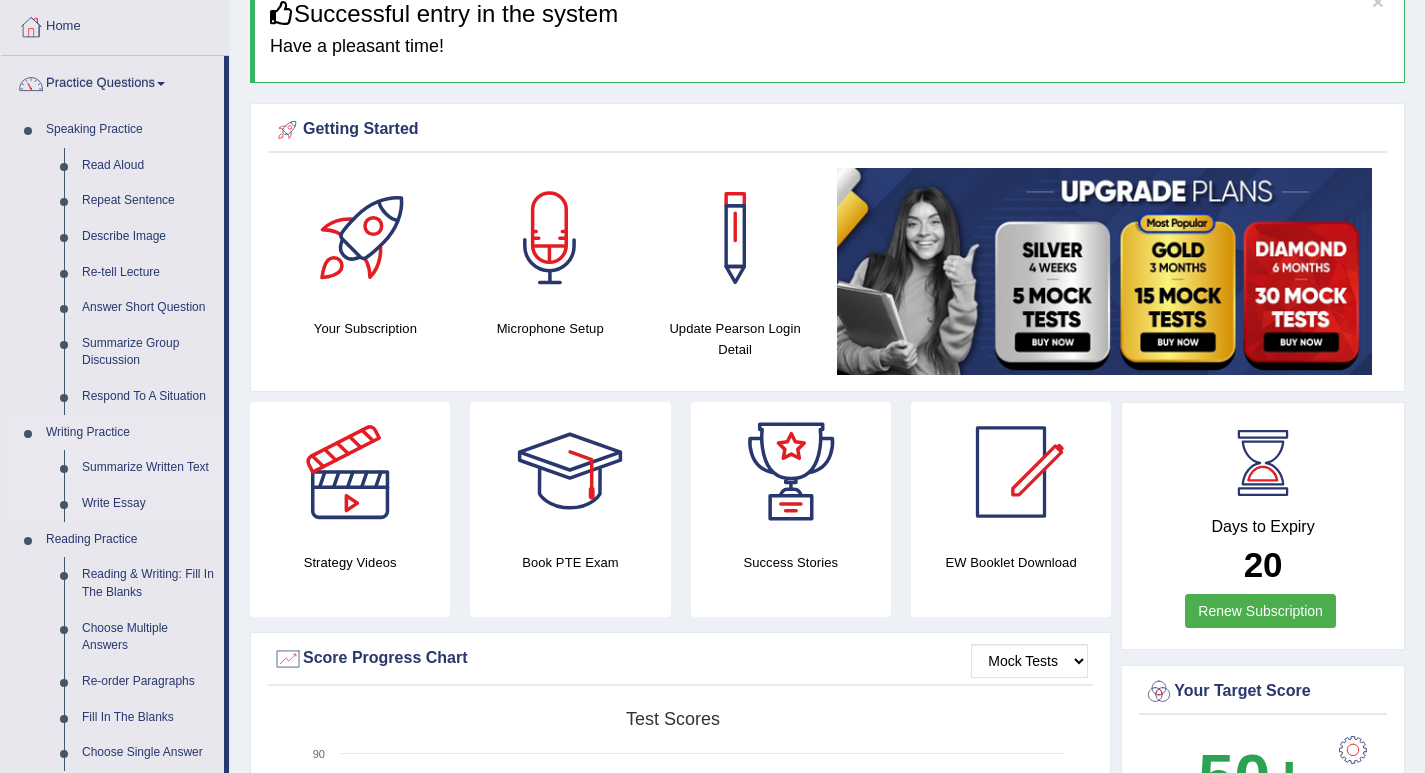 scroll, scrollTop: 200, scrollLeft: 0, axis: vertical 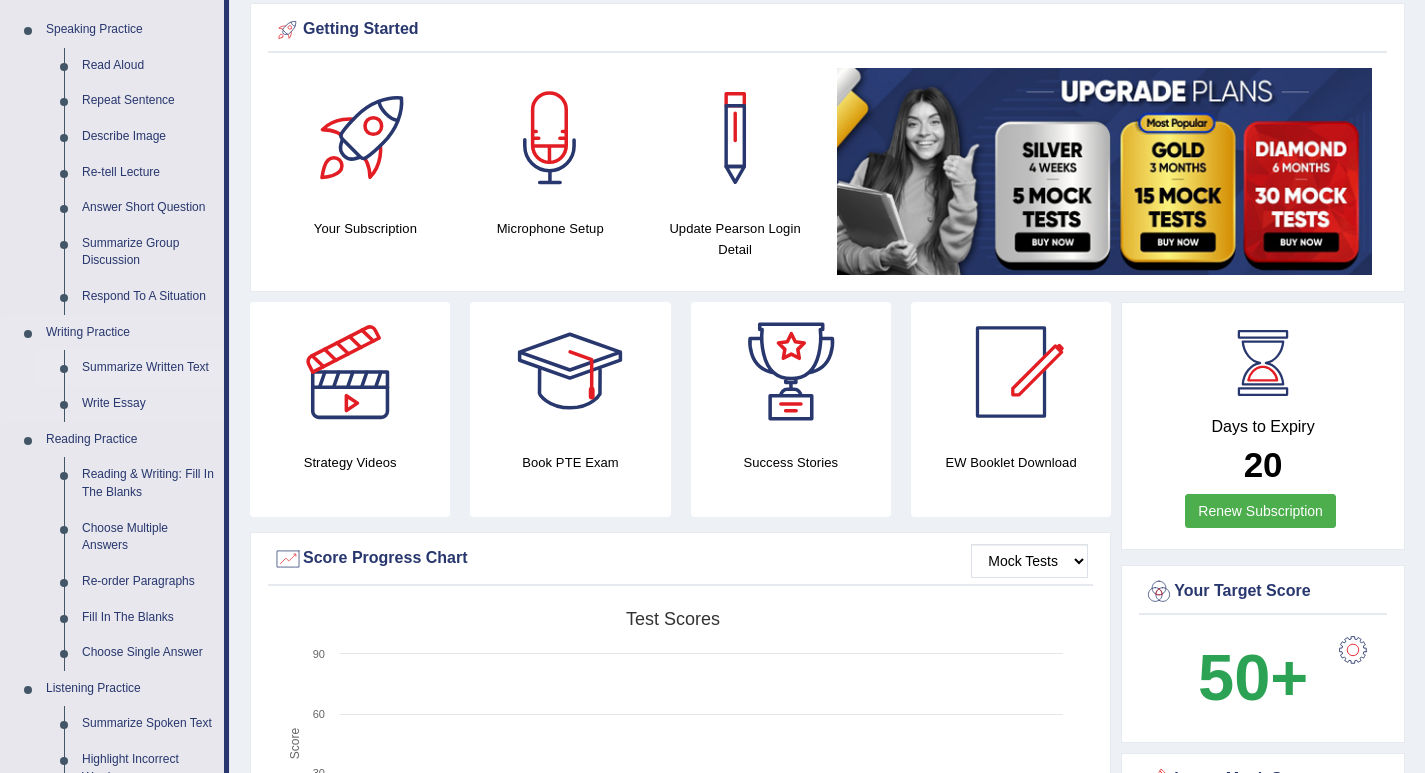 click on "Summarize Written Text" at bounding box center (148, 368) 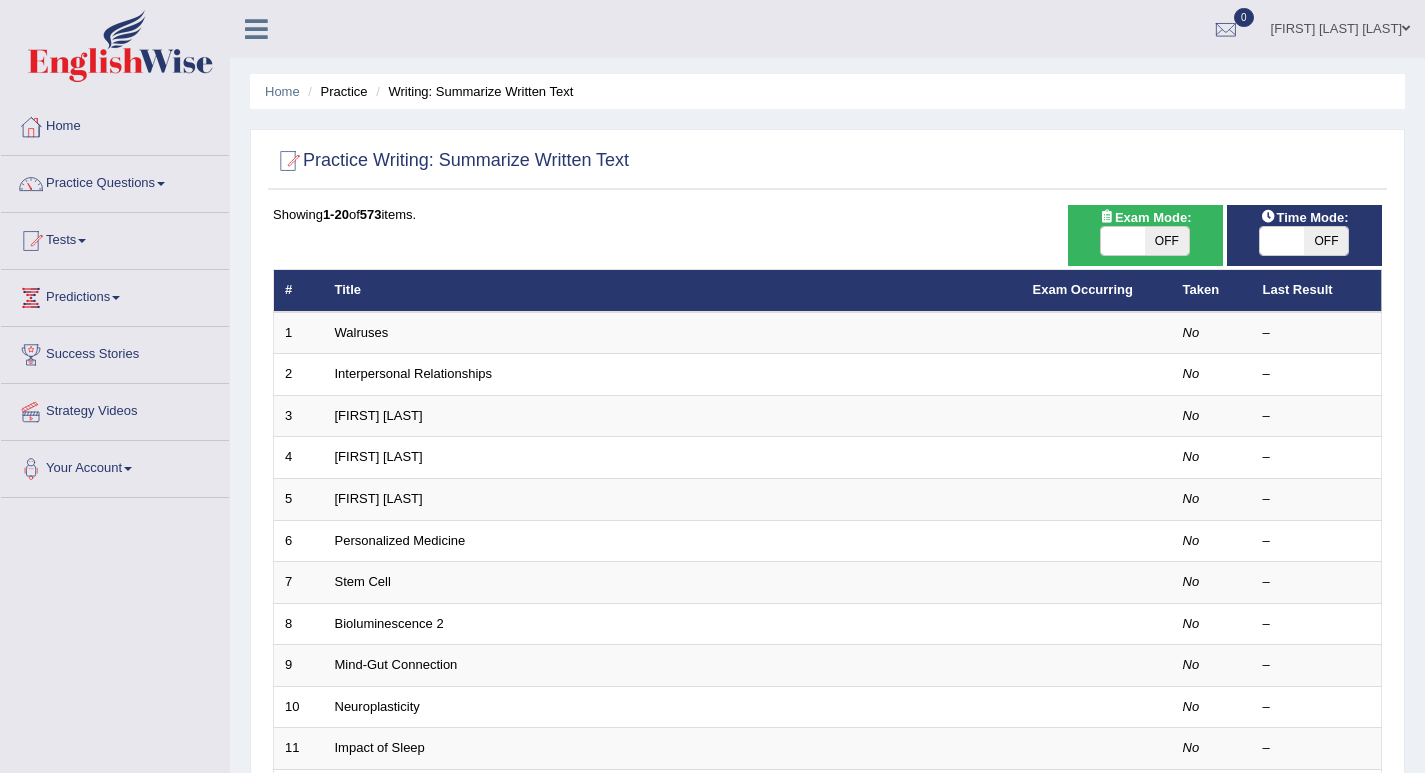 scroll, scrollTop: 0, scrollLeft: 0, axis: both 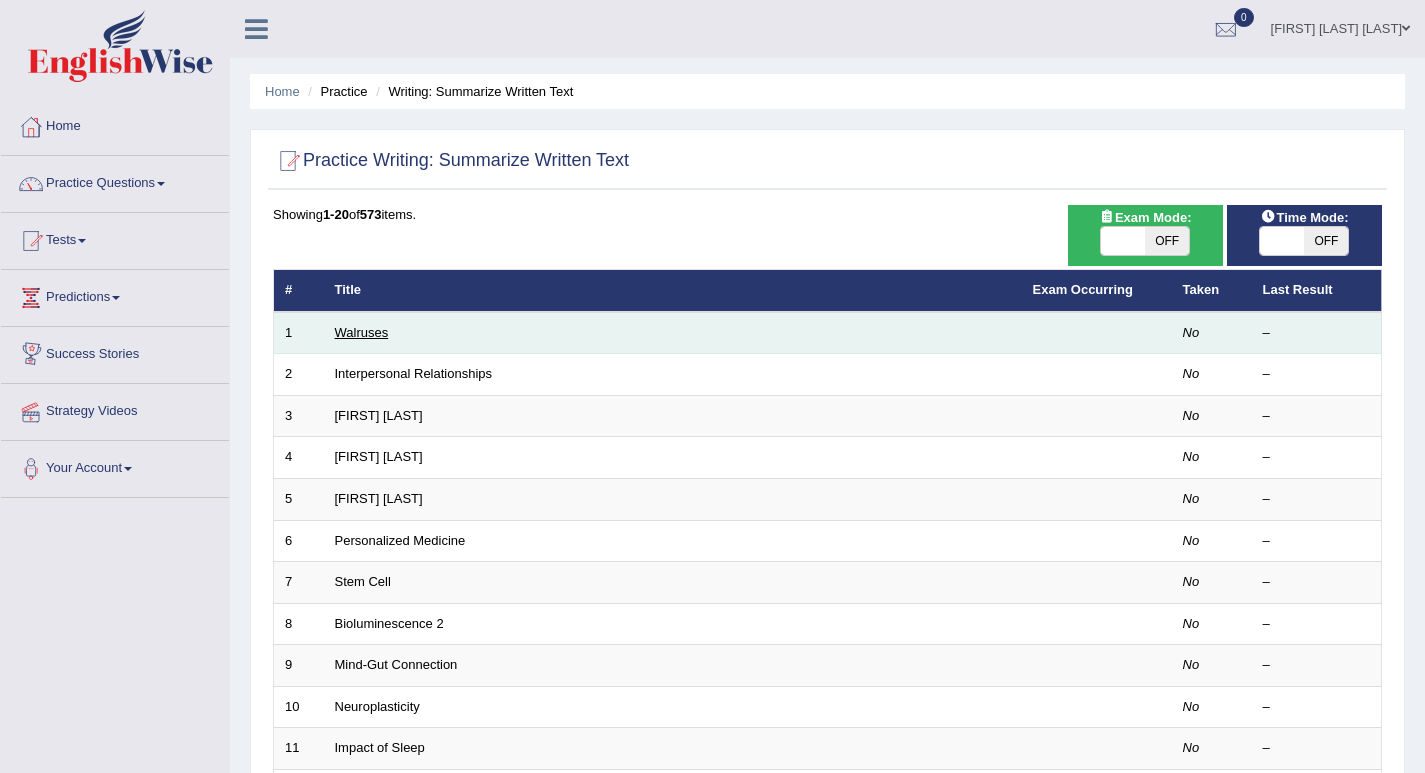 click on "Walruses" at bounding box center [362, 332] 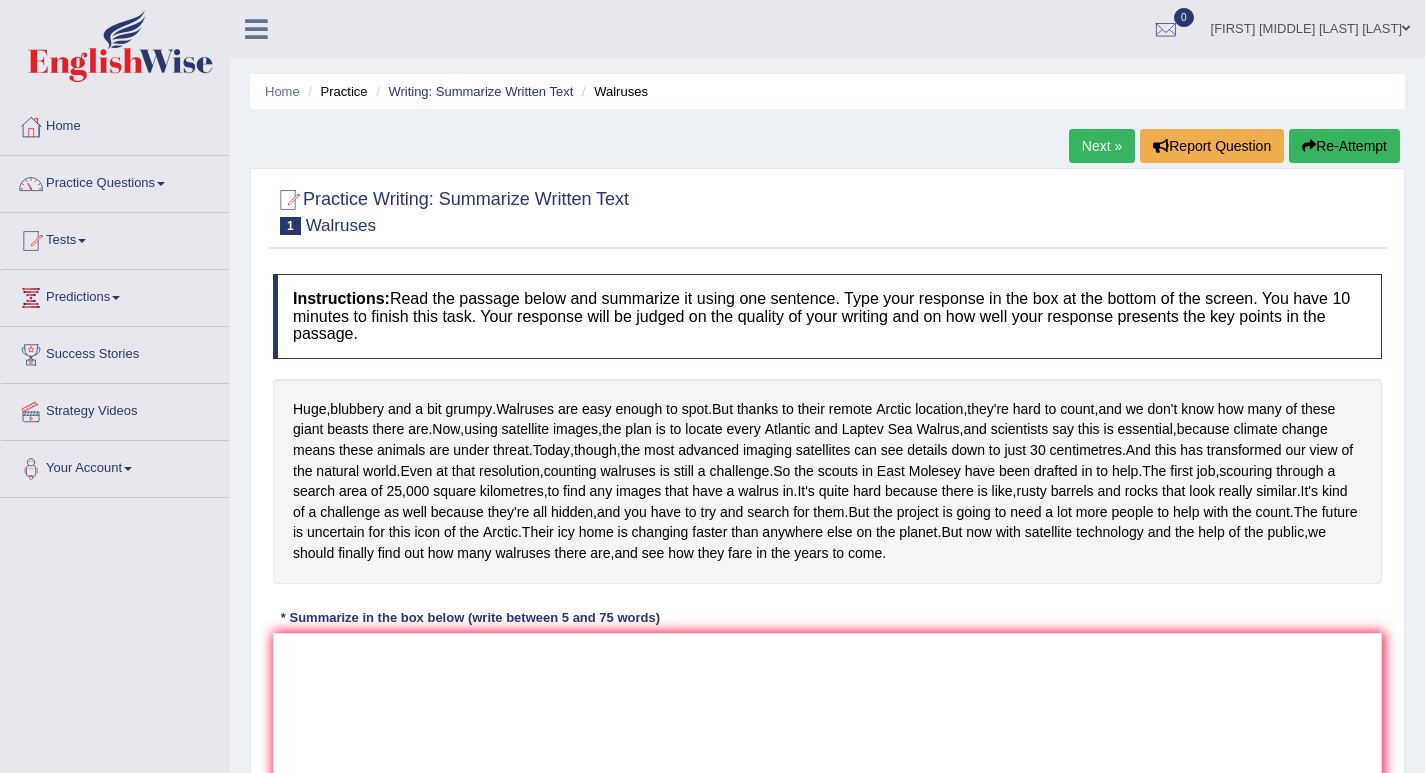 scroll, scrollTop: 0, scrollLeft: 0, axis: both 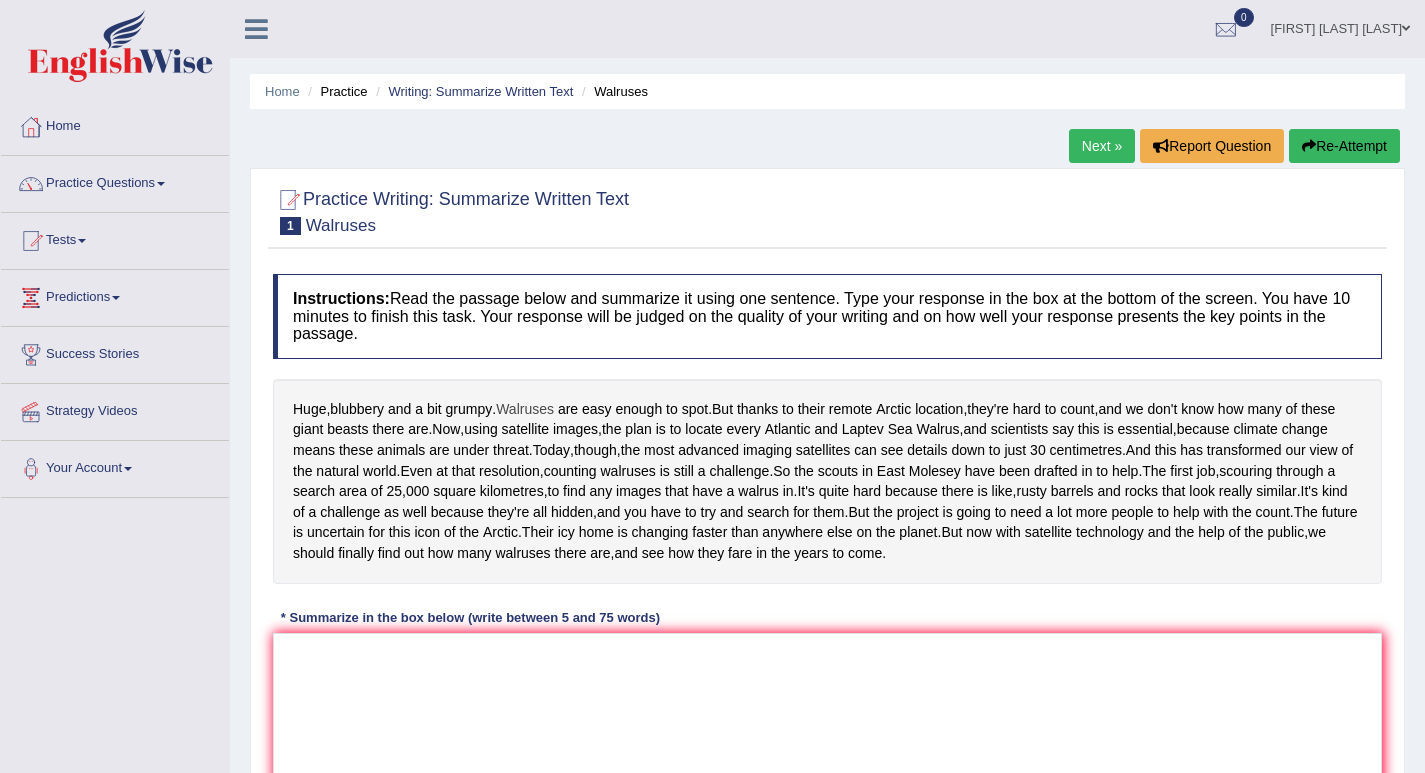 click on "Walruses" at bounding box center [525, 409] 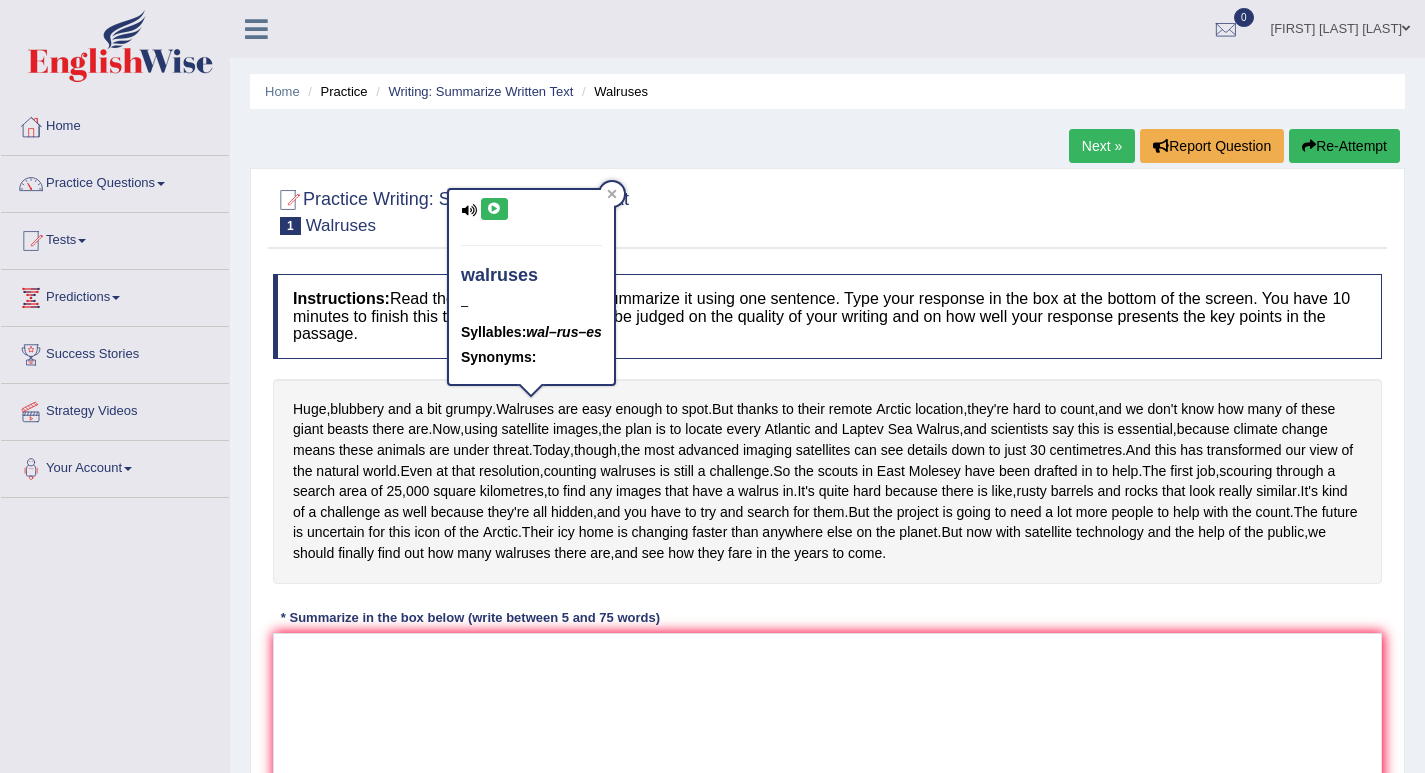 click on "Synonyms:" at bounding box center [531, 357] 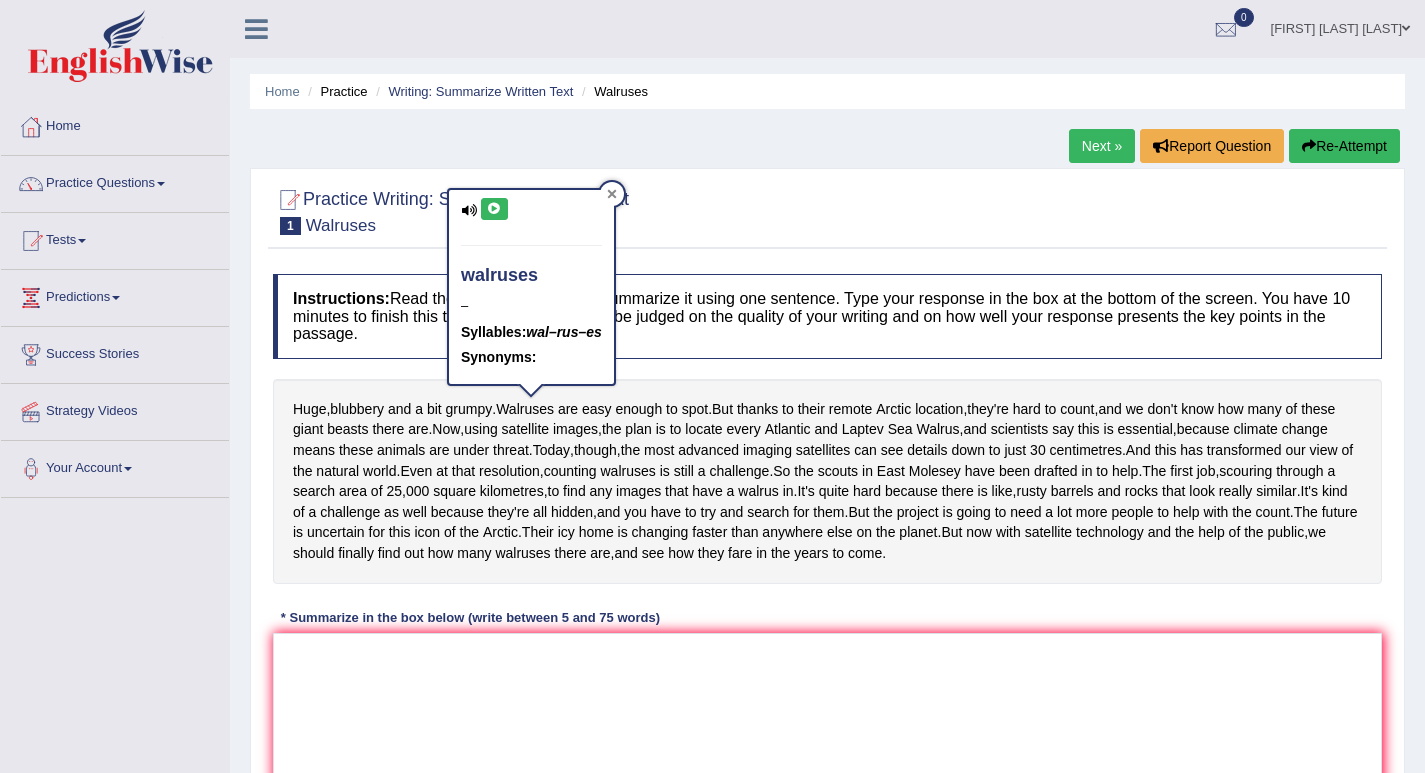 click at bounding box center (612, 194) 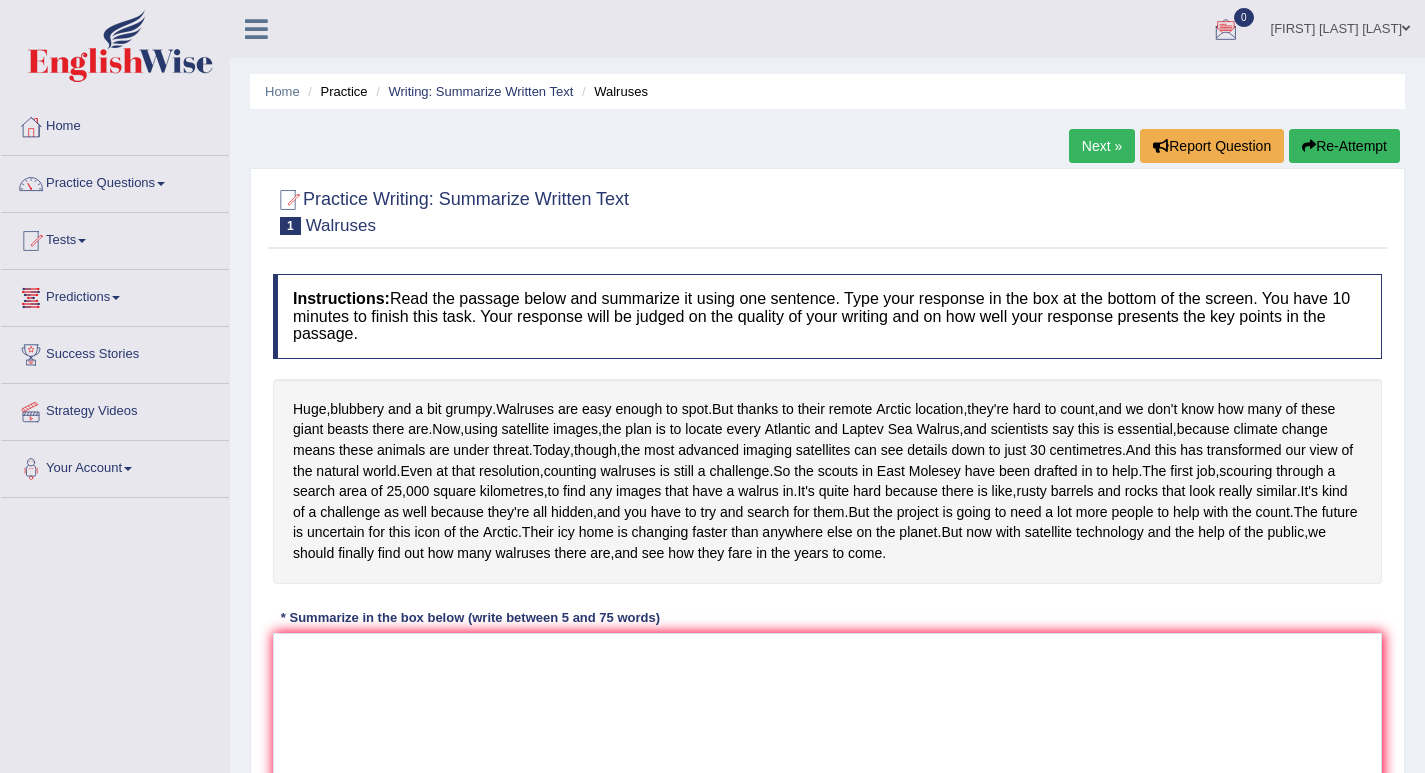 scroll, scrollTop: 100, scrollLeft: 0, axis: vertical 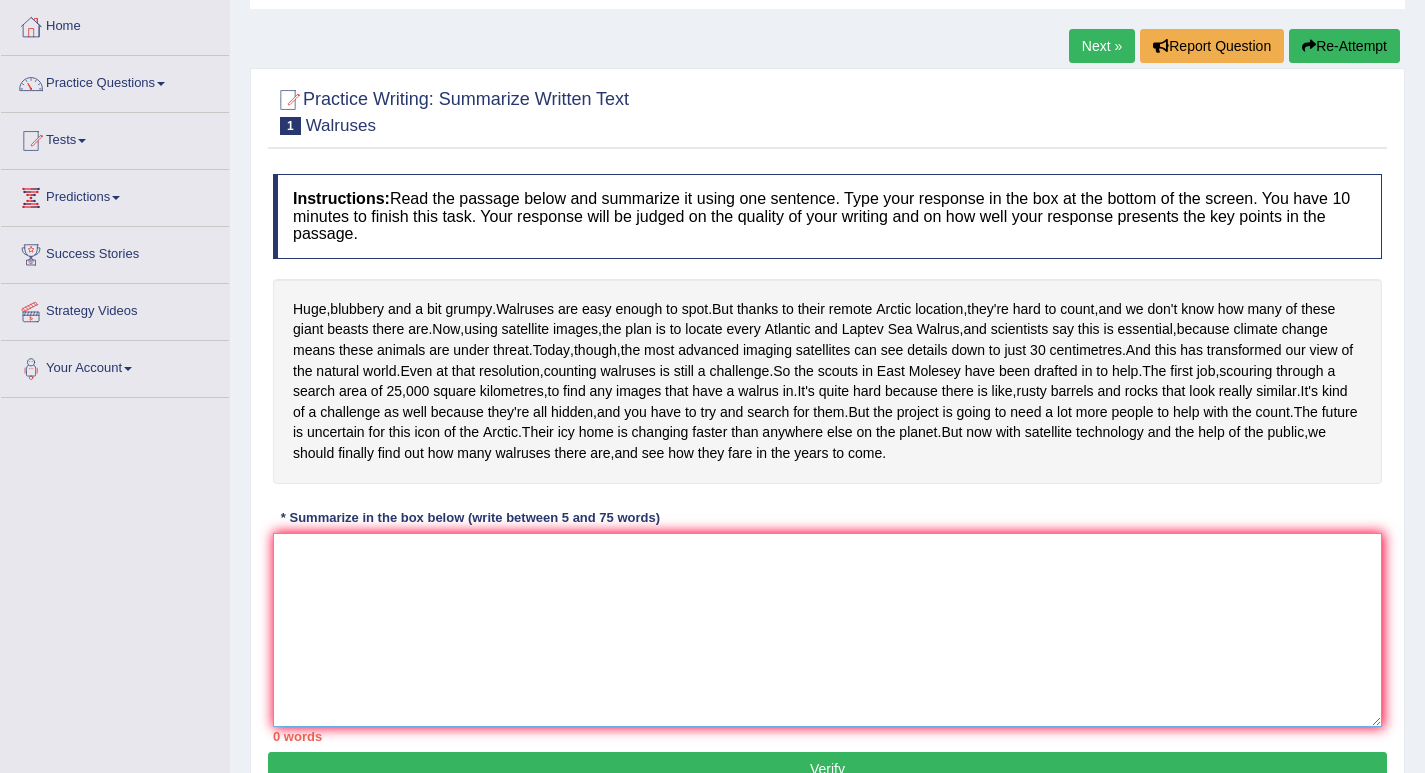 click at bounding box center [827, 630] 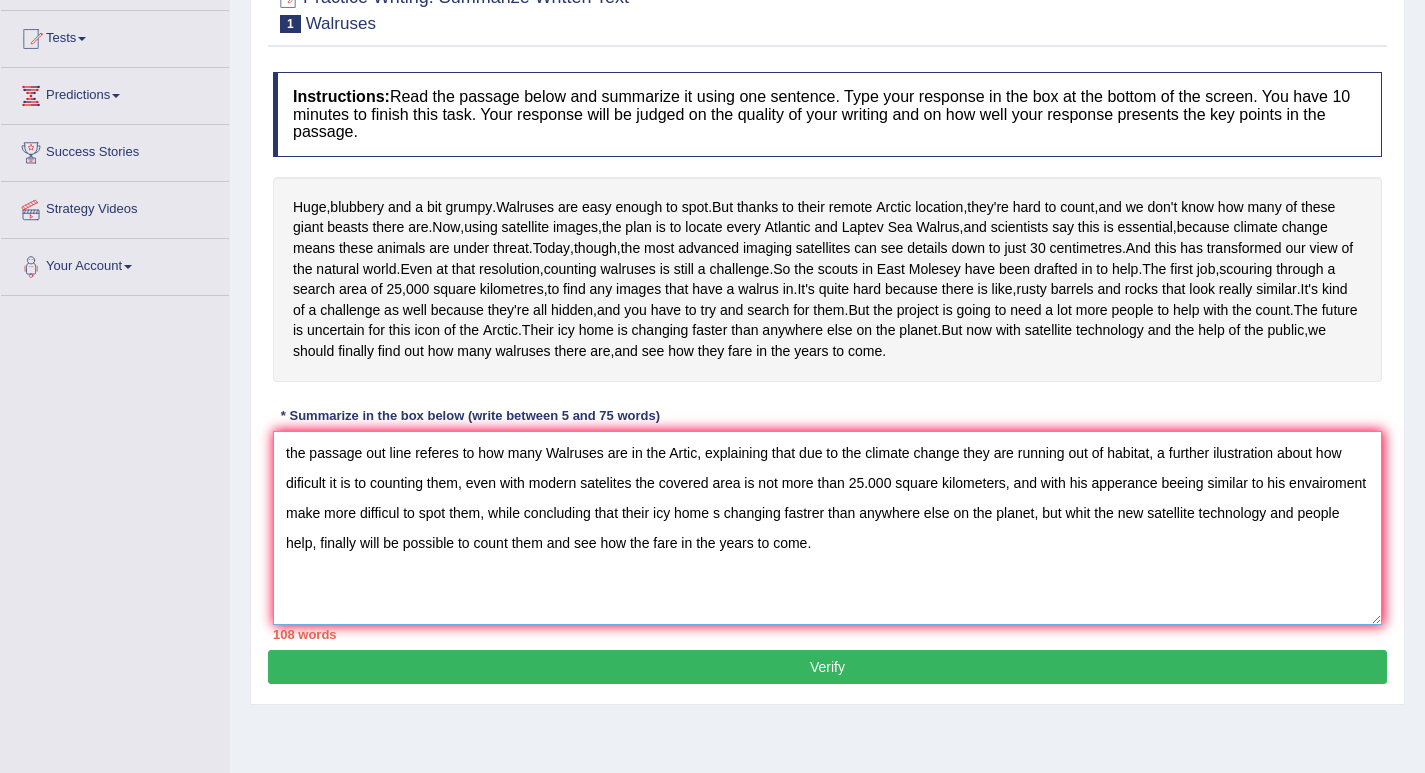 scroll, scrollTop: 302, scrollLeft: 0, axis: vertical 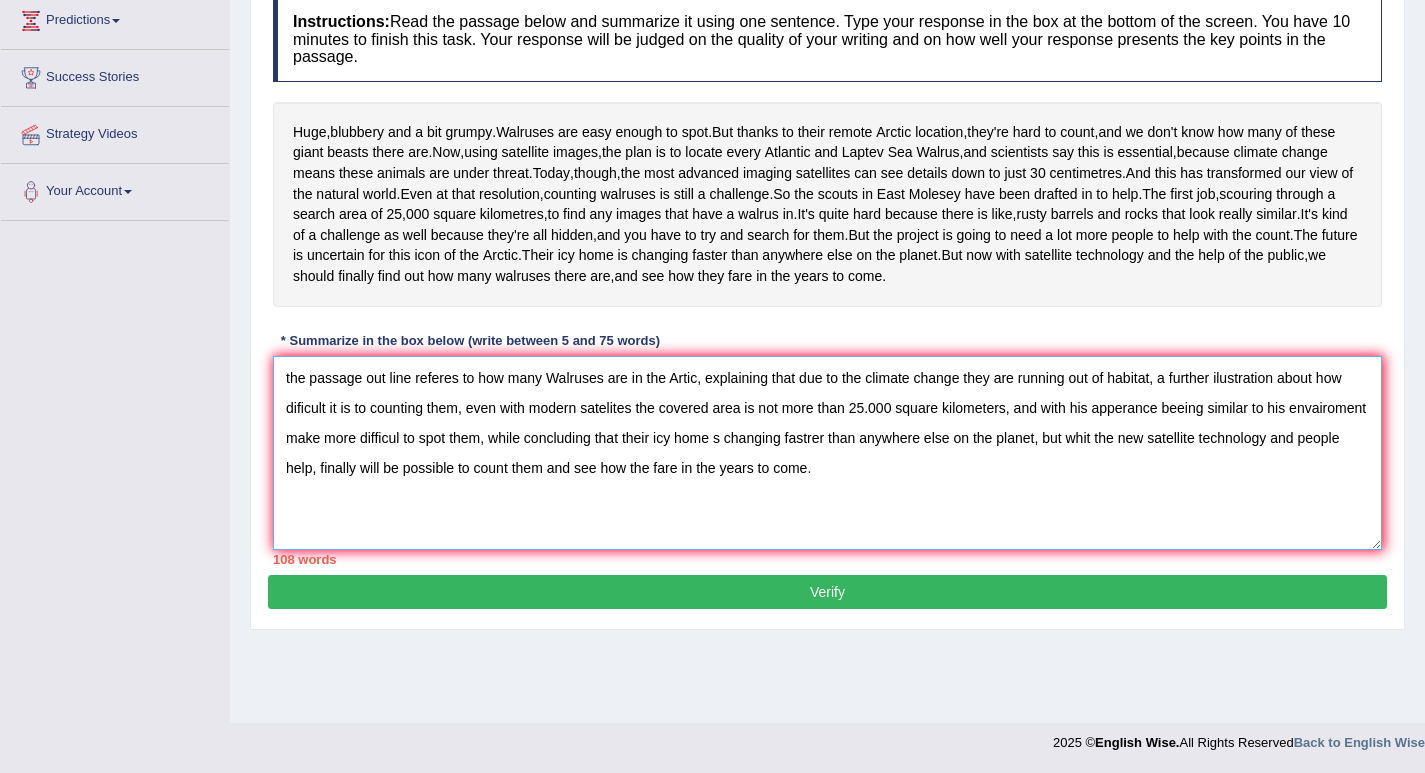 click on "the passage out line referes to how many Walruses are in the Artic, explaining that due to the climate change they are running out of habitat, a further ilustration about how dificult it is to counting them, even with modern satelites the covered area is not more than 25.000 square kilometers, and with his apperance beeing similar to his envairoment make more difficul to spot them, while concluding that their icy home s changing fastrer than anywhere else on the planet, but whit the new satellite technology and people help, finally will be possible to count them and see how the fare in the years to come." at bounding box center [827, 453] 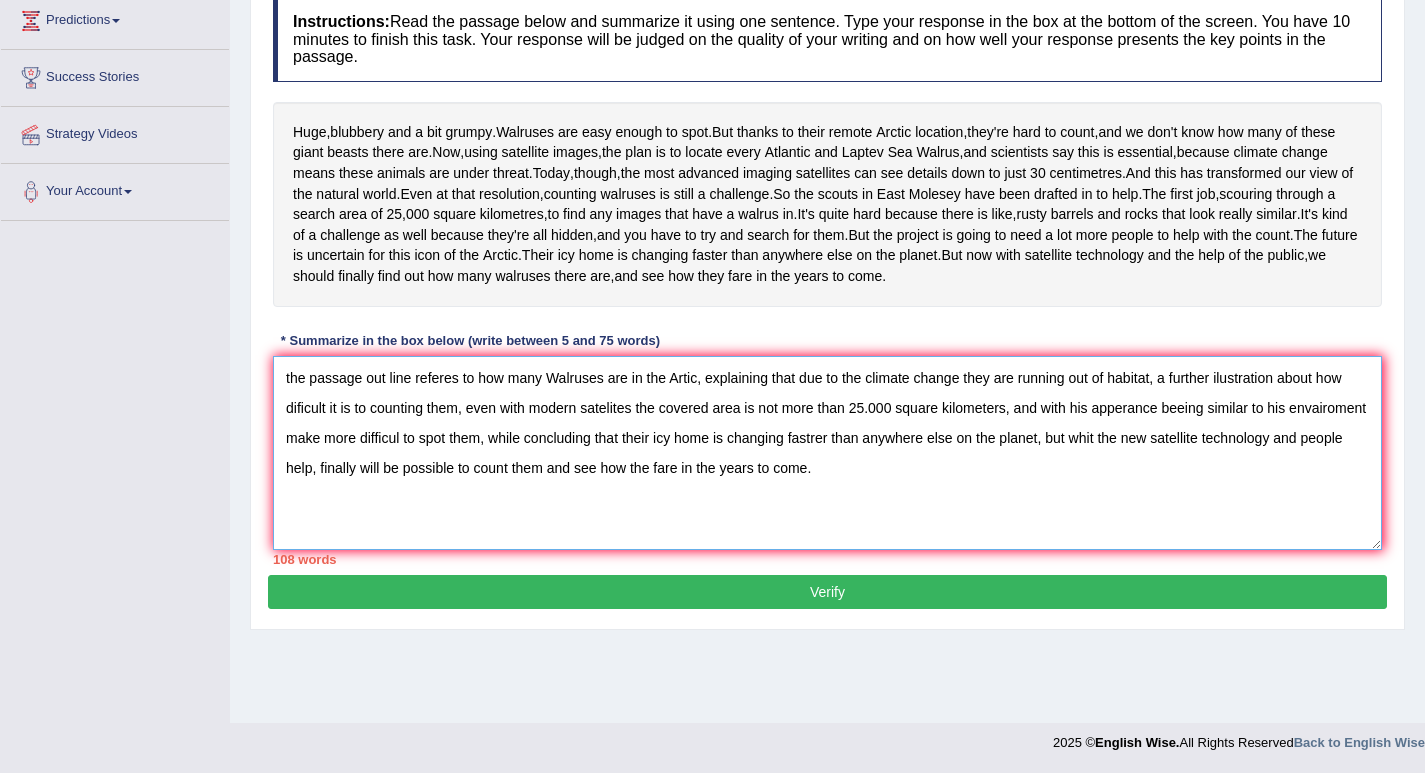 click on "the passage out line referes to how many Walruses are in the Artic, explaining that due to the climate change they are running out of habitat, a further ilustration about how dificult it is to counting them, even with modern satelites the covered area is not more than 25.000 square kilometers, and with his apperance beeing similar to his envairoment make more difficul to spot them, while concluding that their icy home is changing fastrer than anywhere else on the planet, but whit the new satellite technology and people help, finally will be possible to count them and see how the fare in the years to come." at bounding box center [827, 453] 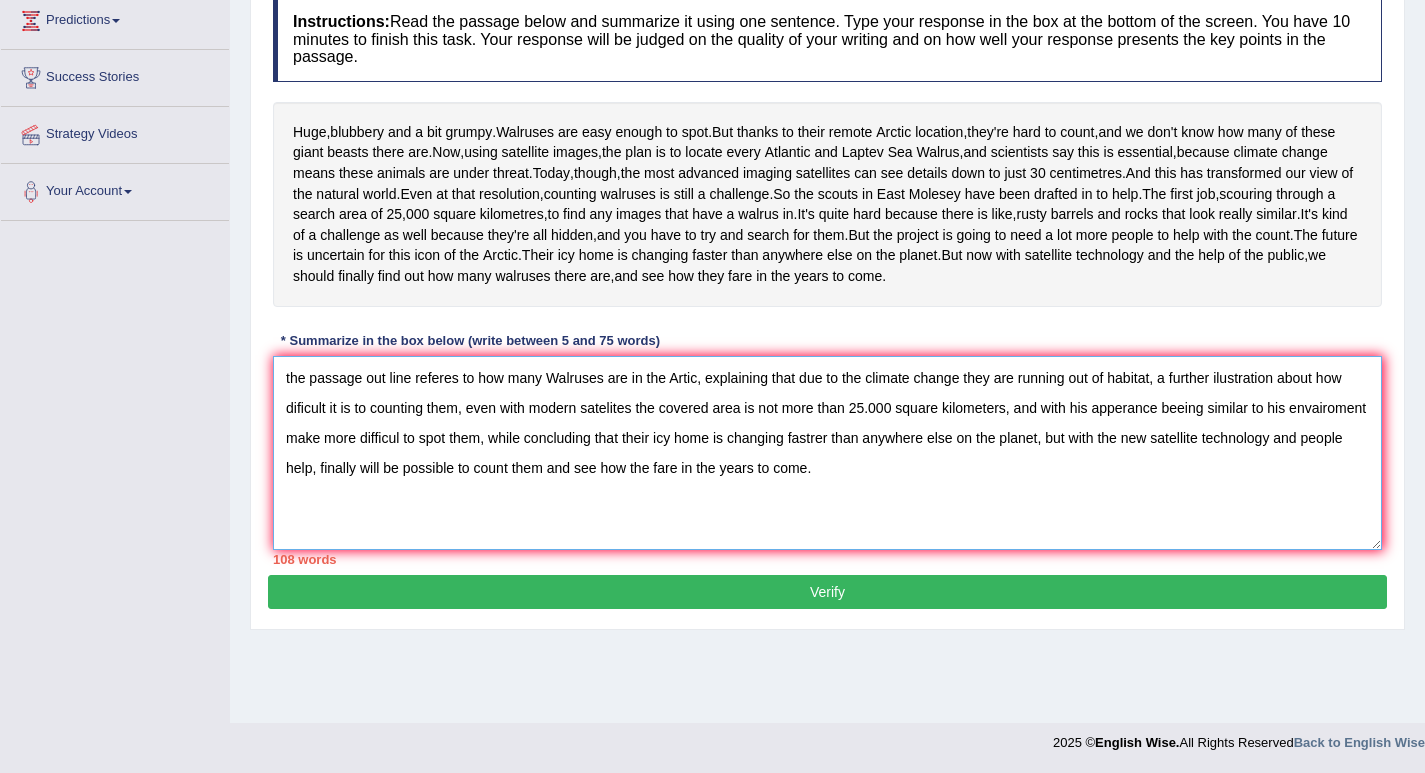 type on "the passage out line referes to how many Walruses are in the Artic, explaining that due to the climate change they are running out of habitat, a further ilustration about how dificult it is to counting them, even with modern satelites the covered area is not more than 25.000 square kilometers, and with his apperance beeing similar to his envairoment make more difficul to spot them, while concluding that their icy home is changing fastrer than anywhere else on the planet, but with the new satellite technology and people help, finally will be possible to count them and see how the fare in the years to come." 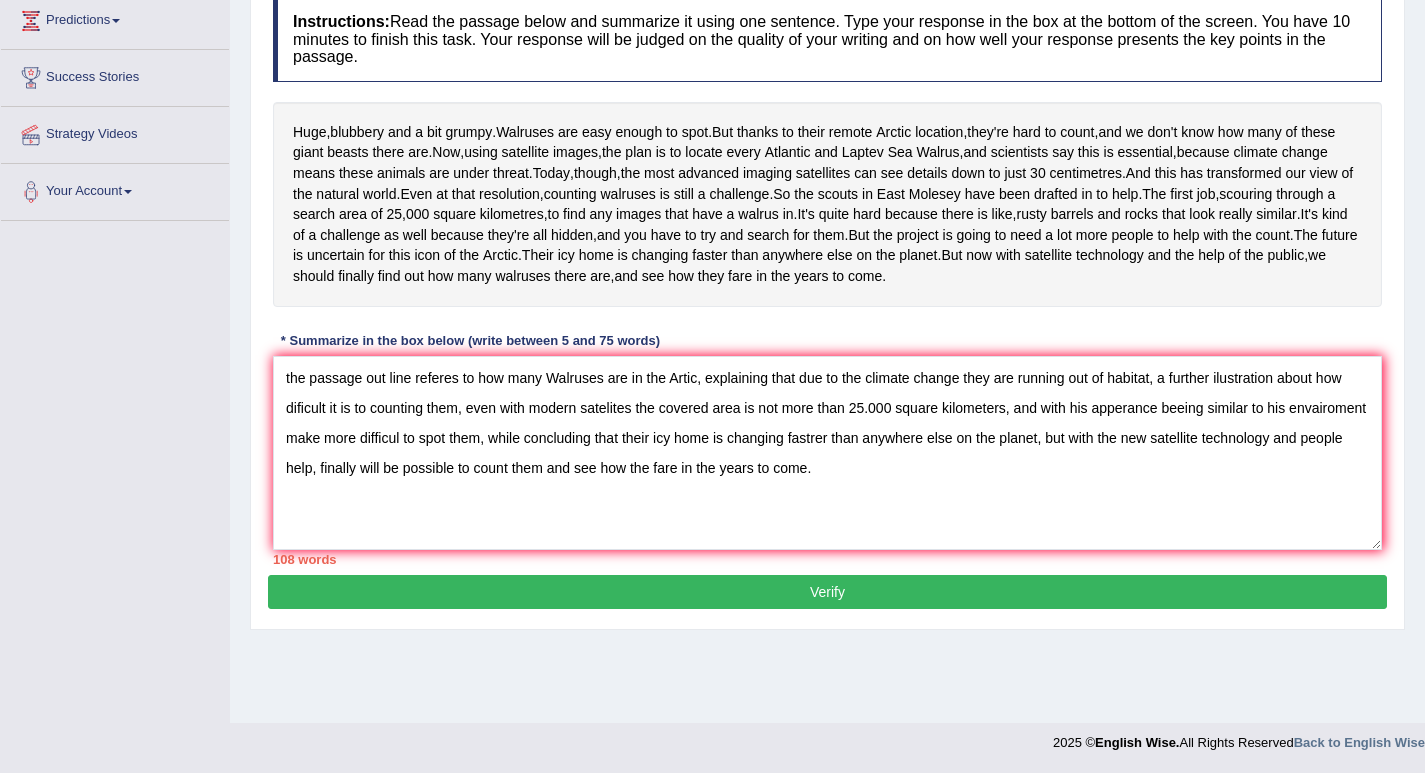click on "Verify" at bounding box center (827, 592) 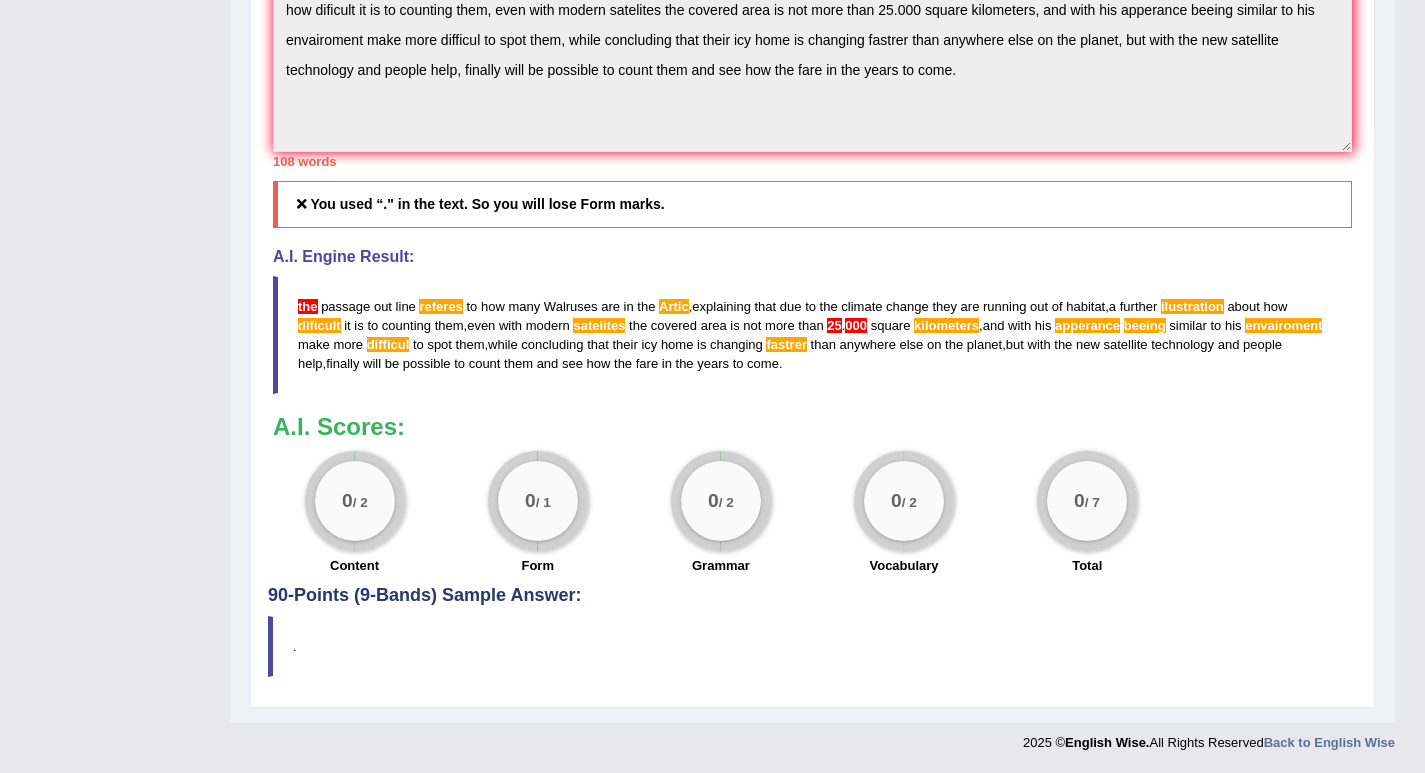 scroll, scrollTop: 549, scrollLeft: 0, axis: vertical 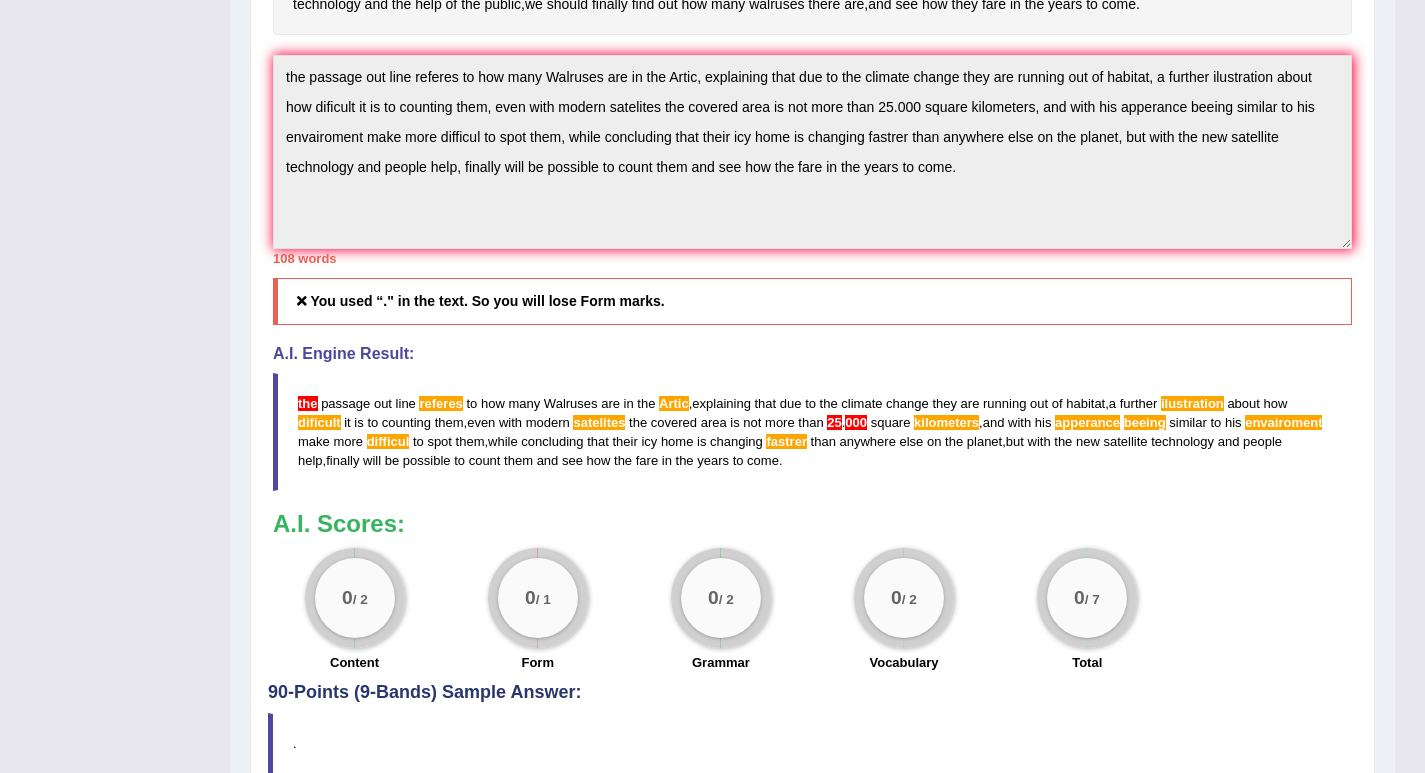 click on "referes" at bounding box center [440, 403] 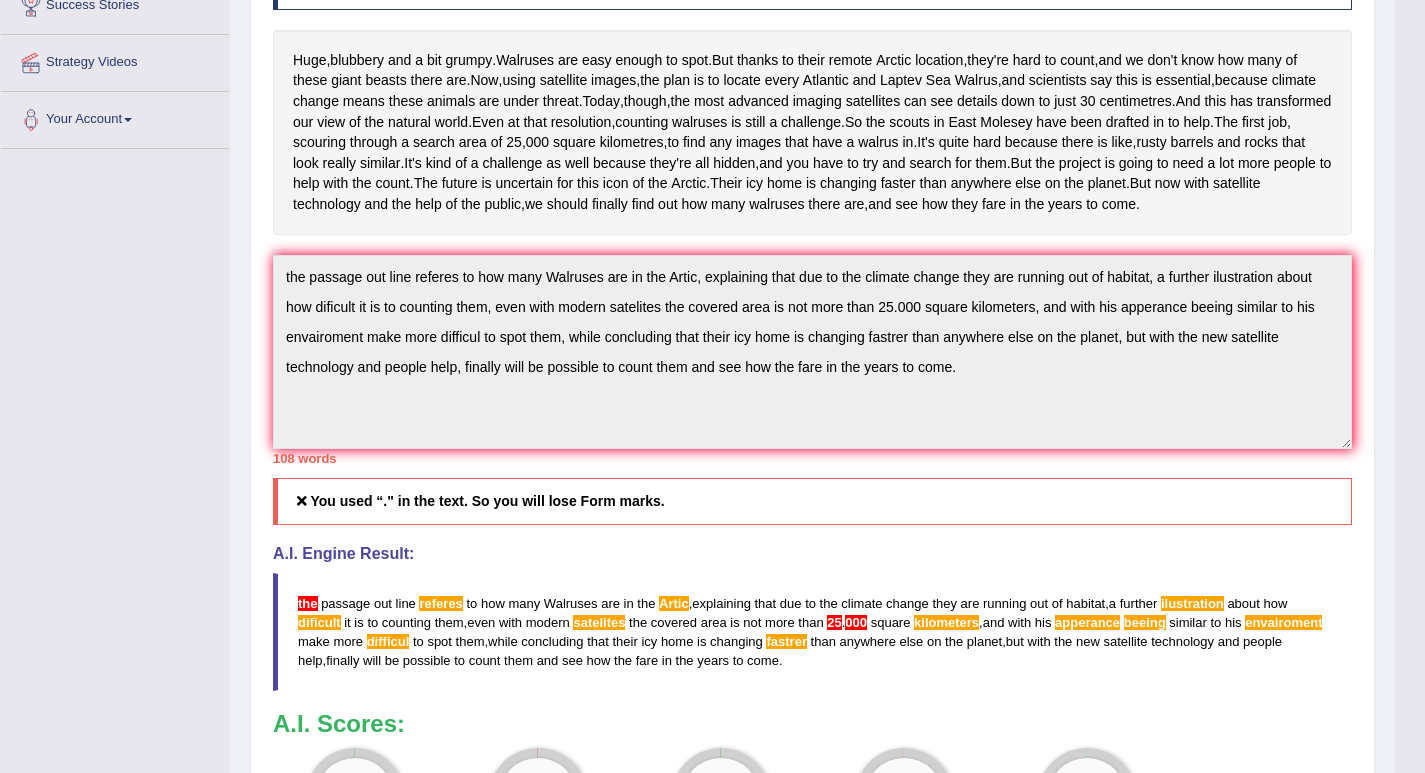 click on "referes" at bounding box center [440, 603] 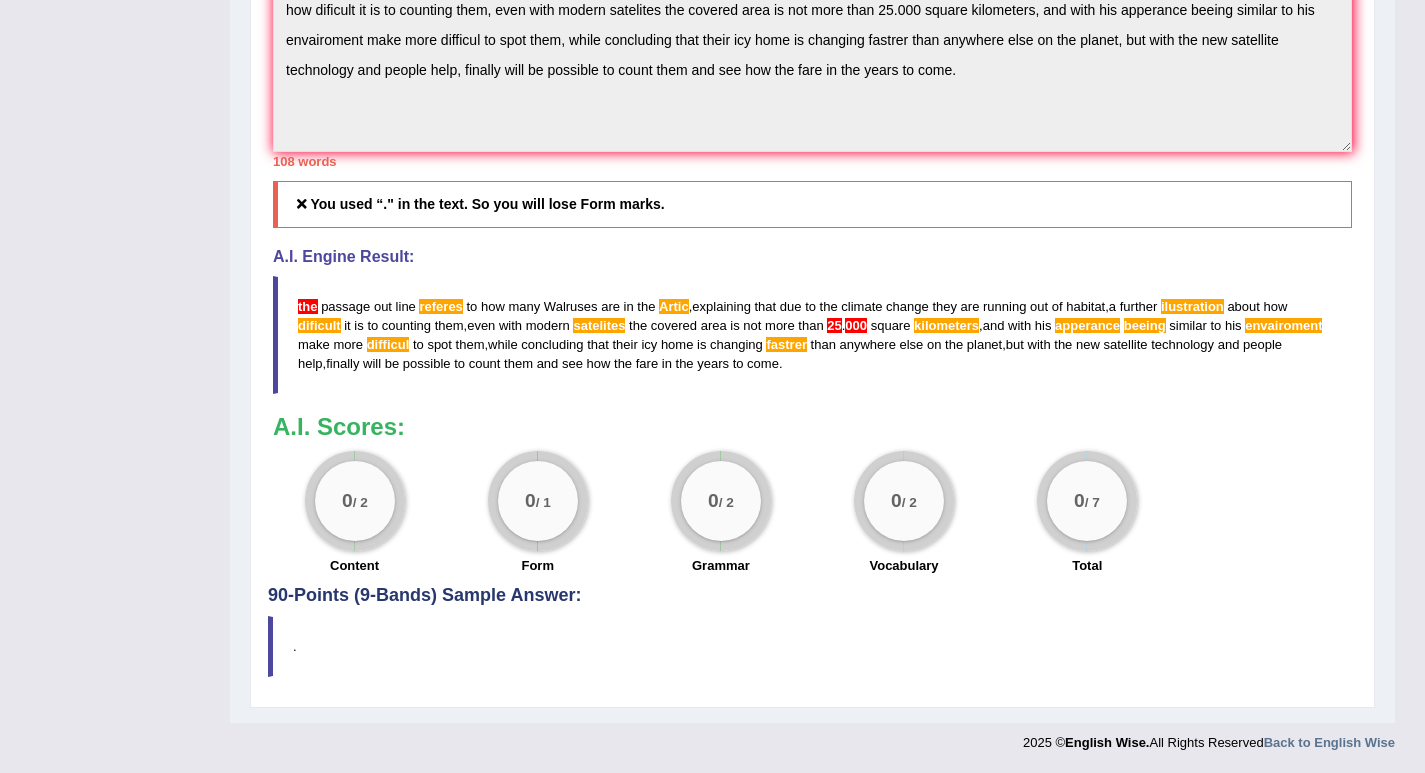 scroll, scrollTop: 749, scrollLeft: 0, axis: vertical 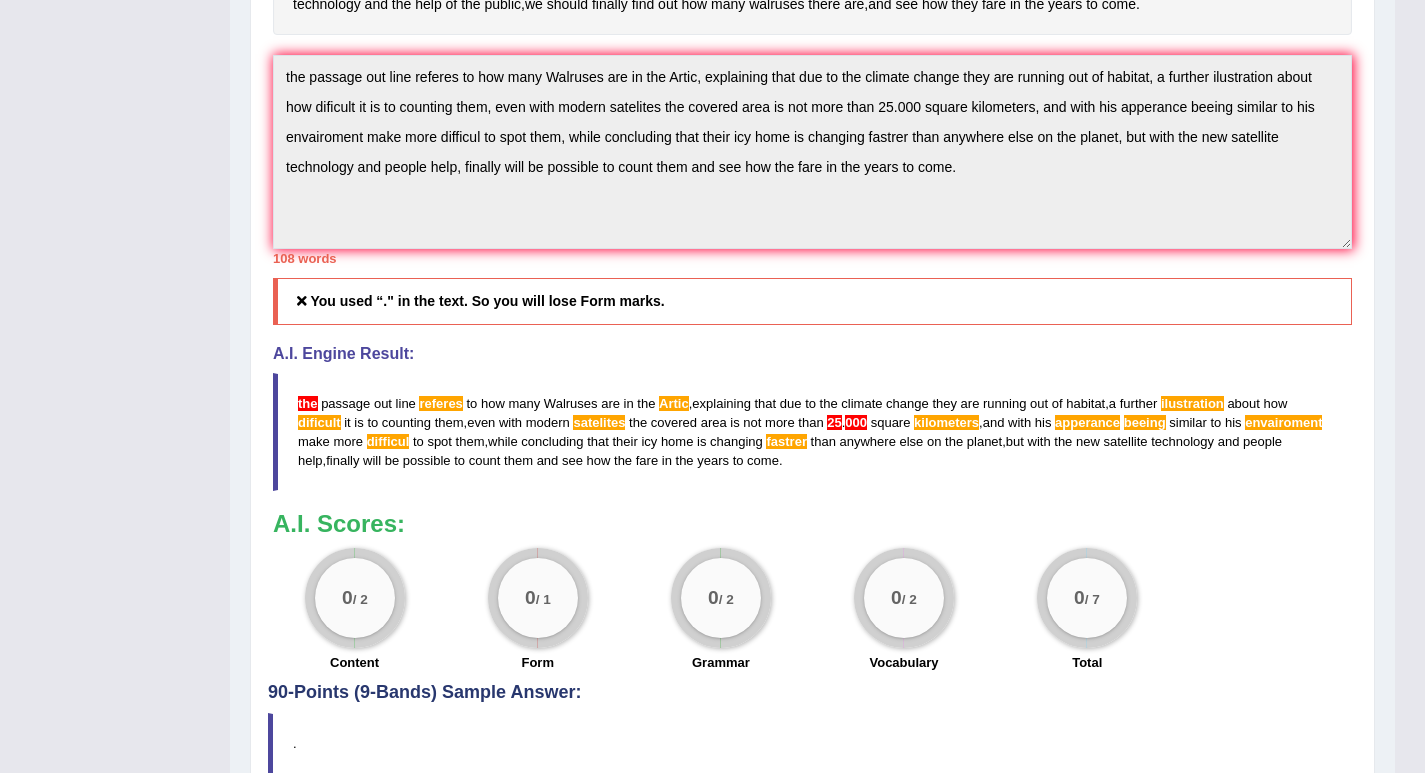 click on "Home
Practice
Writing: Summarize Written Text
Walruses
Next »  Report Question  Re-Attempt
Practice Writing: Summarize Written Text
1
Walruses
Instructions:  Read the passage below and summarize it using one sentence. Type your response in the box at the bottom of the screen. You have 10 minutes to finish this task. Your response will be judged on the quality of your writing and on how well your response presents the key points in the passage.
Huge ,  blubbery   and   a   bit   grumpy .  Walruses   are   easy   enough   to   spot .  But   thanks   to   their   remote   Arctic   location ,  they're   hard   to   count ,  and   we   don't   know   how   many   of   these   giant   beasts   there   are .  Now ,  using   satellite   images ,  the   plan   is   to   locate   every   Atlantic   and   Laptev   Sea   Walrus" at bounding box center (812, 135) 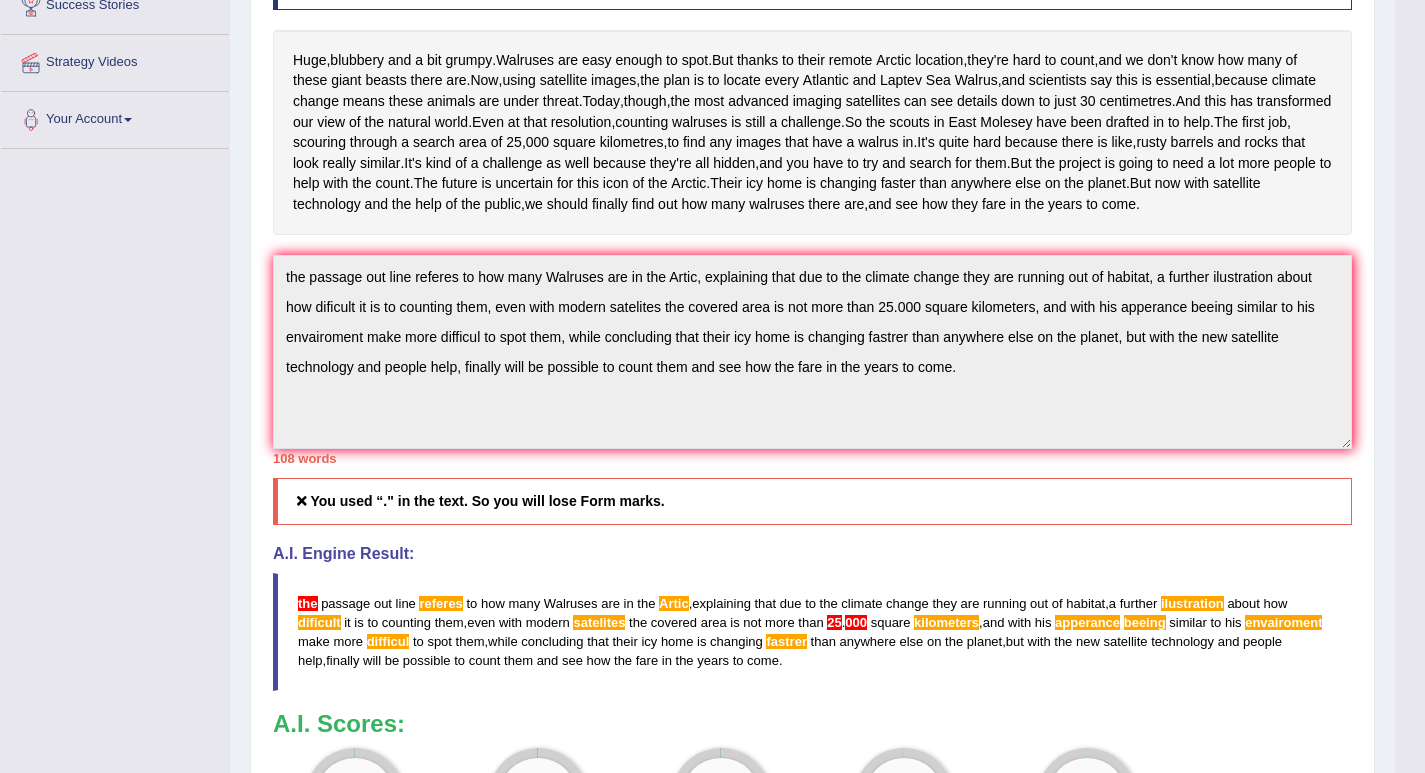 scroll, scrollTop: 0, scrollLeft: 0, axis: both 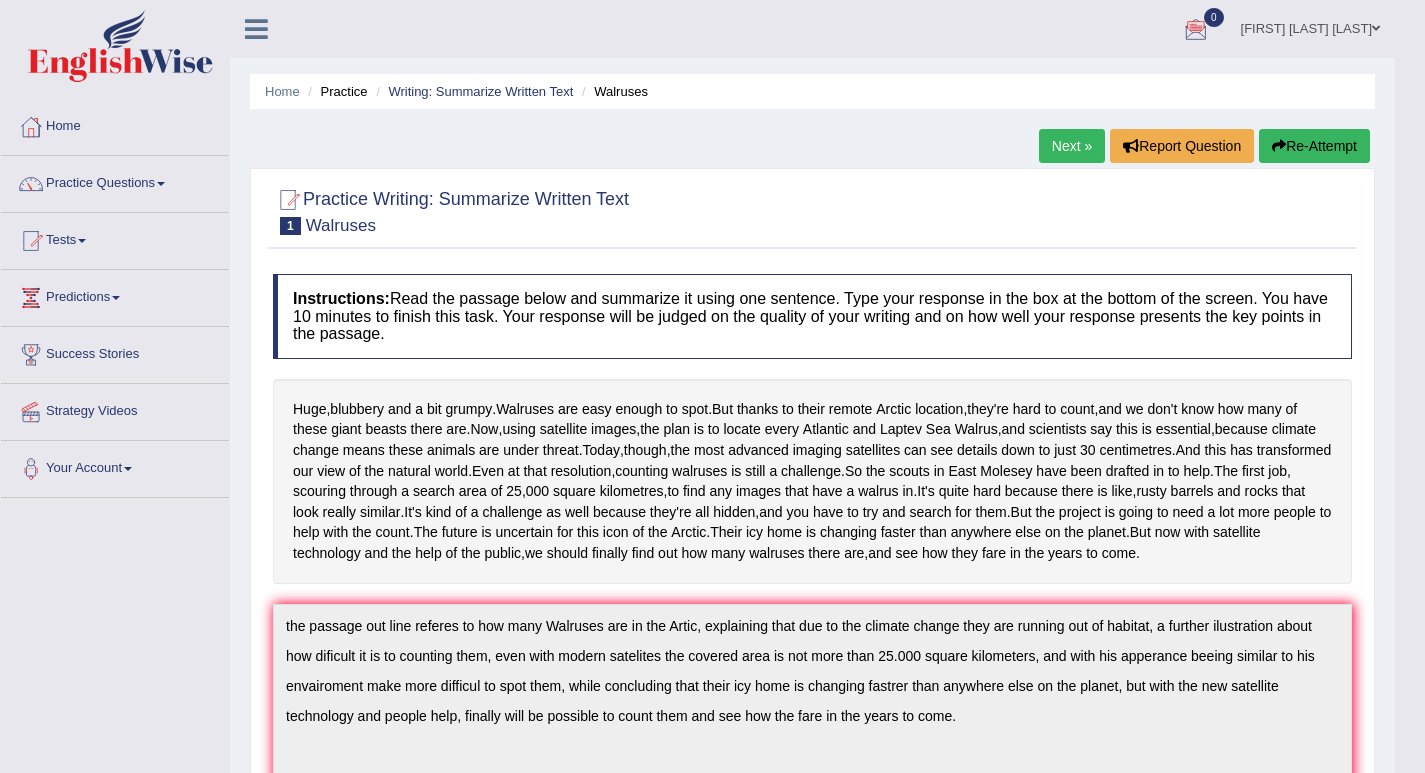 click on "Re-Attempt" at bounding box center [1314, 146] 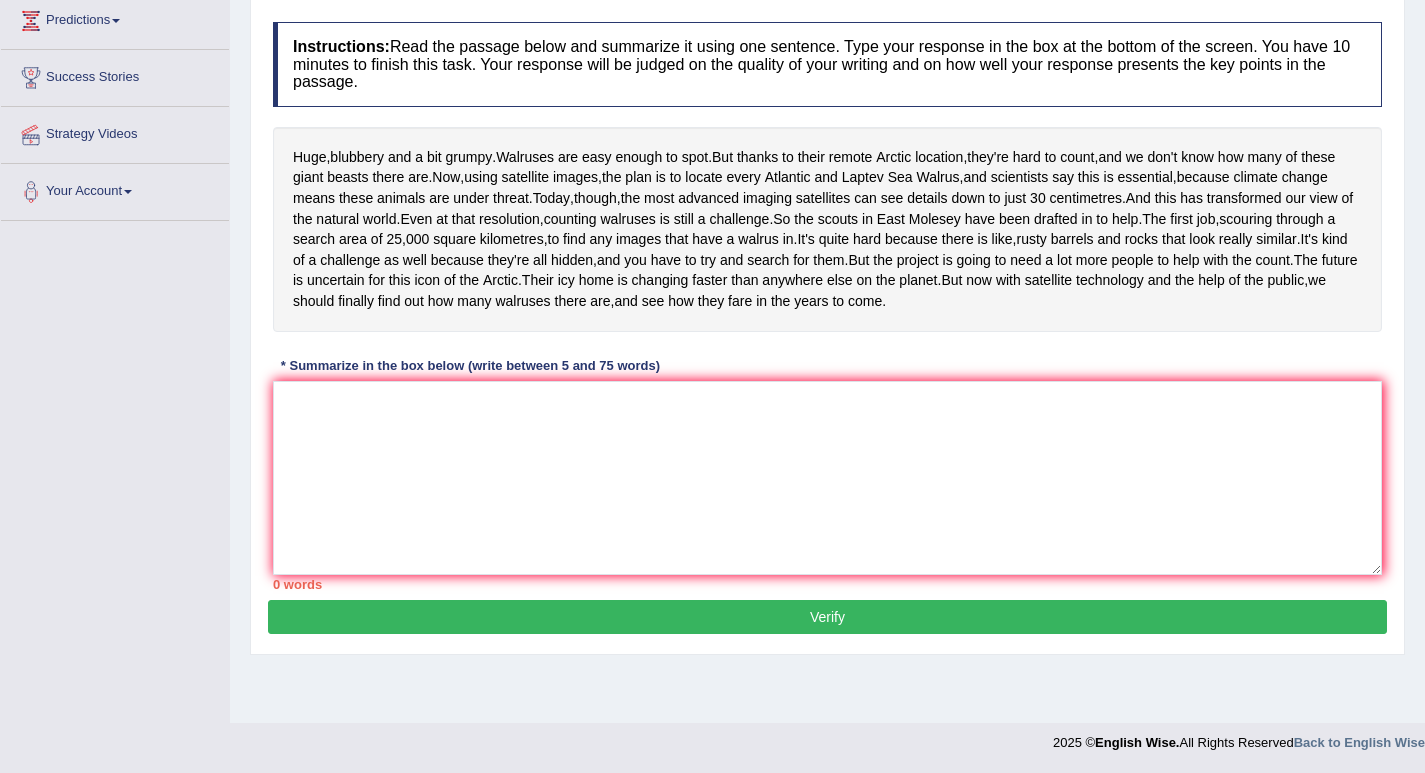 scroll, scrollTop: 327, scrollLeft: 0, axis: vertical 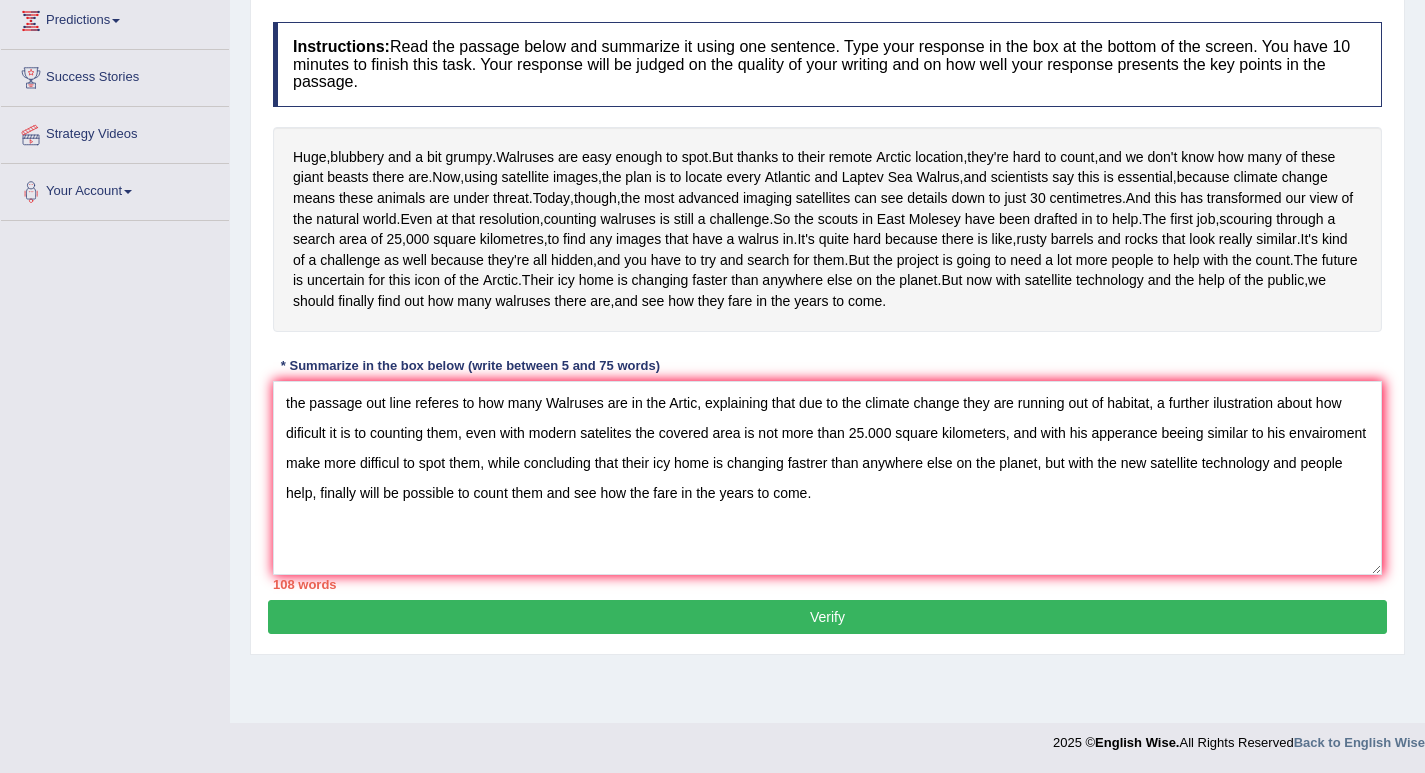 click on "the passage out line referes to how many Walruses are in the Artic, explaining that due to the climate change they are running out of habitat, a further ilustration about how dificult it is to counting them, even with modern satelites the covered area is not more than 25.000 square kilometers, and with his apperance beeing similar to his envairoment make more difficul to spot them, while concluding that their icy home is changing fastrer than anywhere else on the planet, but with the new satellite technology and people help, finally will be possible to count them and see how the fare in the years to come." at bounding box center [827, 478] 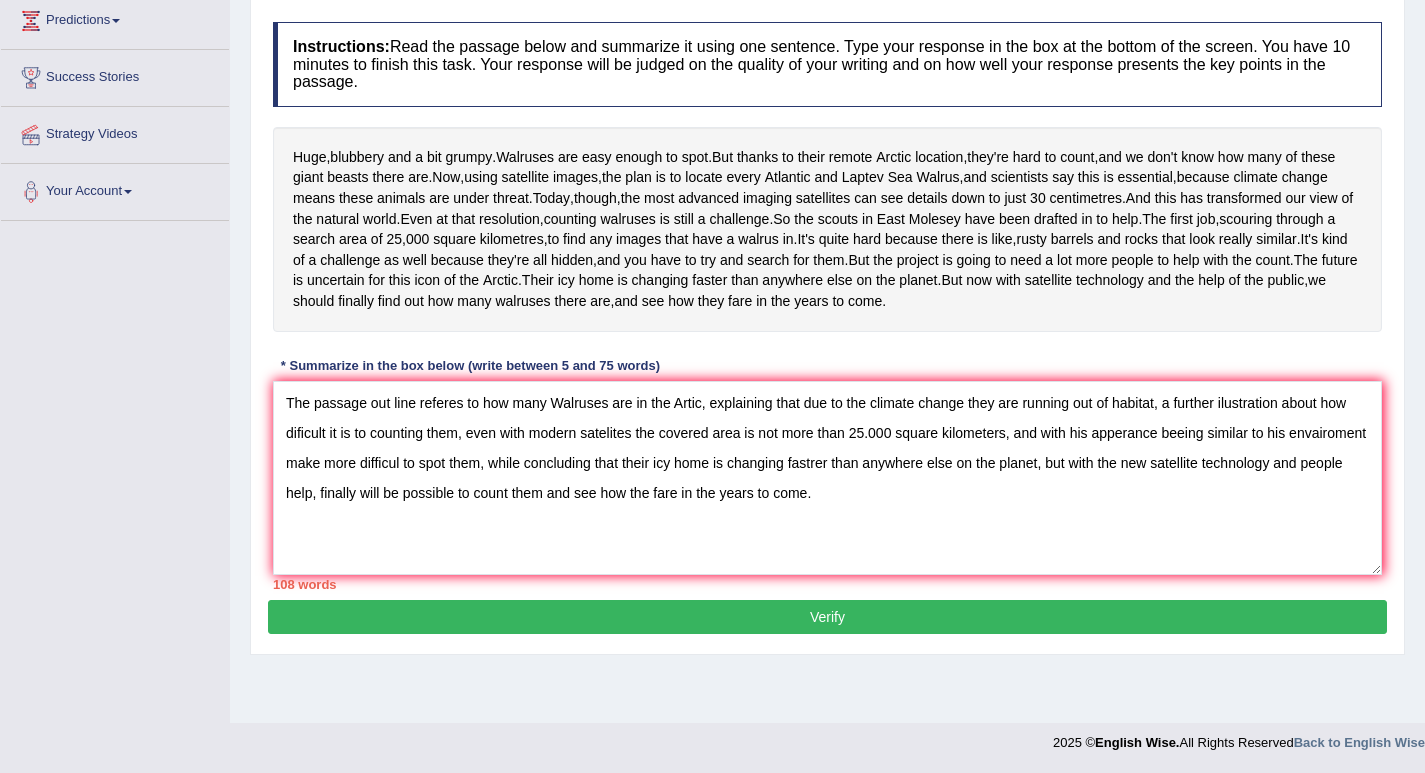 click on "The passage out line referes to how many Walruses are in the Artic, explaining that due to the climate change they are running out of habitat, a further ilustration about how dificult it is to counting them, even with modern satelites the covered area is not more than 25.000 square kilometers, and with his apperance beeing similar to his envairoment make more difficul to spot them, while concluding that their icy home is changing fastrer than anywhere else on the planet, but with the new satellite technology and people help, finally will be possible to count them and see how the fare in the years to come." at bounding box center [827, 478] 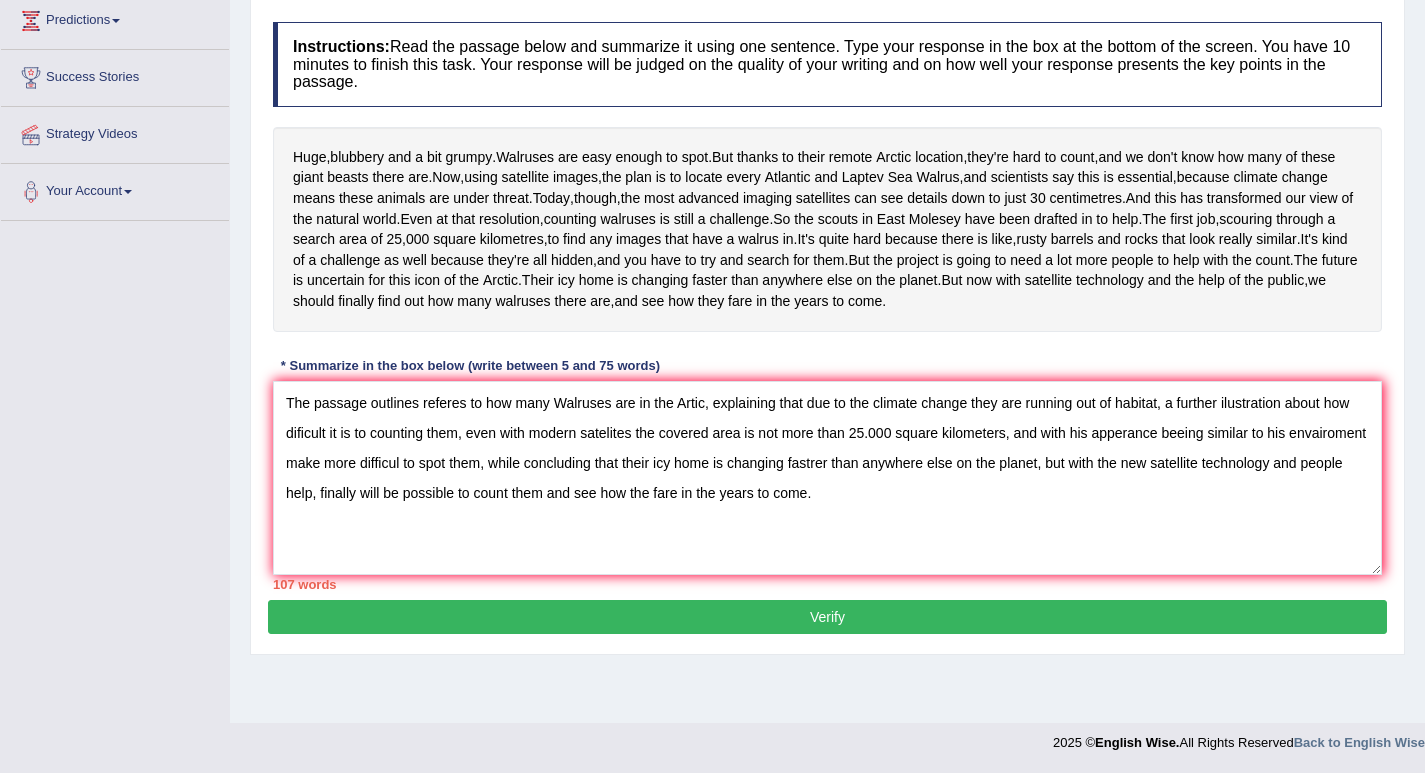 click on "The passage outlines referes to how many Walruses are in the Artic, explaining that due to the climate change they are running out of habitat, a further ilustration about how dificult it is to counting them, even with modern satelites the covered area is not more than 25.000 square kilometers, and with his apperance beeing similar to his envairoment make more difficul to spot them, while concluding that their icy home is changing fastrer than anywhere else on the planet, but with the new satellite technology and people help, finally will be possible to count them and see how the fare in the years to come." at bounding box center [827, 478] 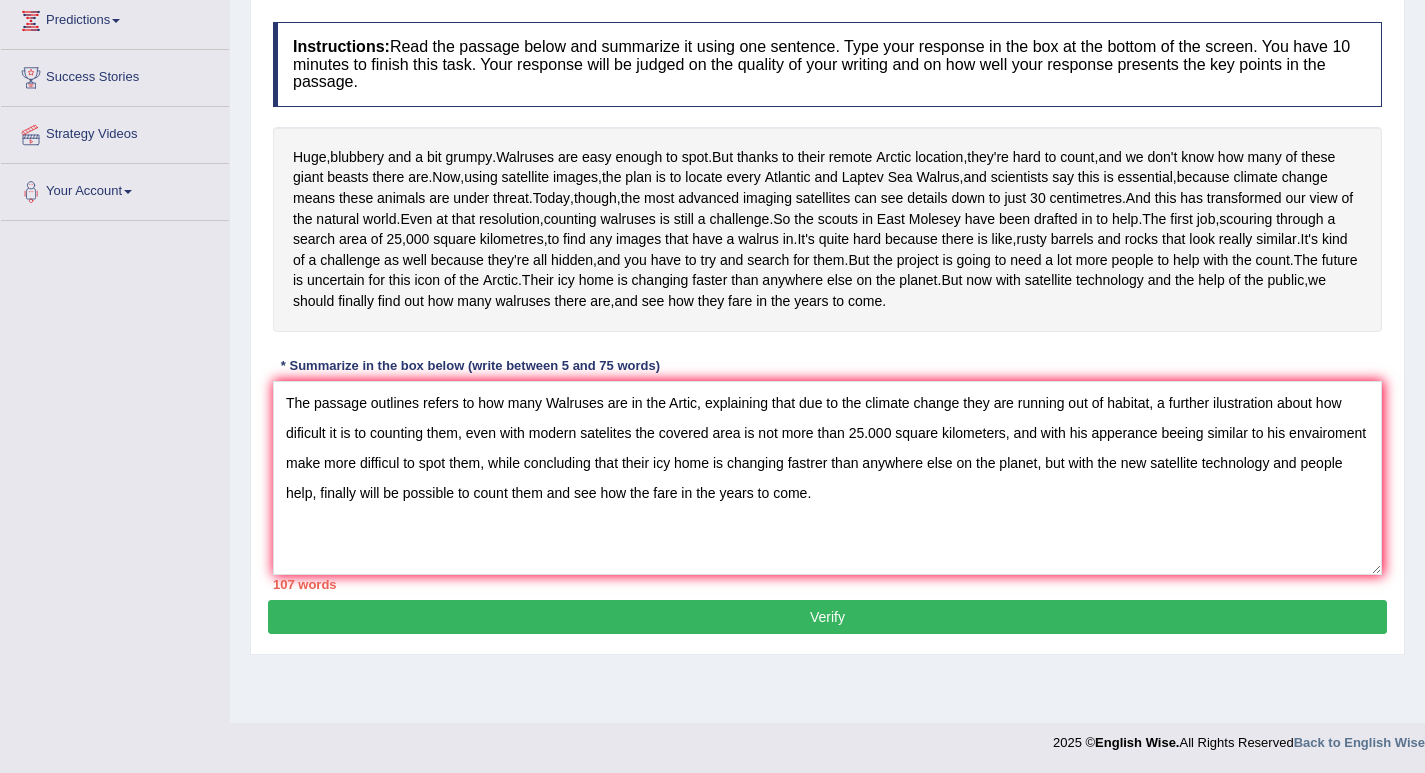 click on "The passage outlines refers to how many Walruses are in the Artic, explaining that due to the climate change they are running out of habitat, a further ilustration about how dificult it is to counting them, even with modern satelites the covered area is not more than 25.000 square kilometers, and with his apperance beeing similar to his envairoment make more difficul to spot them, while concluding that their icy home is changing fastrer than anywhere else on the planet, but with the new satellite technology and people help, finally will be possible to count them and see how the fare in the years to come." at bounding box center [827, 478] 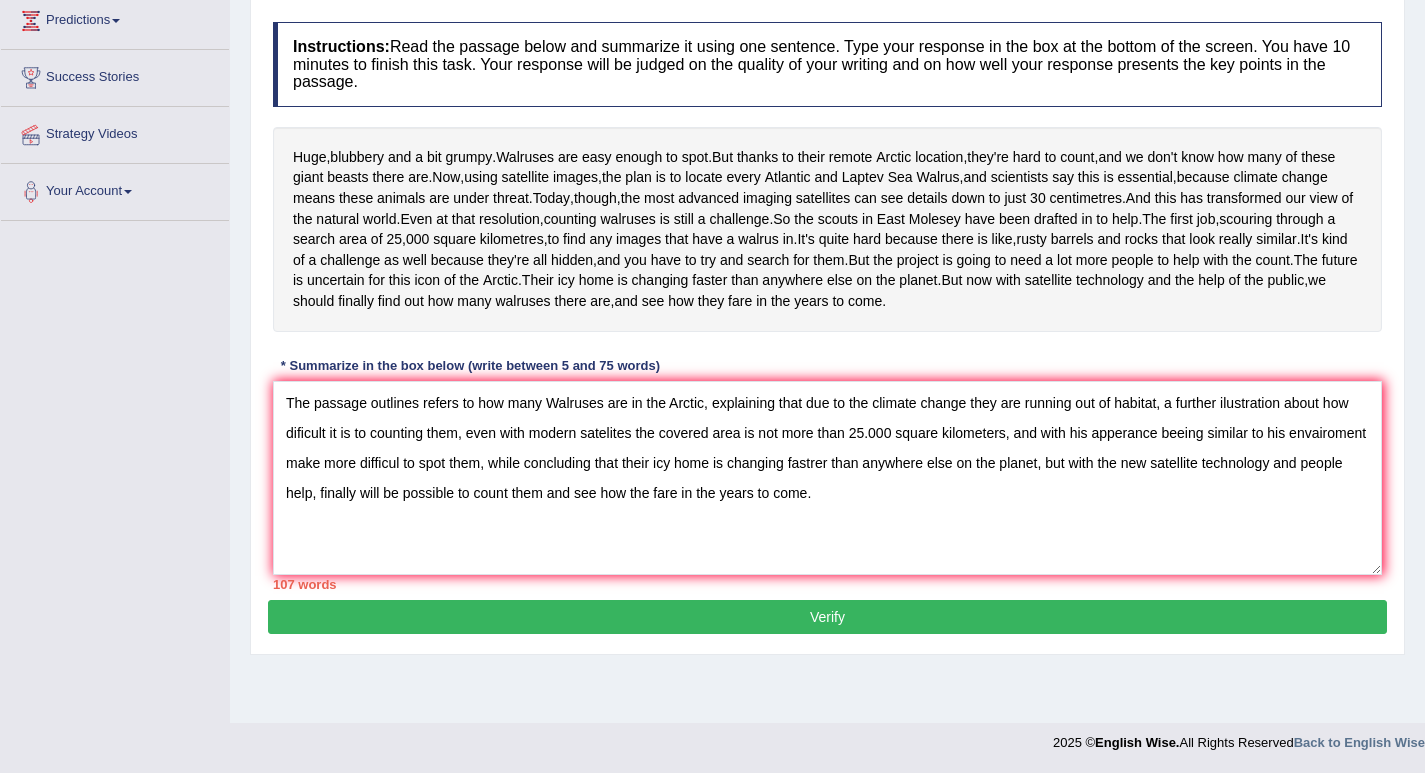 click on "The passage outlines refers to how many Walruses are in the Arctic, explaining that due to the climate change they are running out of habitat, a further ilustration about how dificult it is to counting them, even with modern satelites the covered area is not more than 25.000 square kilometers, and with his apperance beeing similar to his envairoment make more difficul to spot them, while concluding that their icy home is changing fastrer than anywhere else on the planet, but with the new satellite technology and people help, finally will be possible to count them and see how the fare in the years to come." at bounding box center [827, 478] 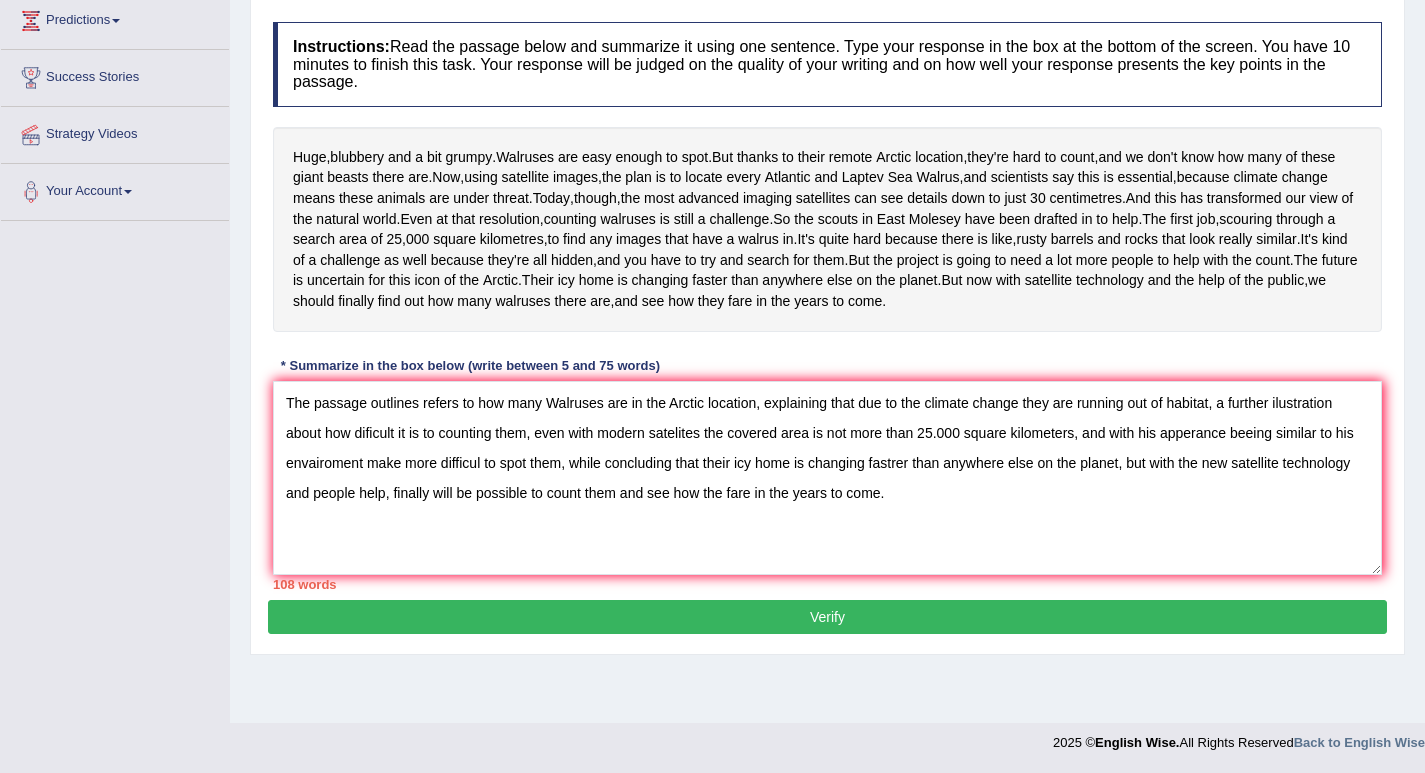 click on "The passage outlines refers to how many Walruses are in the Arctic location, explaining that due to the climate change they are running out of habitat, a further ilustration about how dificult it is to counting them, even with modern satelites the covered area is not more than 25.000 square kilometers, and with his apperance beeing similar to his envairoment make more difficul to spot them, while concluding that their icy home is changing fastrer than anywhere else on the planet, but with the new satellite technology and people help, finally will be possible to count them and see how the fare in the years to come." at bounding box center [827, 478] 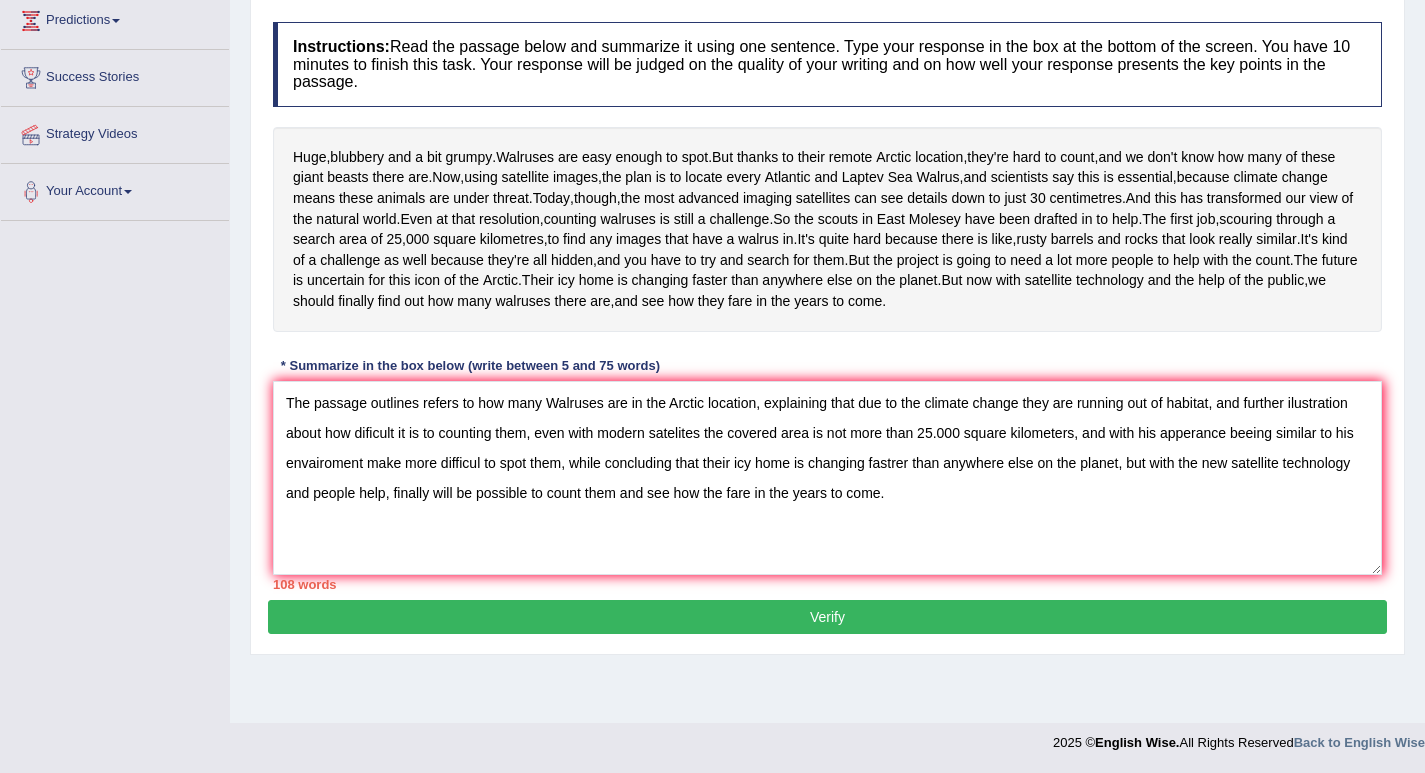 click on "The passage outlines refers to how many Walruses are in the Arctic location, explaining that due to the climate change they are running out of habitat, and further ilustration about how dificult it is to counting them, even with modern satelites the covered area is not more than 25.000 square kilometers, and with his apperance beeing similar to his envairoment make more difficul to spot them, while concluding that their icy home is changing fastrer than anywhere else on the planet, but with the new satellite technology and people help, finally will be possible to count them and see how the fare in the years to come." at bounding box center (827, 478) 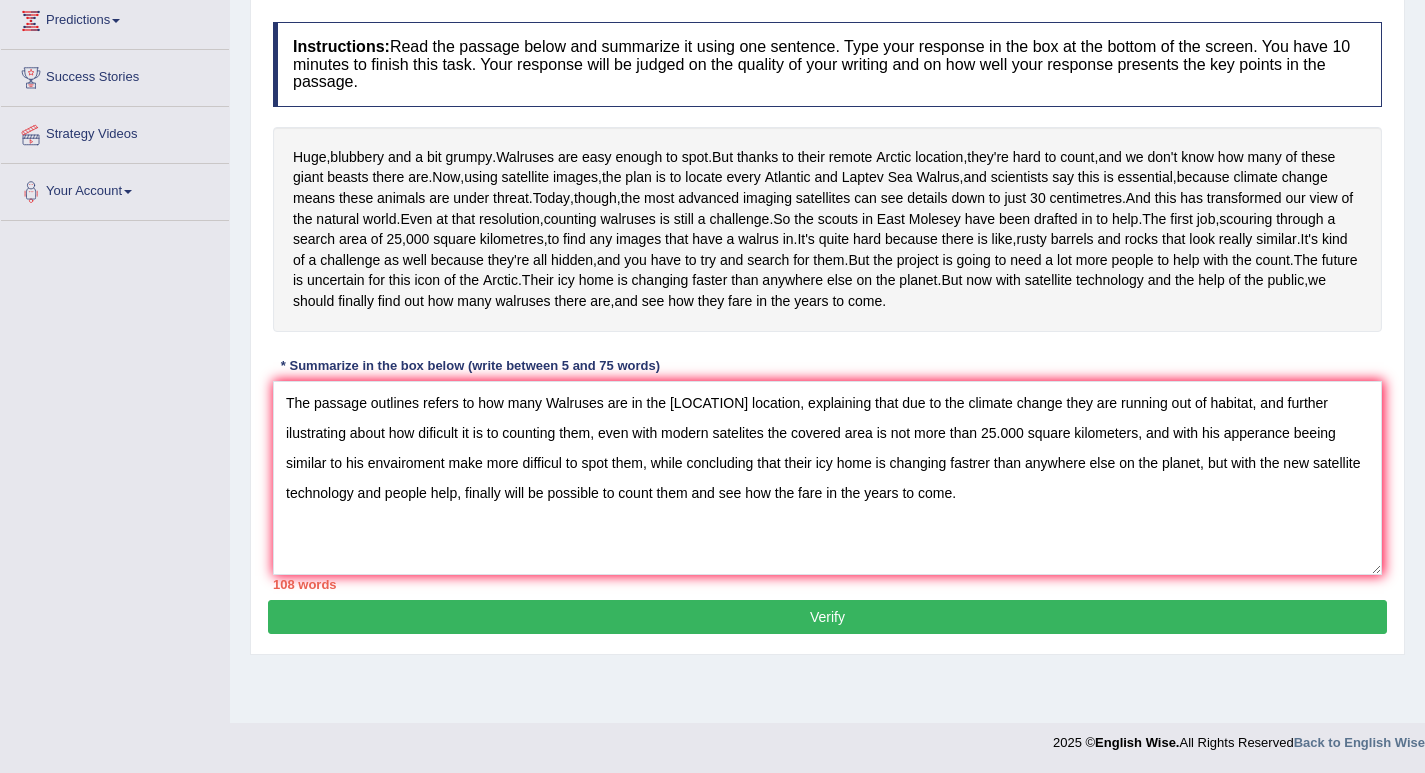 click on "The passage outlines refers to how many Walruses are in the Arctic location, explaining that due to the climate change they are running out of habitat, and further ilustrating about how dificult it is to counting them, even with modern satelites the covered area is not more than 25.000 square kilometers, and with his apperance beeing similar to his envairoment make more difficul to spot them, while concluding that their icy home is changing fastrer than anywhere else on the planet, but with the new satellite technology and people help, finally will be possible to count them and see how the fare in the years to come." at bounding box center [827, 478] 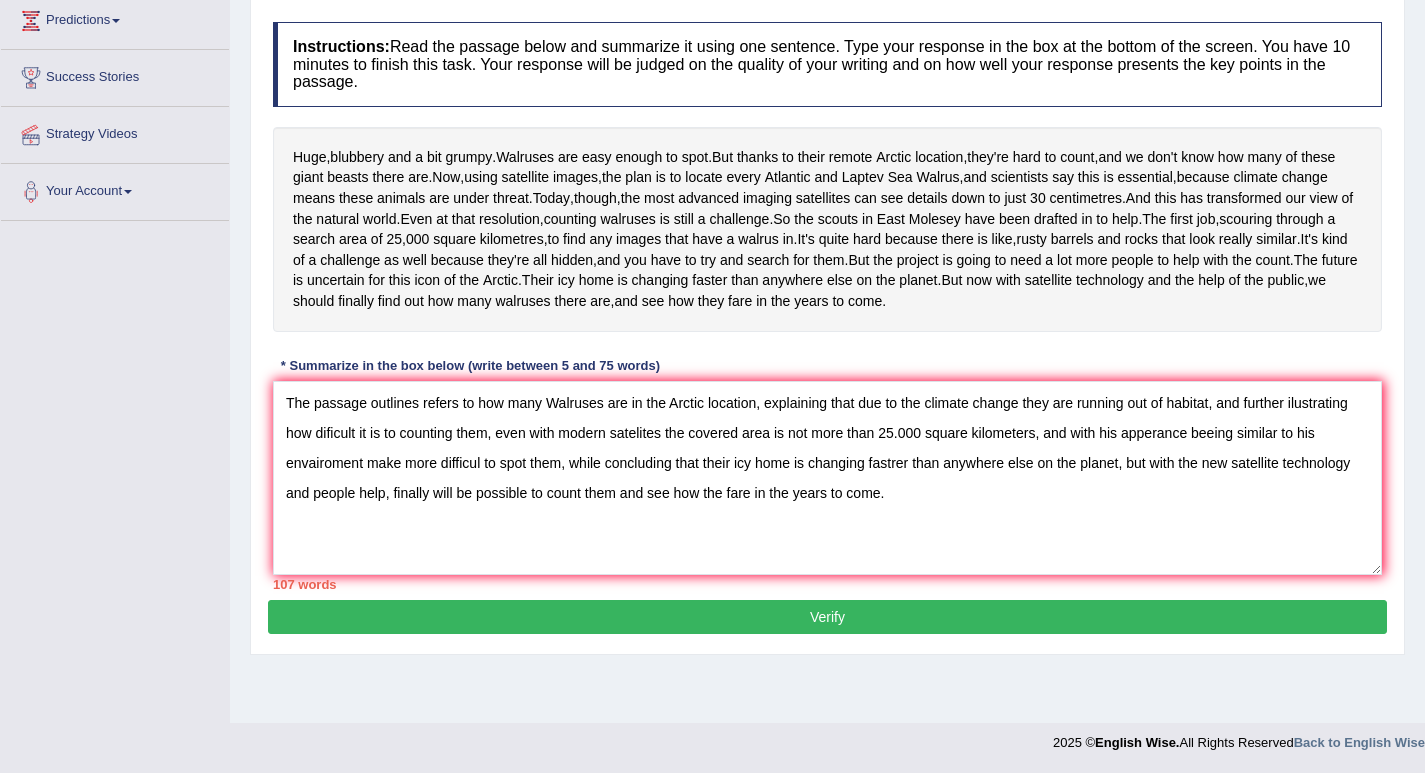 click on "The passage outlines refers to how many Walruses are in the Arctic location, explaining that due to the climate change they are running out of habitat, and further ilustrating how dificult it is to counting them, even with modern satelites the covered area is not more than 25.000 square kilometers, and with his apperance beeing similar to his envairoment make more difficul to spot them, while concluding that their icy home is changing fastrer than anywhere else on the planet, but with the new satellite technology and people help, finally will be possible to count them and see how the fare in the years to come." at bounding box center (827, 478) 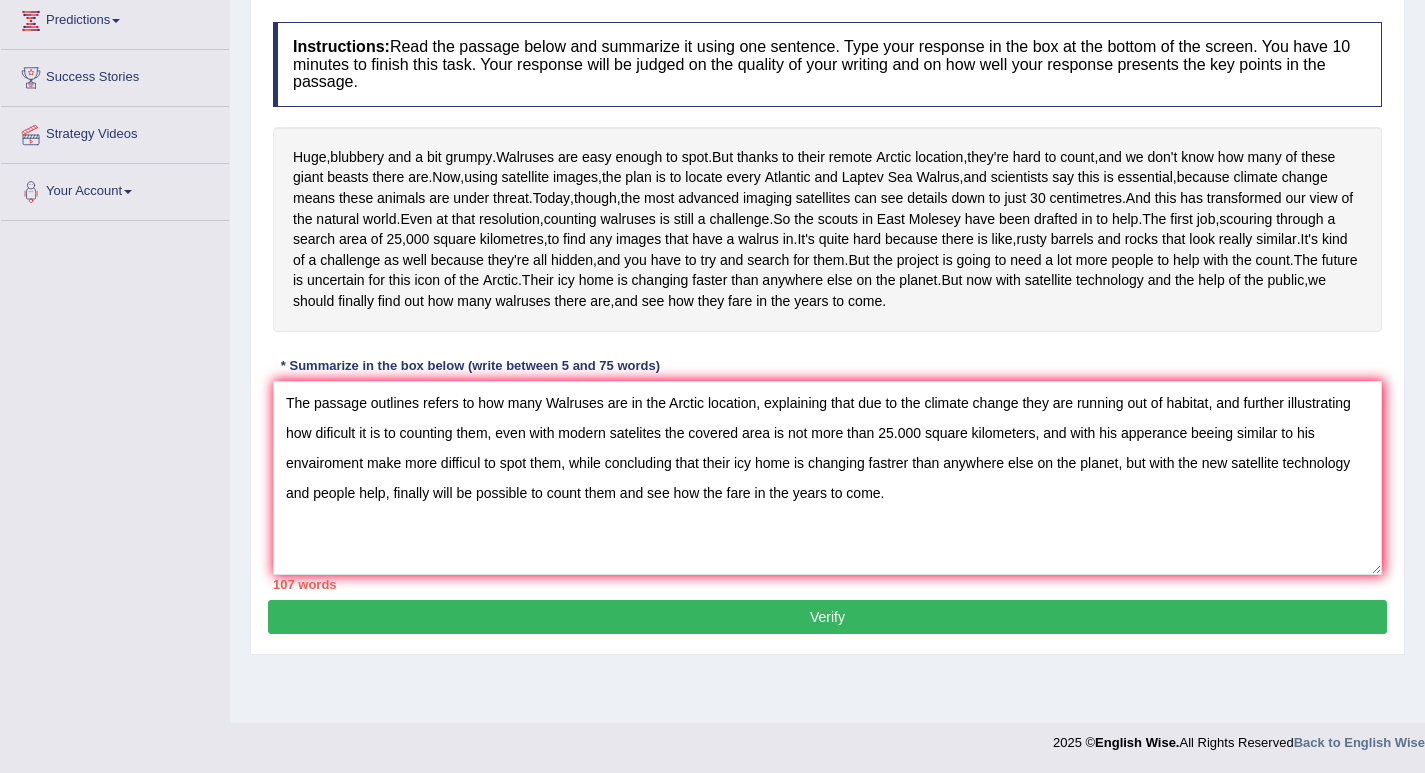 drag, startPoint x: 452, startPoint y: 489, endPoint x: 513, endPoint y: 506, distance: 63.324562 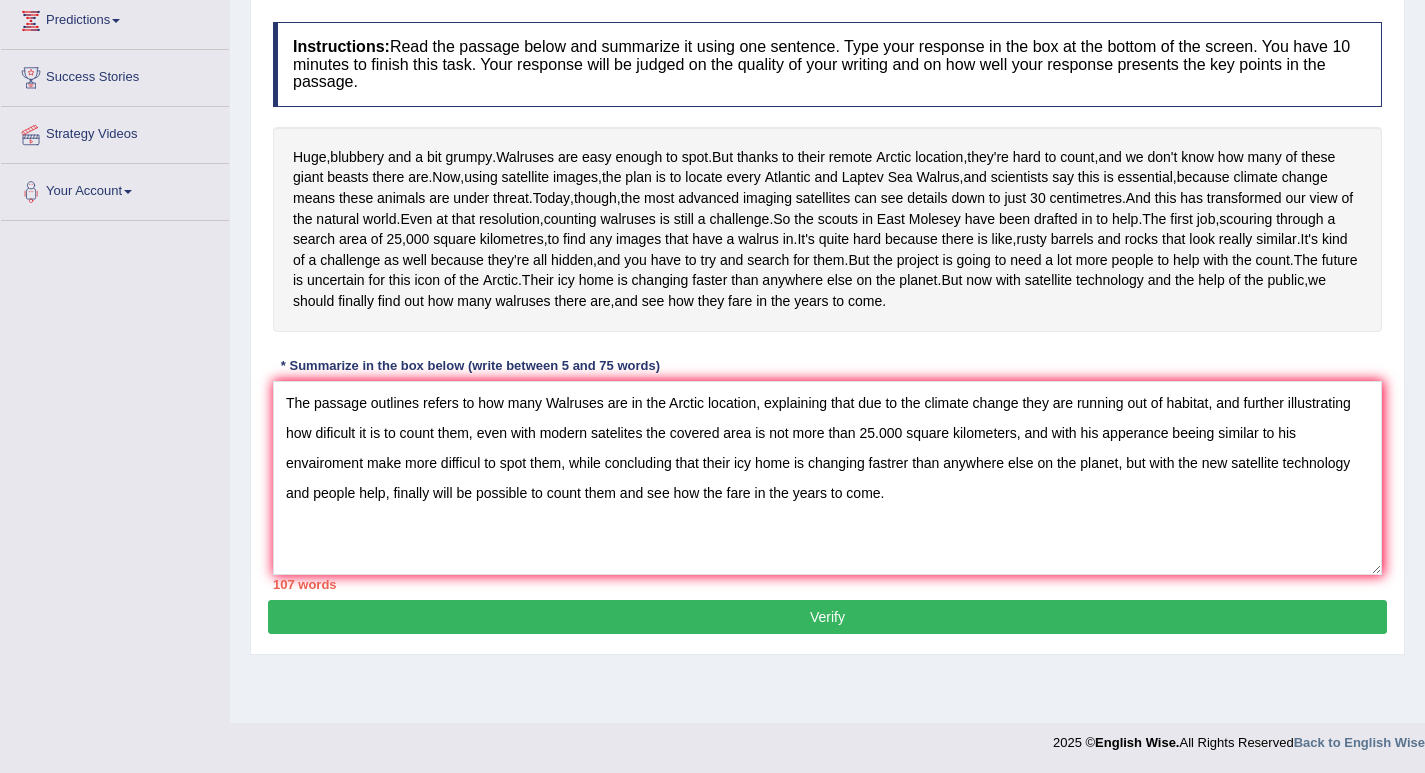 click on "The passage outlines refers to how many Walruses are in the Arctic location, explaining that due to the climate change they are running out of habitat, and further illustrating how dificult it is to count them, even with modern satelites the covered area is not more than 25.000 square kilometers, and with his apperance beeing similar to his envairoment make more difficul to spot them, while concluding that their icy home is changing fastrer than anywhere else on the planet, but with the new satellite technology and people help, finally will be possible to count them and see how the fare in the years to come." at bounding box center [827, 478] 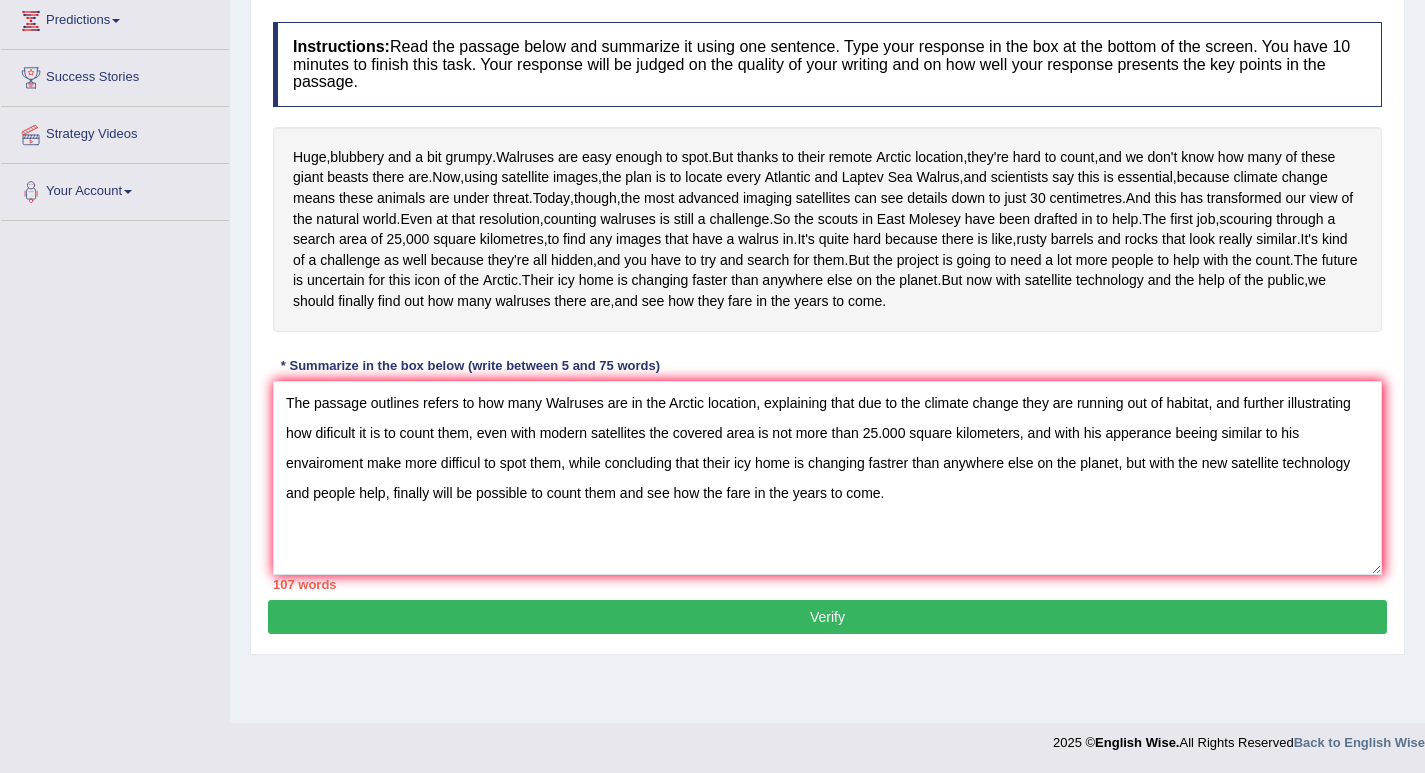 drag, startPoint x: 1019, startPoint y: 486, endPoint x: 650, endPoint y: 489, distance: 369.0122 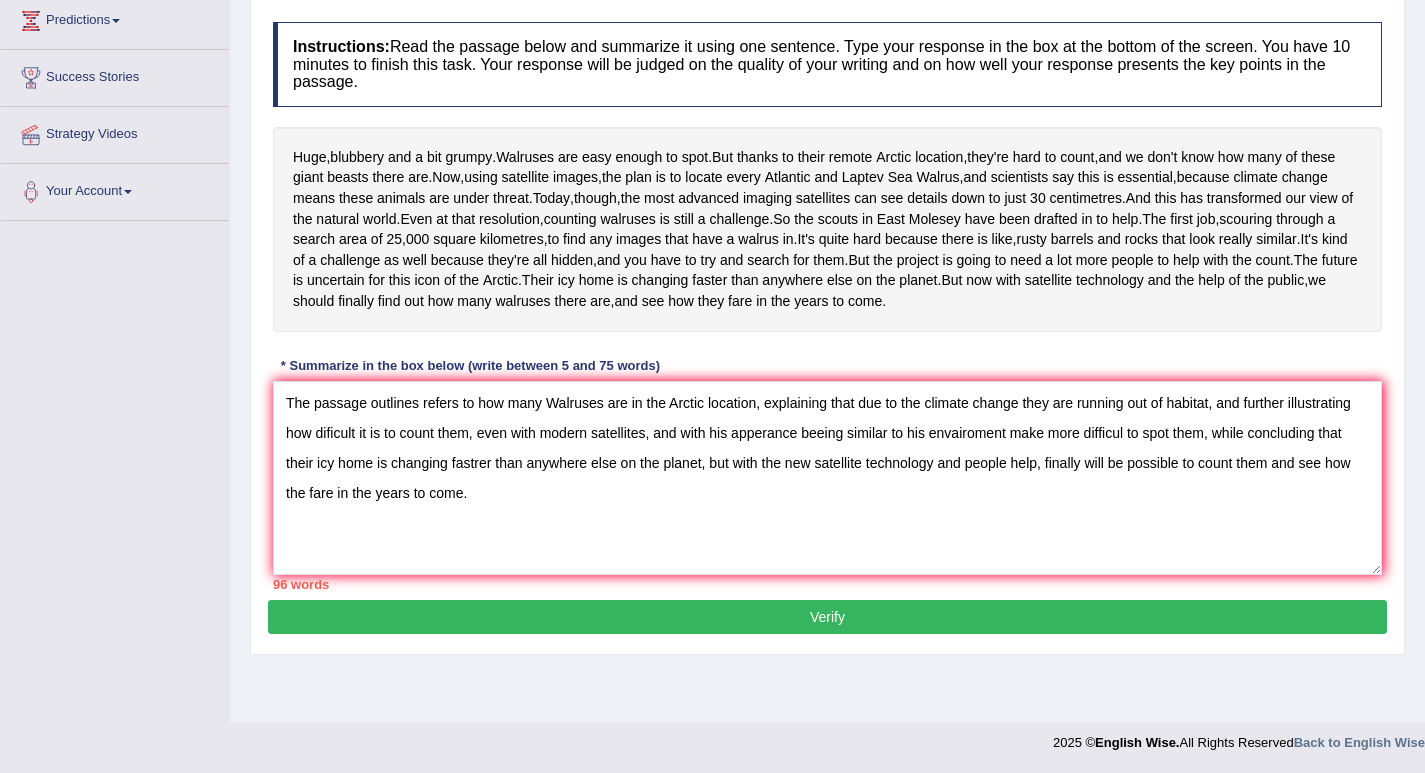 click on "The passage outlines refers to how many Walruses are in the Arctic location, explaining that due to the climate change they are running out of habitat, and further illustrating how dificult it is to count them, even with modern satellites, and with his apperance beeing similar to his envairoment make more difficul to spot them, while concluding that their icy home is changing fastrer than anywhere else on the planet, but with the new satellite technology and people help, finally will be possible to count them and see how the fare in the years to come." at bounding box center (827, 478) 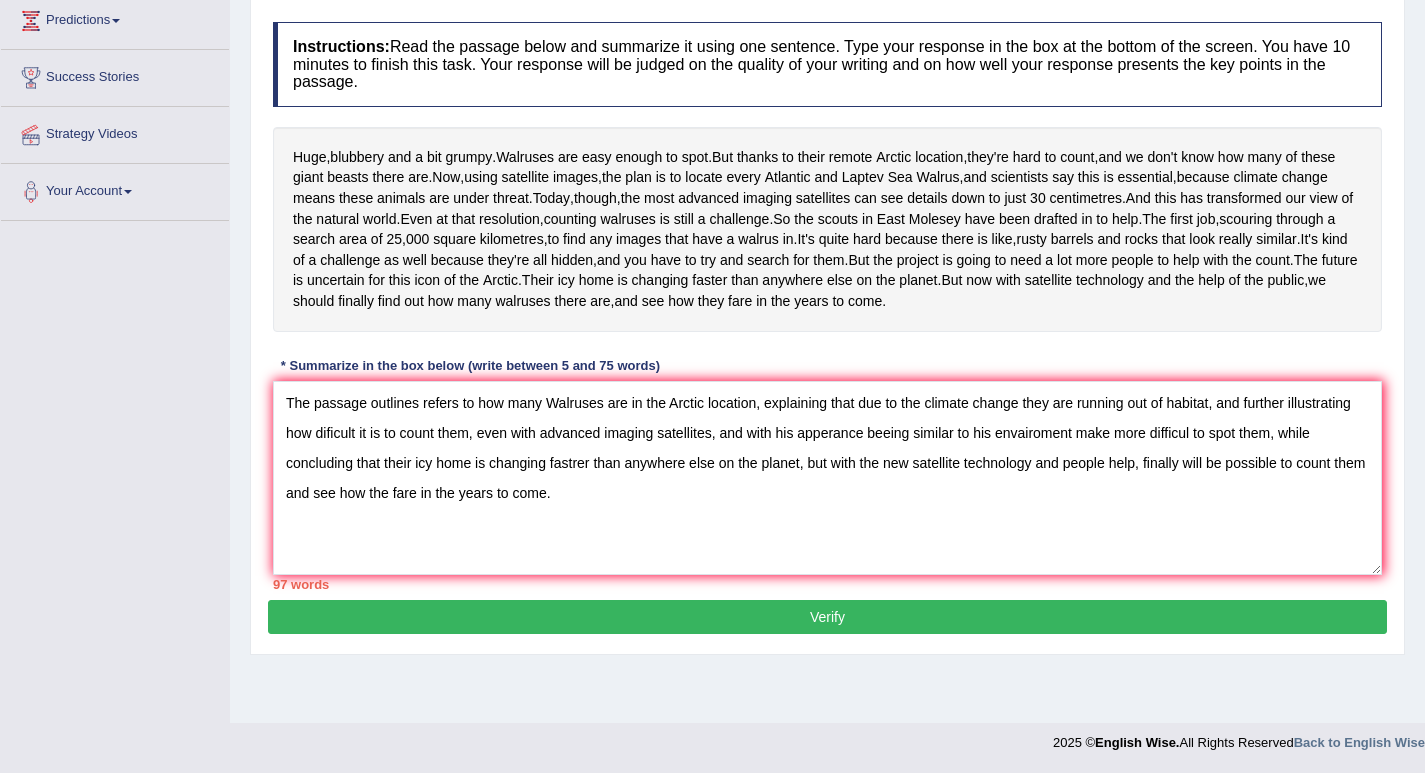 drag, startPoint x: 719, startPoint y: 492, endPoint x: 1270, endPoint y: 499, distance: 551.04443 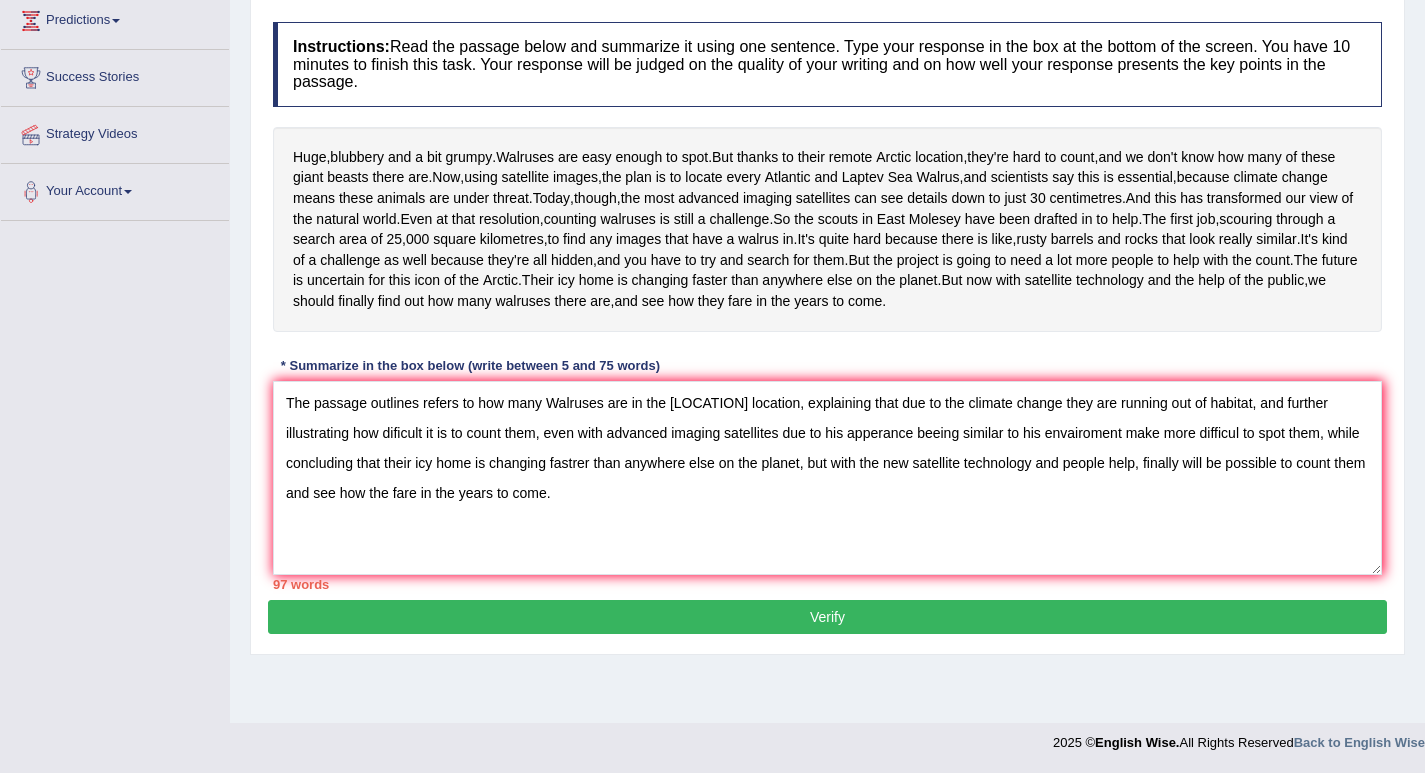 click on "The passage outlines refers to how many Walruses are in the Arctic location, explaining that due to the climate change they are running out of habitat, and further illustrating how dificult it is to count them, even with advanced imaging satellites due to his apperance beeing similar to his envairoment make more difficul to spot them, while concluding that their icy home is changing fastrer than anywhere else on the planet, but with the new satellite technology and people help, finally will be possible to count them and see how the fare in the years to come." at bounding box center (827, 478) 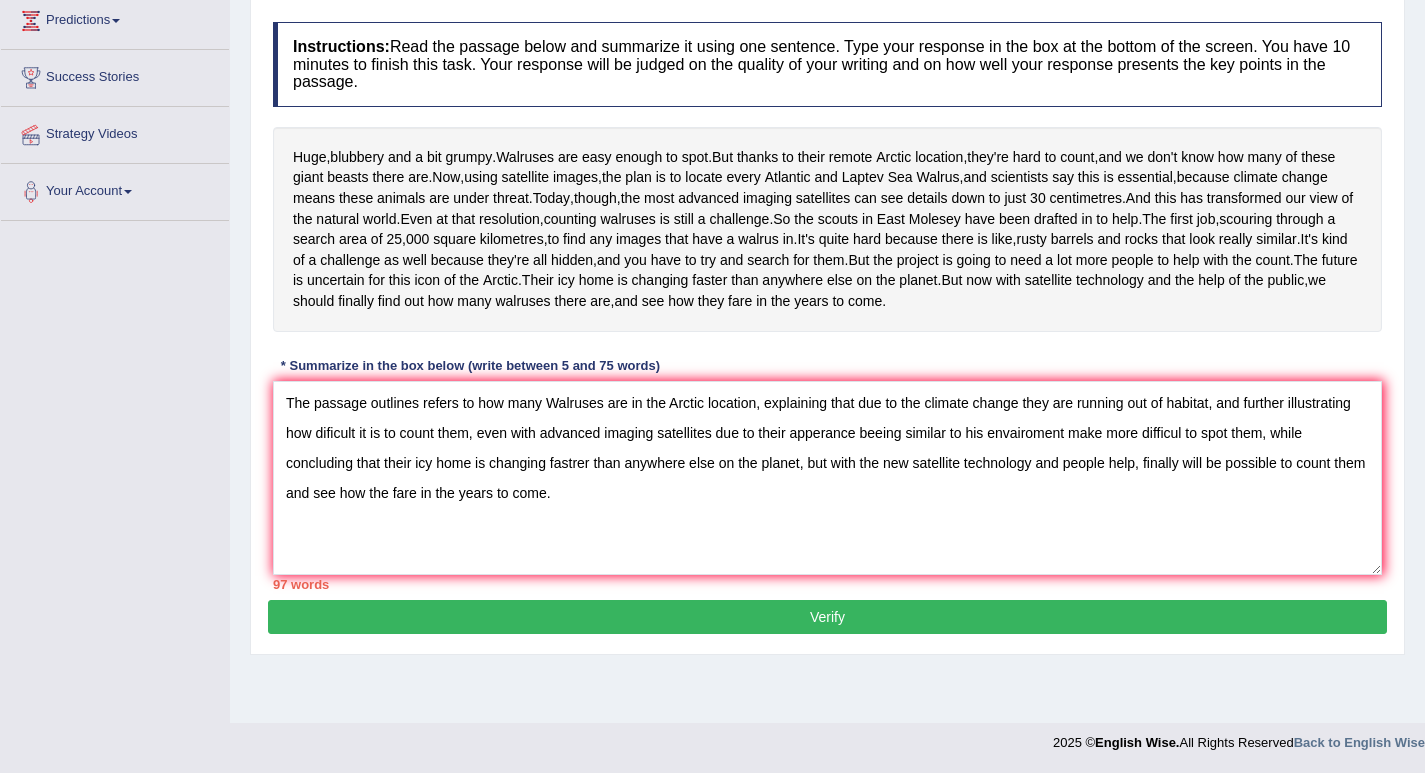 click on "The passage outlines refers to how many Walruses are in the Arctic location, explaining that due to the climate change they are running out of habitat, and further illustrating how dificult it is to count them, even with advanced imaging satellites due to their apperance beeing similar to his envairoment make more difficul to spot them, while concluding that their icy home is changing fastrer than anywhere else on the planet, but with the new satellite technology and people help, finally will be possible to count them and see how the fare in the years to come." at bounding box center (827, 478) 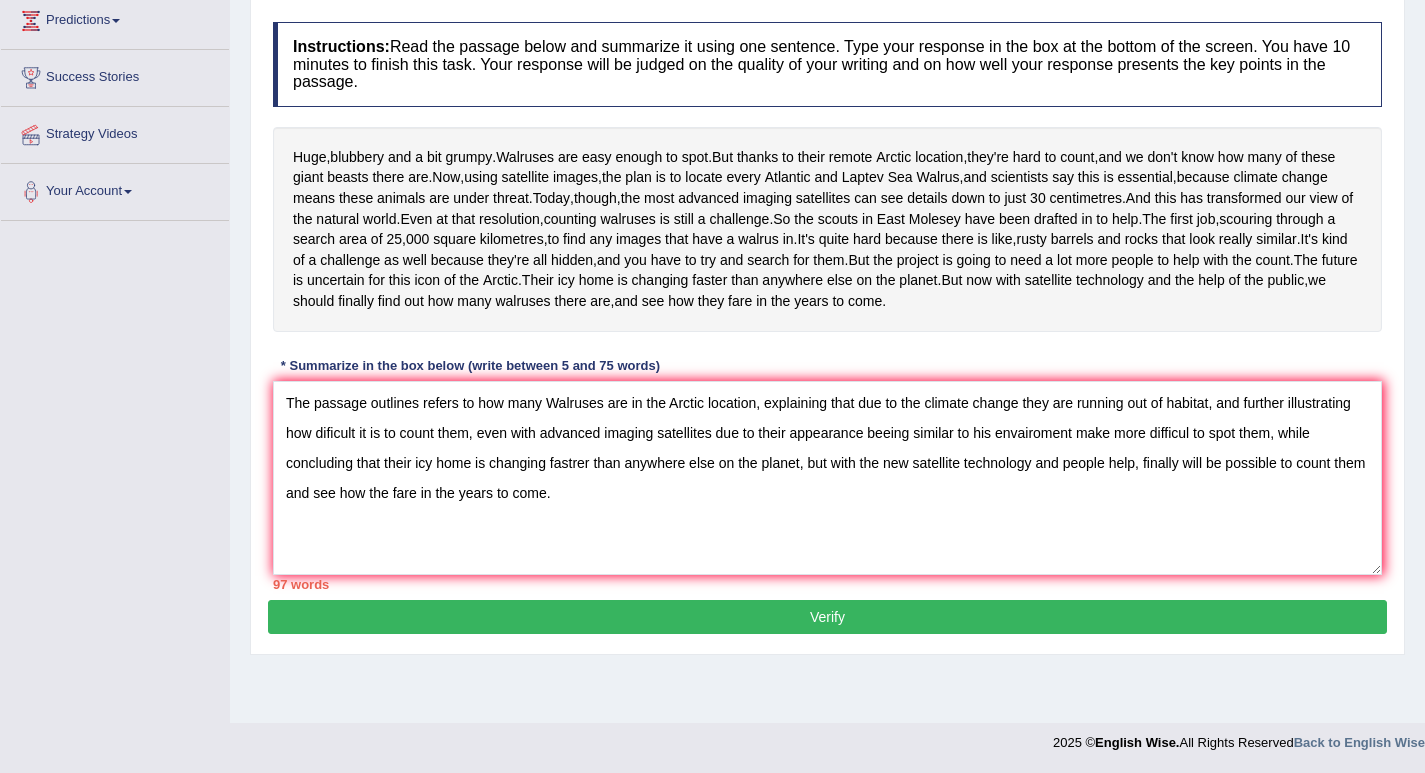 click on "The passage outlines refers to how many Walruses are in the Arctic location, explaining that due to the climate change they are running out of habitat, and further illustrating how dificult it is to count them, even with advanced imaging satellites due to their appearance beeing similar to his envairoment make more difficul to spot them, while concluding that their icy home is changing fastrer than anywhere else on the planet, but with the new satellite technology and people help, finally will be possible to count them and see how the fare in the years to come." at bounding box center [827, 478] 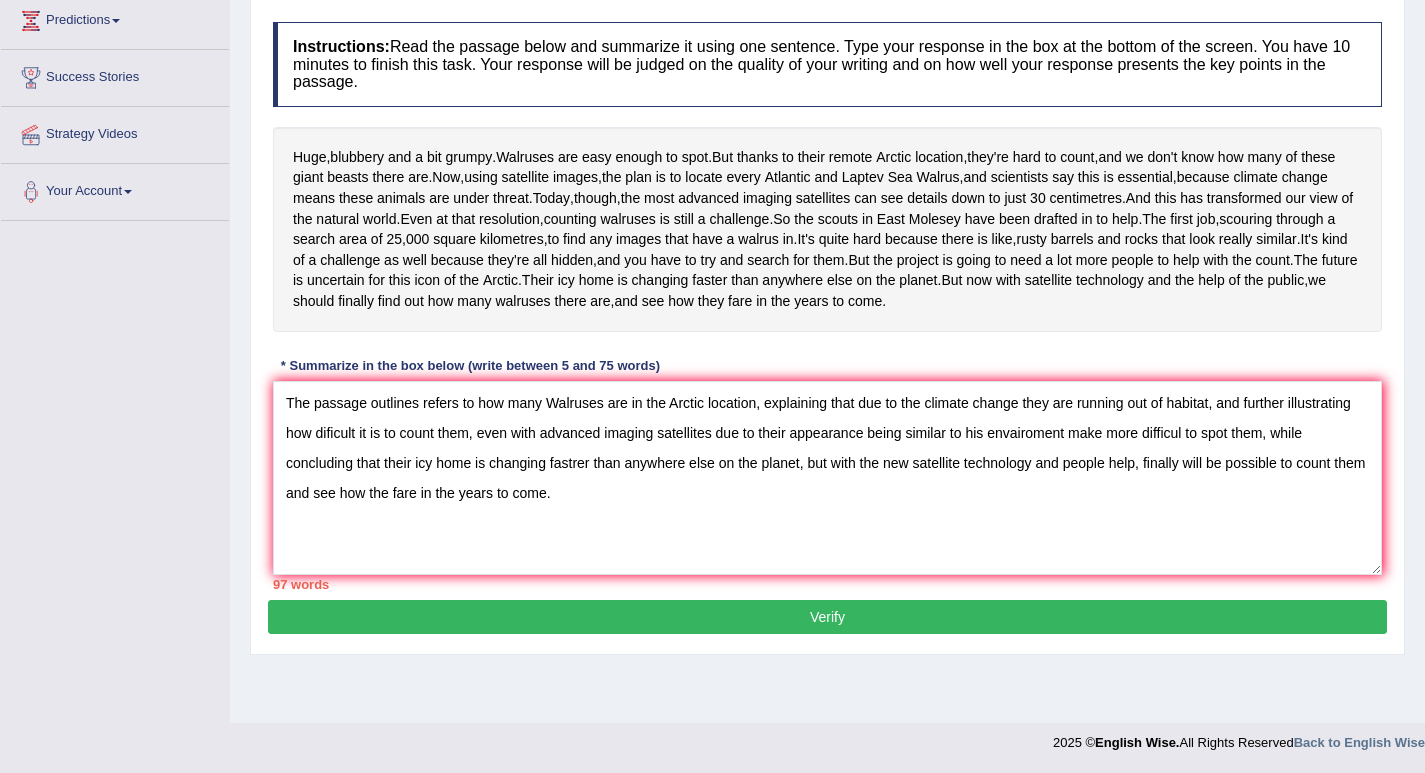 click on "The passage outlines refers to how many Walruses are in the Arctic location, explaining that due to the climate change they are running out of habitat, and further illustrating how dificult it is to count them, even with advanced imaging satellites due to their appearance being similar to his envairoment make more difficul to spot them, while concluding that their icy home is changing fastrer than anywhere else on the planet, but with the new satellite technology and people help, finally will be possible to count them and see how the fare in the years to come." at bounding box center (827, 478) 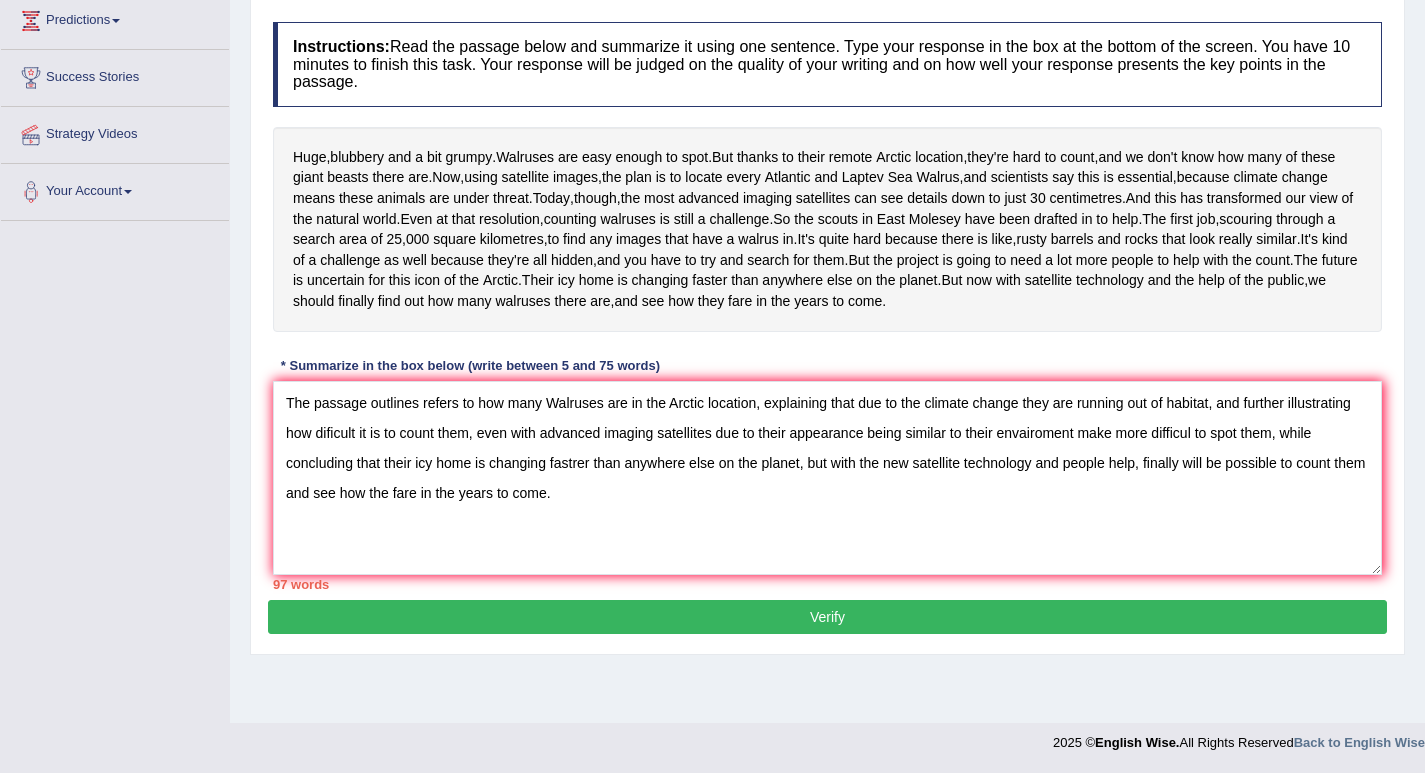 click on "The passage outlines refers to how many Walruses are in the Arctic location, explaining that due to the climate change they are running out of habitat, and further illustrating how dificult it is to count them, even with advanced imaging satellites due to their appearance being similar to their envairoment make more difficul to spot them, while concluding that their icy home is changing fastrer than anywhere else on the planet, but with the new satellite technology and people help, finally will be possible to count them and see how the fare in the years to come." at bounding box center [827, 478] 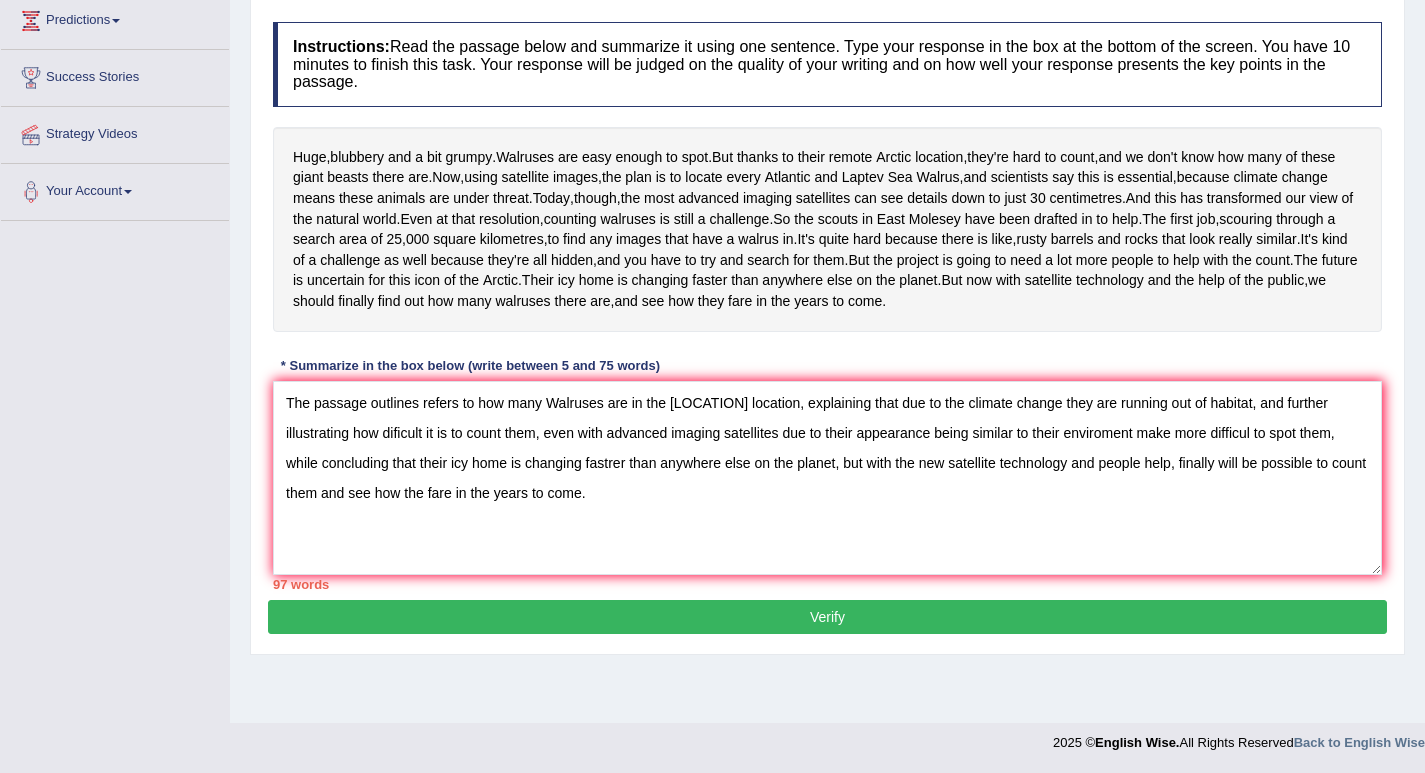 click on "The passage outlines refers to how many Walruses are in the Arctic location, explaining that due to the climate change they are running out of habitat, and further illustrating how dificult it is to count them, even with advanced imaging satellites due to their appearance being similar to their enviroment make more difficul to spot them, while concluding that their icy home is changing fastrer than anywhere else on the planet, but with the new satellite technology and people help, finally will be possible to count them and see how the fare in the years to come." at bounding box center (827, 478) 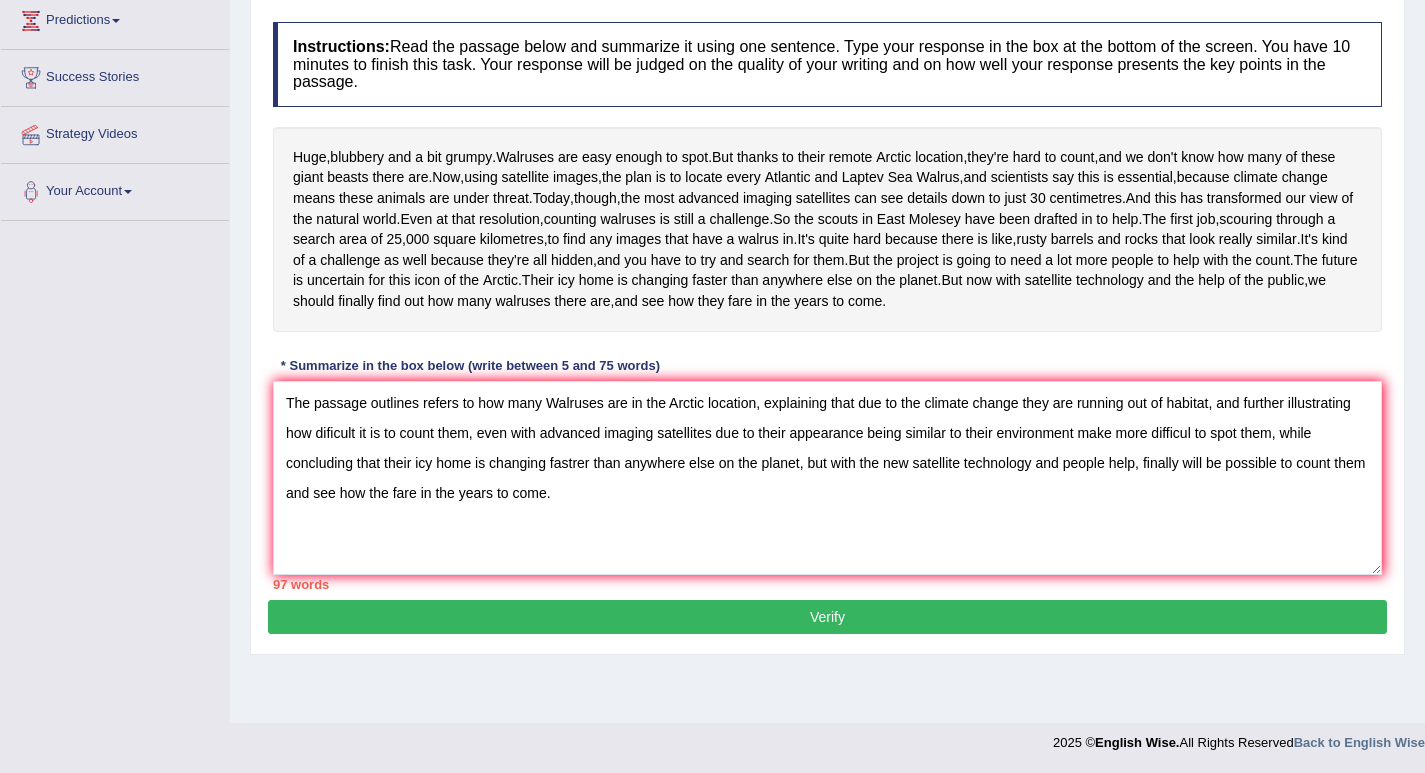 drag, startPoint x: 1272, startPoint y: 490, endPoint x: 714, endPoint y: 482, distance: 558.0574 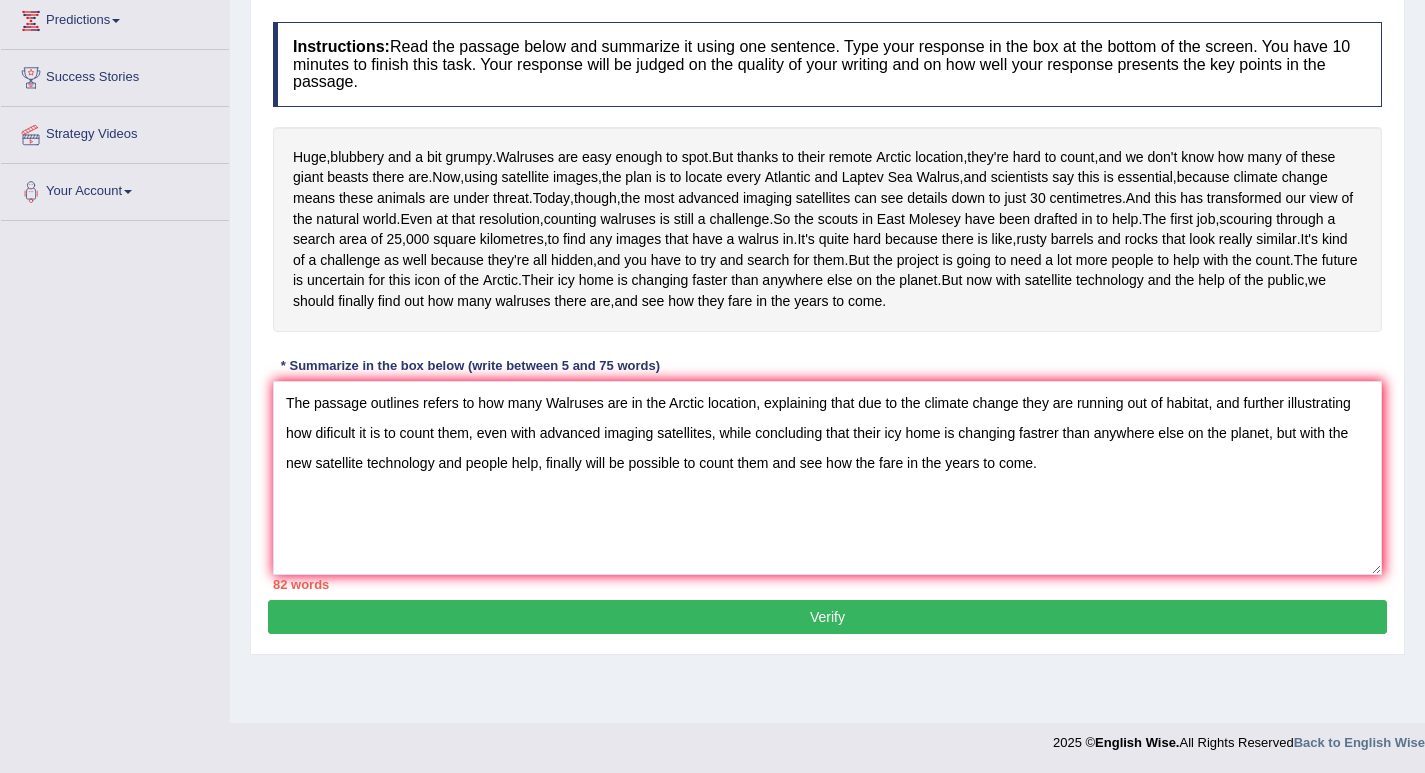 click on "The passage outlines refers to how many Walruses are in the Arctic location, explaining that due to the climate change they are running out of habitat, and further illustrating how dificult it is to count them, even with advanced imaging satellites, while concluding that their icy home is changing fastrer than anywhere else on the planet, but with the new satellite technology and people help, finally will be possible to count them and see how the fare in the years to come." at bounding box center [827, 478] 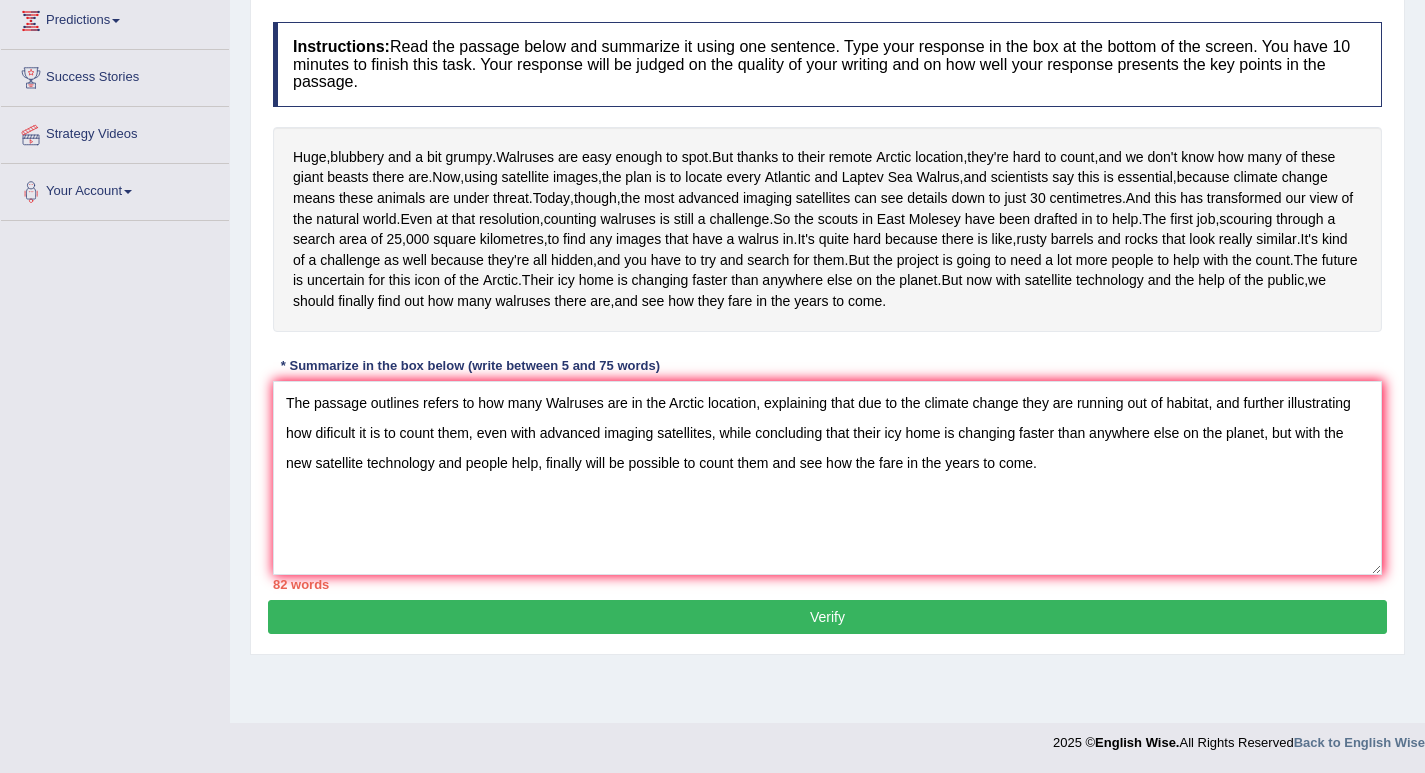 click on "The passage outlines refers to how many Walruses are in the Arctic location, explaining that due to the climate change they are running out of habitat, and further illustrating how dificult it is to count them, even with advanced imaging satellites, while concluding that their icy home is changing faster than anywhere else on the planet, but with the new satellite technology and people help, finally will be possible to count them and see how the fare in the years to come." at bounding box center [827, 478] 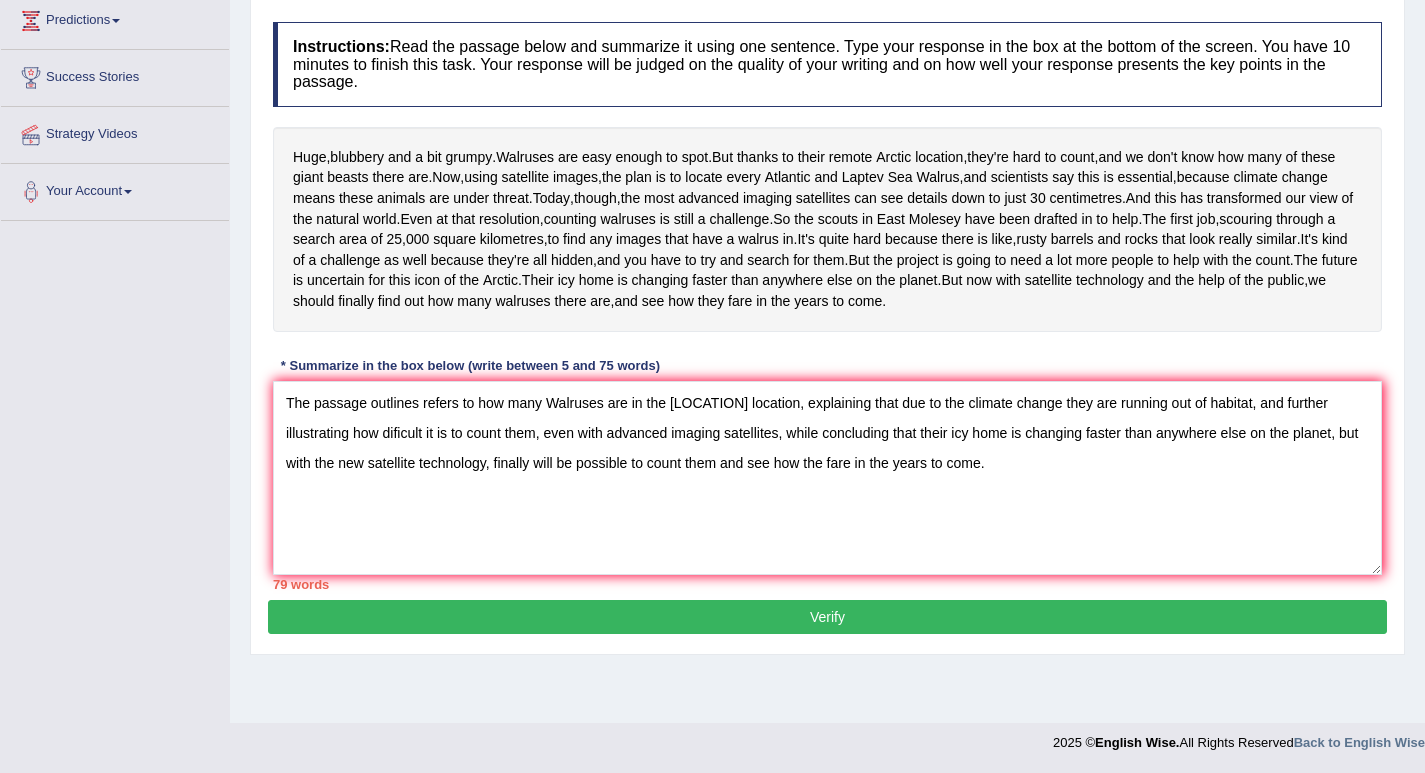 click on "The passage outlines refers to how many Walruses are in the Arctic location, explaining that due to the climate change they are running out of habitat, and further illustrating how dificult it is to count them, even with advanced imaging satellites, while concluding that their icy home is changing faster than anywhere else on the planet, but with the new satellite technology, finally will be possible to count them and see how the fare in the years to come." at bounding box center (827, 478) 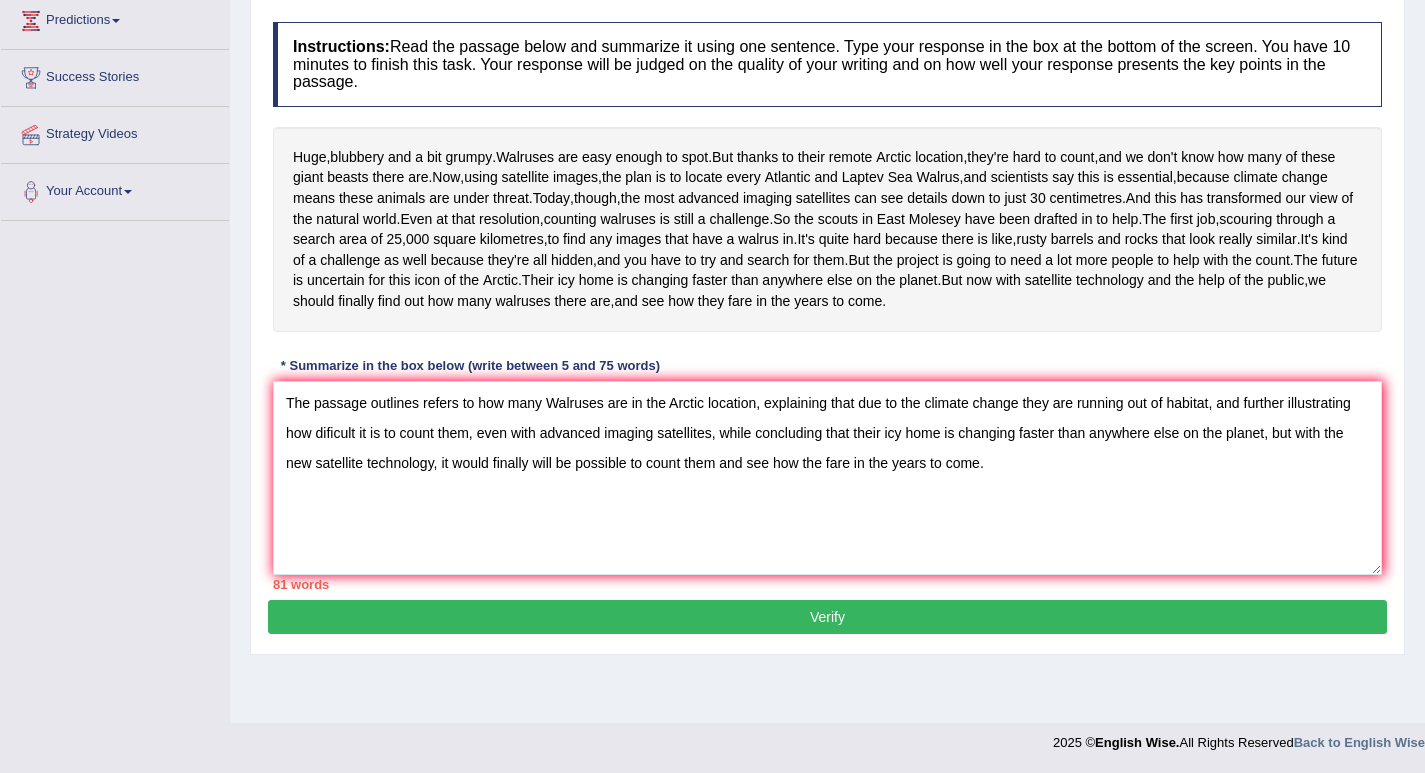 click on "The passage outlines refers to how many Walruses are in the Arctic location, explaining that due to the climate change they are running out of habitat, and further illustrating how dificult it is to count them, even with advanced imaging satellites, while concluding that their icy home is changing faster than anywhere else on the planet, but with the new satellite technology, it would finally will be possible to count them and see how the fare in the years to come." at bounding box center [827, 478] 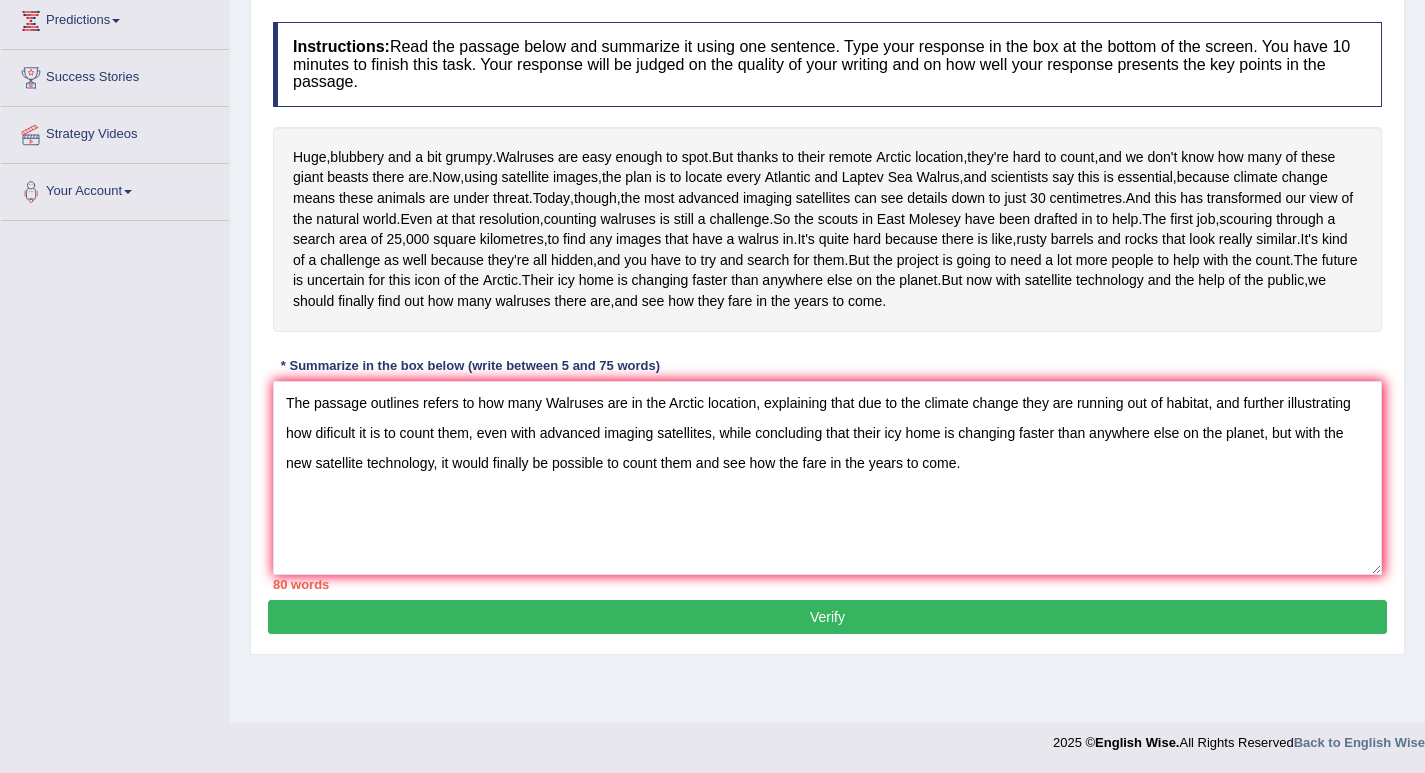 drag, startPoint x: 696, startPoint y: 523, endPoint x: 962, endPoint y: 545, distance: 266.90823 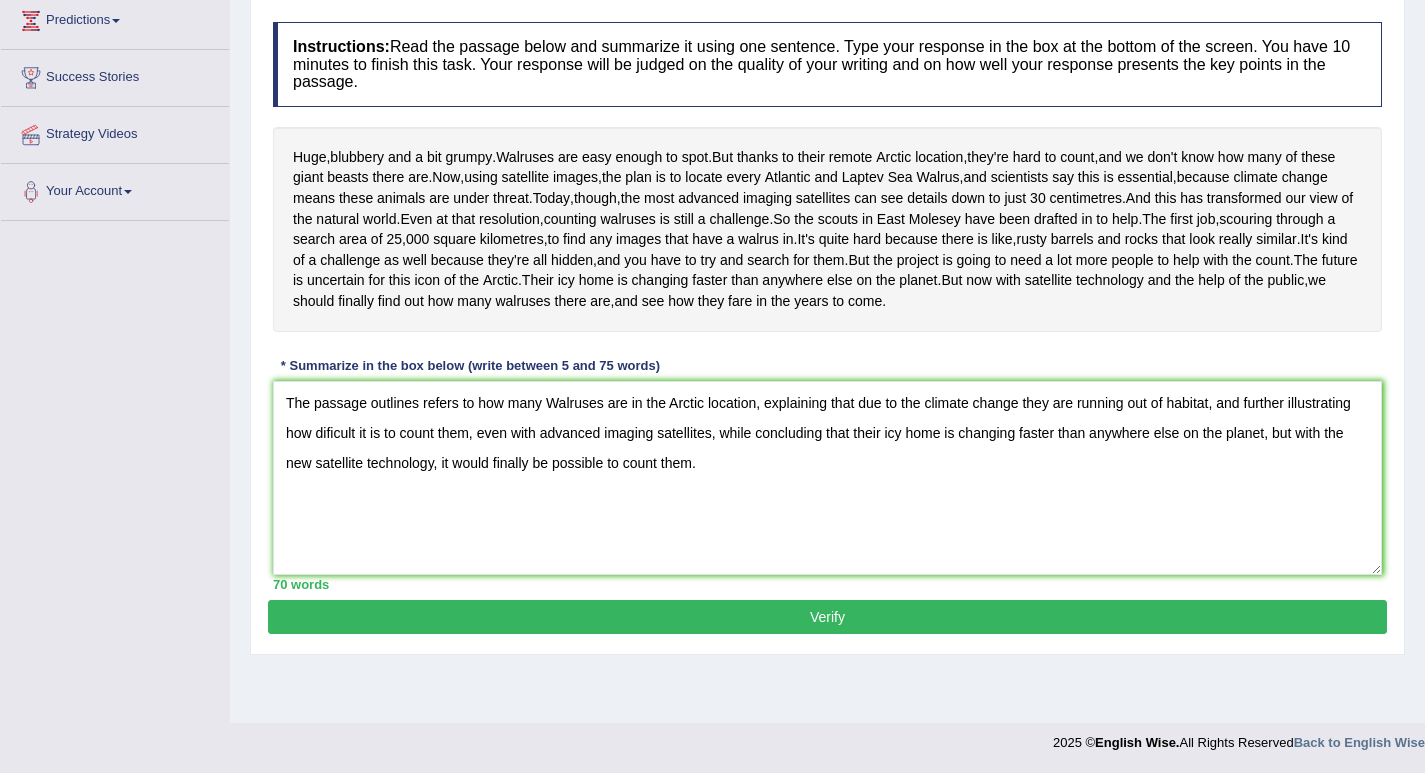 click on "The passage outlines refers to how many Walruses are in the Arctic location, explaining that due to the climate change they are running out of habitat, and further illustrating how dificult it is to count them, even with advanced imaging satellites, while concluding that their icy home is changing faster than anywhere else on the planet, but with the new satellite technology, it would finally be possible to count them." at bounding box center [827, 478] 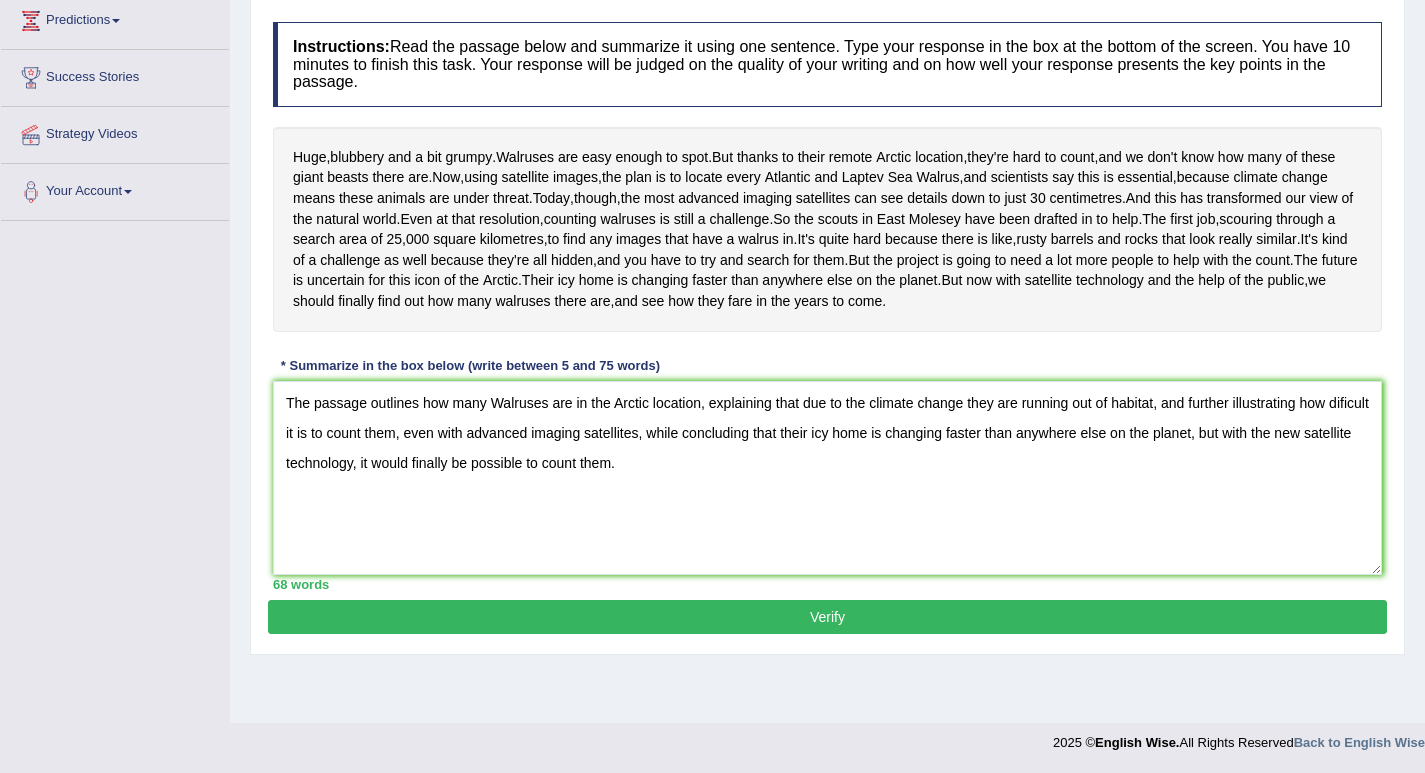 click on "The passage outlines how many Walruses are in the Arctic location, explaining that due to the climate change they are running out of habitat, and further illustrating how dificult it is to count them, even with advanced imaging satellites, while concluding that their icy home is changing faster than anywhere else on the planet, but with the new satellite technology, it would finally be possible to count them." at bounding box center (827, 478) 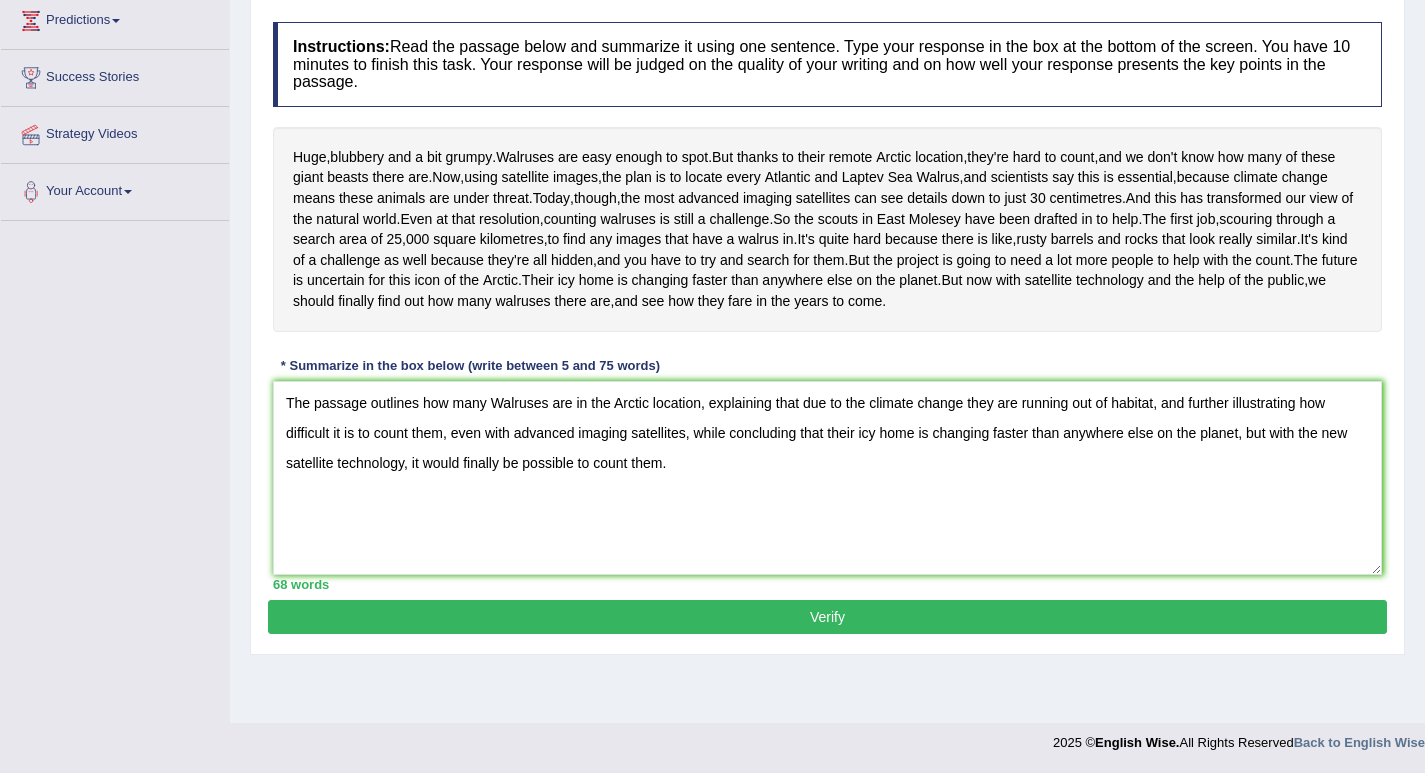 type on "The passage outlines how many Walruses are in the Arctic location, explaining that due to the climate change they are running out of habitat, and further illustrating how difficult it is to count them, even with advanced imaging satellites, while concluding that their icy home is changing faster than anywhere else on the planet, but with the new satellite technology, it would finally be possible to count them." 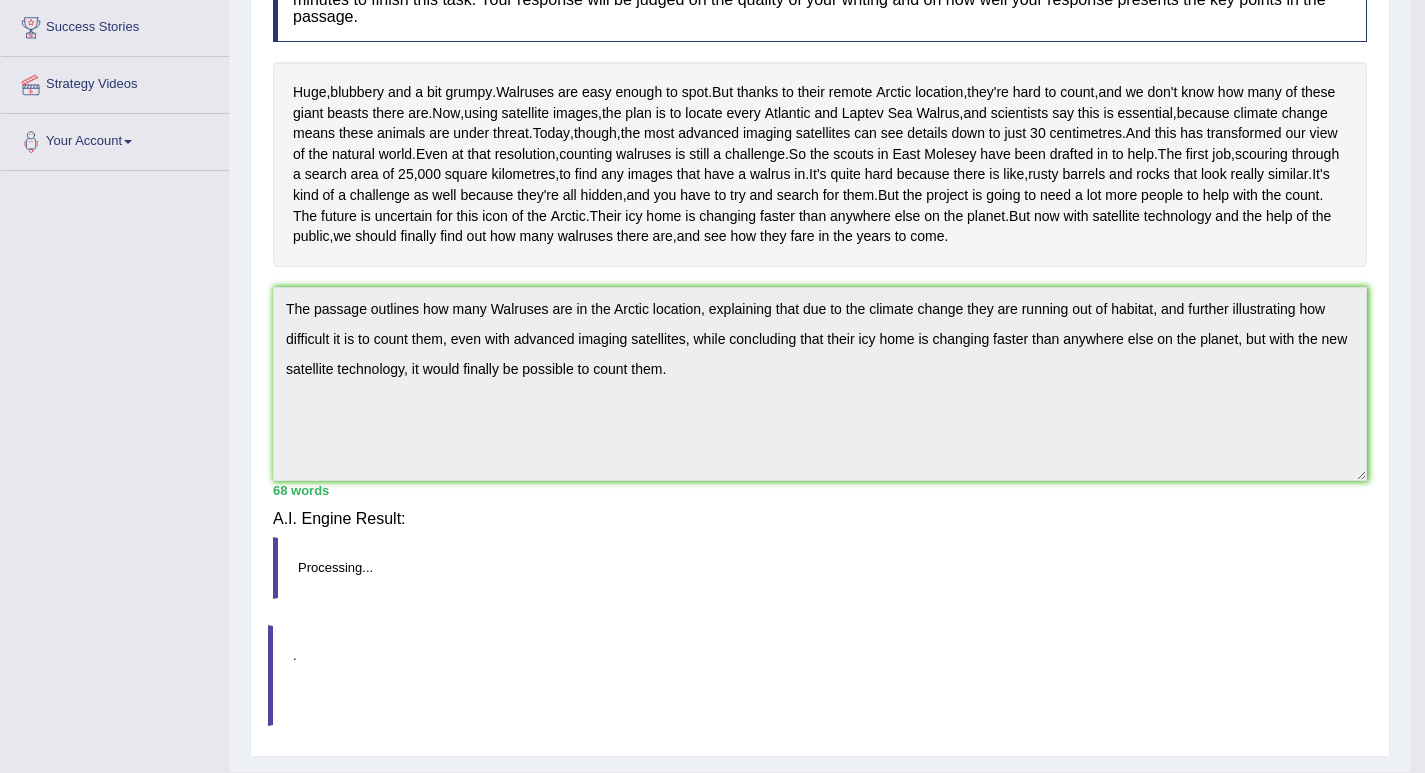 scroll, scrollTop: 301, scrollLeft: 0, axis: vertical 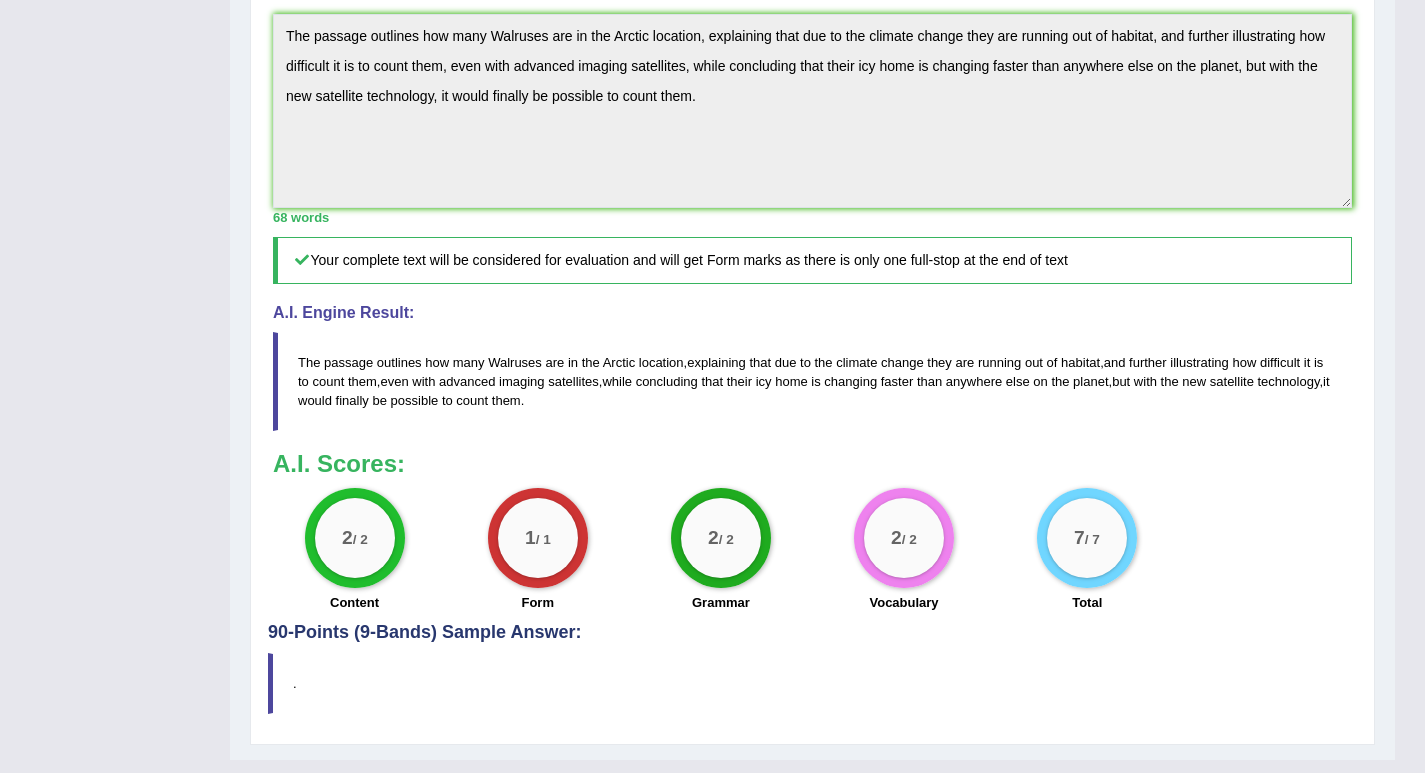 click on "Toggle navigation
Home
Practice Questions   Speaking Practice Read Aloud
Repeat Sentence
Describe Image
Re-tell Lecture
Answer Short Question
Summarize Group Discussion
Respond To A Situation
Writing Practice  Summarize Written Text
Write Essay
Reading Practice  Reading & Writing: Fill In The Blanks
Choose Multiple Answers
Re-order Paragraphs
Fill In The Blanks
Choose Single Answer
Listening Practice  Summarize Spoken Text
Highlight Incorrect Words
Highlight Correct Summary
Select Missing Word
Choose Single Answer
Choose Multiple Answers
Fill In The Blanks
Write From Dictation
Pronunciation
Tests  Take Practice Sectional Test
Take Mock Test" at bounding box center (697, 100) 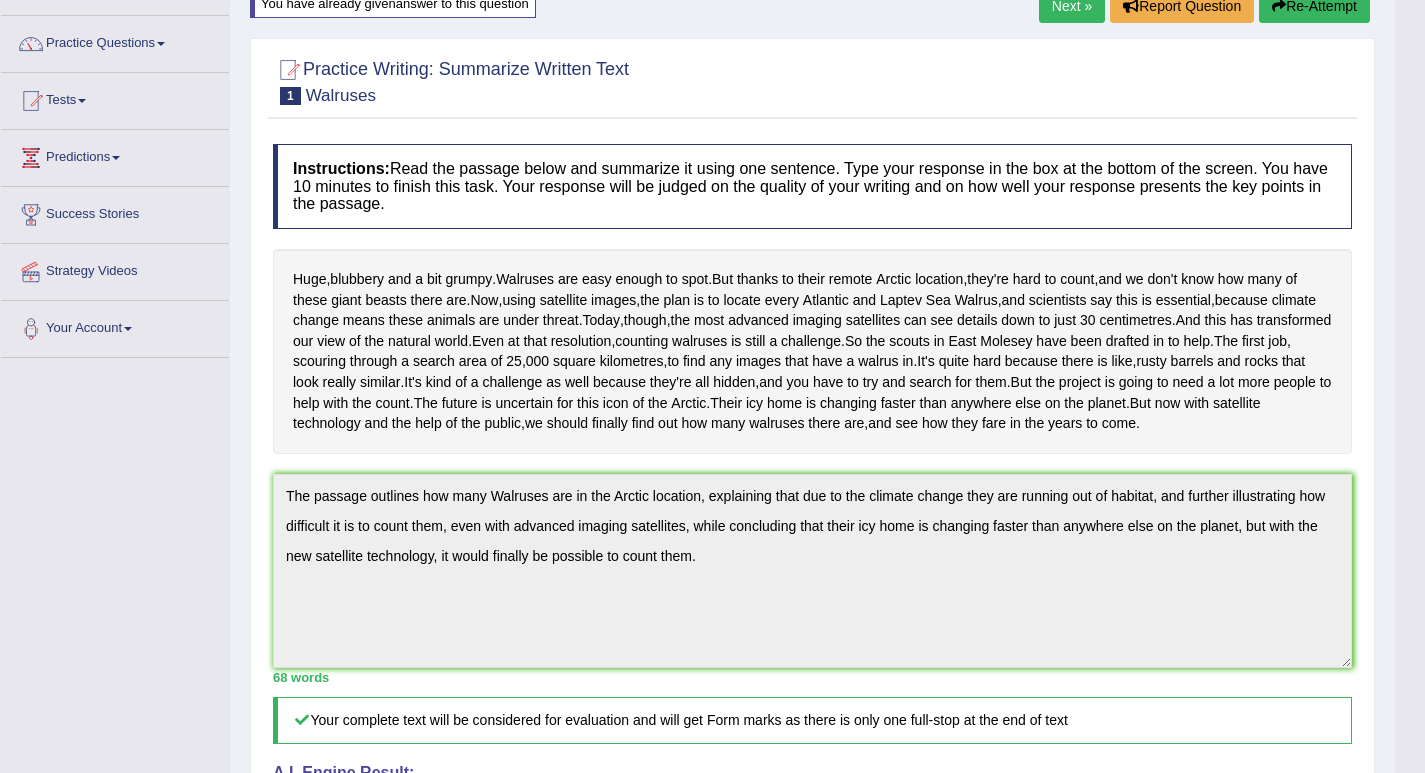 scroll, scrollTop: 0, scrollLeft: 0, axis: both 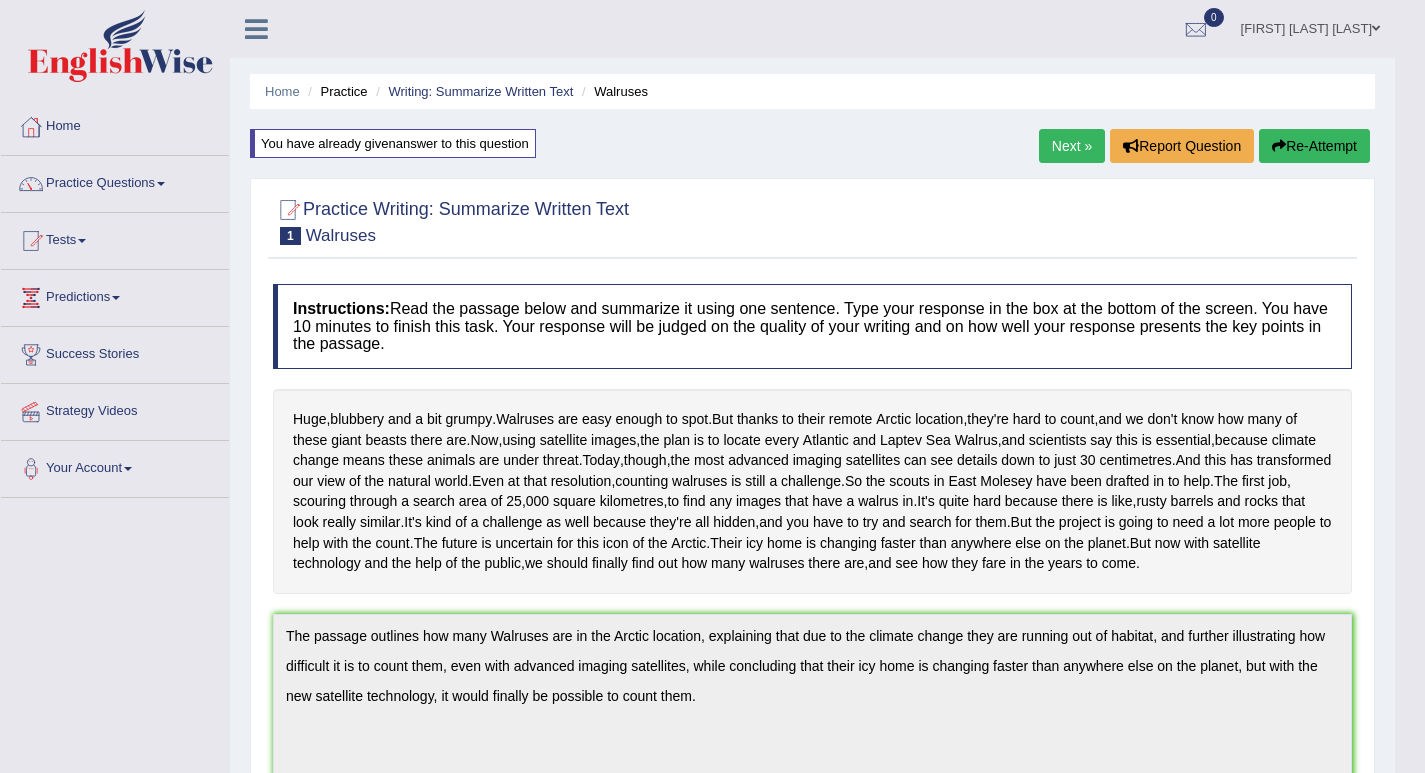 click on "Next »" at bounding box center (1072, 146) 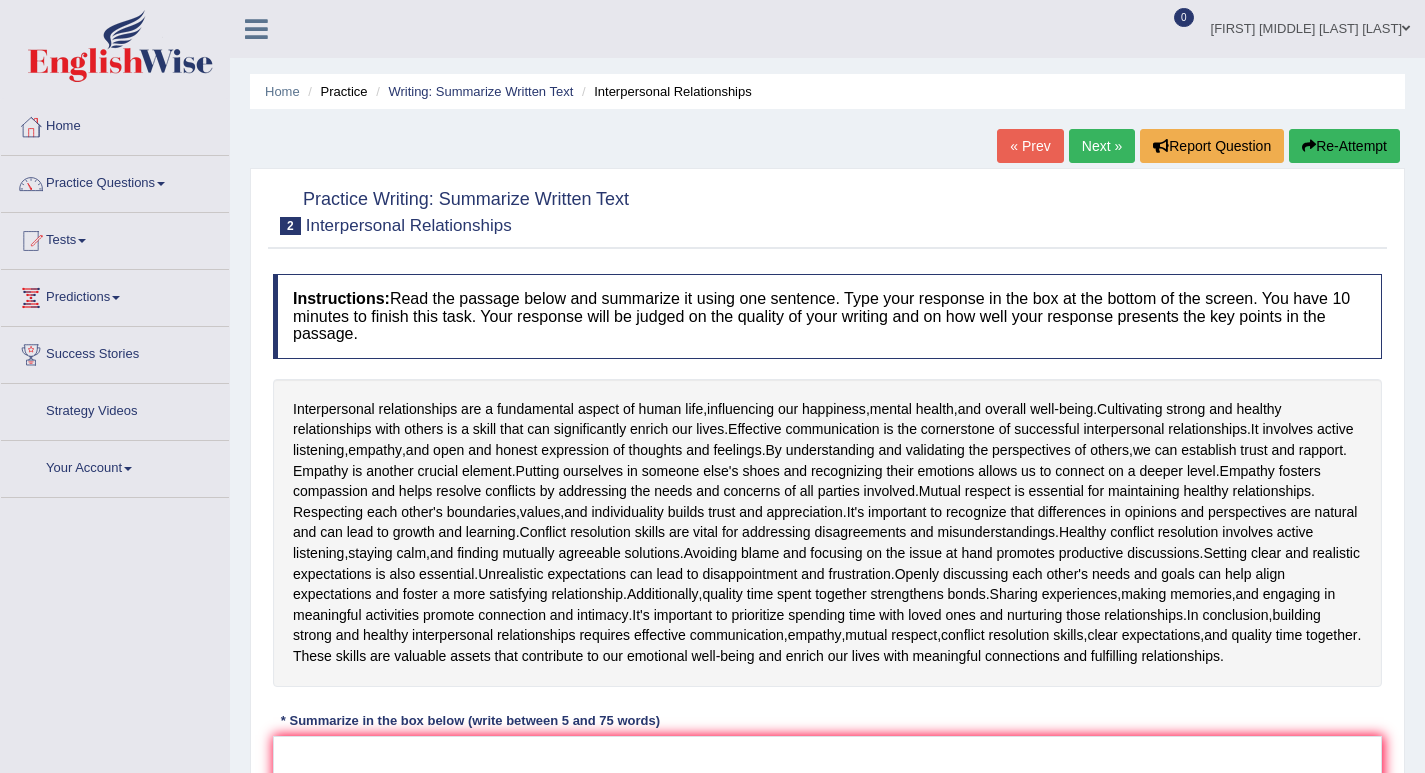 scroll, scrollTop: 0, scrollLeft: 0, axis: both 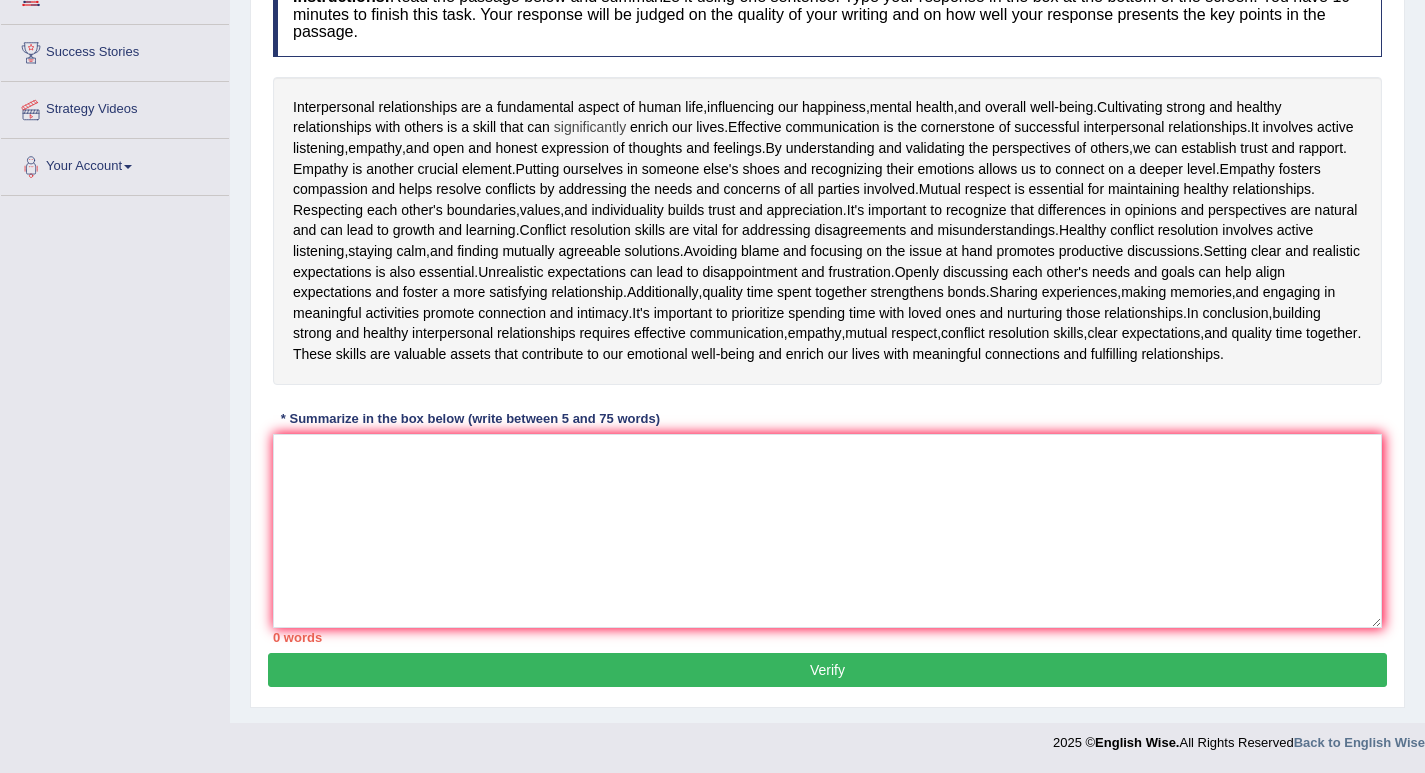 click on "significantly" at bounding box center [590, 127] 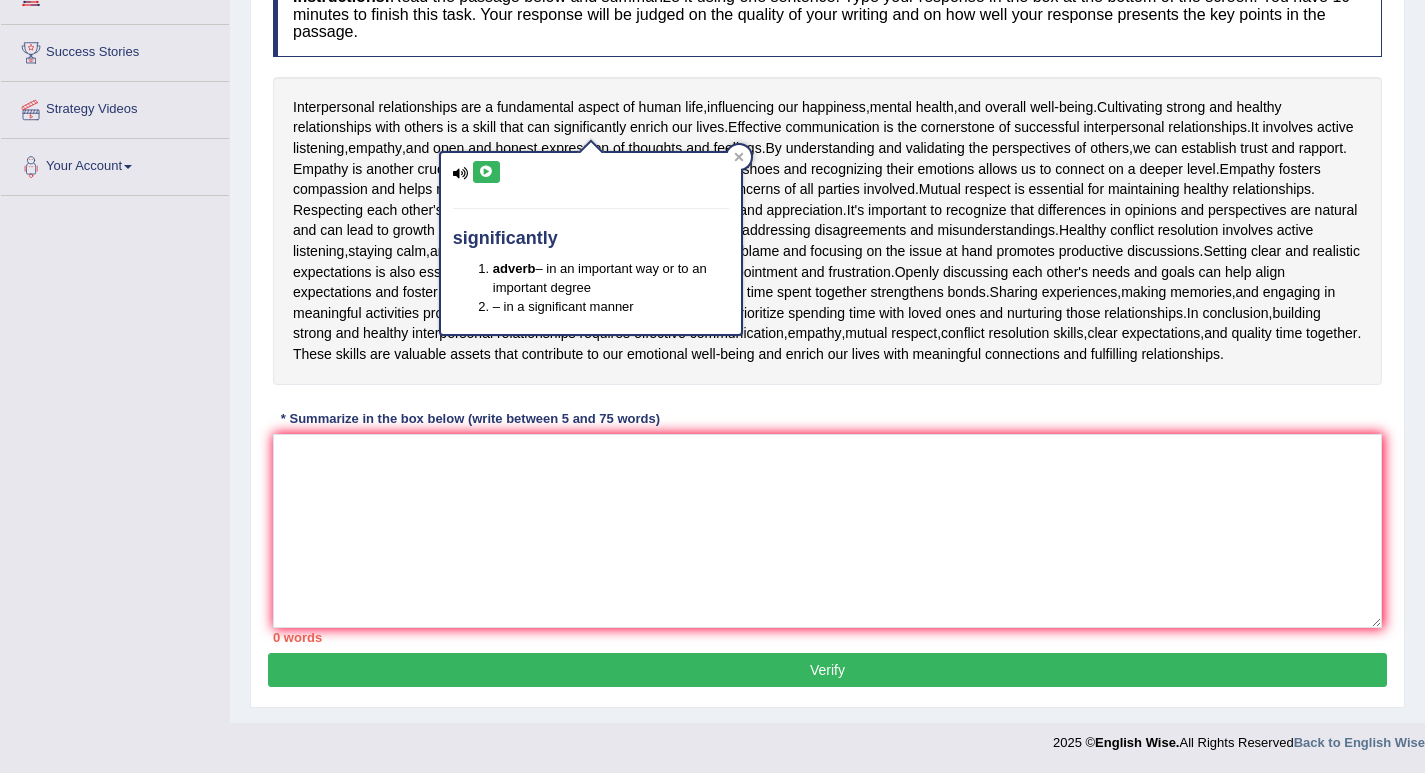 click at bounding box center [486, 172] 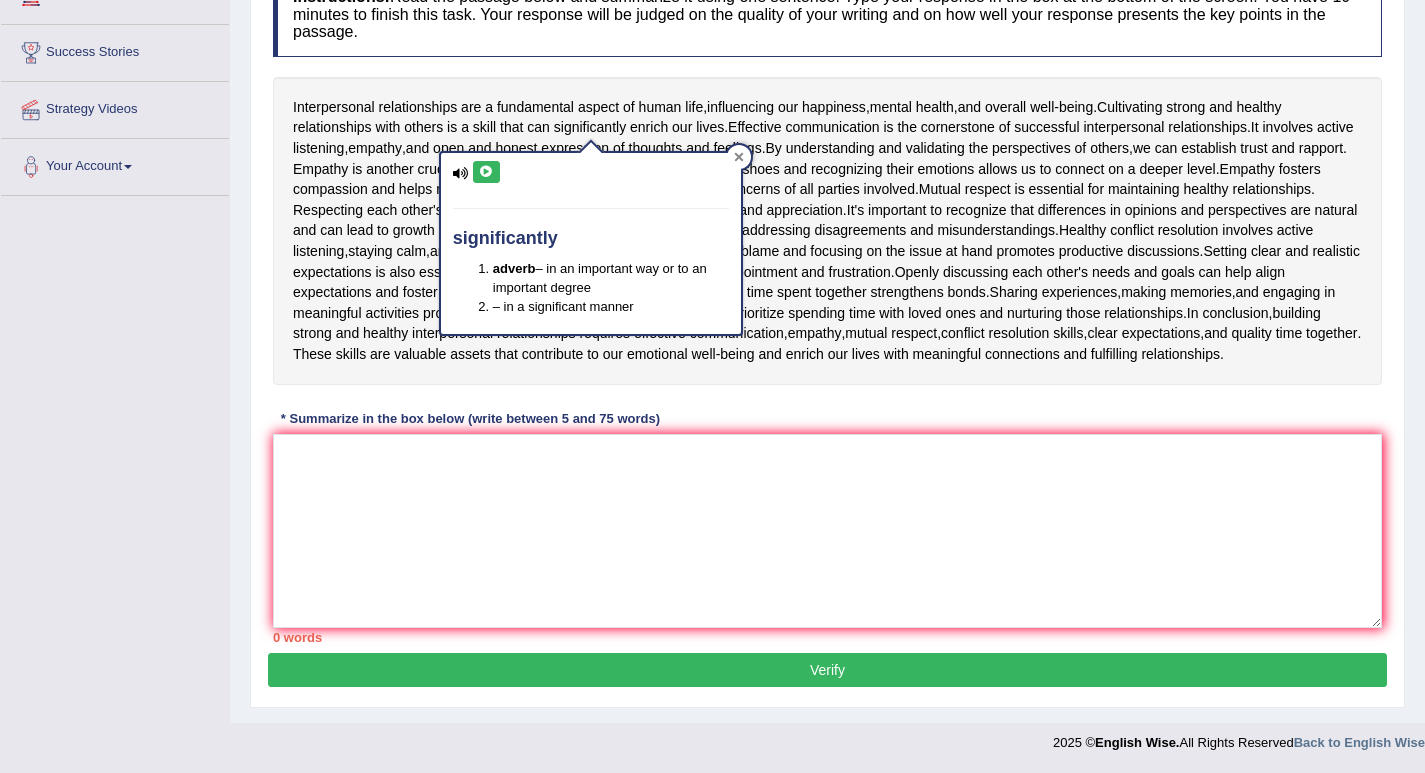 click at bounding box center (739, 157) 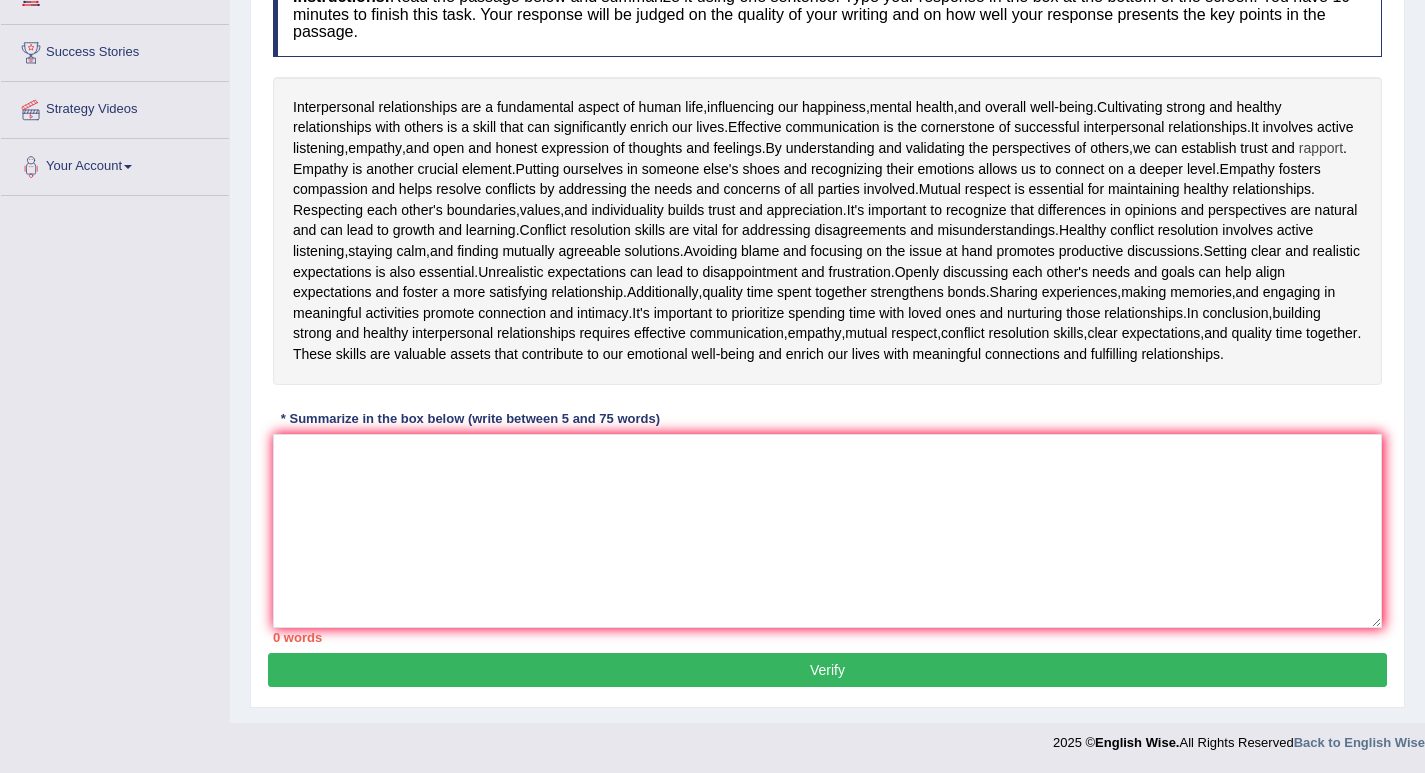 click on "rapport" at bounding box center [1321, 148] 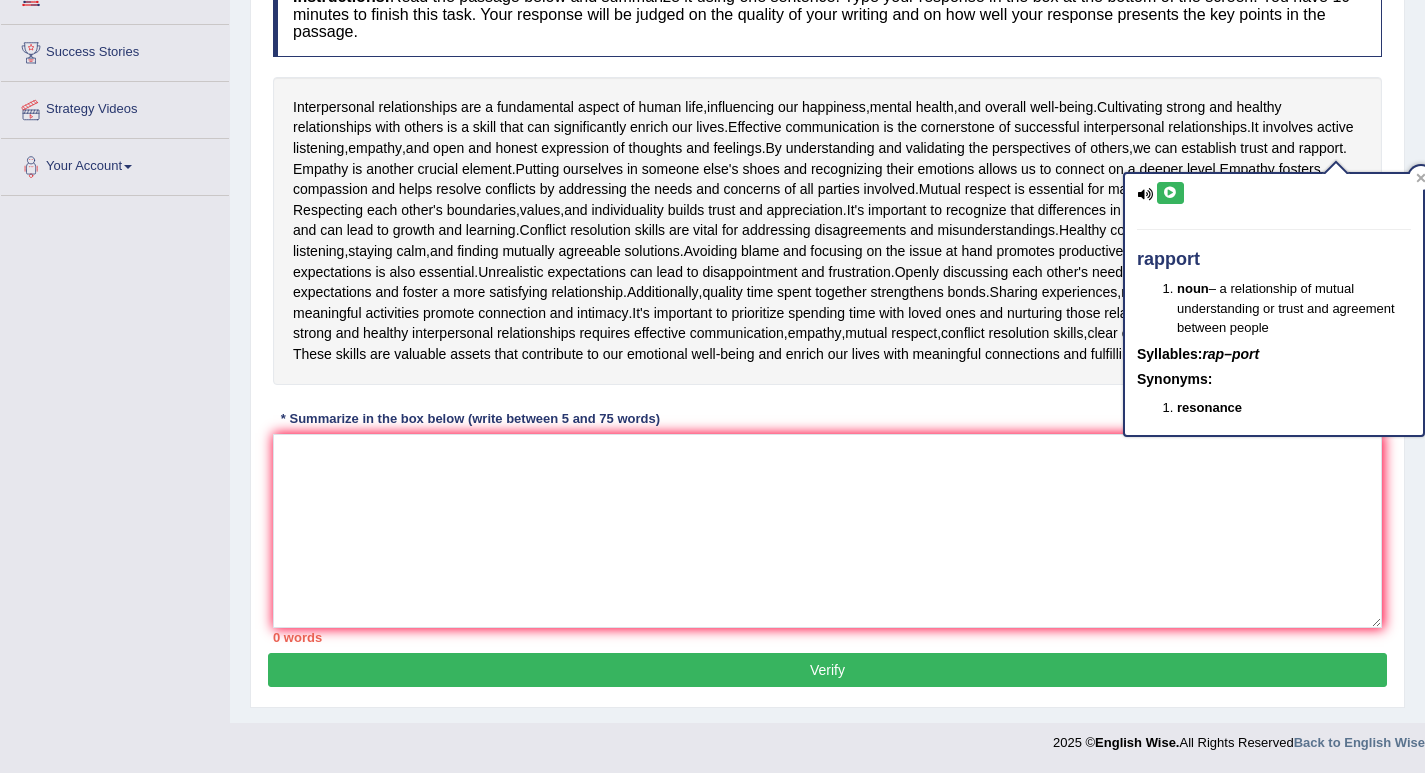 click at bounding box center [1170, 193] 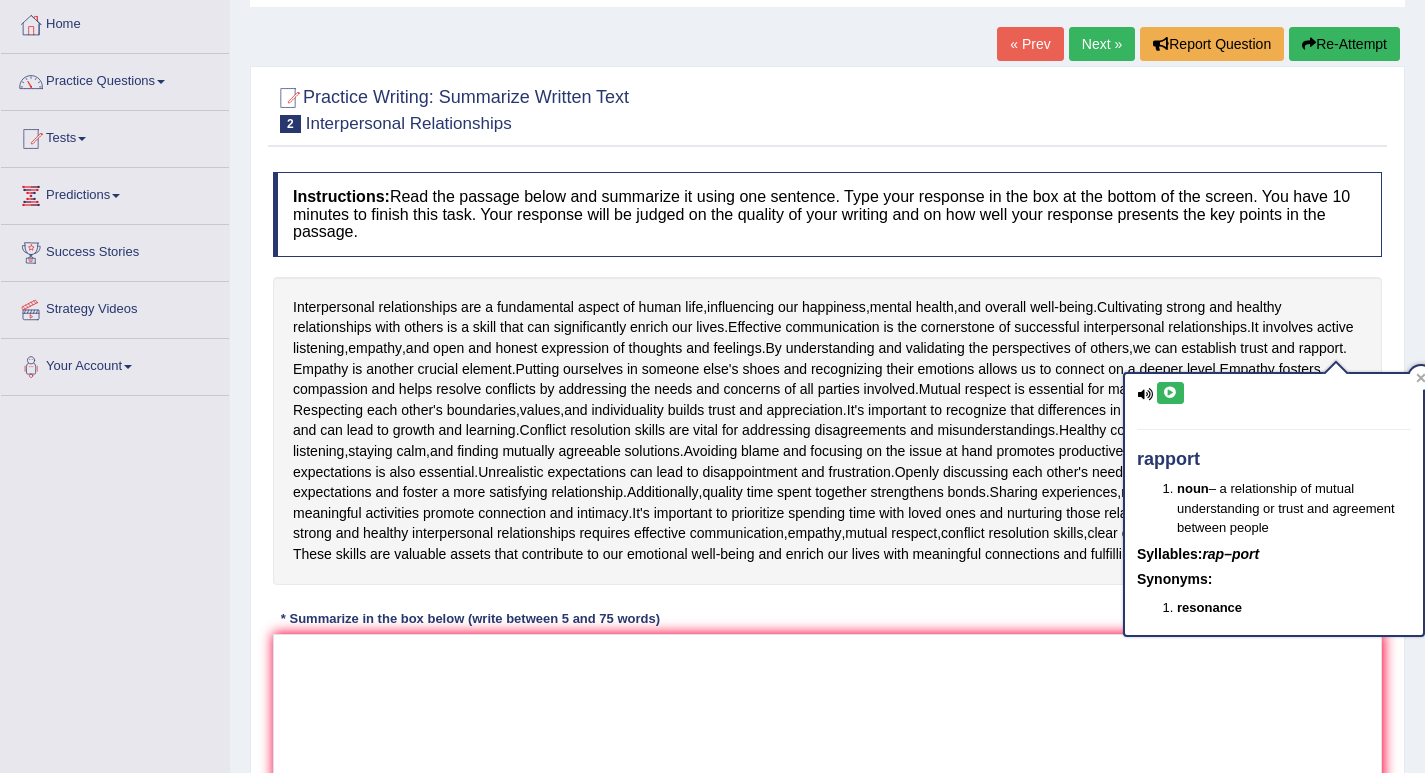 scroll, scrollTop: 2, scrollLeft: 0, axis: vertical 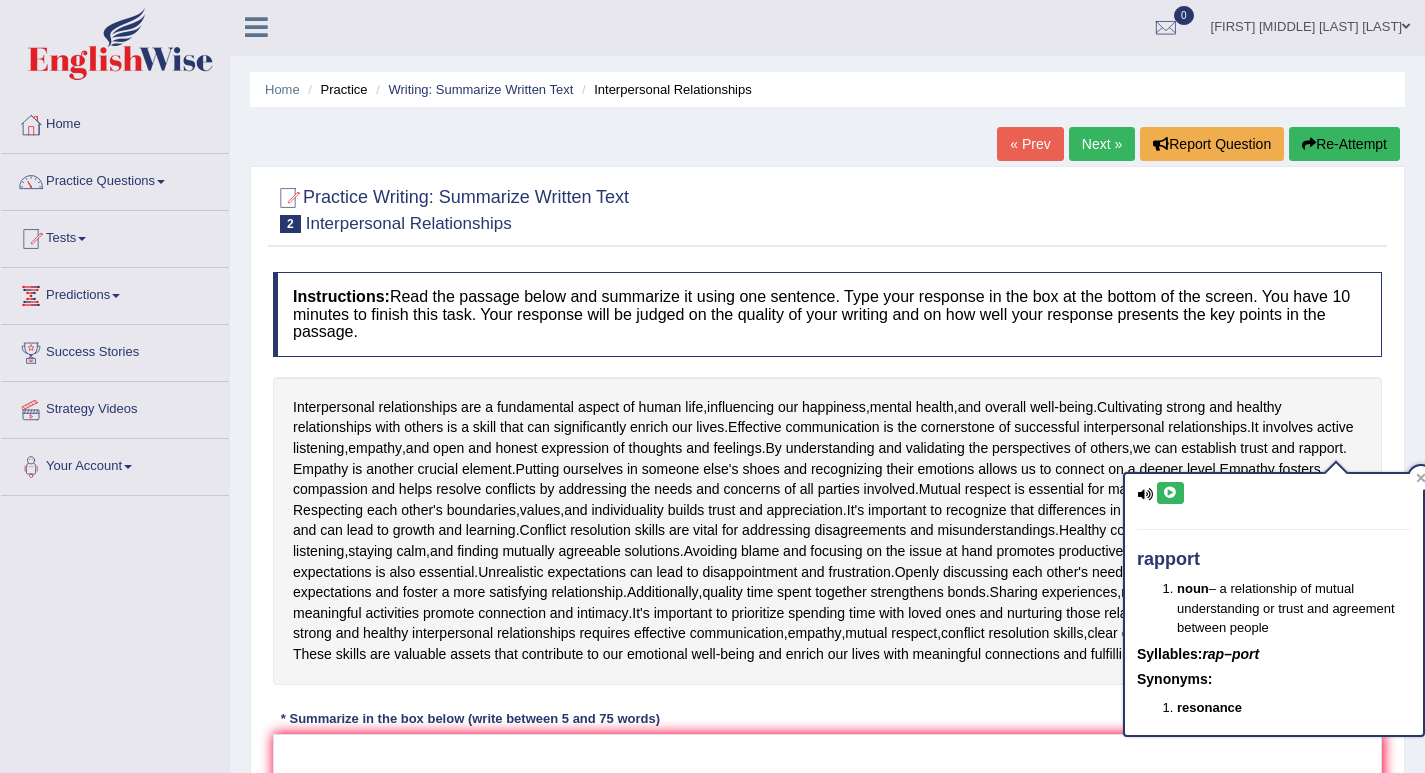 click on "« Prev" at bounding box center [1030, 144] 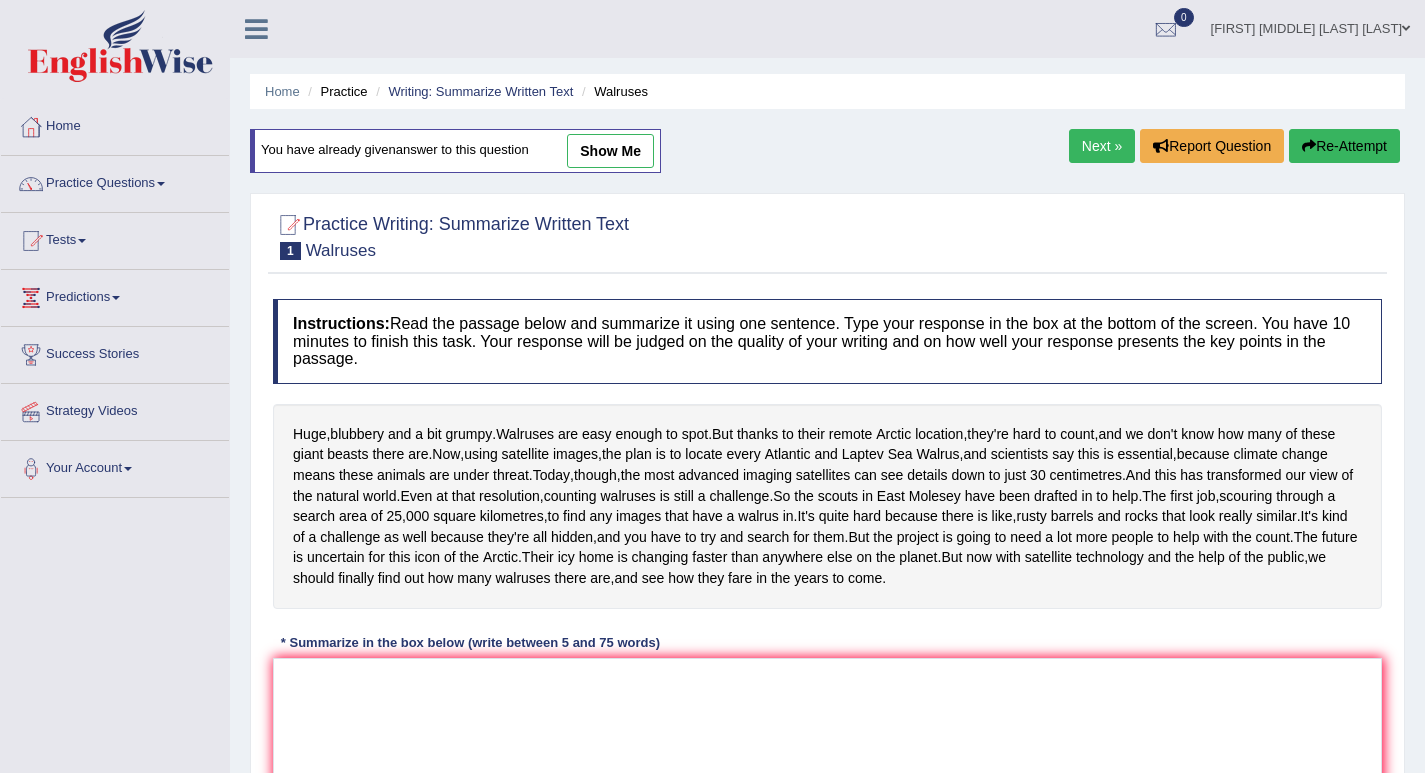 scroll, scrollTop: 0, scrollLeft: 0, axis: both 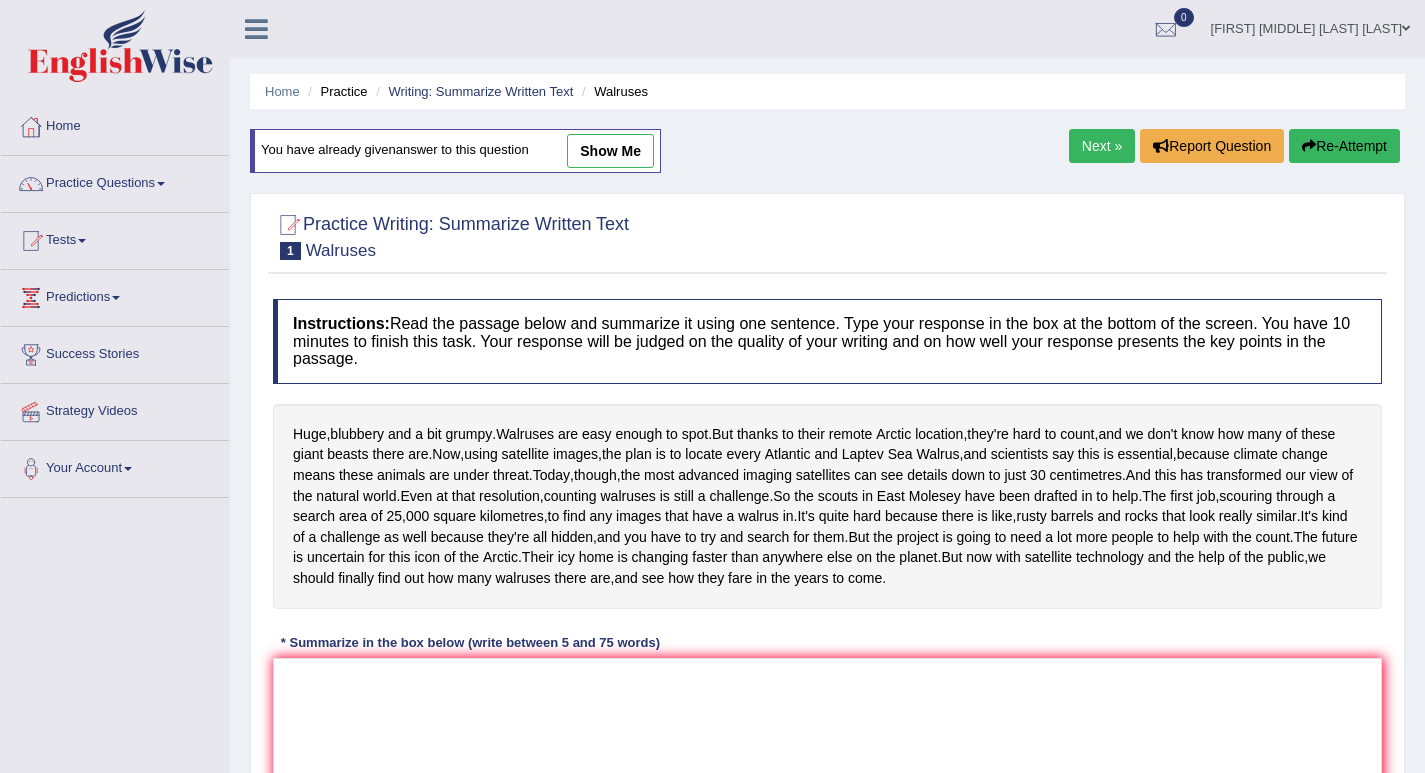 click on "Next »" at bounding box center [1102, 146] 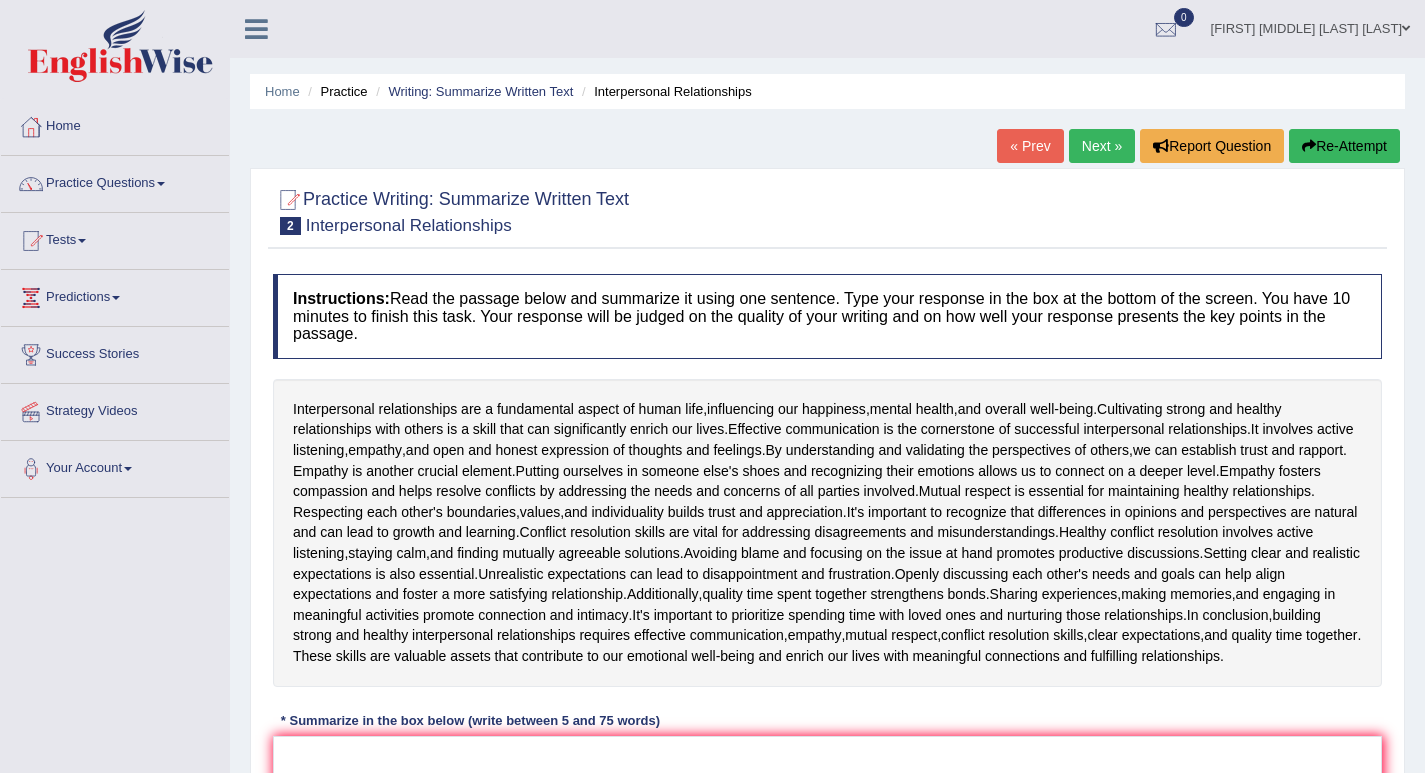 scroll, scrollTop: 0, scrollLeft: 0, axis: both 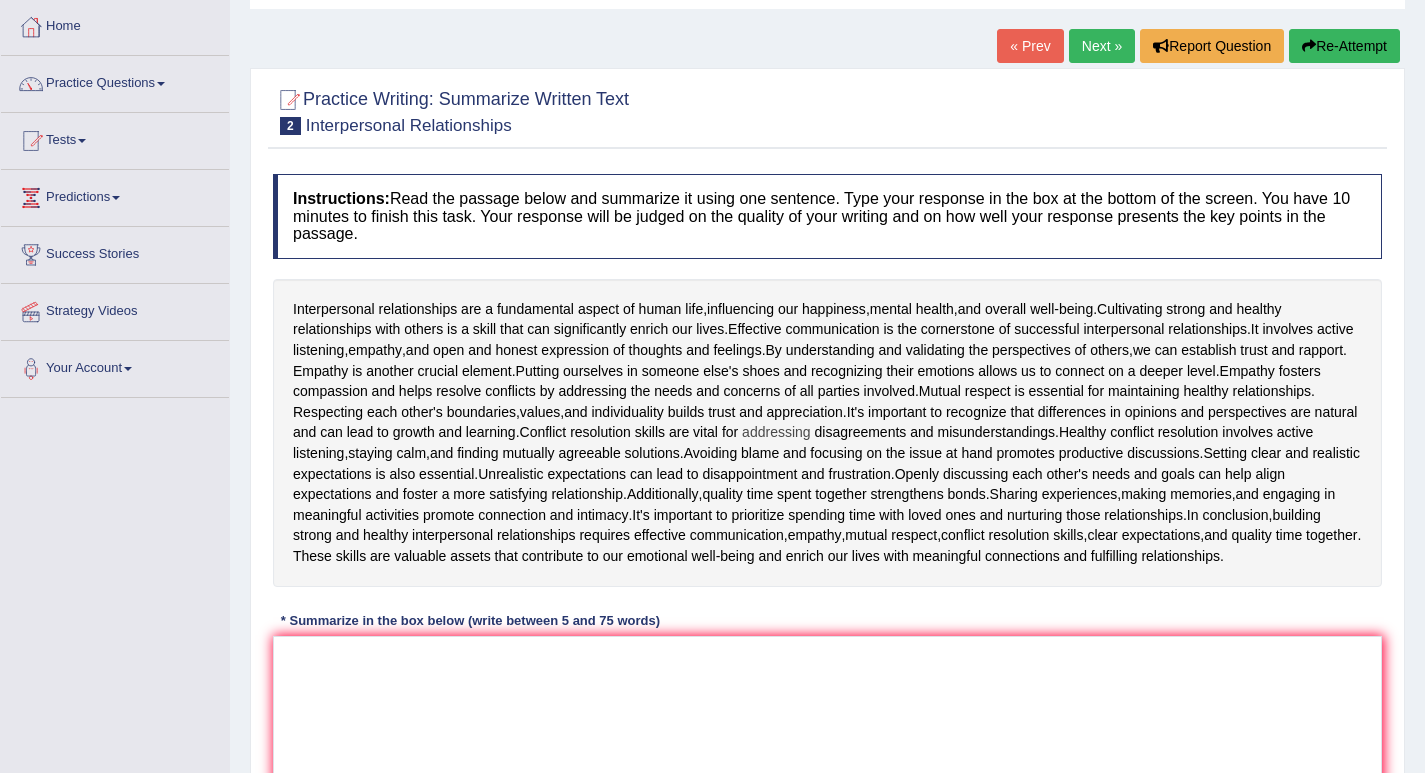 click on "addressing" at bounding box center [776, 432] 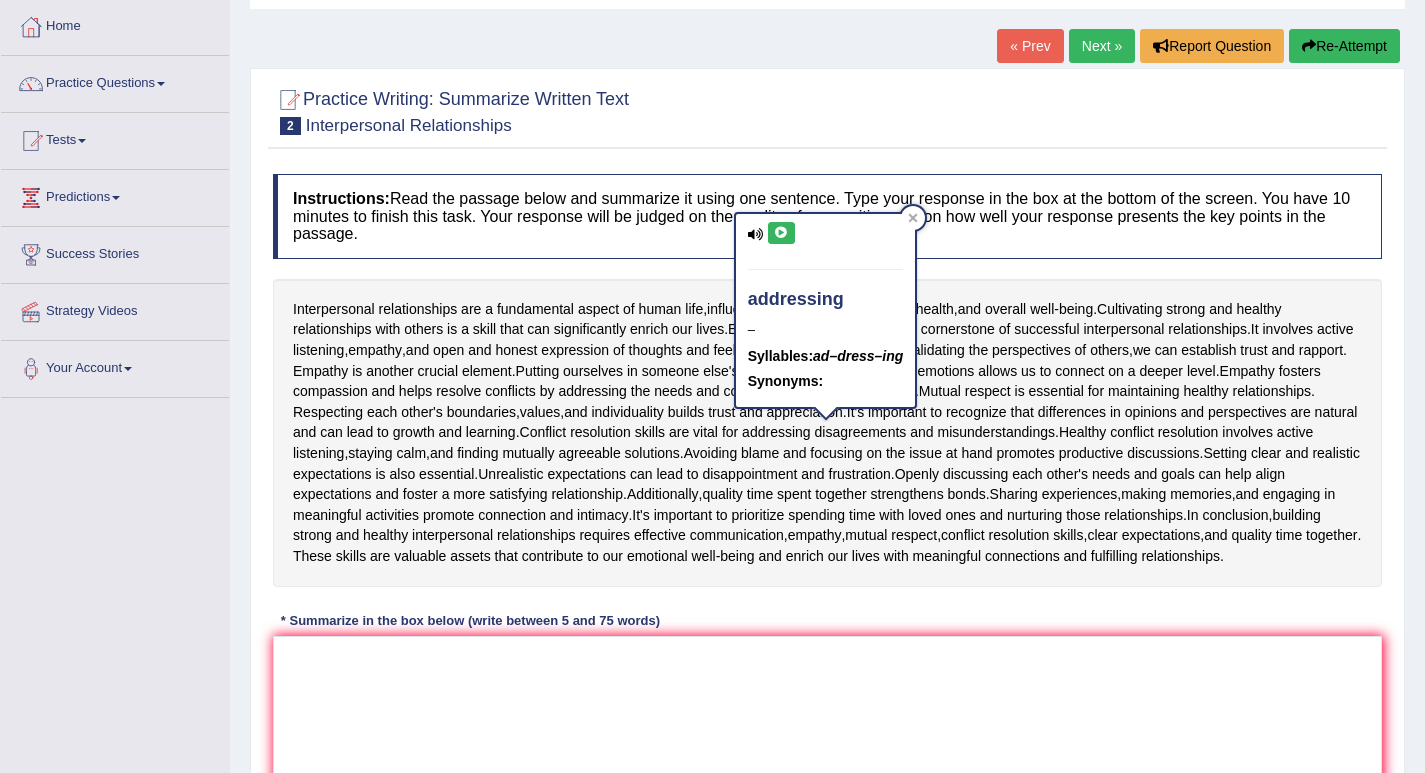 click at bounding box center [781, 233] 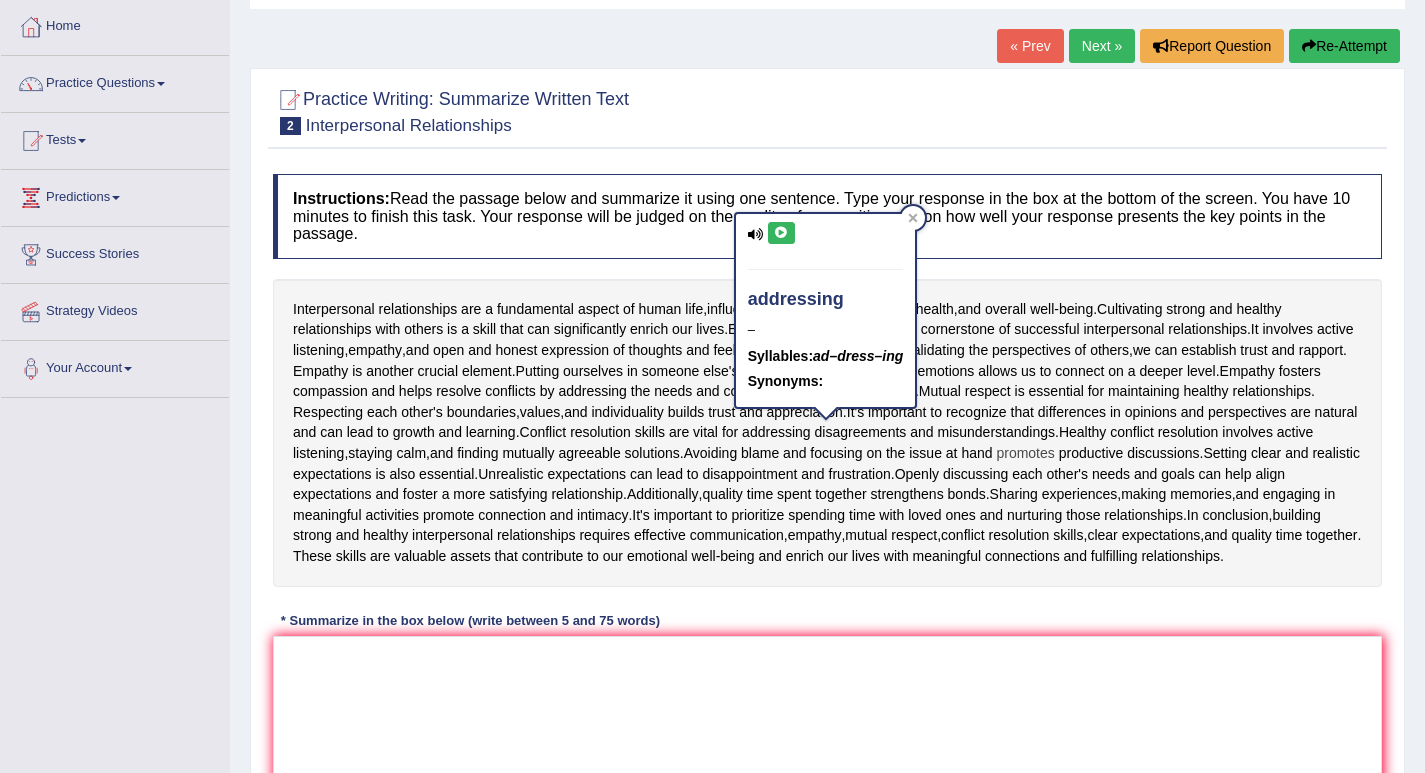 click on "promotes" at bounding box center [1025, 453] 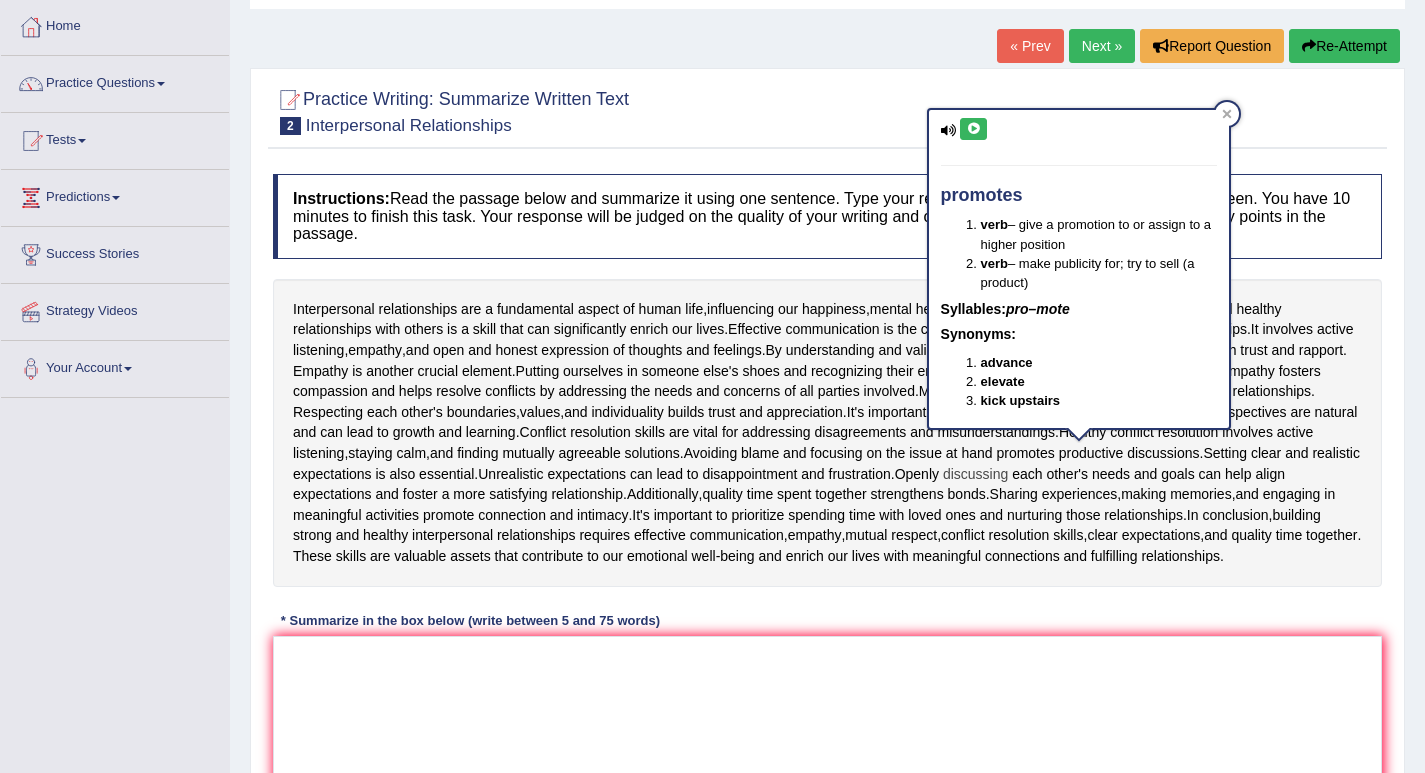 click on "discussing" at bounding box center [975, 474] 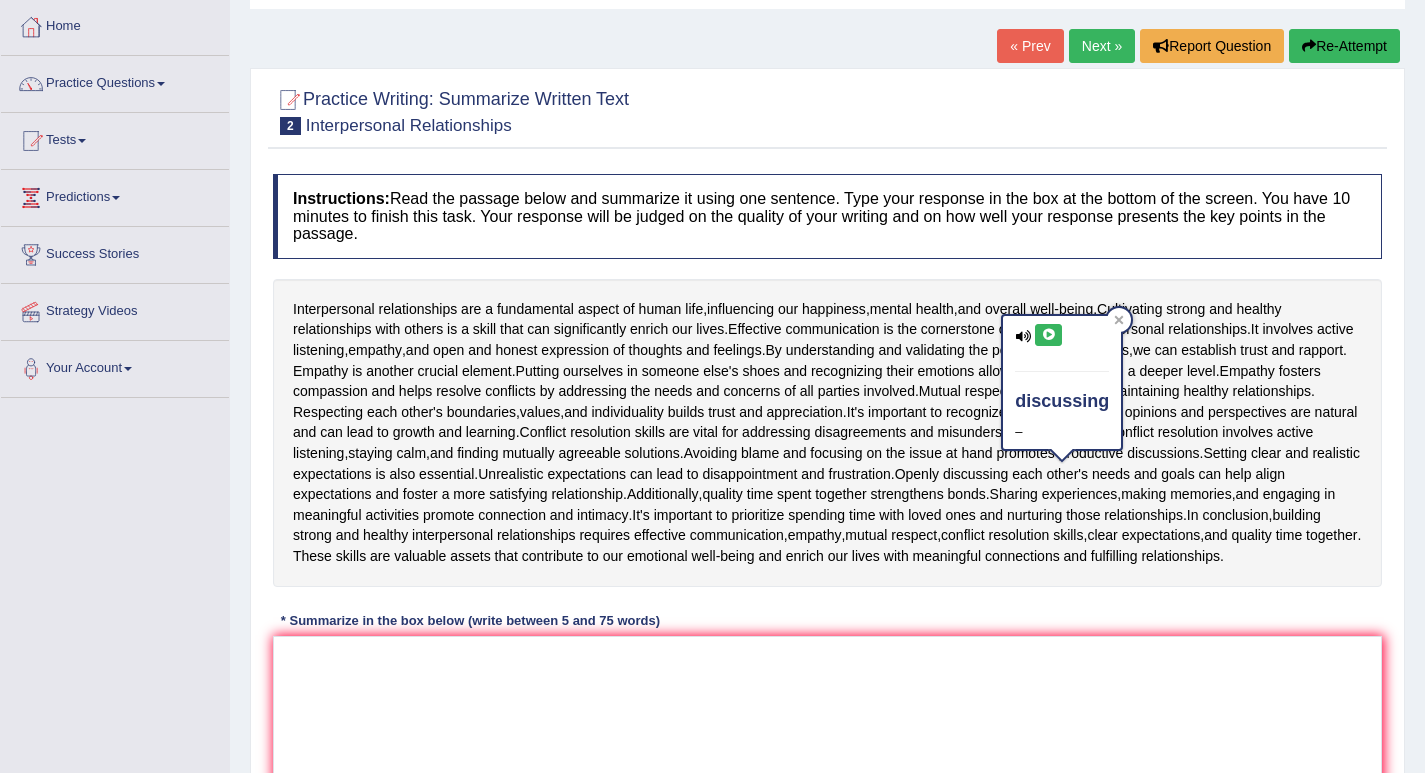 click on "Instructions:  Read the passage below and summarize it using one sentence. Type your response in the box at the bottom of the screen. You have 10 minutes to finish this task. Your response will be judged on the quality of your writing and on how well your response presents the key points in the passage.
Interpersonal   relationships   are   a   fundamental   aspect   of   human   life ,  influencing   our   happiness ,  mental   health ,  and   overall   well - being .  Cultivating   strong   and   healthy   relationships   with   others   is   a   skill   that   can   significantly   enrich   our   lives .  Effective   communication   is   the   cornerstone   of   successful   interpersonal   relationships .  It   involves   active   listening ,  empathy ,  and   open   and   honest   expression   of   thoughts   and   feelings .  By   understanding   and   validating   the   perspectives   of   others ,  we   can   establish   trust   and   rapport .  Empathy   is   another   crucial   element" at bounding box center (827, 509) 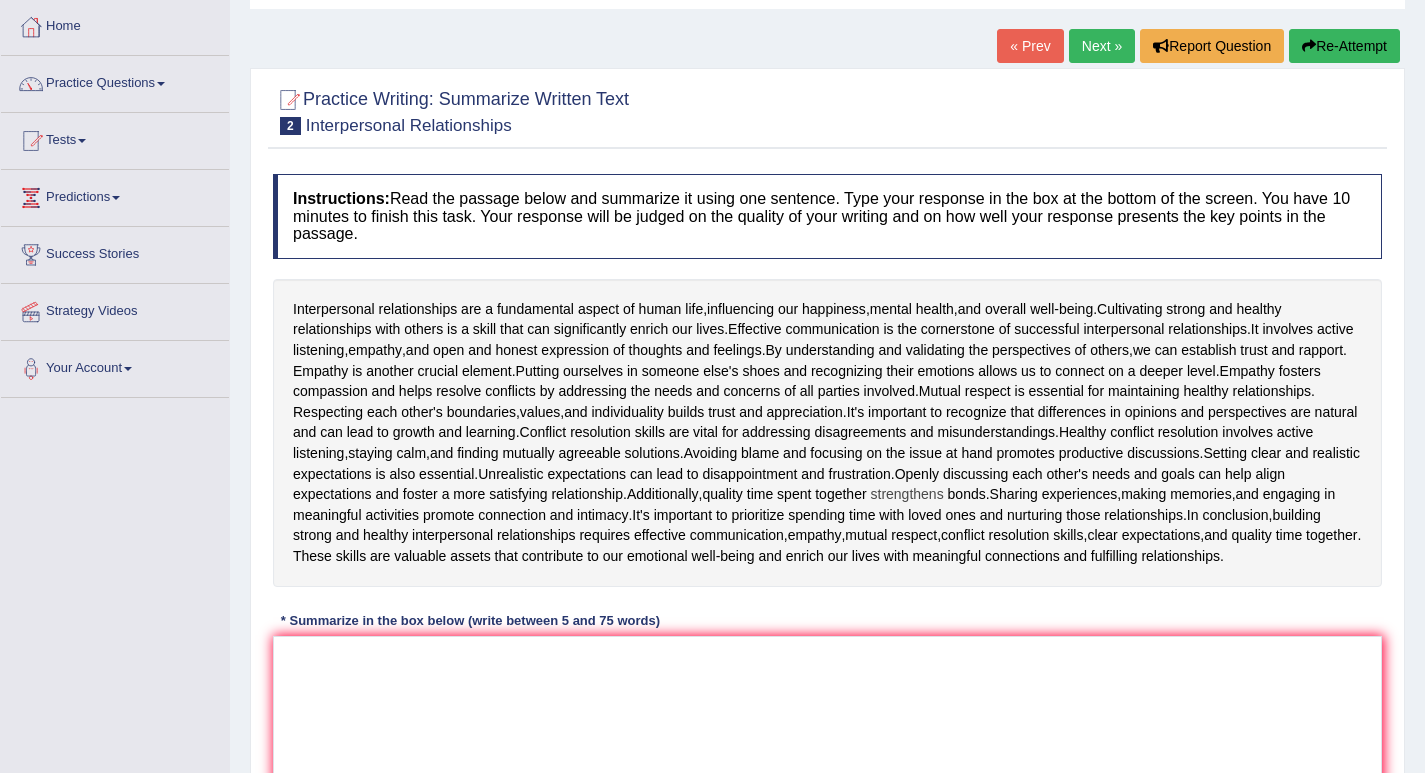 click on "strengthens" at bounding box center (907, 494) 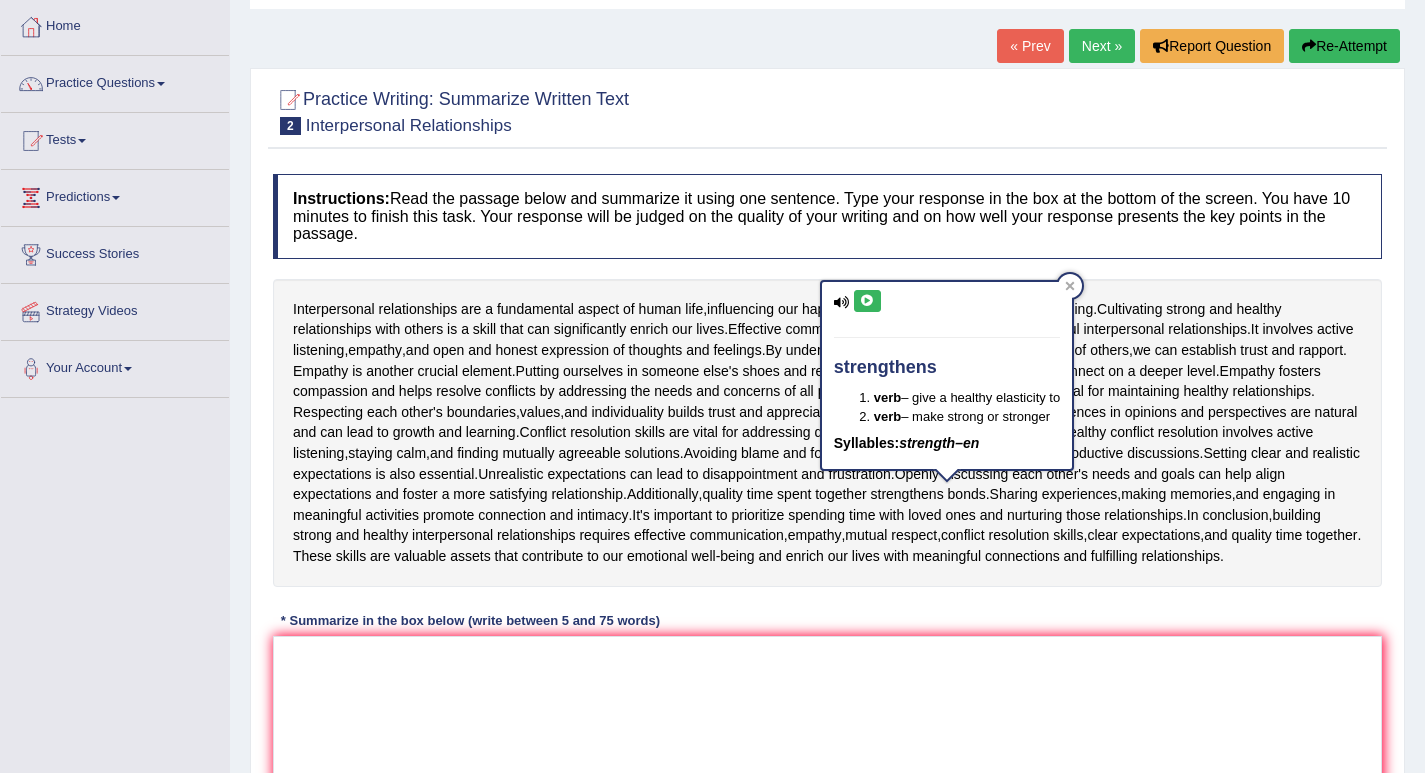 click at bounding box center [867, 301] 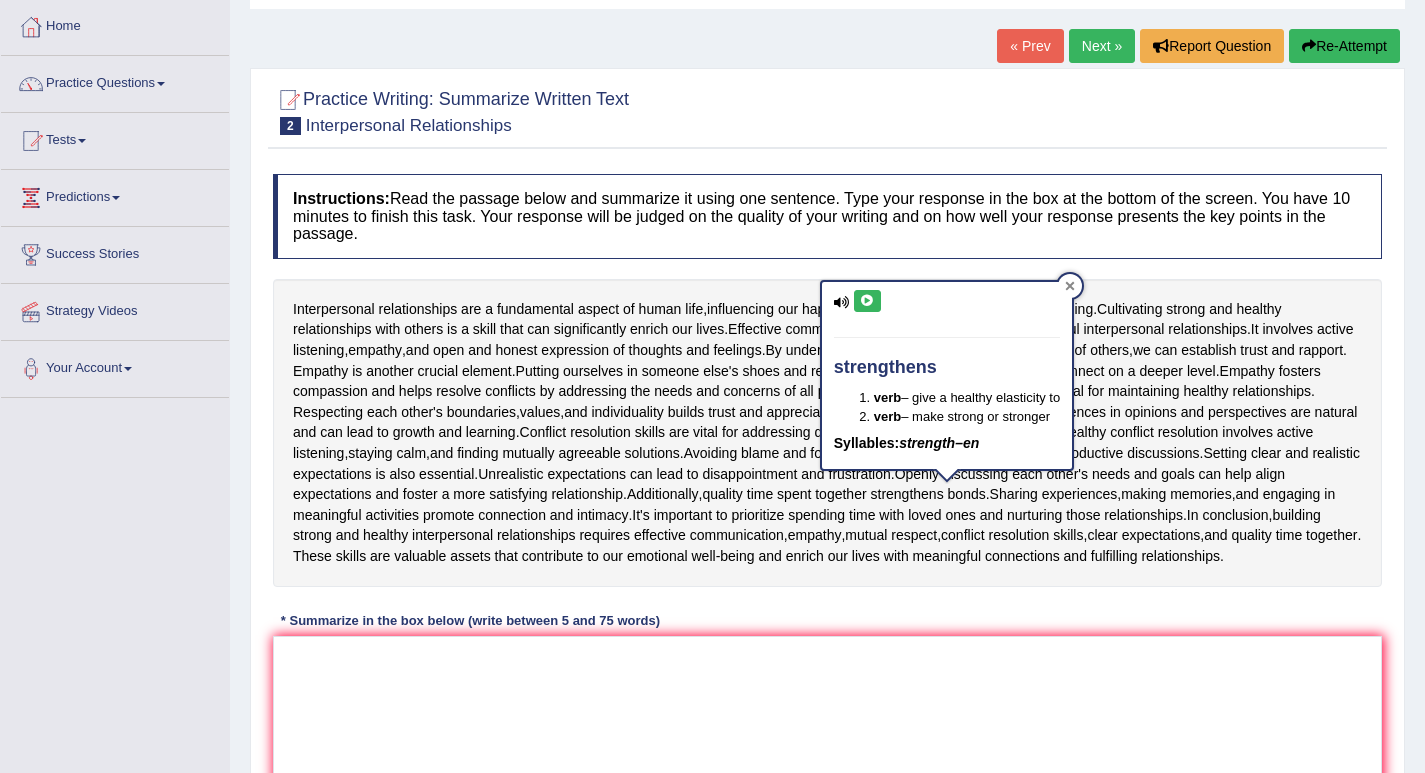 click 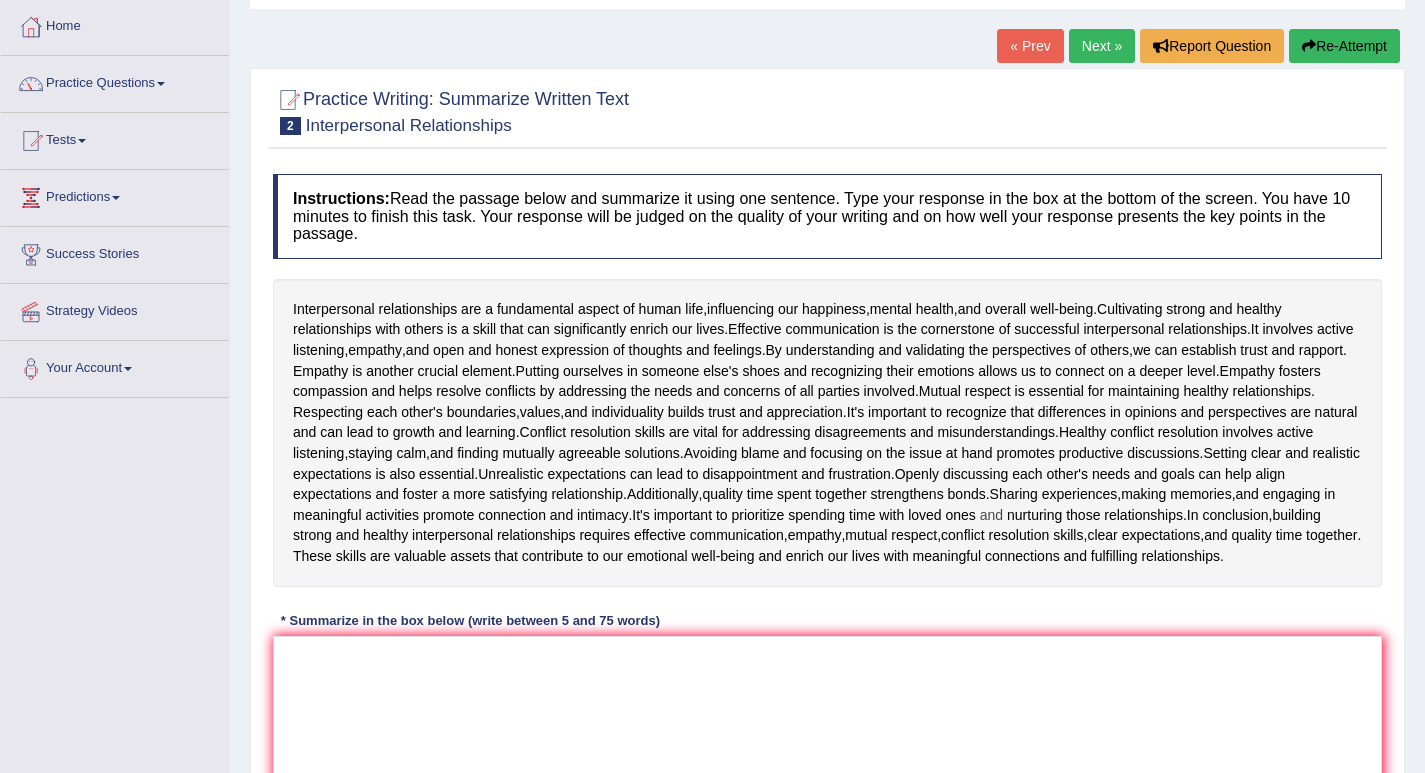 drag, startPoint x: 910, startPoint y: 496, endPoint x: 1067, endPoint y: 507, distance: 157.38487 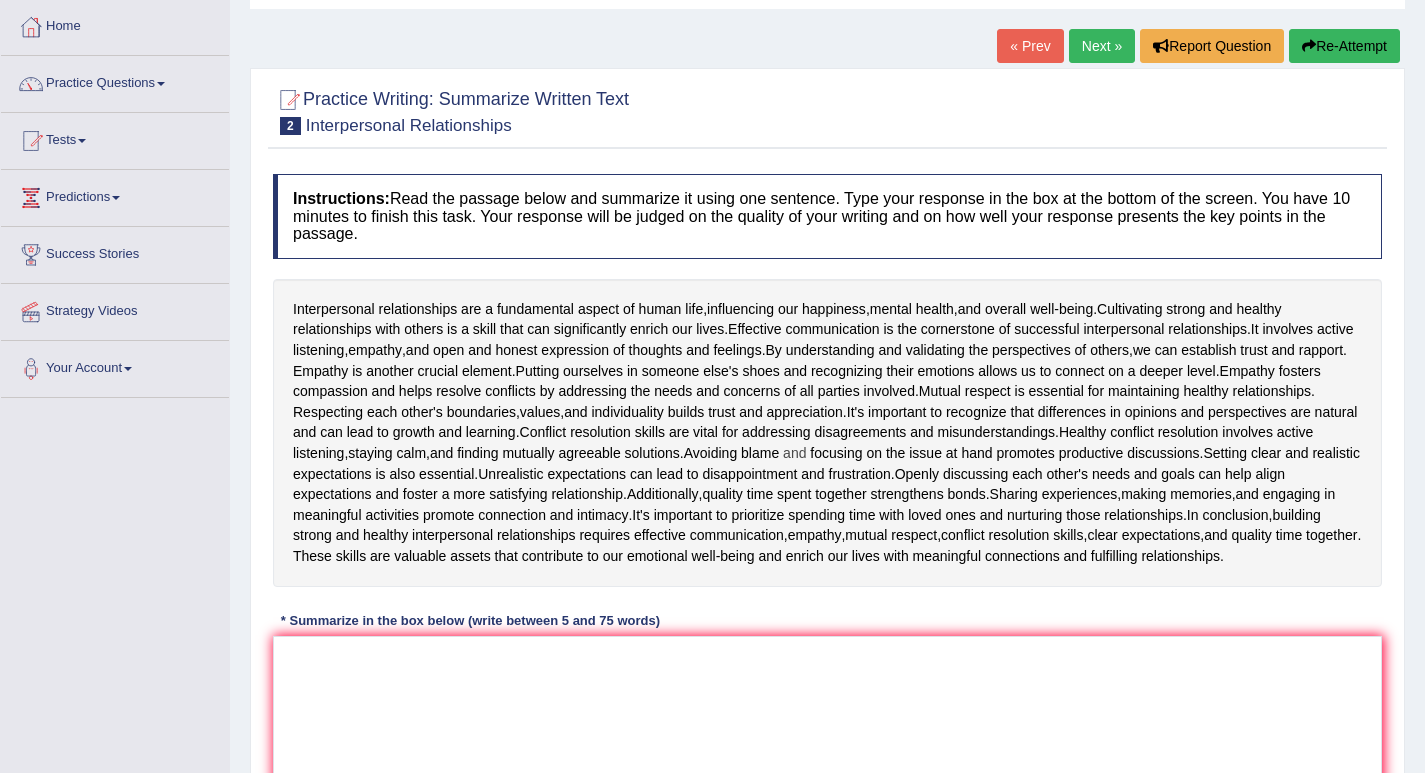 drag, startPoint x: 1012, startPoint y: 501, endPoint x: 852, endPoint y: 453, distance: 167.0449 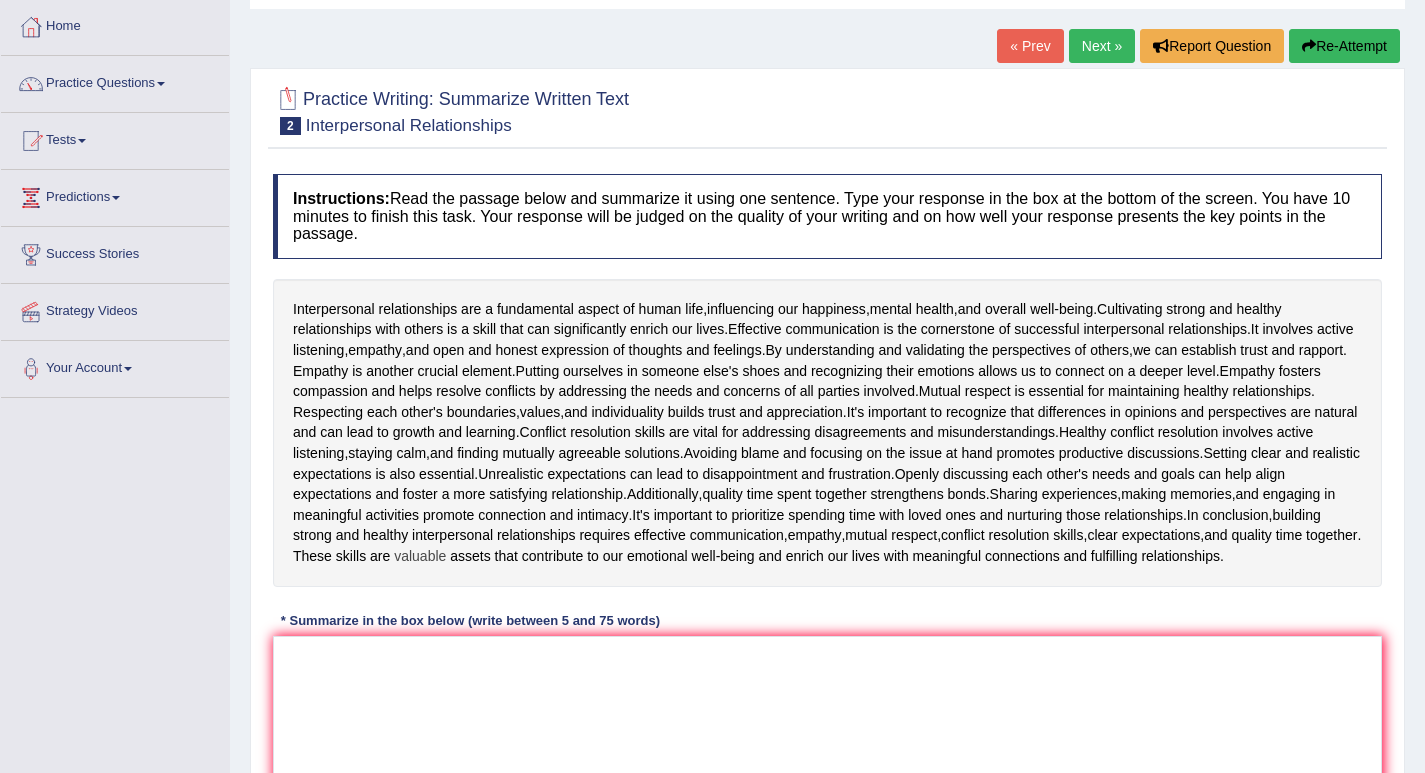 click on "valuable" at bounding box center (420, 556) 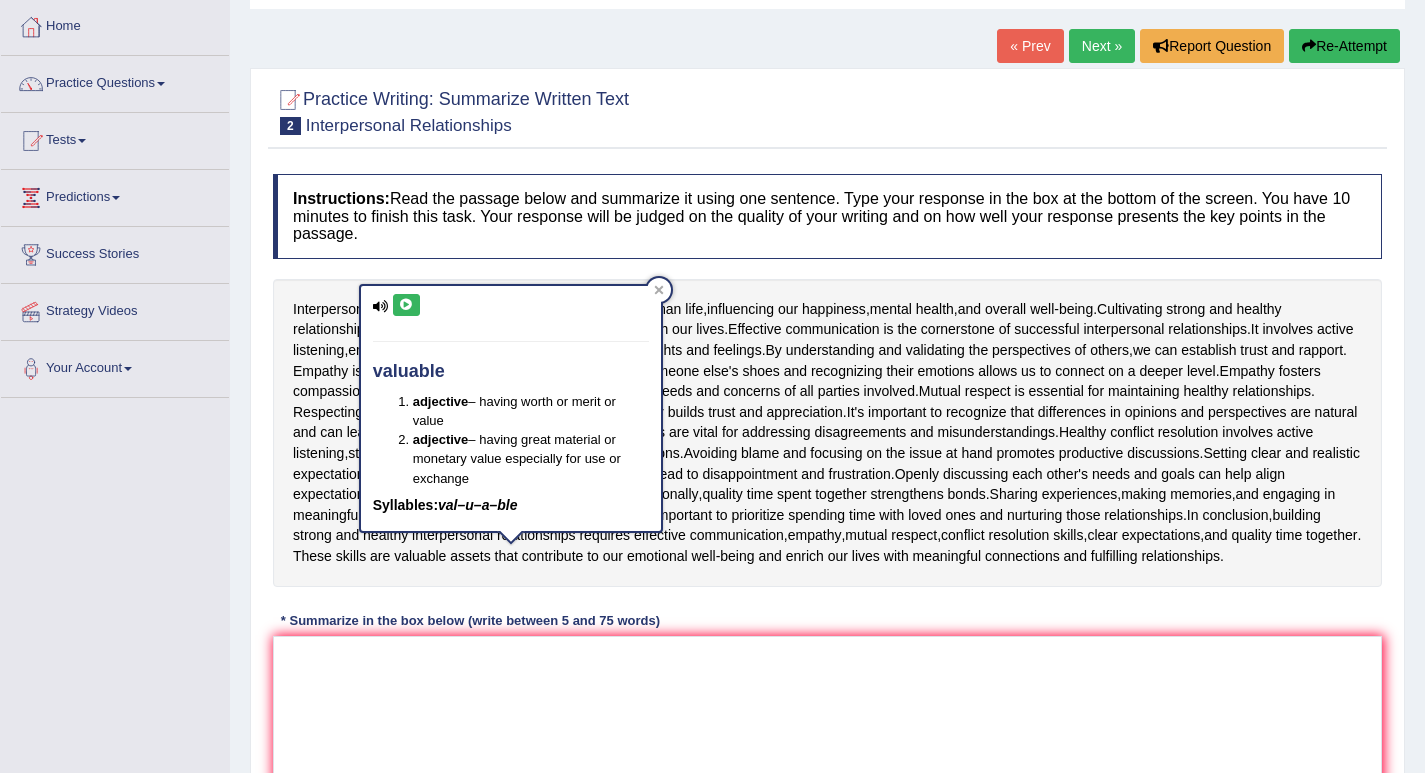 click at bounding box center [406, 305] 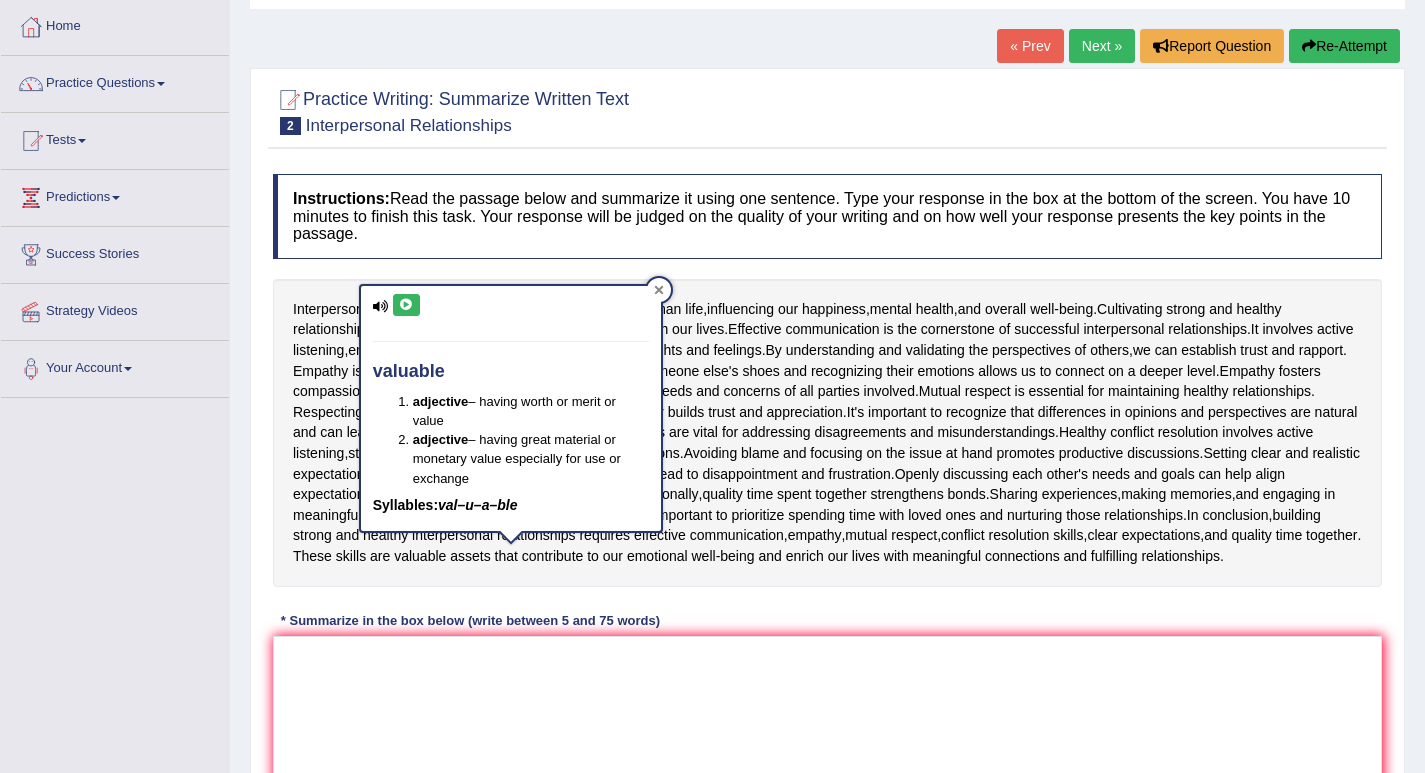 click at bounding box center [659, 290] 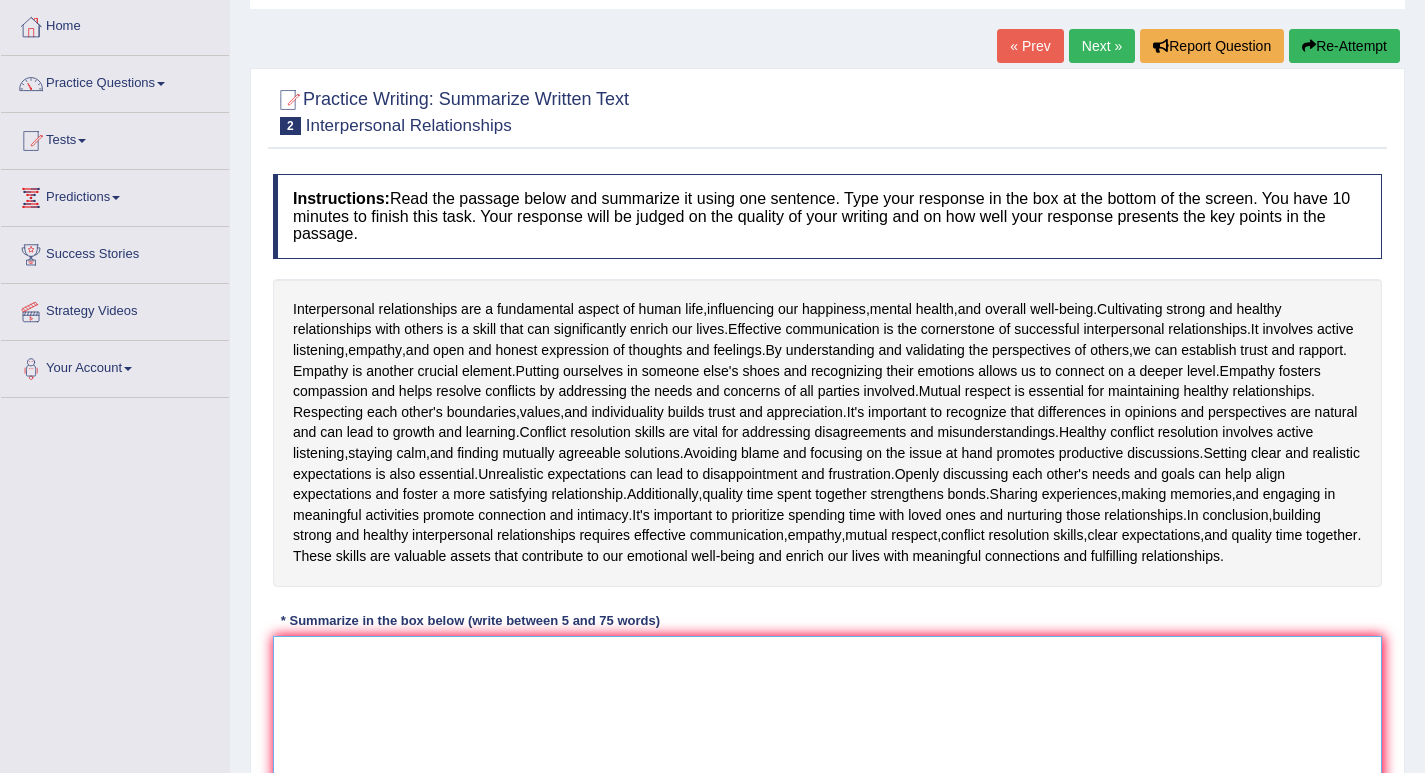 click at bounding box center (827, 733) 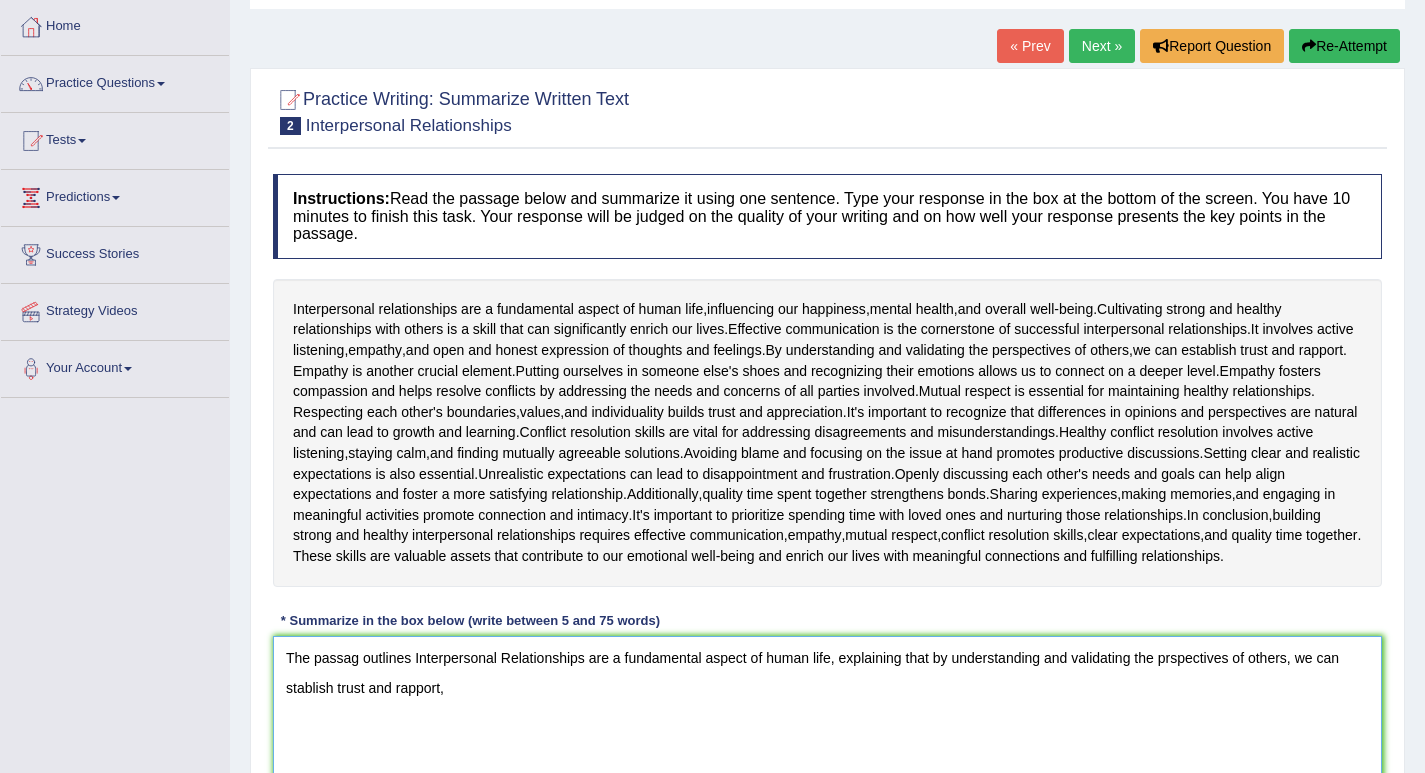 scroll, scrollTop: 200, scrollLeft: 0, axis: vertical 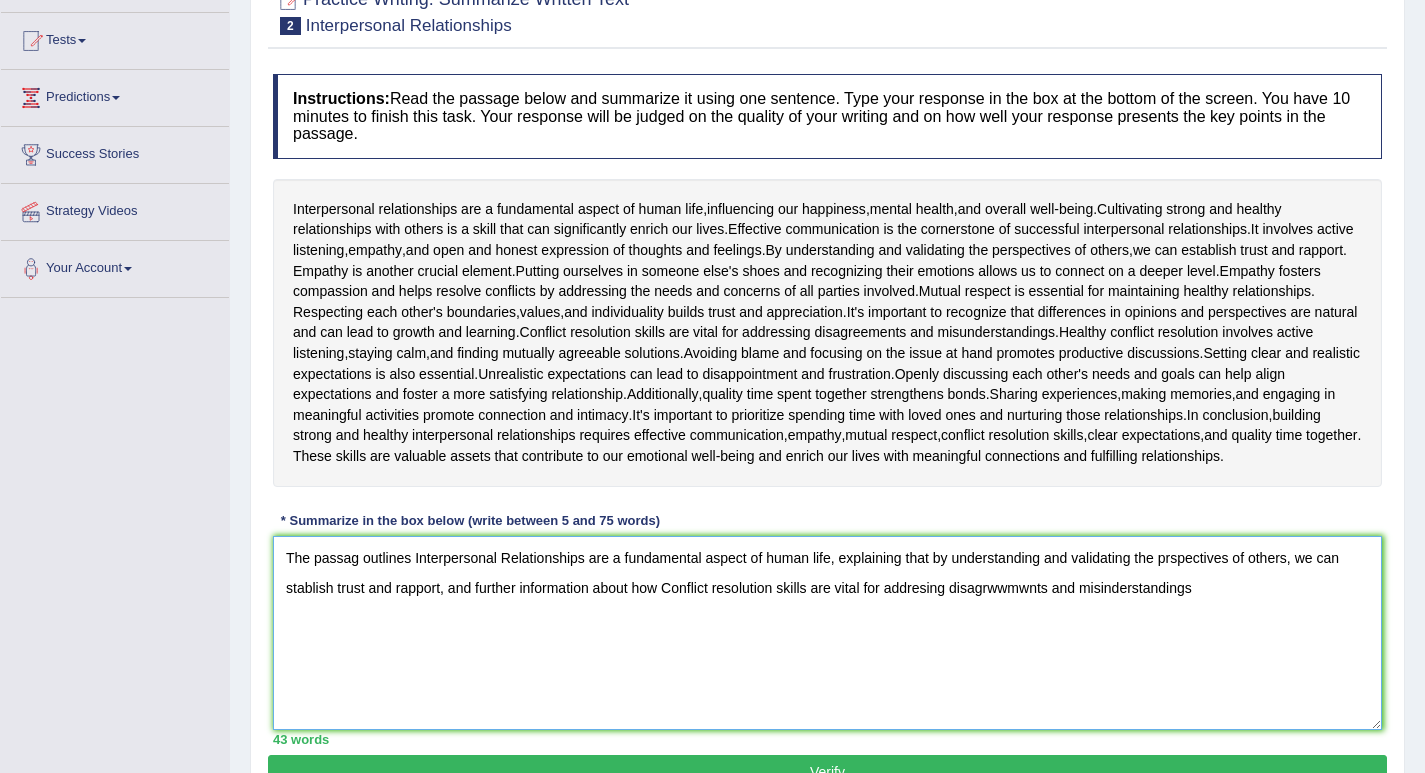 click on "The passag outlines Interpersonal Relationships are a fundamental aspect of human life, explaining that by understanding and validating the prspectives of others, we can stablish trust and rapport, and further information about how Conflict resolution skills are vital for addresing disagrwwmwnts and misinderstandings" at bounding box center [827, 633] 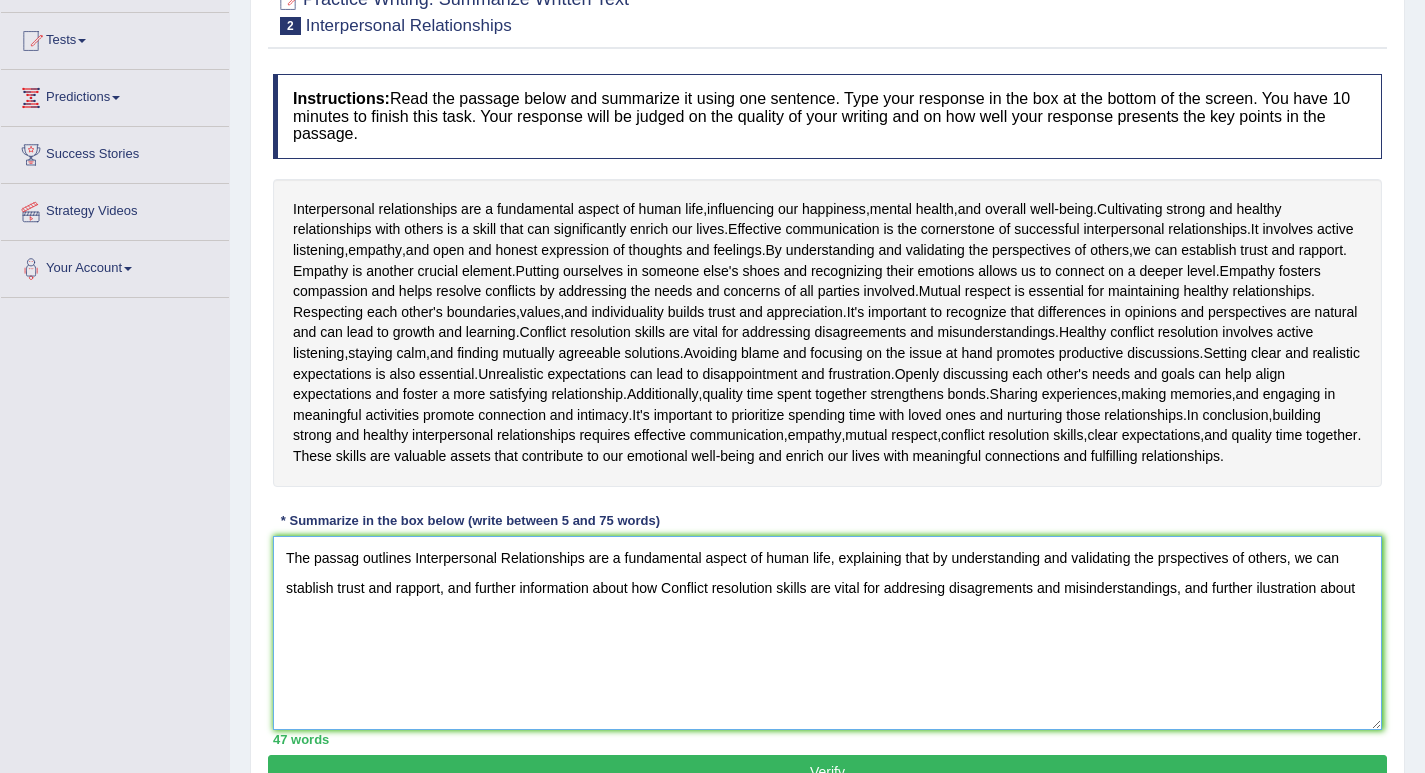 click on "The passag outlines Interpersonal Relationships are a fundamental aspect of human life, explaining that by understanding and validating the prspectives of others, we can stablish trust and rapport, and further information about how Conflict resolution skills are vital for addresing disagrements and misinderstandings, and further ilustration about" at bounding box center (827, 633) 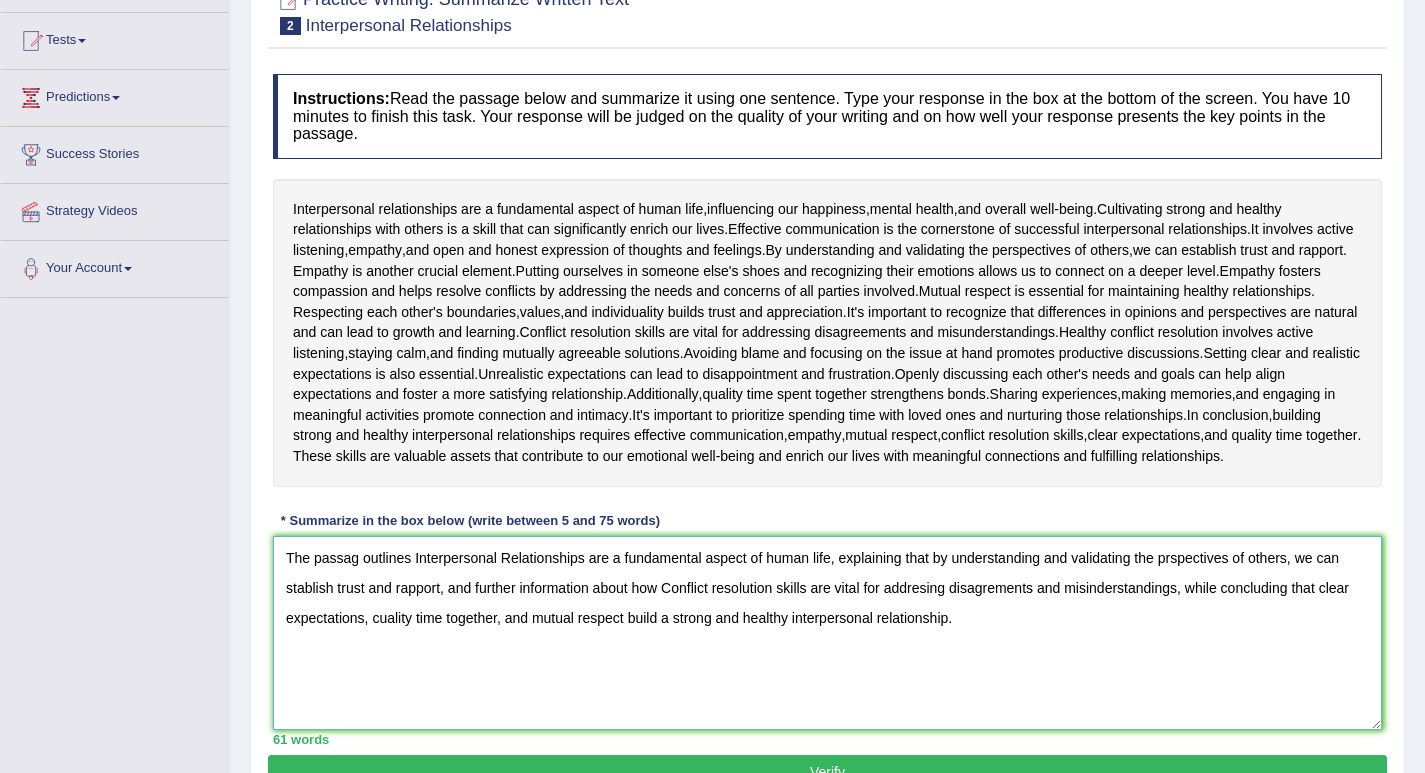 click on "The passag outlines Interpersonal Relationships are a fundamental aspect of human life, explaining that by understanding and validating the prspectives of others, we can stablish trust and rapport, and further information about how Conflict resolution skills are vital for addresing disagrements and misinderstandings, while concluding that clear expectations, cuality time together, and mutual respect build a strong and healthy interpersonal relationship." at bounding box center [827, 633] 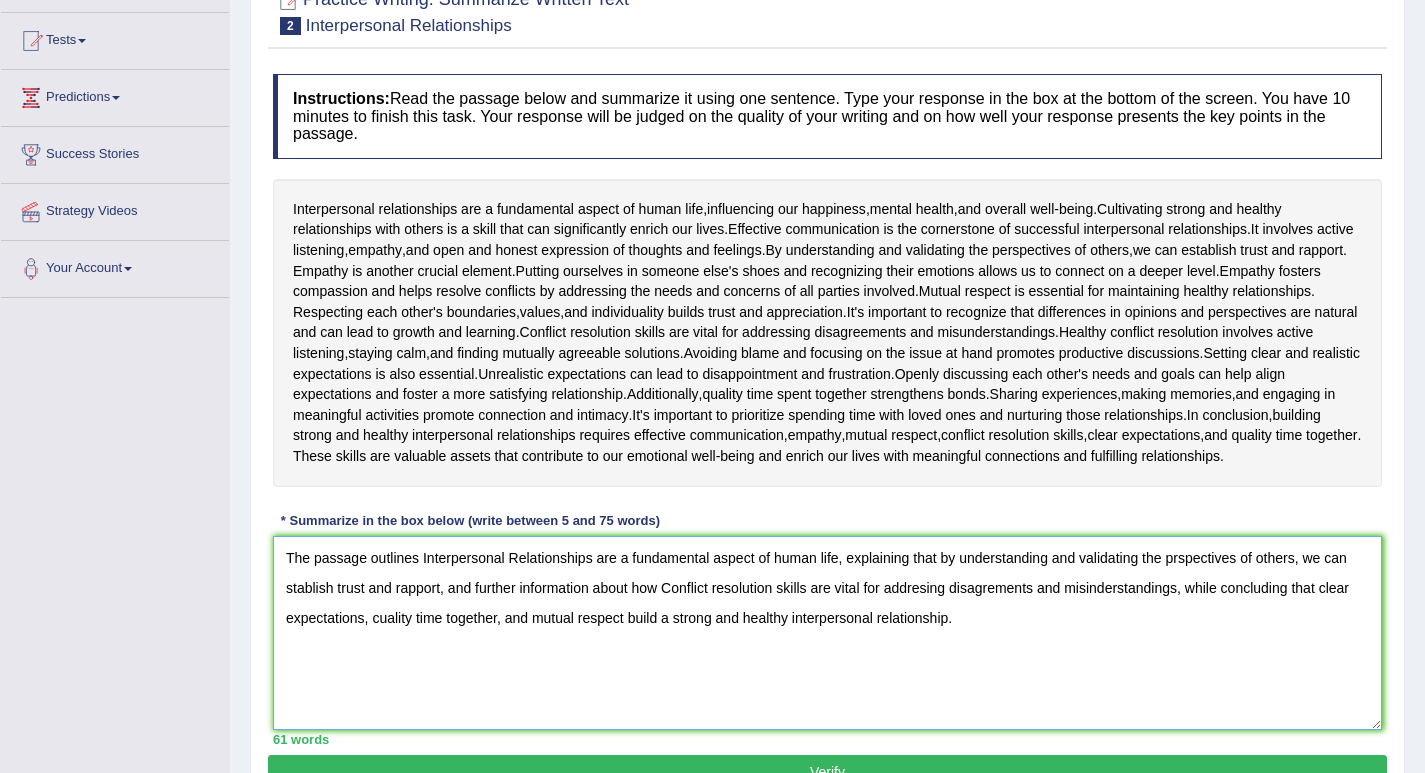 click on "The passage outlines Interpersonal Relationships are a fundamental aspect of human life, explaining that by understanding and validating the prspectives of others, we can stablish trust and rapport, and further information about how Conflict resolution skills are vital for addresing disagrements and misinderstandings, while concluding that clear expectations, cuality time together, and mutual respect build a strong and healthy interpersonal relationship." at bounding box center (827, 633) 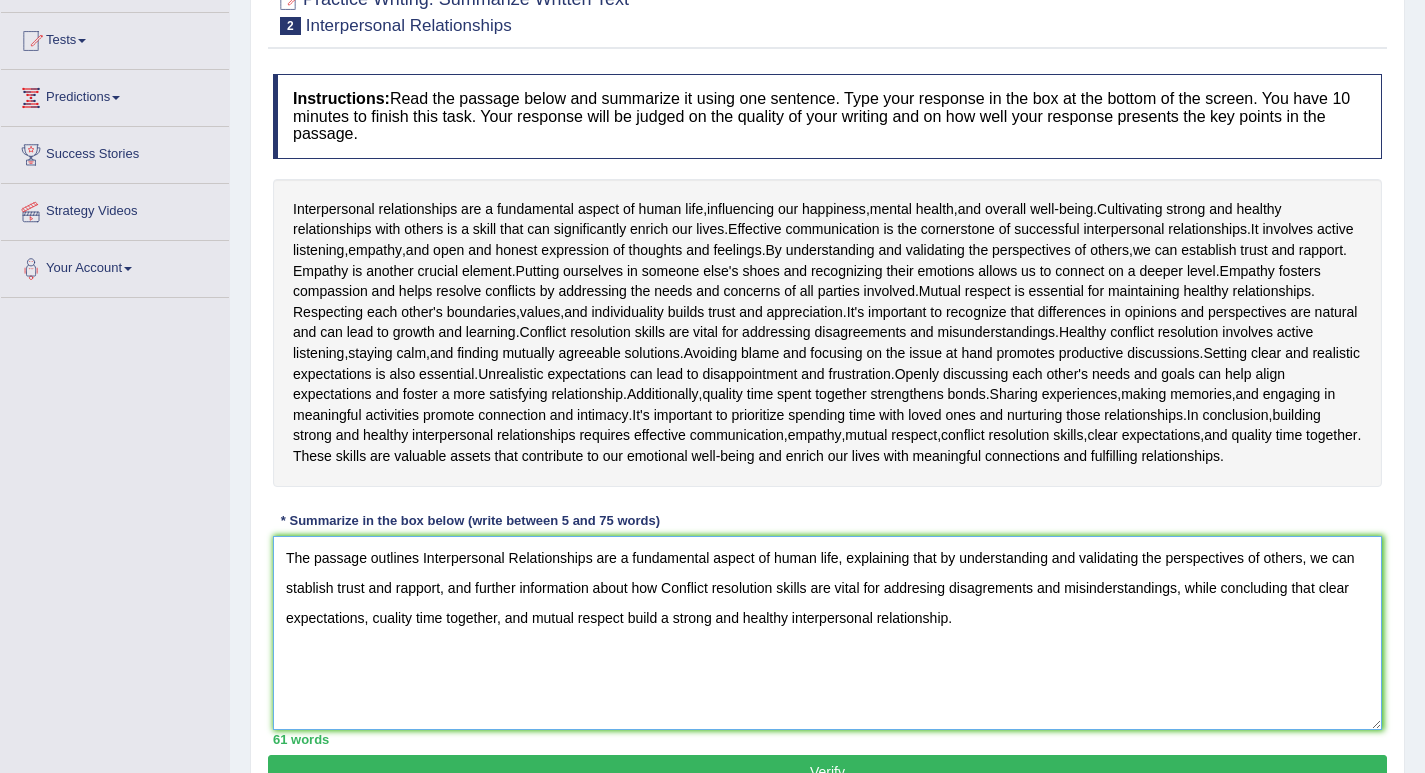 click on "The passage outlines Interpersonal Relationships are a fundamental aspect of human life, explaining that by understanding and validating the perspectives of others, we can stablish trust and rapport, and further information about how Conflict resolution skills are vital for addresing disagrements and misinderstandings, while concluding that clear expectations, cuality time together, and mutual respect build a strong and healthy interpersonal relationship." at bounding box center [827, 633] 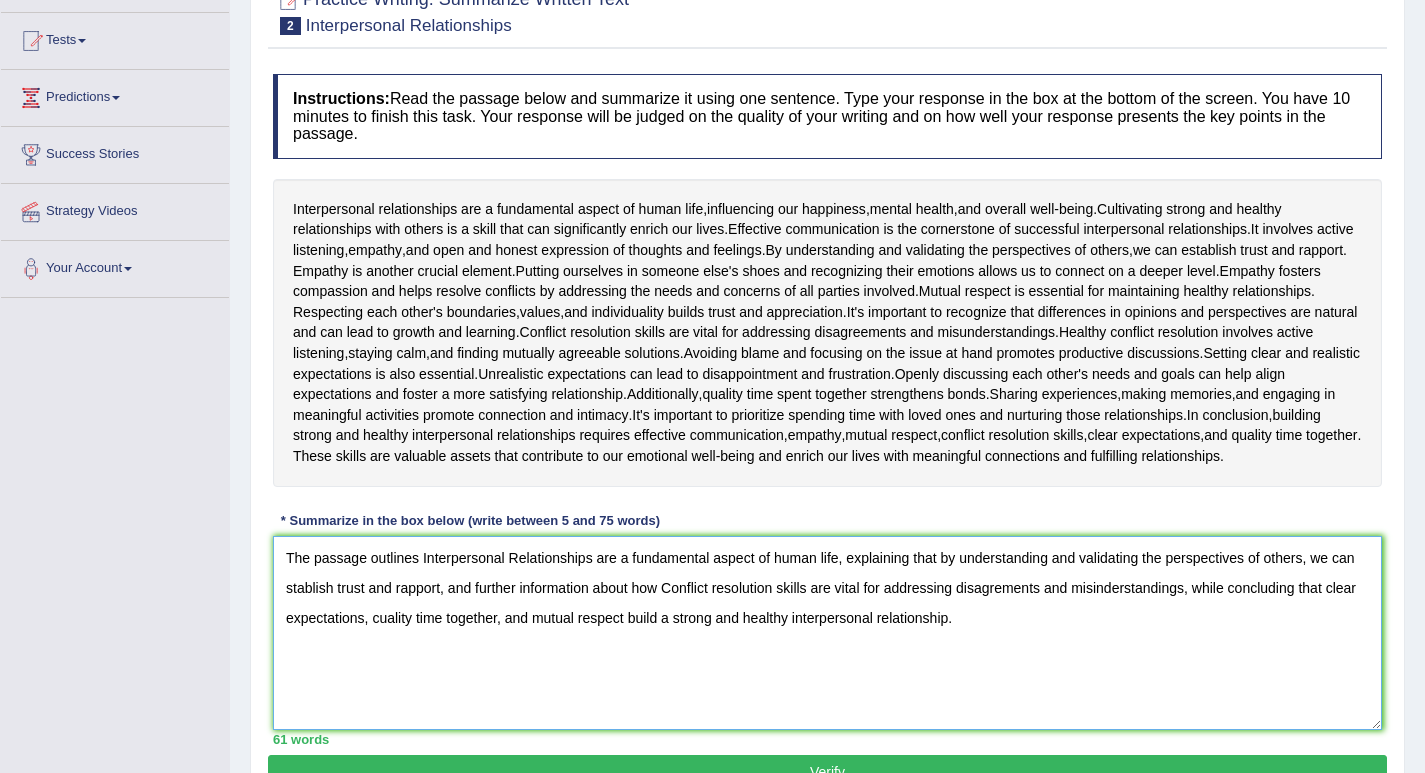 click on "The passage outlines Interpersonal Relationships are a fundamental aspect of human life, explaining that by understanding and validating the perspectives of others, we can stablish trust and rapport, and further information about how Conflict resolution skills are vital for addressing disagrements and misinderstandings, while concluding that clear expectations, cuality time together, and mutual respect build a strong and healthy interpersonal relationship." at bounding box center (827, 633) 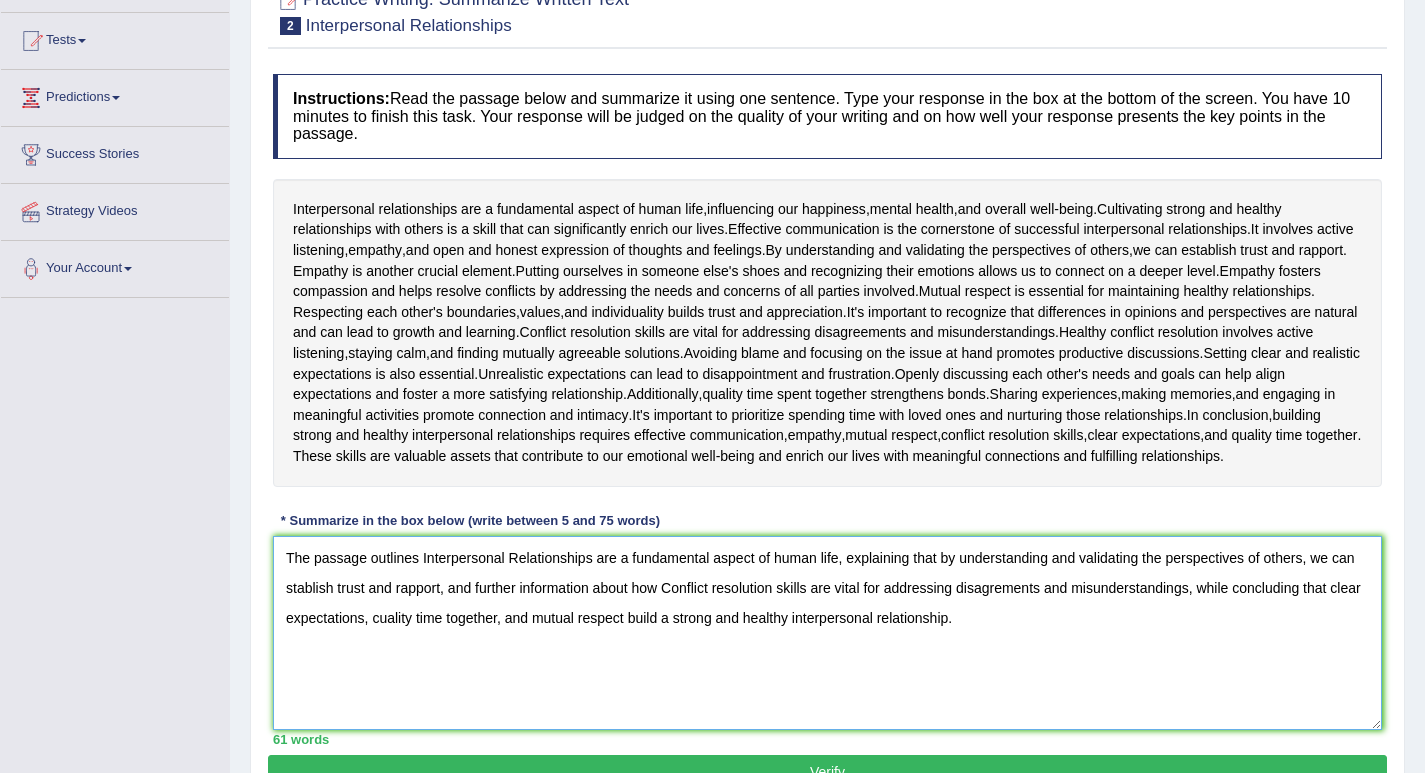 click on "The passage outlines Interpersonal Relationships are a fundamental aspect of human life, explaining that by understanding and validating the perspectives of others, we can stablish trust and rapport, and further information about how Conflict resolution skills are vital for addressing disagrements and misunderstandings, while concluding that clear expectations, cuality time together, and mutual respect build a strong and healthy interpersonal relationship." at bounding box center (827, 633) 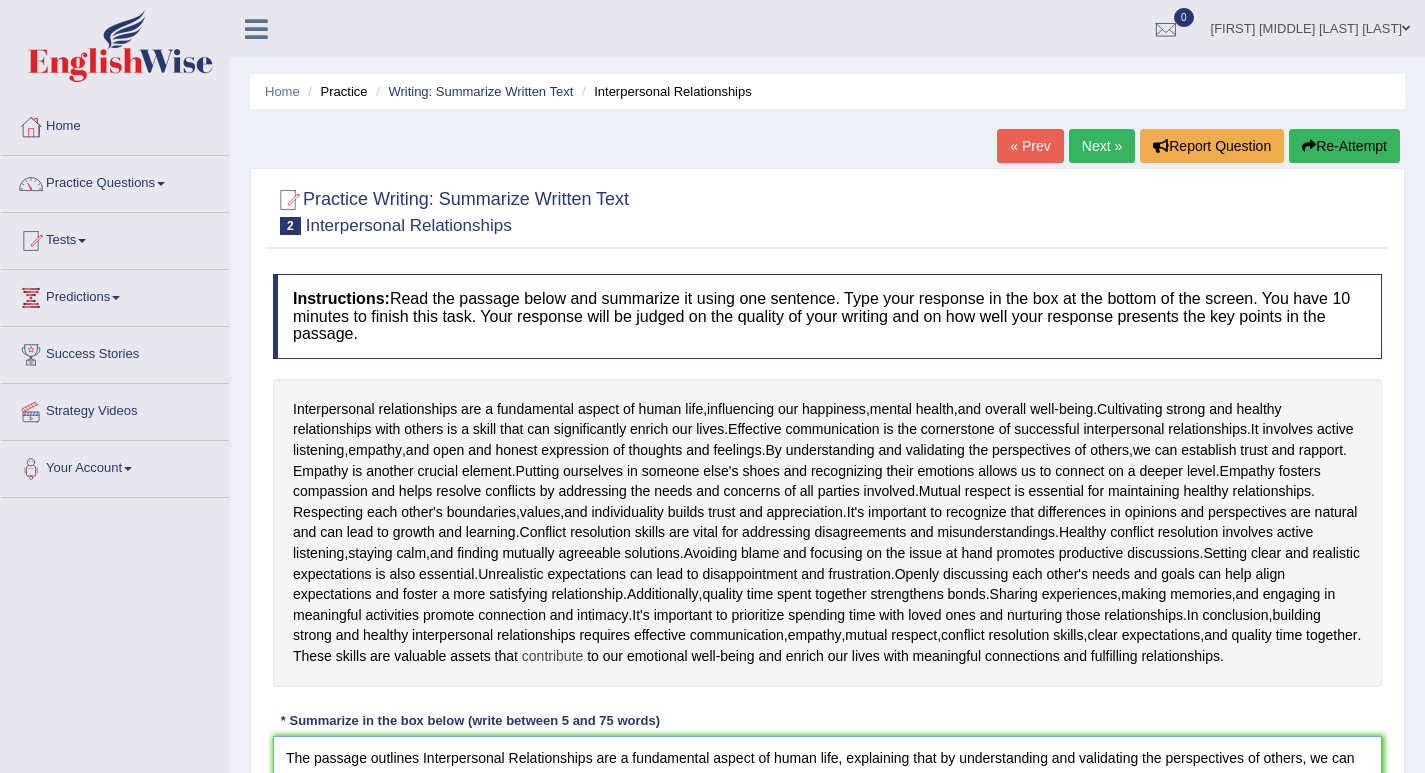 scroll, scrollTop: 302, scrollLeft: 0, axis: vertical 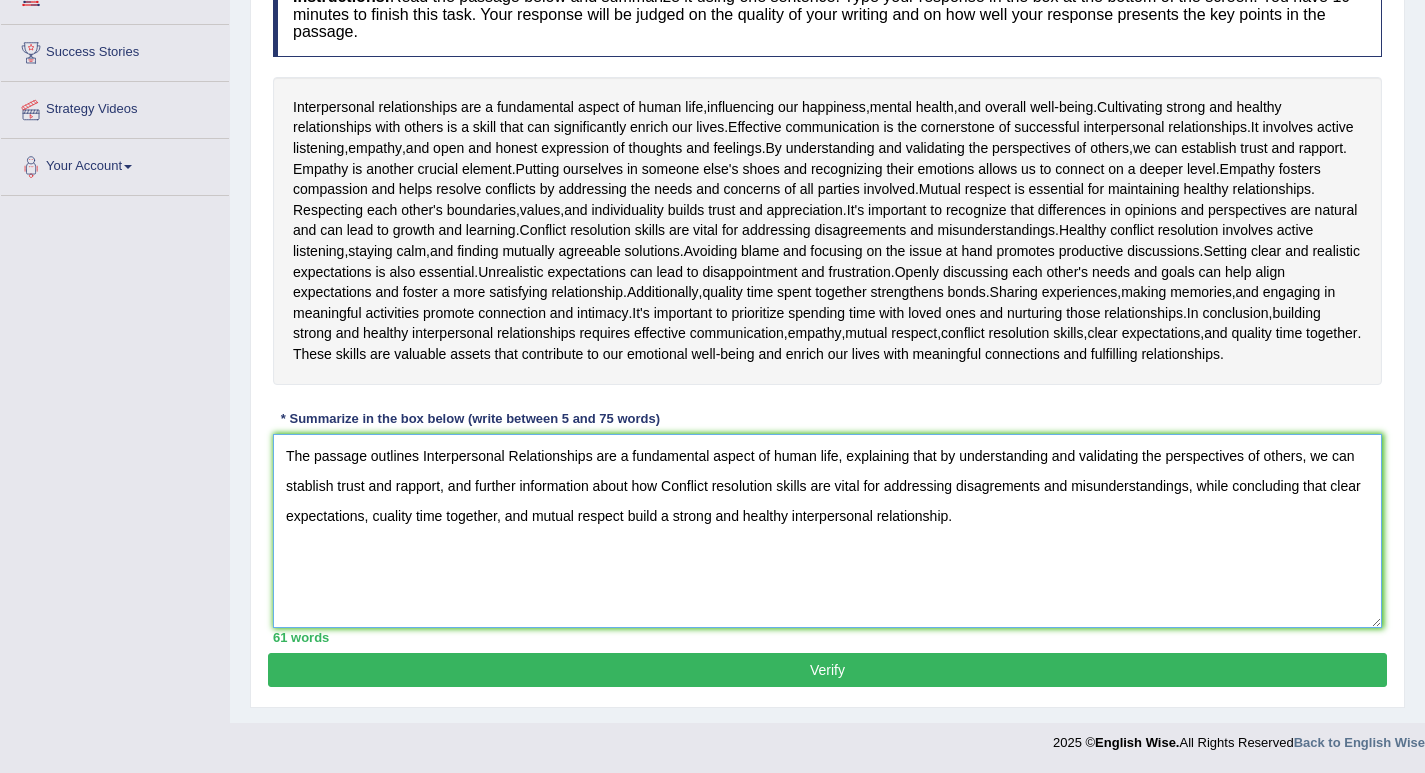 type on "The passage outlines Interpersonal Relationships are a fundamental aspect of human life, explaining that by understanding and validating the perspectives of others, we can stablish trust and rapport, and further information about how Conflict resolution skills are vital for addressing disagrements and misunderstandings, while concluding that clear expectations, cuality time together, and mutual respect build a strong and healthy interpersonal relationship." 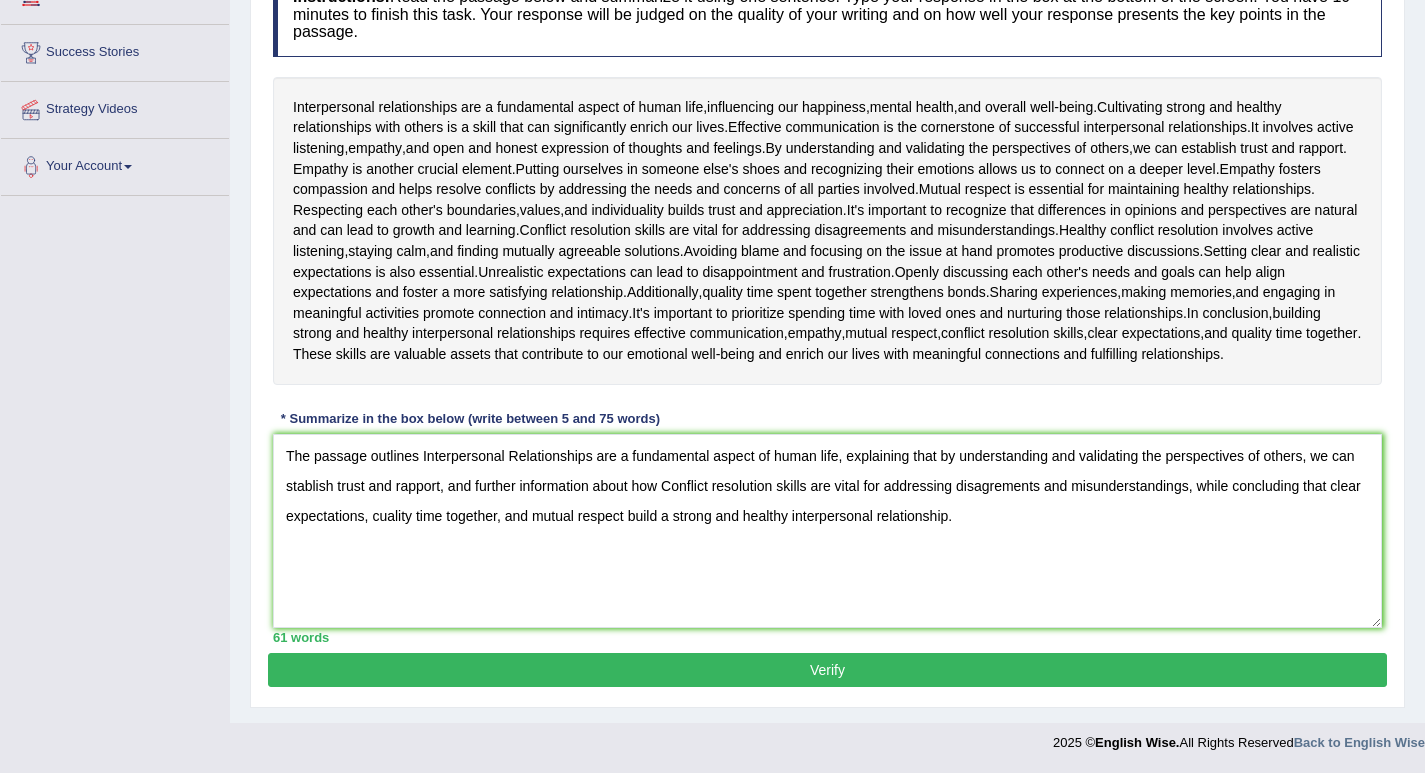 click on "Verify" at bounding box center (827, 670) 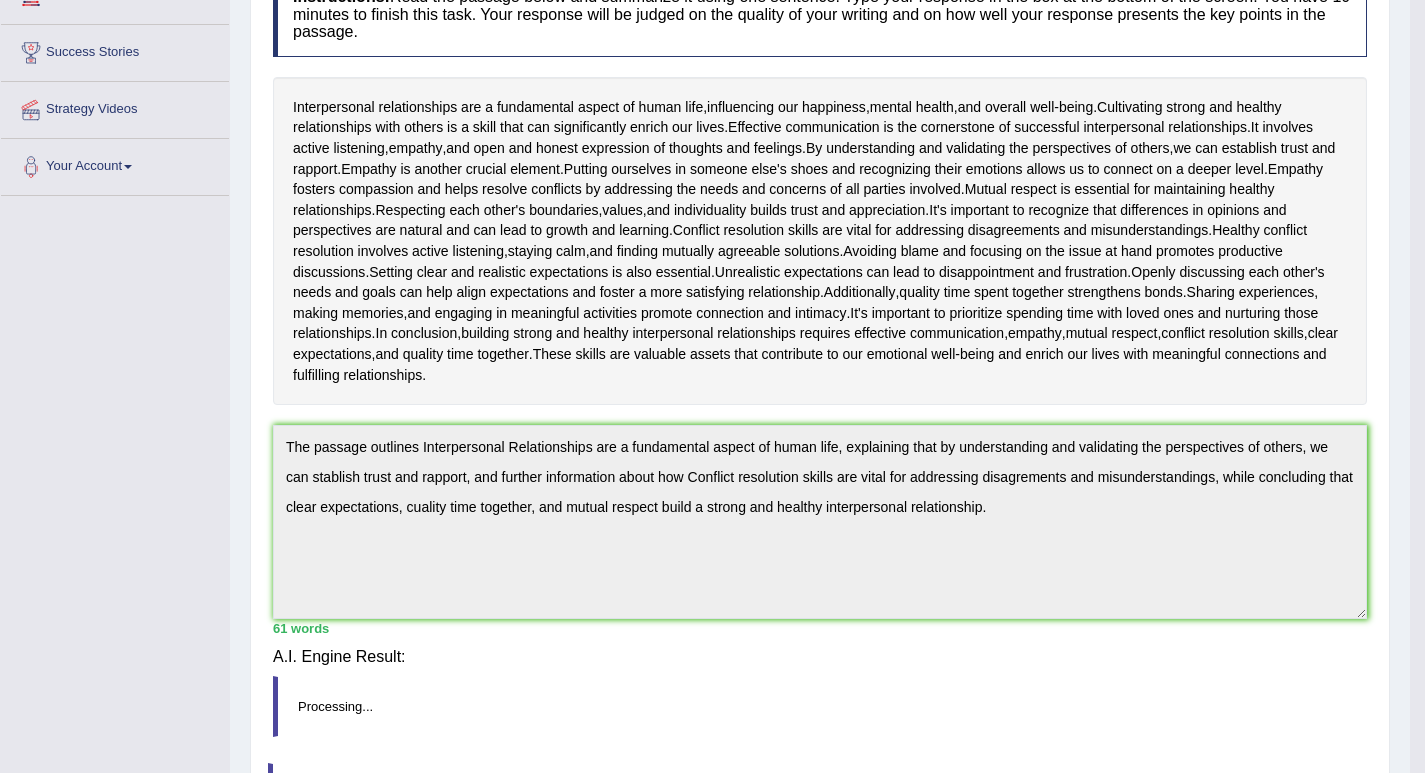 scroll, scrollTop: 291, scrollLeft: 0, axis: vertical 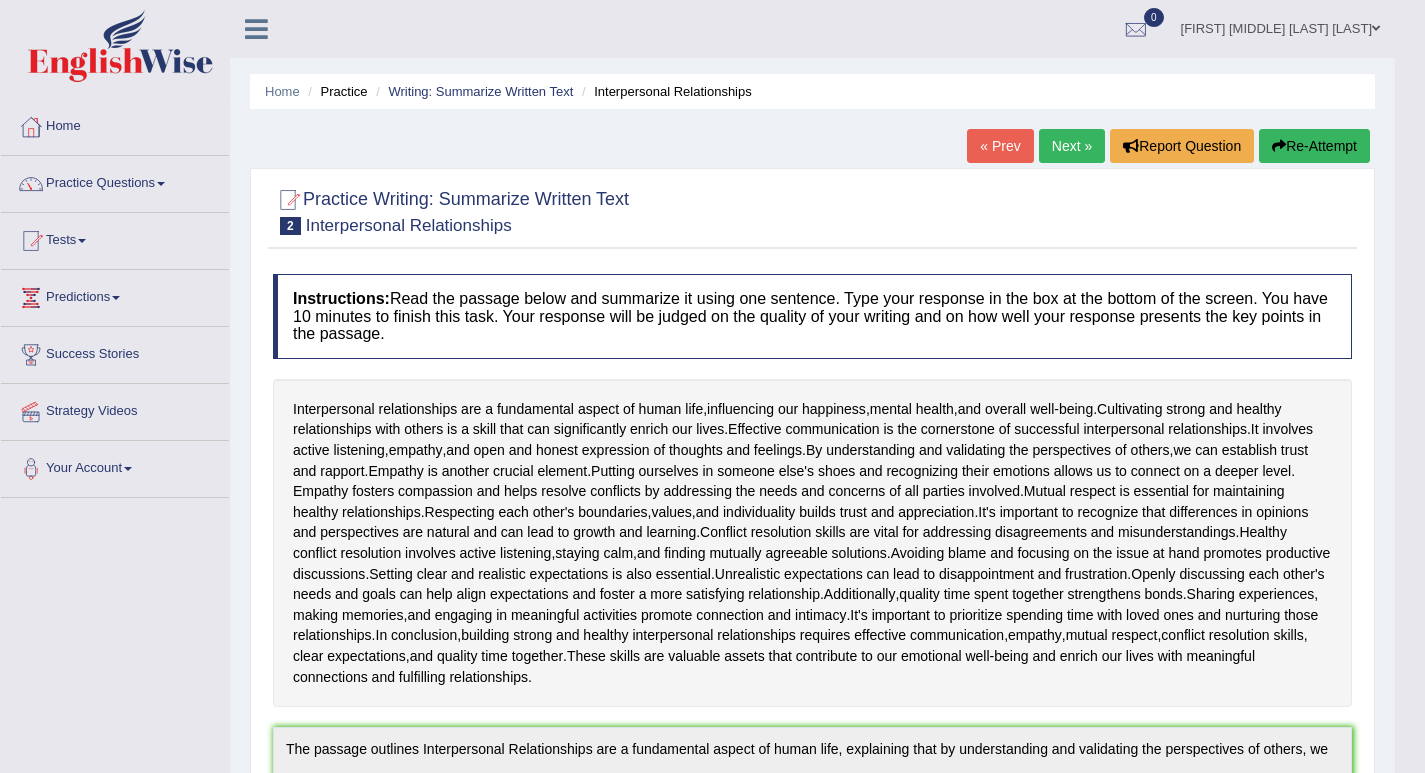 click on "Oliver Fabian Serrato Caceres" at bounding box center [1280, 26] 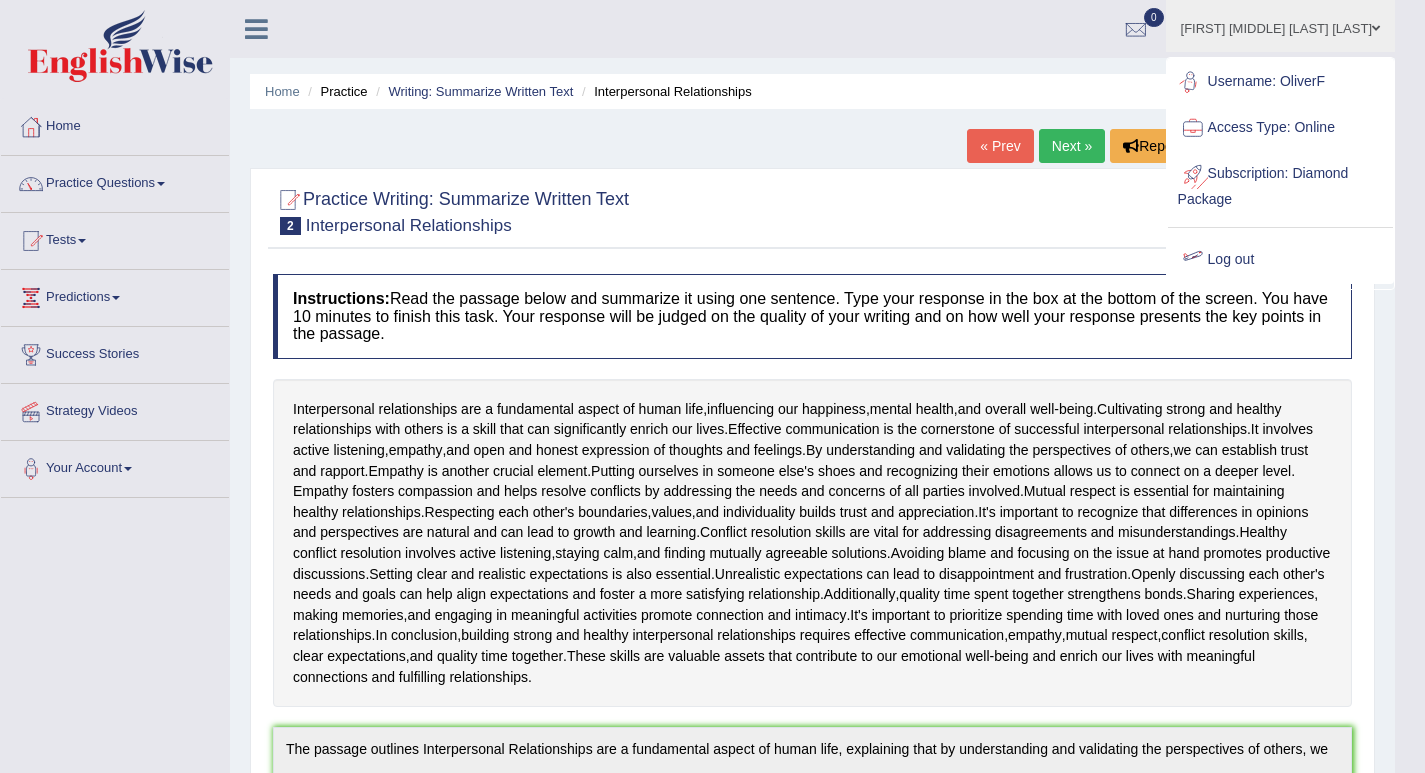 click on "Log out" at bounding box center (1280, 260) 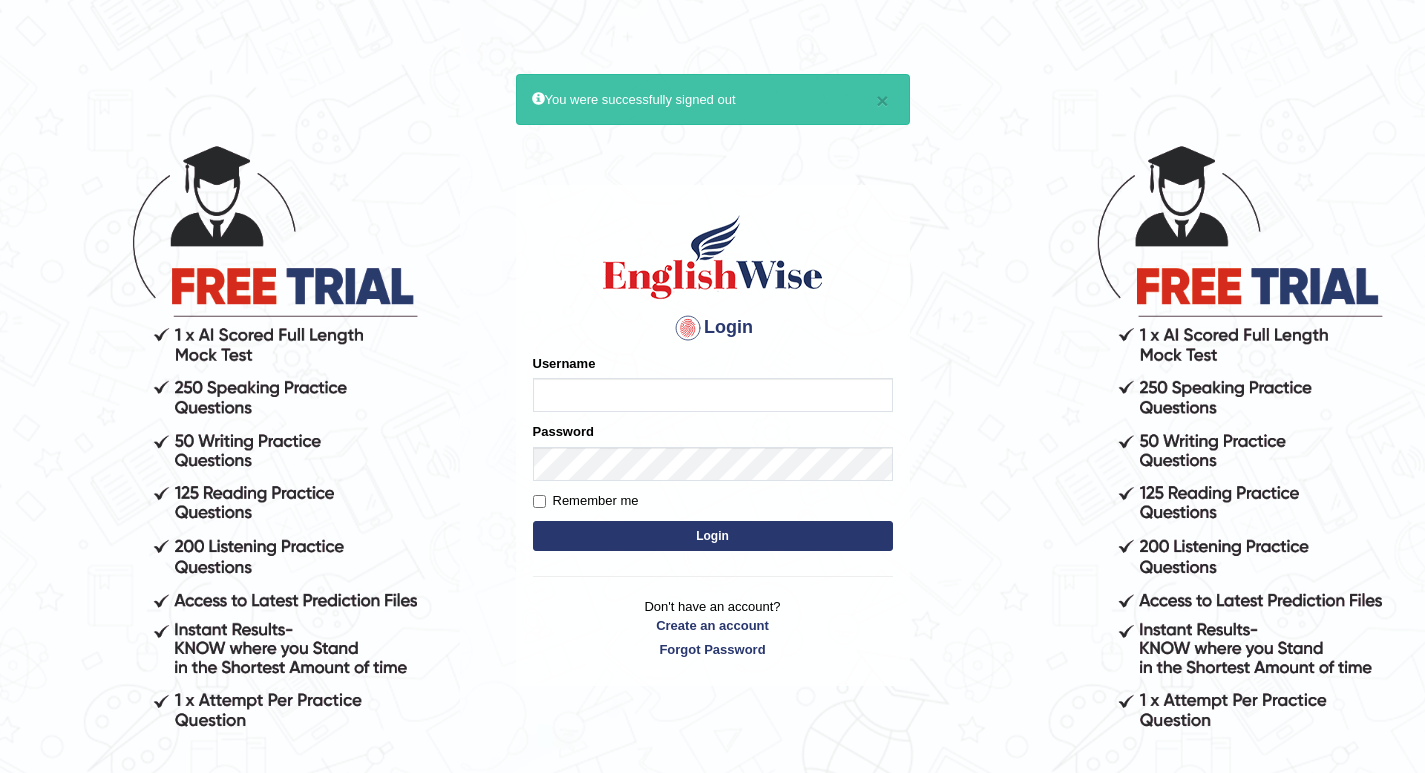 scroll, scrollTop: 0, scrollLeft: 0, axis: both 